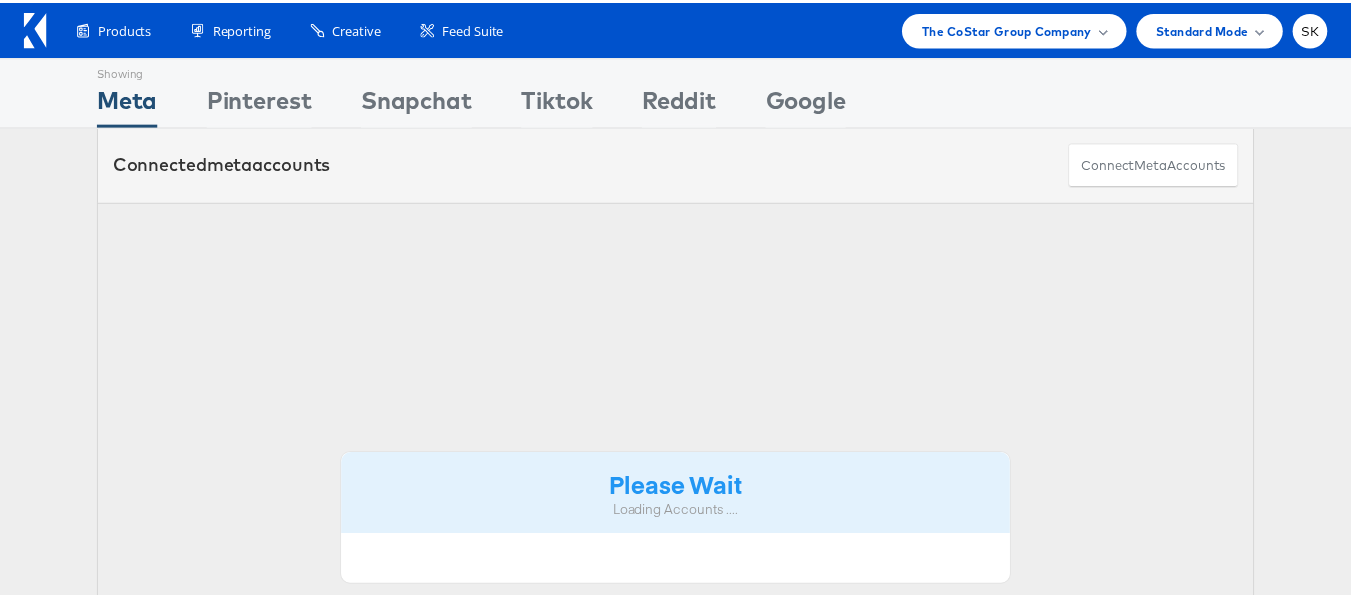 scroll, scrollTop: 0, scrollLeft: 0, axis: both 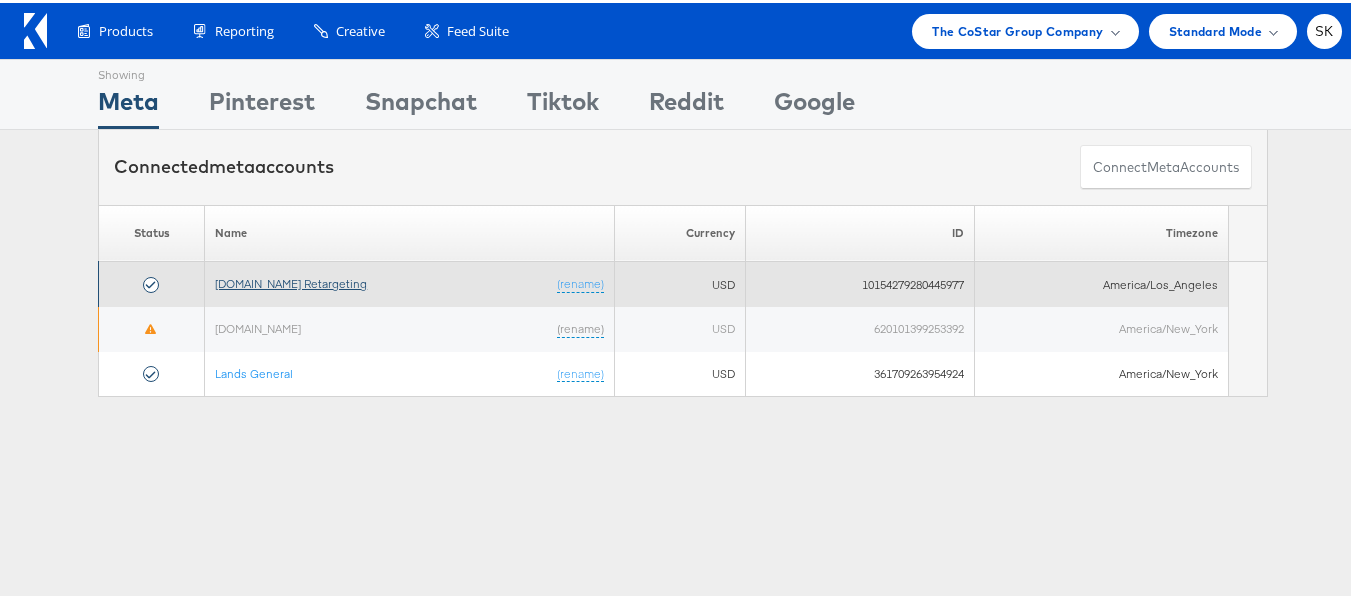 click on "[DOMAIN_NAME] Retargeting" at bounding box center (291, 280) 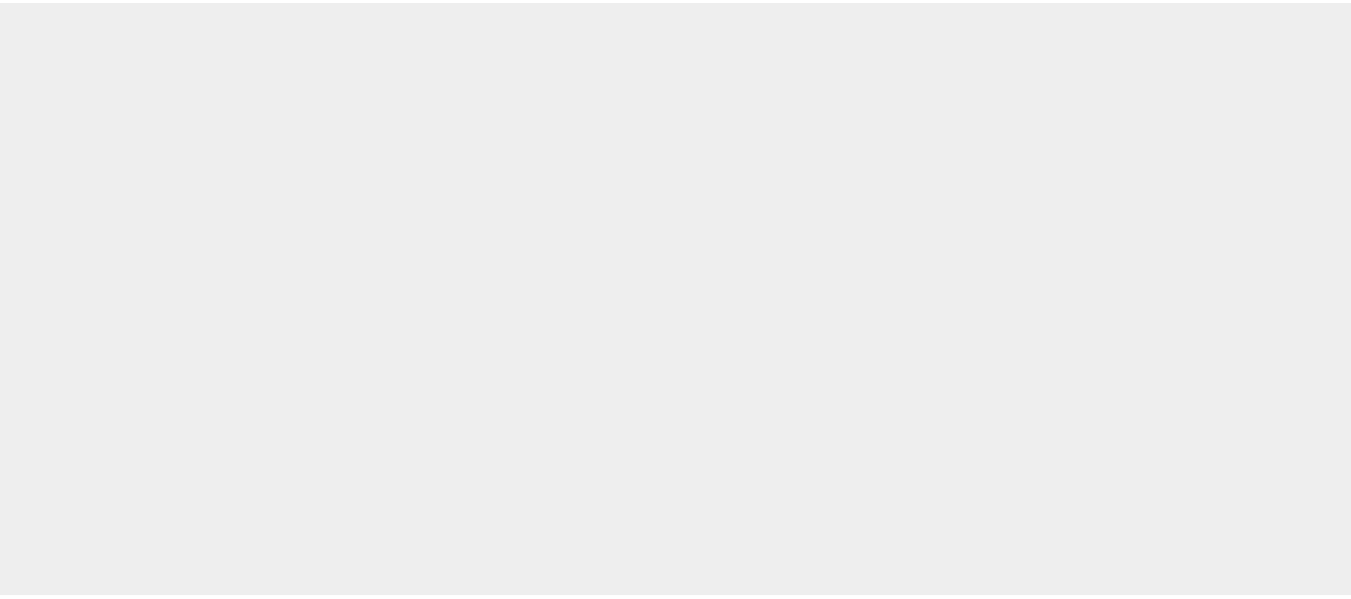scroll, scrollTop: 0, scrollLeft: 0, axis: both 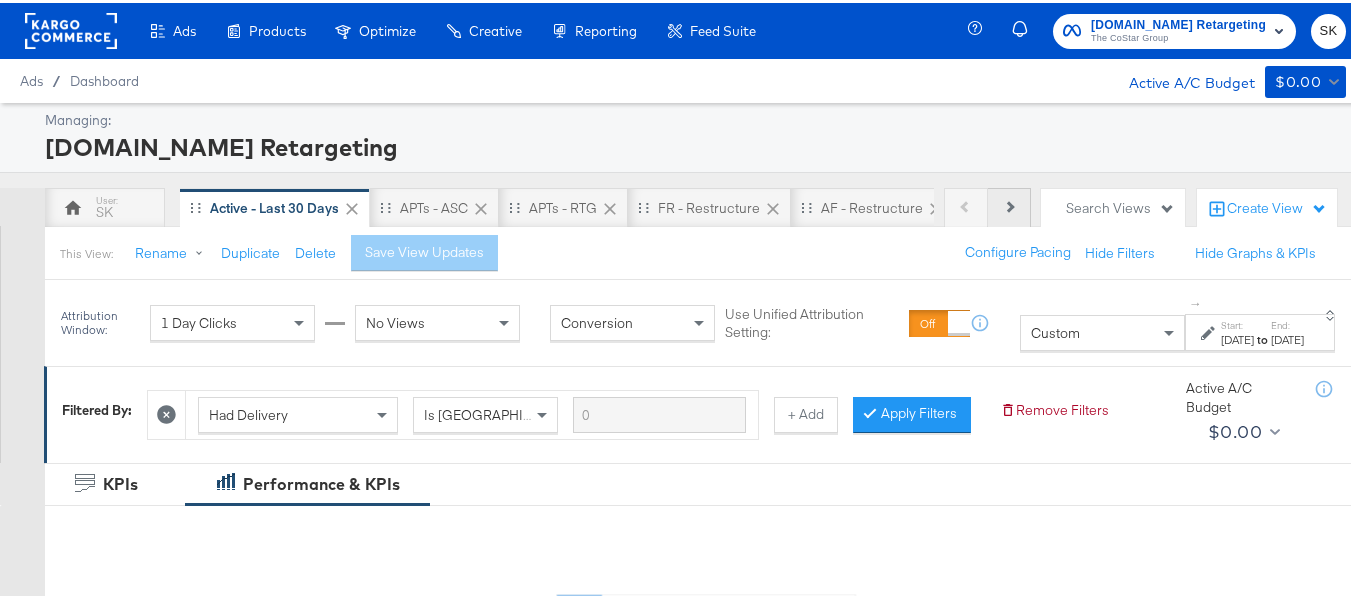 click on "Next" at bounding box center (1009, 205) 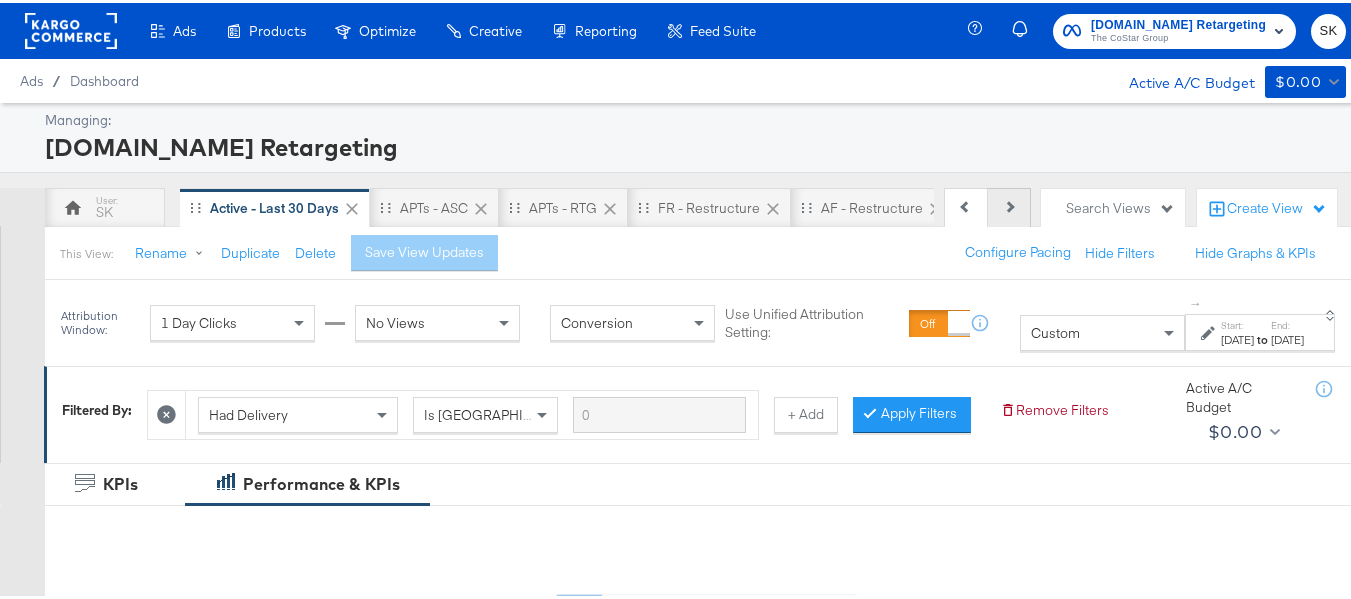 click on "Next" at bounding box center (1009, 205) 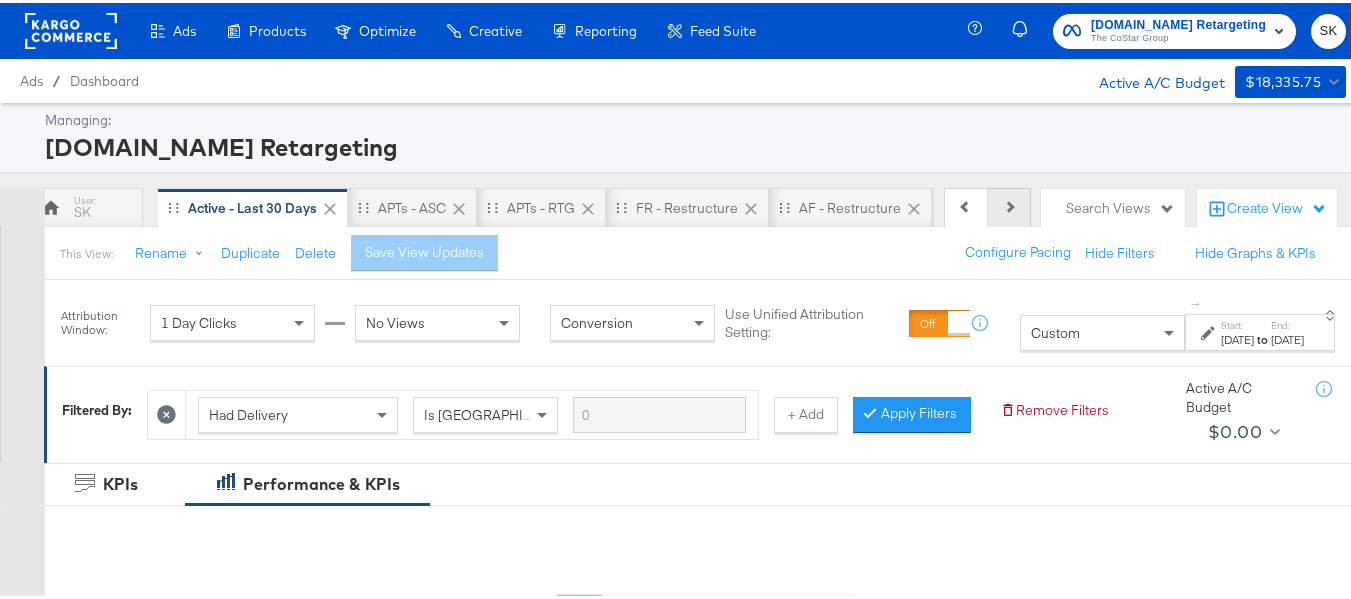 click on "Next" at bounding box center (1009, 205) 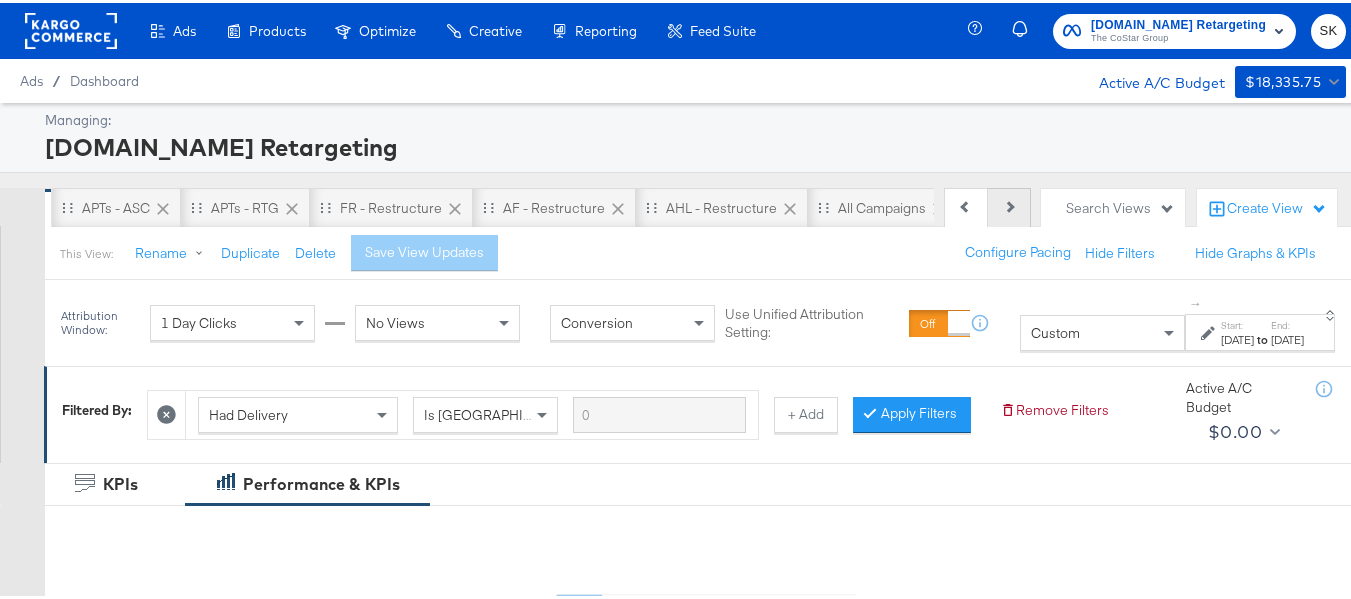 click on "Next" at bounding box center (1009, 205) 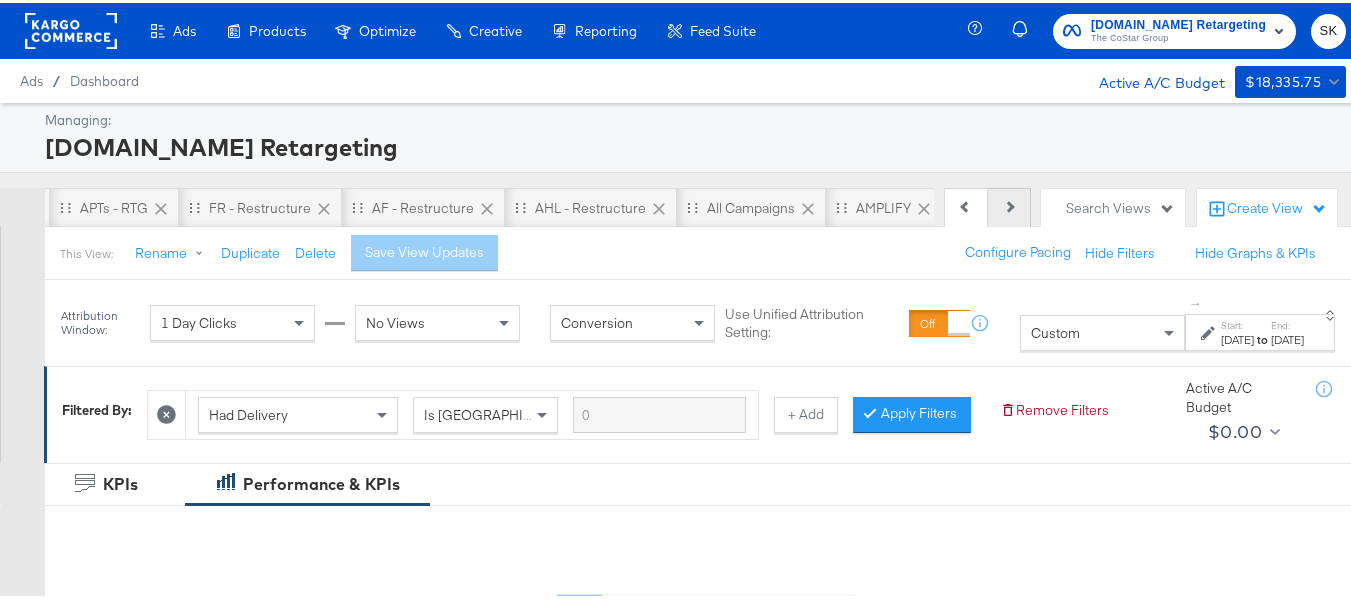 click on "Next" at bounding box center (1009, 205) 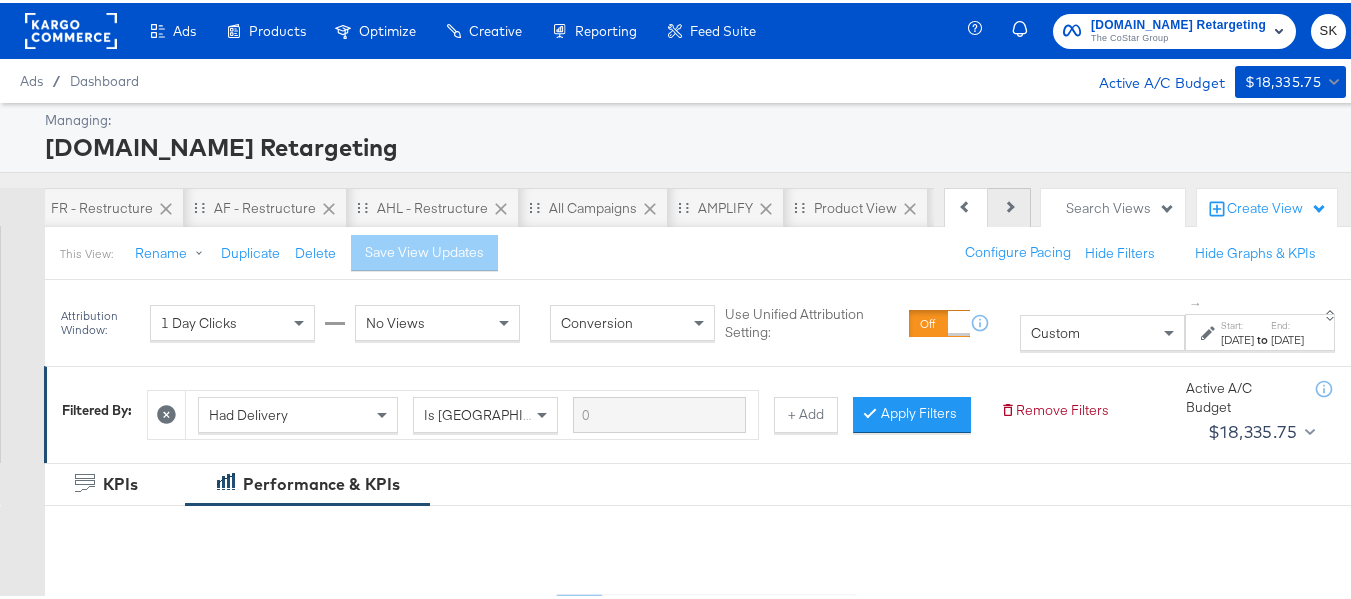 click on "Next" at bounding box center (1009, 205) 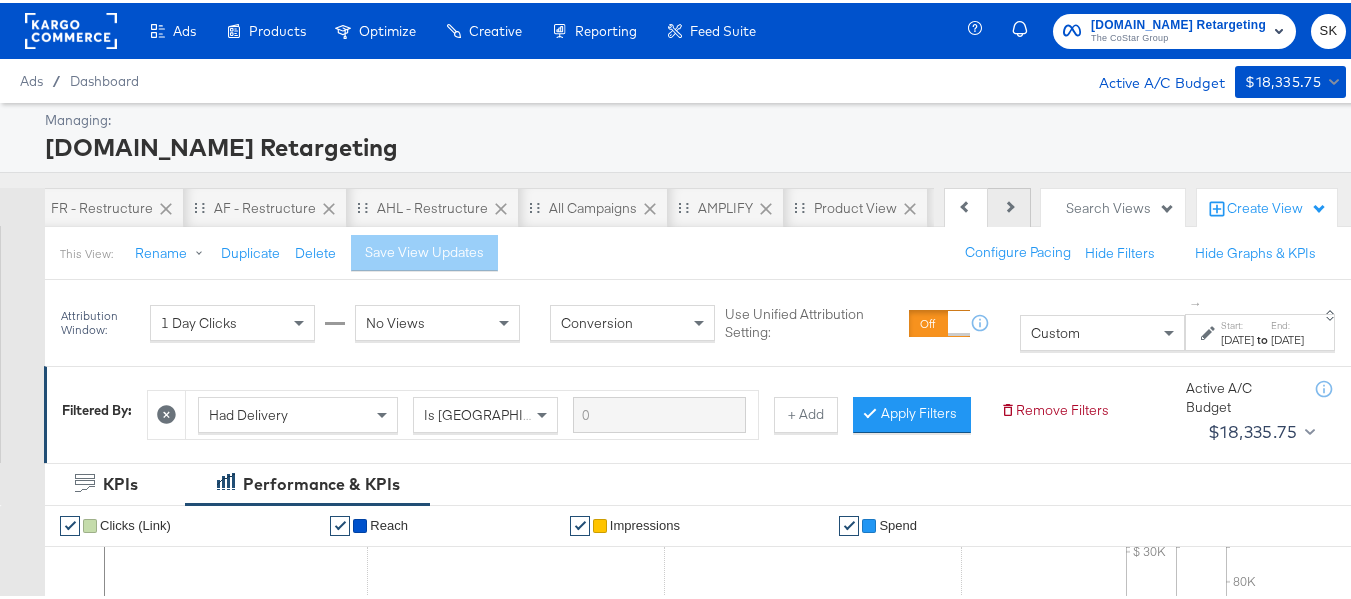 click on "Next" at bounding box center [1009, 205] 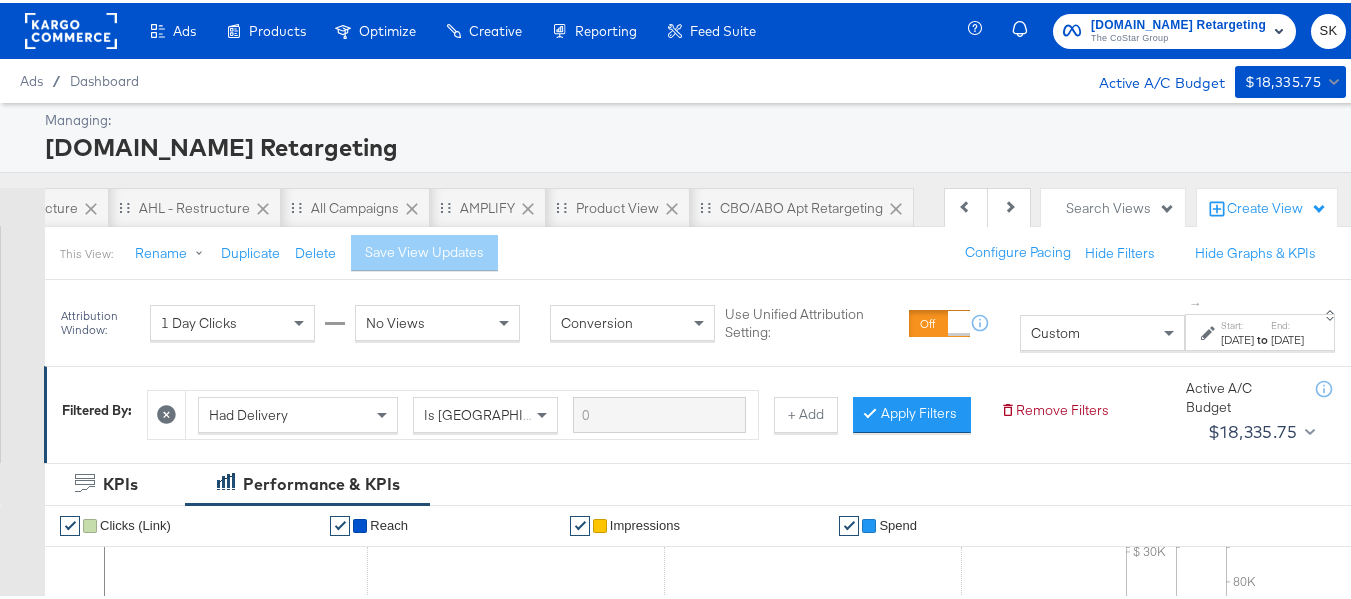 scroll, scrollTop: 0, scrollLeft: 898, axis: horizontal 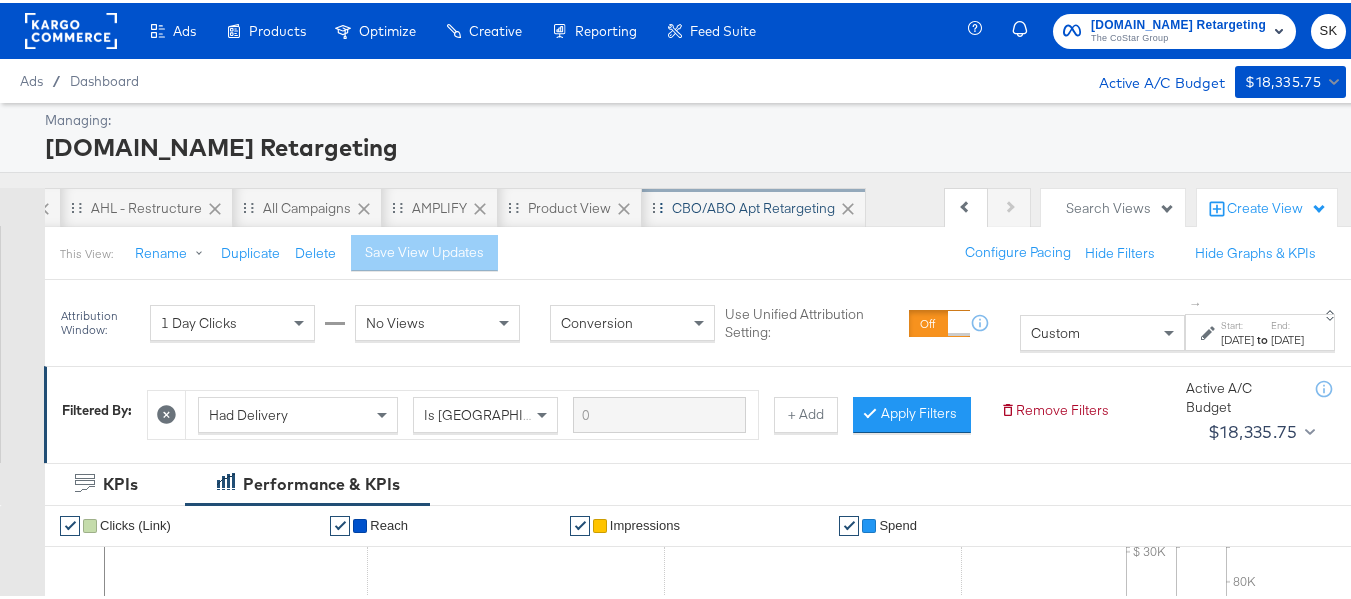 click on "CBO/ABO Apt Retargeting" at bounding box center (753, 205) 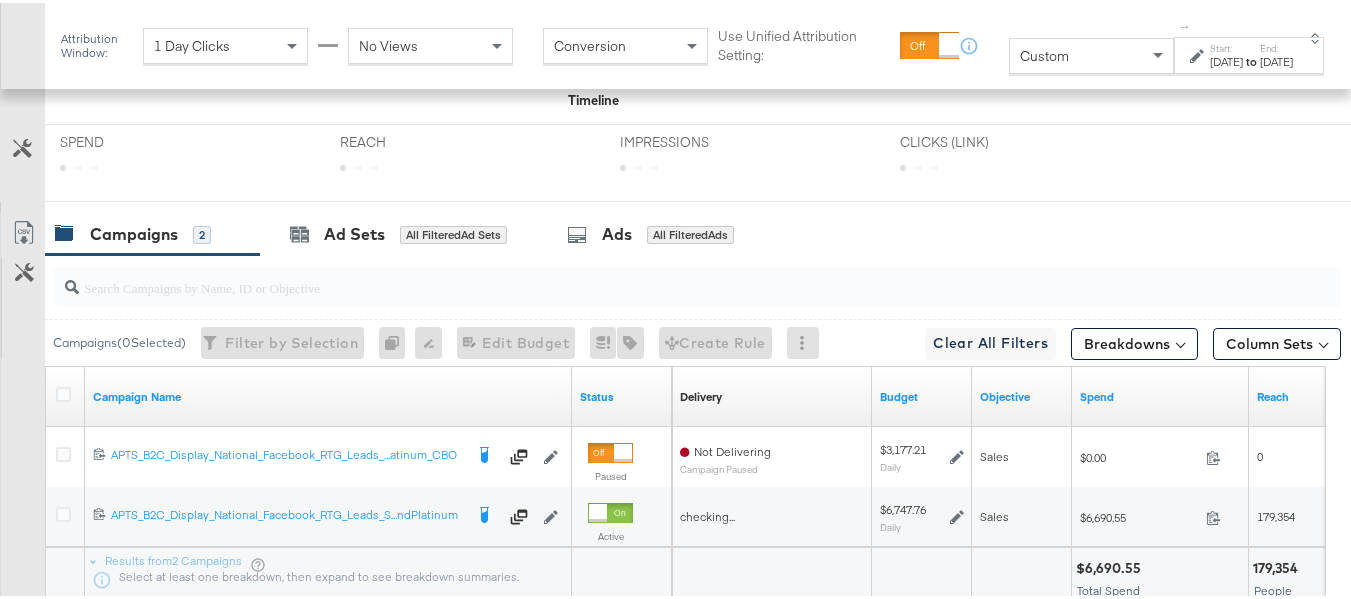 scroll, scrollTop: 955, scrollLeft: 0, axis: vertical 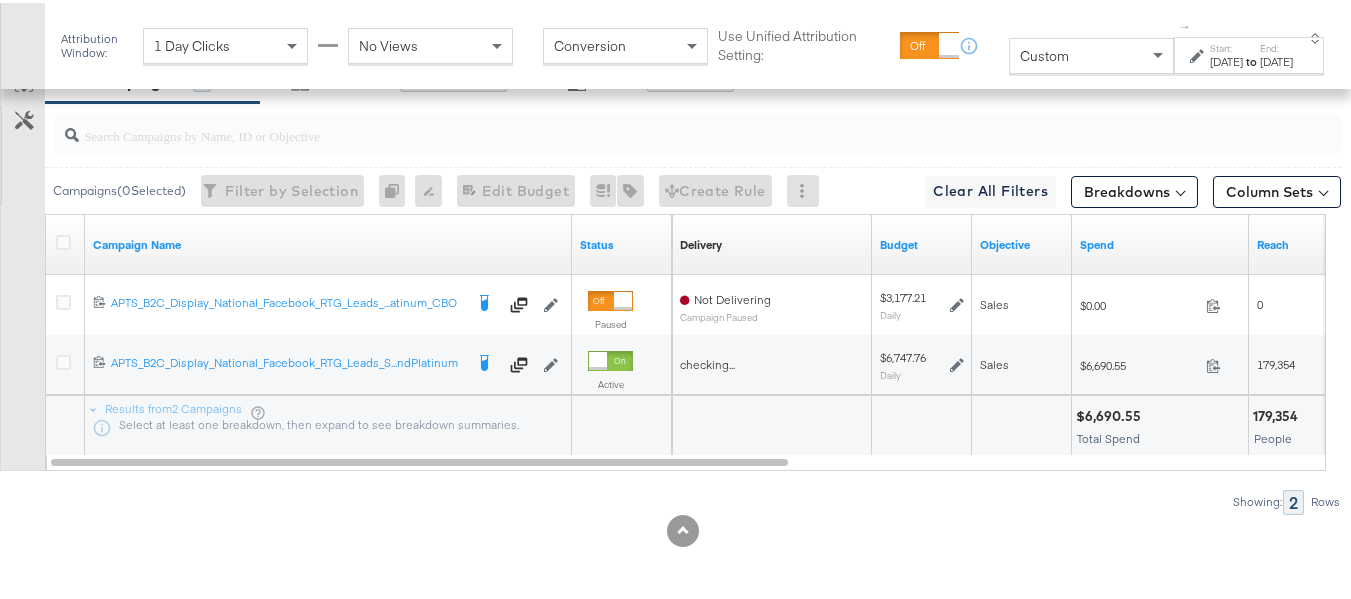click on "Custom" at bounding box center (1091, 53) 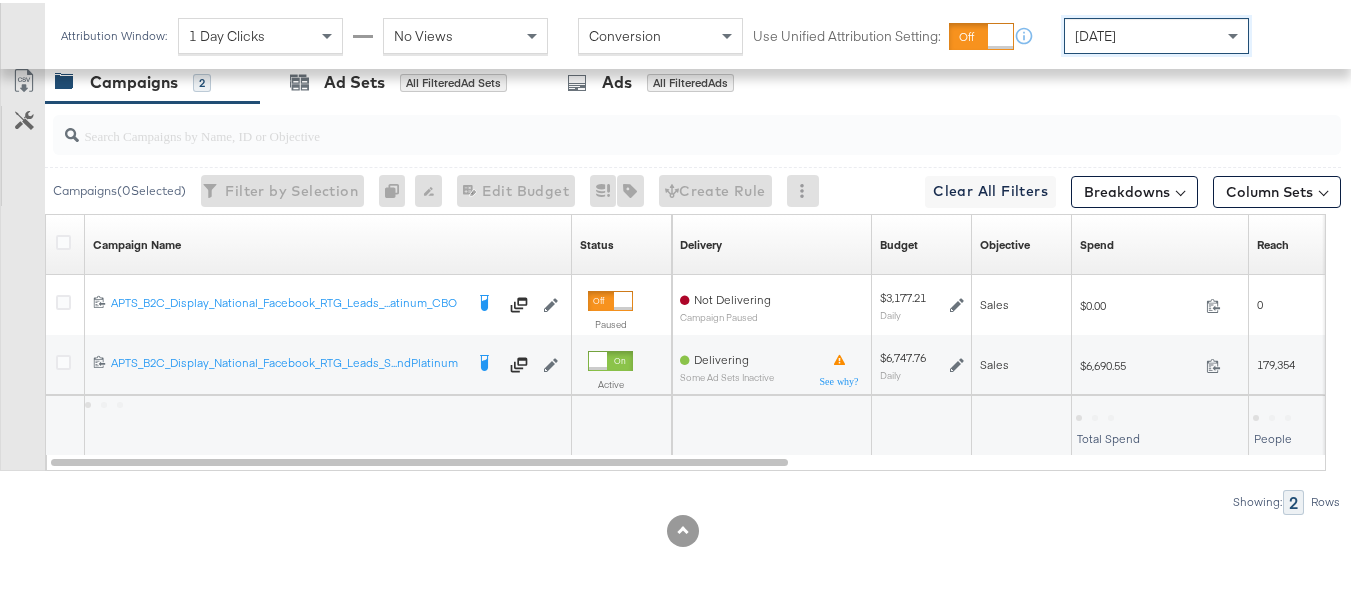 scroll, scrollTop: 763, scrollLeft: 0, axis: vertical 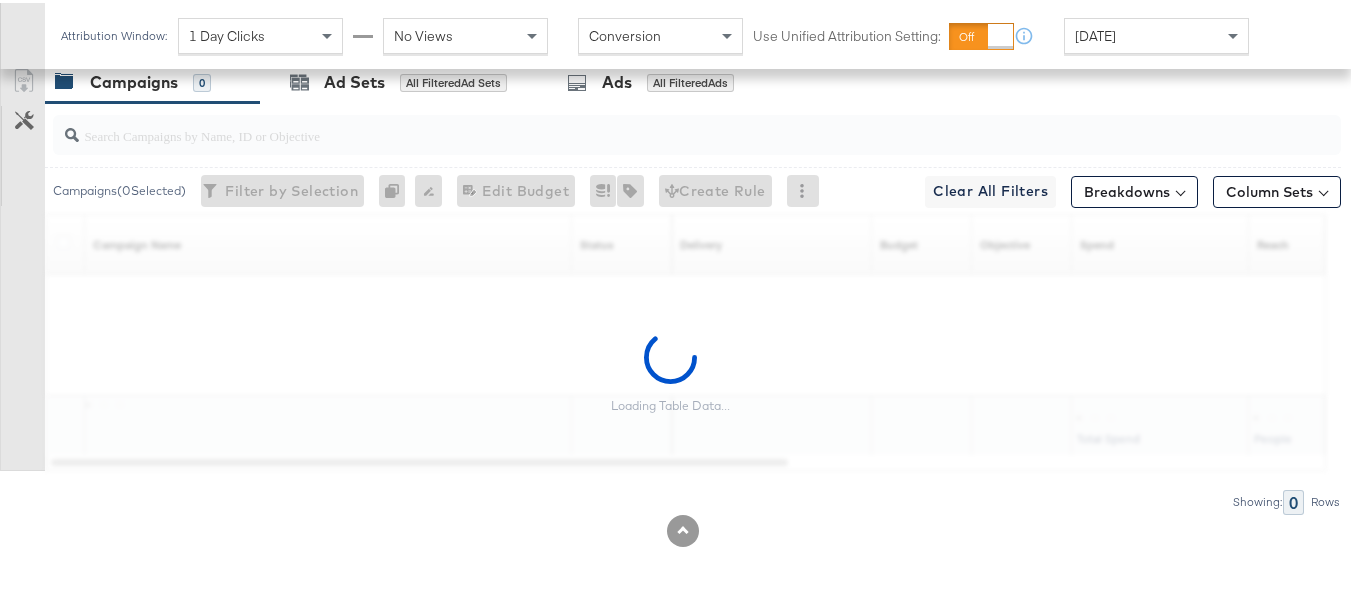 click on "[DATE]" at bounding box center (1095, 33) 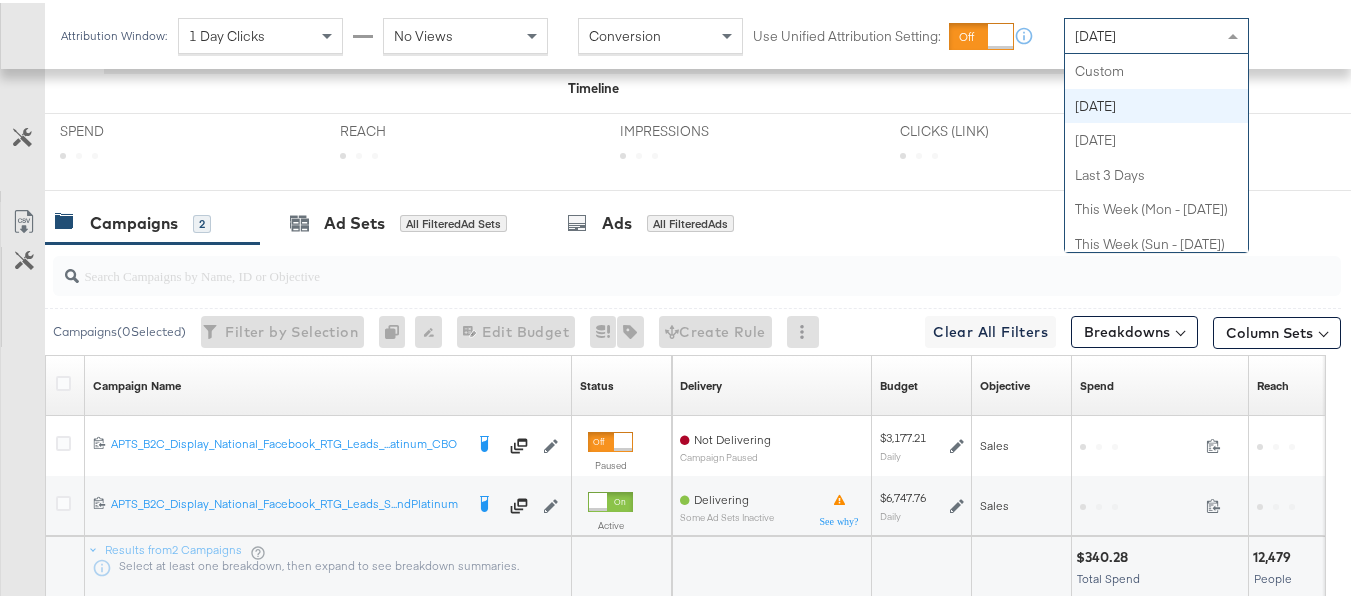 scroll, scrollTop: 933, scrollLeft: 0, axis: vertical 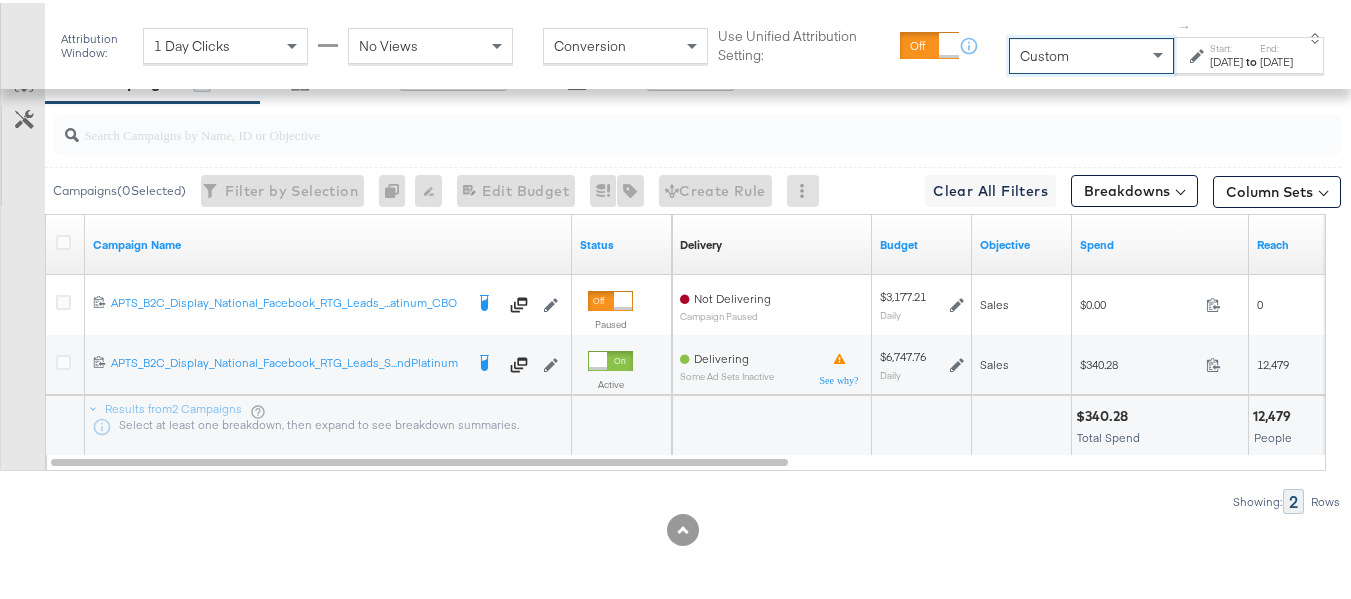 click on "[DATE]" at bounding box center [1226, 59] 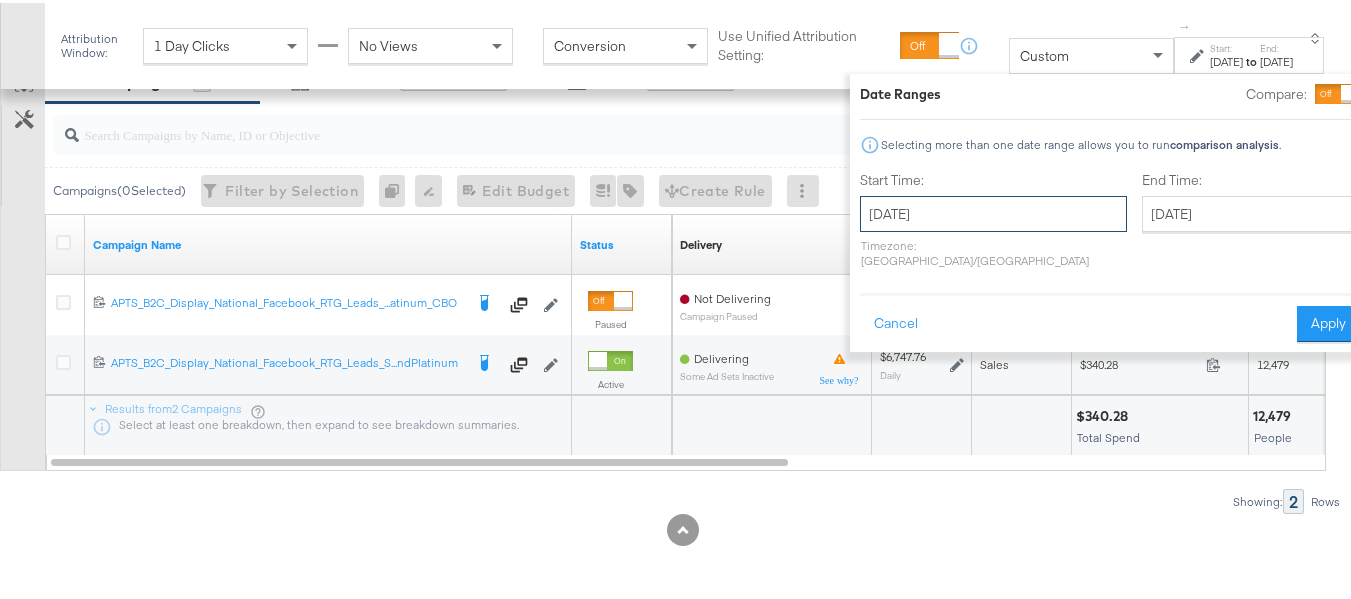 click on "[DATE]" at bounding box center [993, 211] 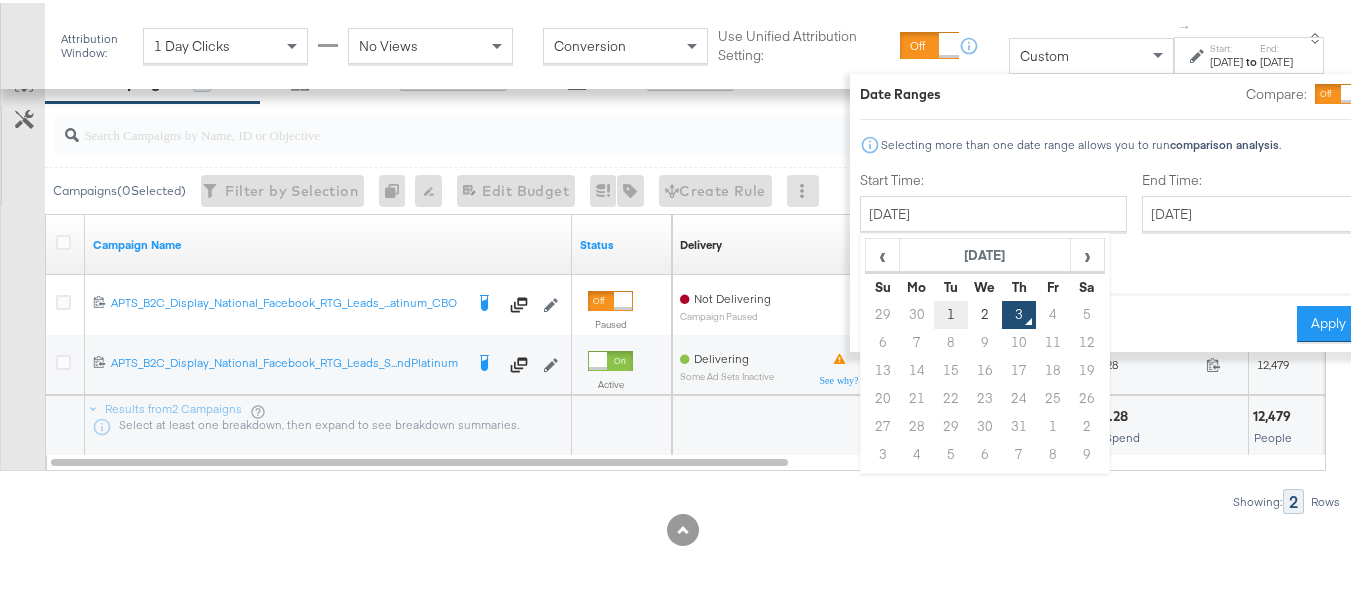 click on "1" at bounding box center [951, 312] 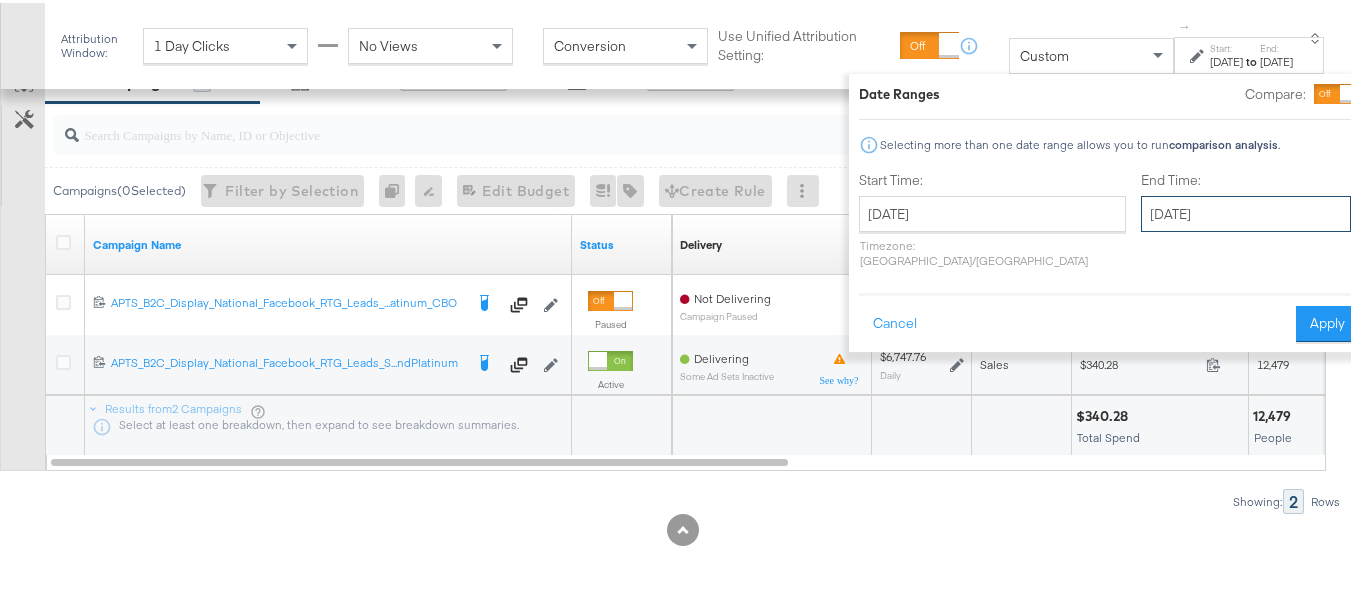 click on "[DATE]" at bounding box center (1246, 211) 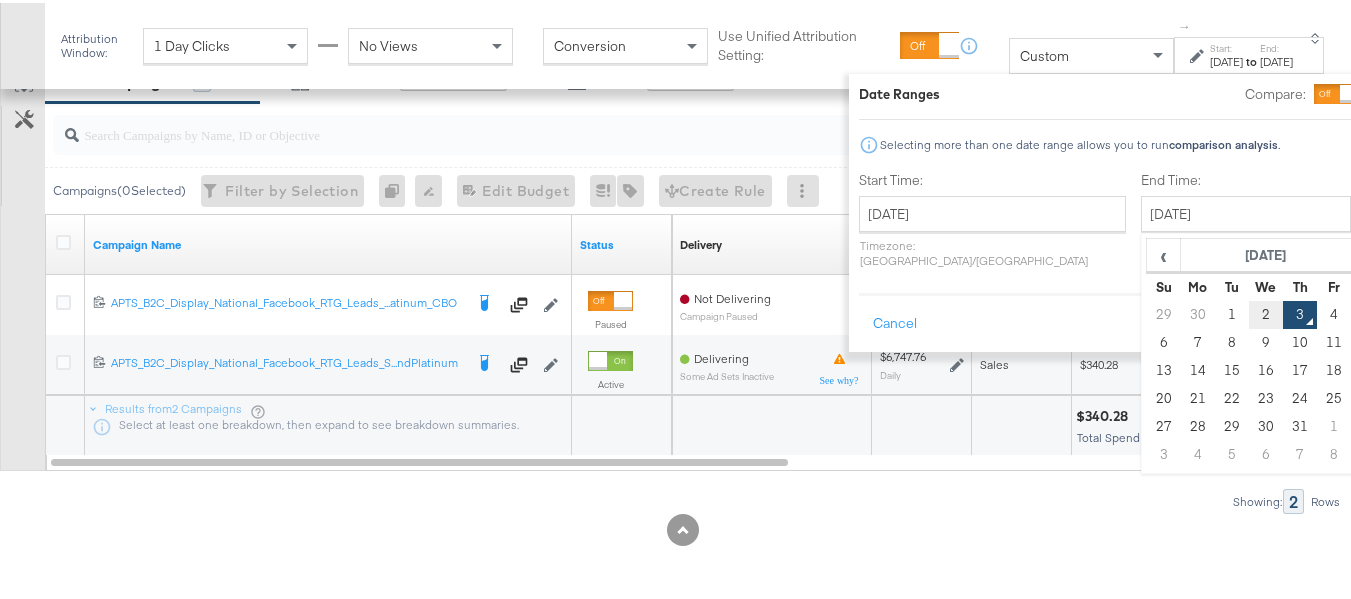 click on "2" at bounding box center [1266, 312] 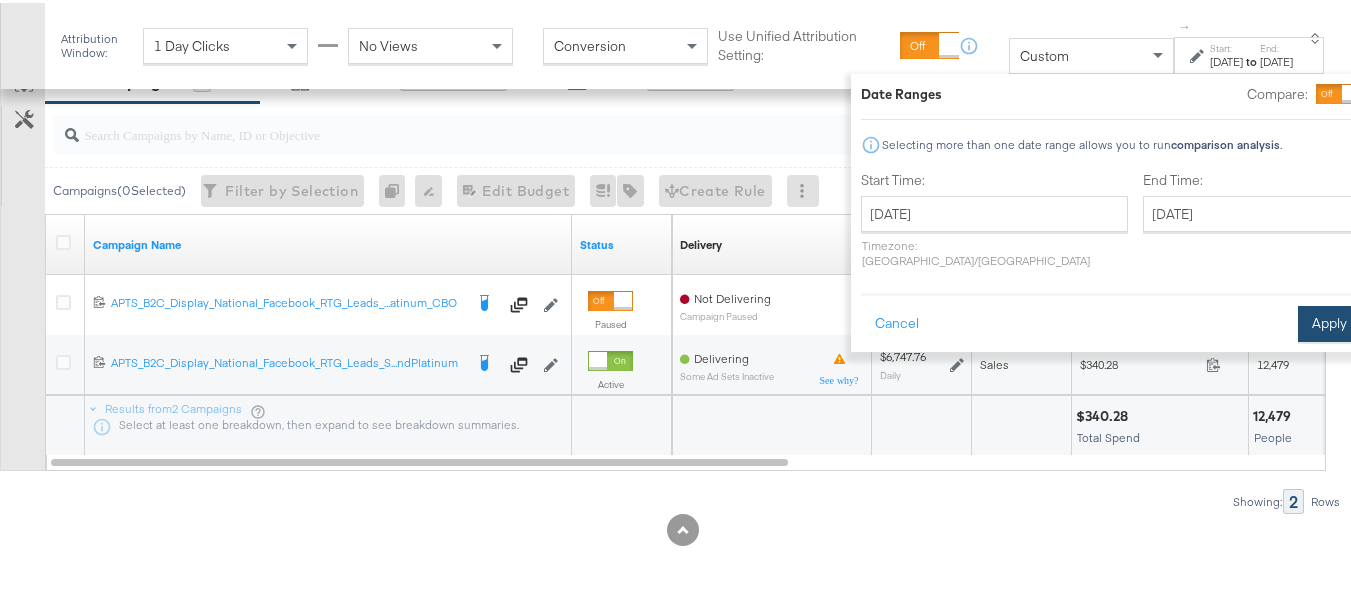 click on "Apply" at bounding box center [1329, 321] 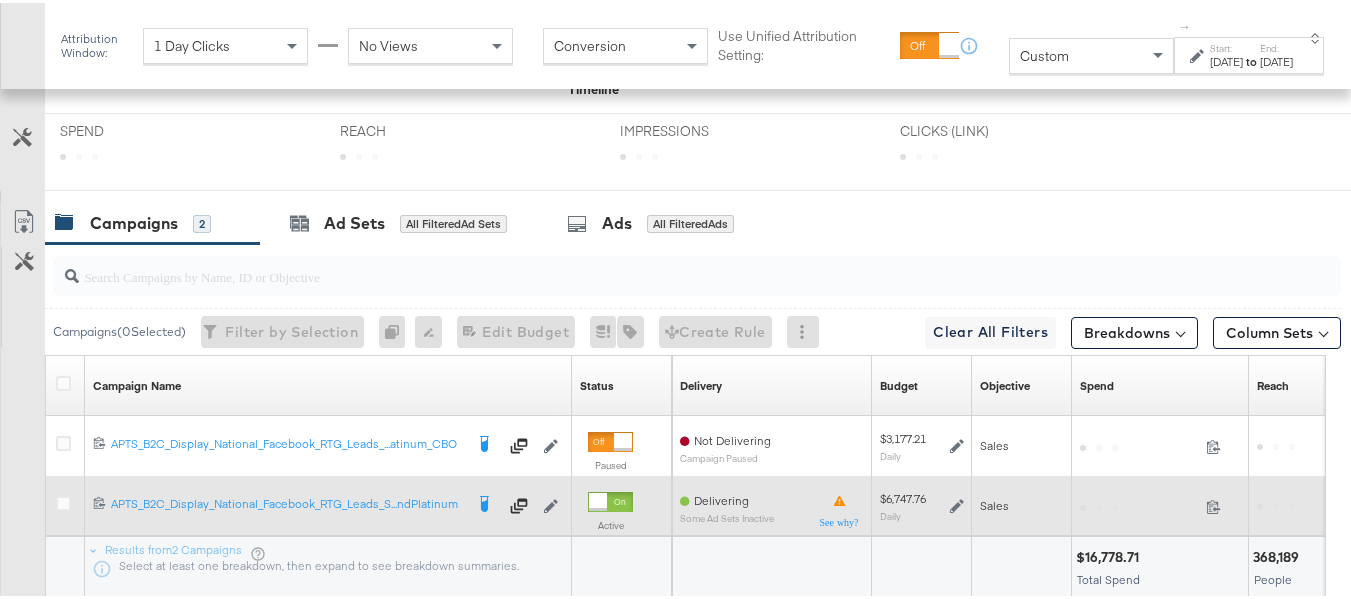 scroll, scrollTop: 955, scrollLeft: 0, axis: vertical 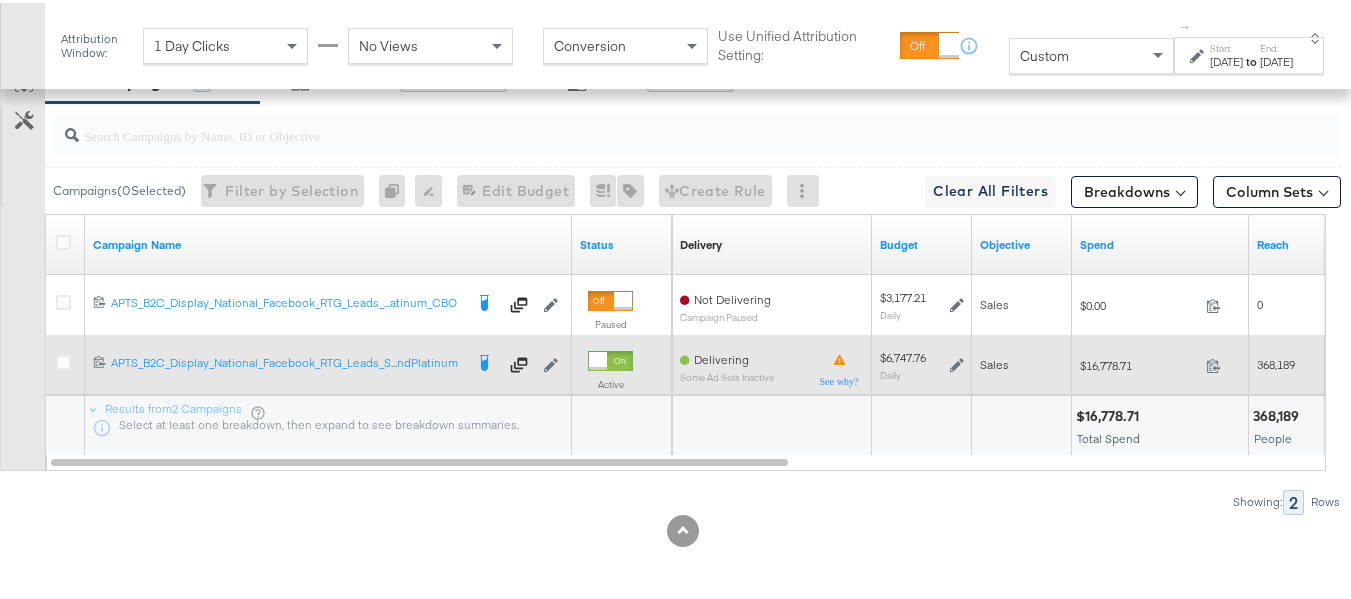 click on "$16,778.71" at bounding box center (1139, 362) 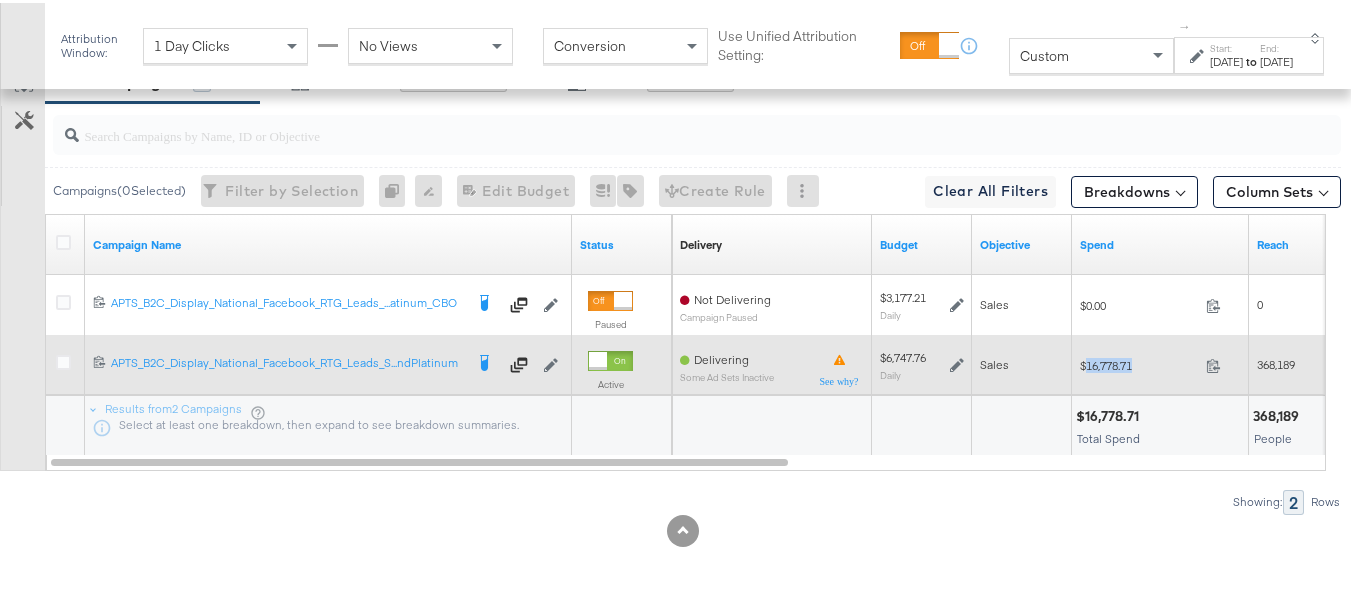 click on "$16,778.71" at bounding box center [1139, 362] 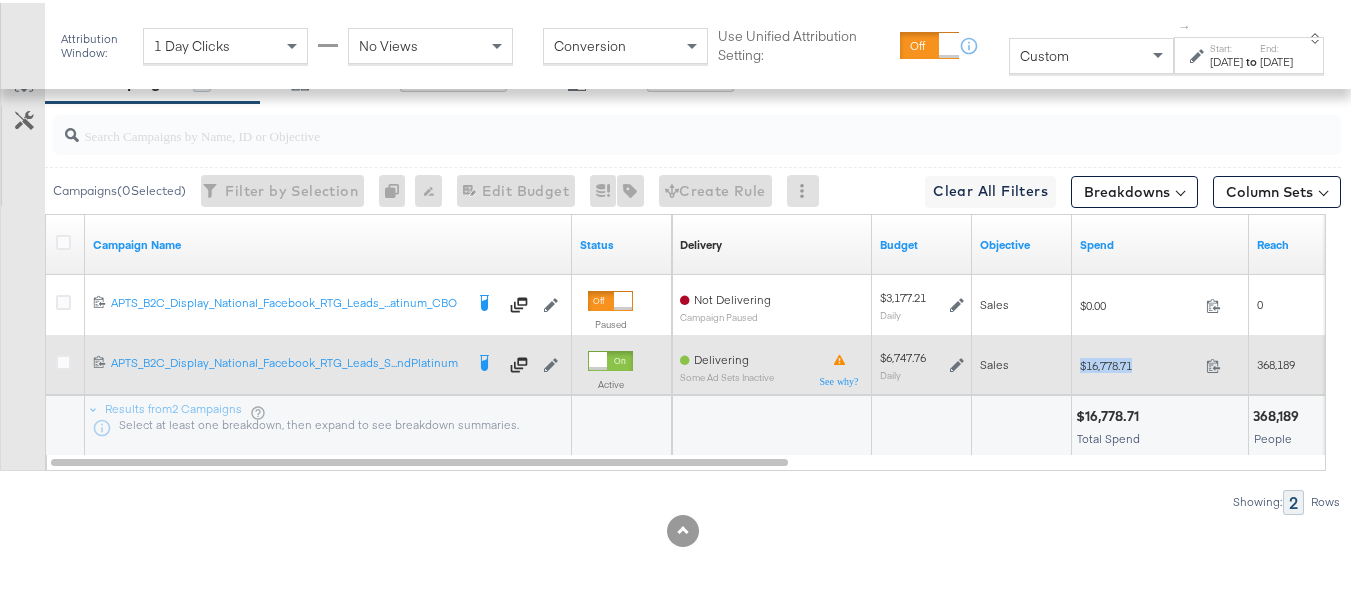 click on "$16,778.71" at bounding box center [1139, 362] 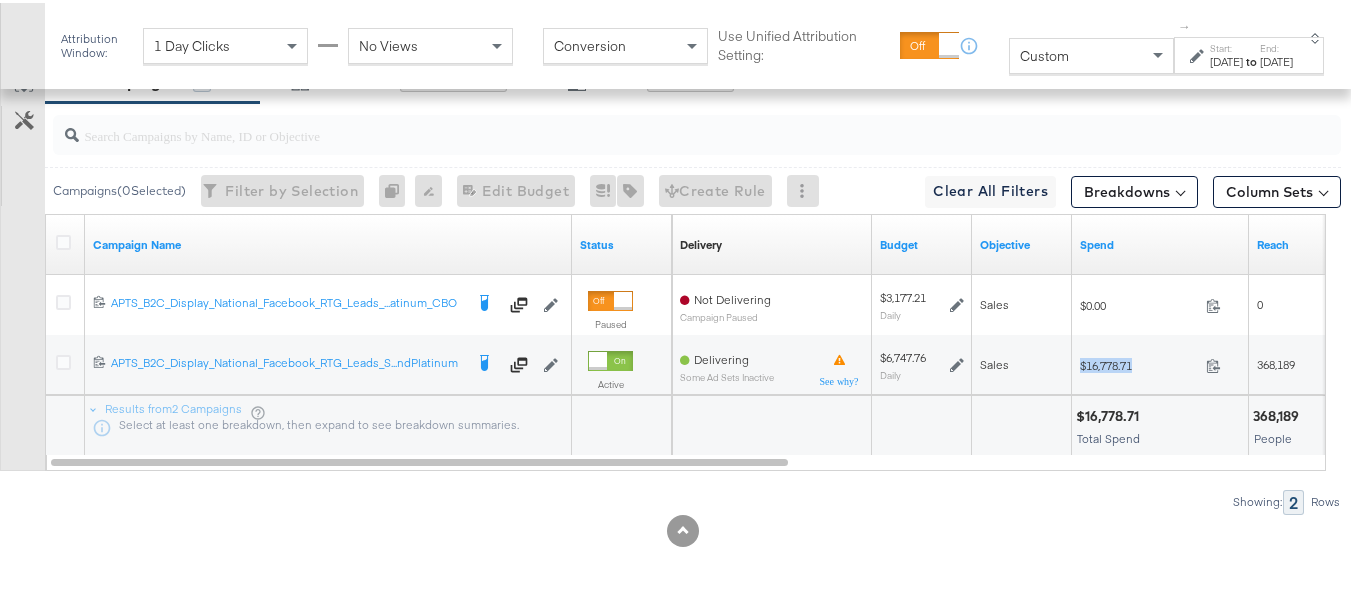 copy on "$16,778.71" 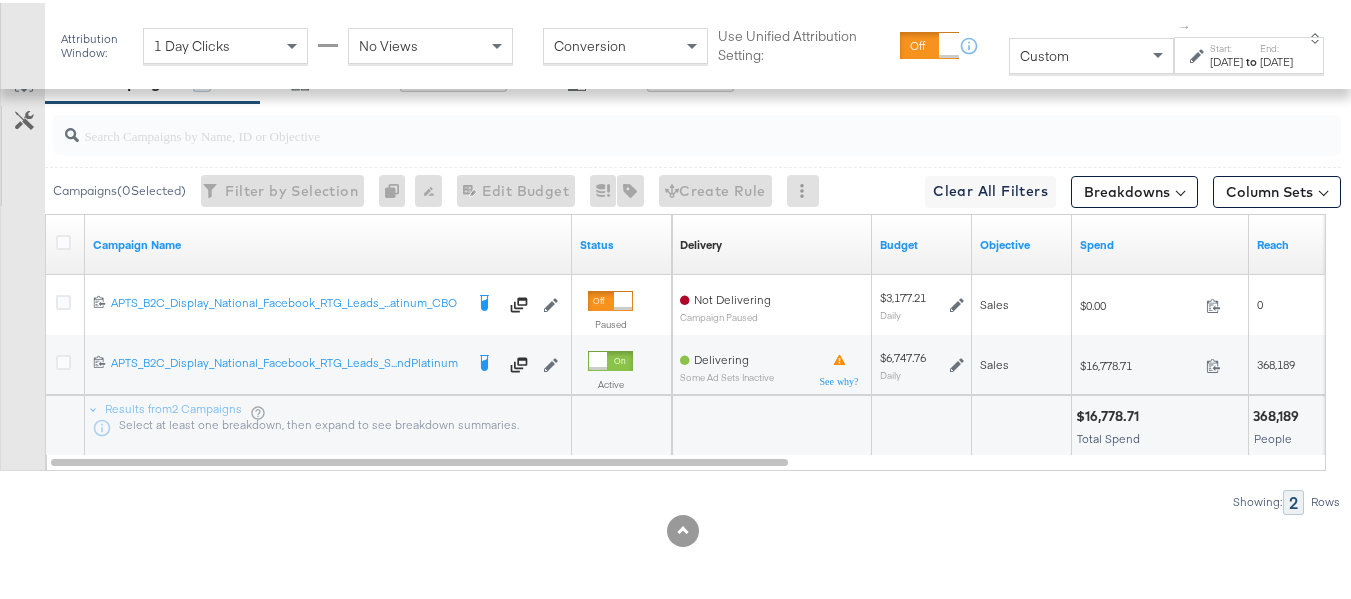 click on "$16,778.71    Total Spend" at bounding box center (1160, 423) 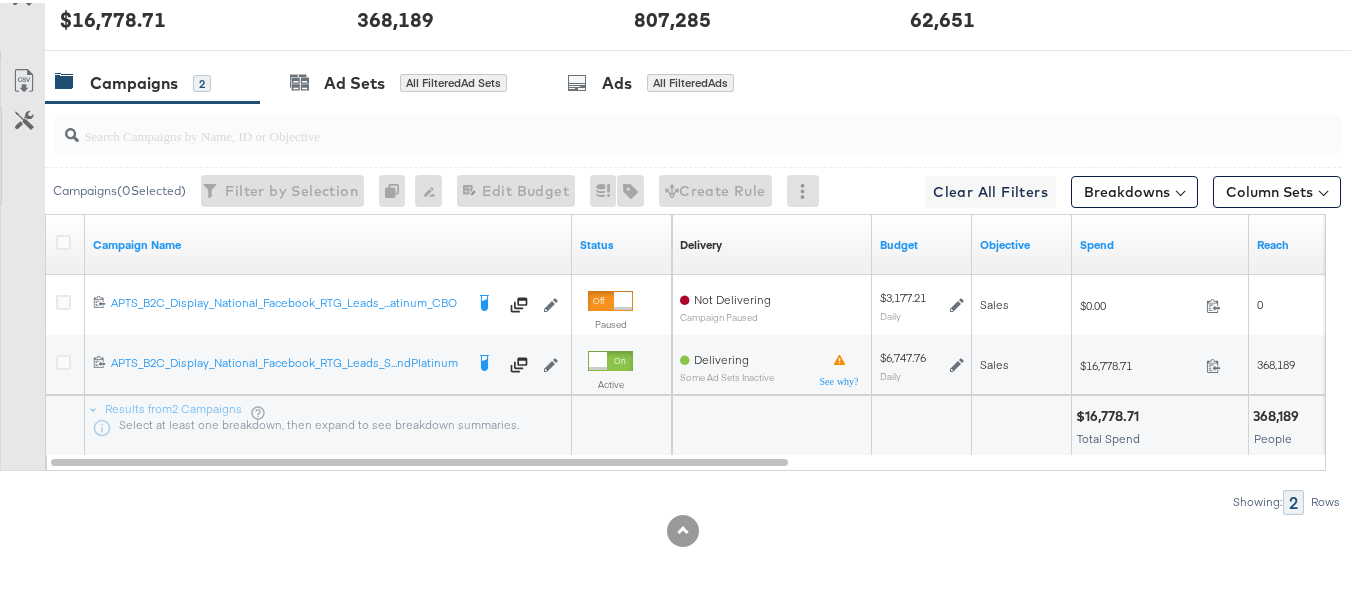 scroll, scrollTop: 0, scrollLeft: 0, axis: both 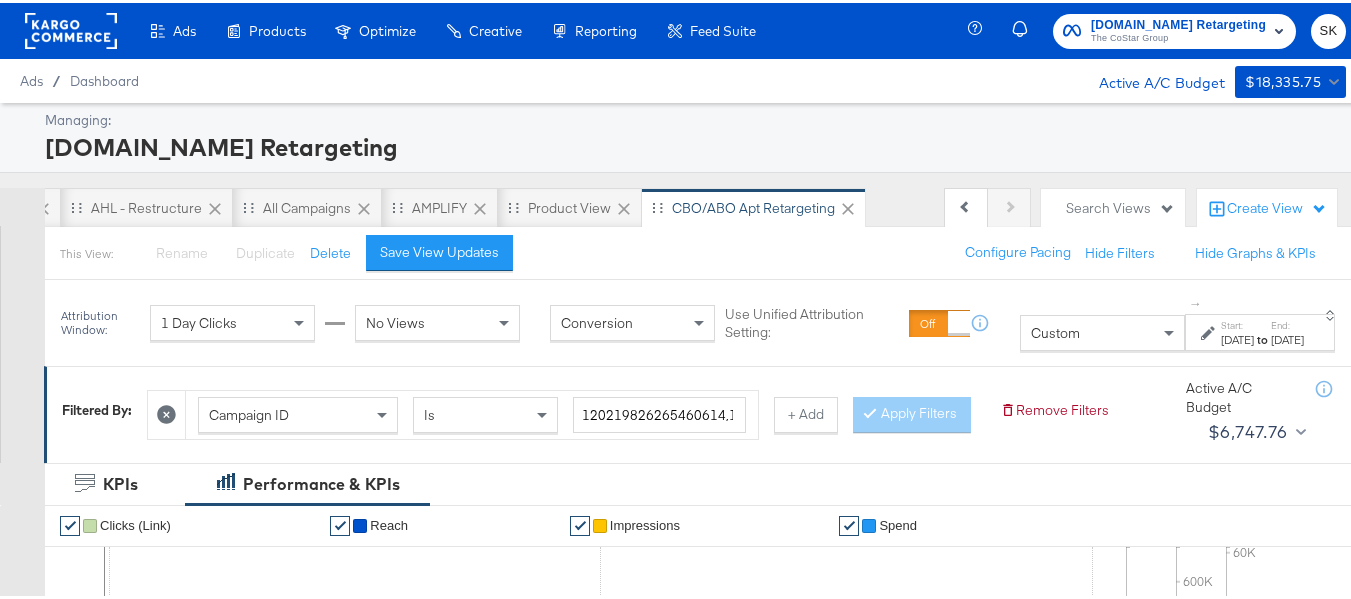 click on "Previous Next SK Active - Last 30 Days APTs - ASC APTs - RTG FR - Restructure AF - Restructure AHL - Restructure All Campaigns AMPLIFY Product View CBO/ABO Apt Retargeting" at bounding box center [538, 205] 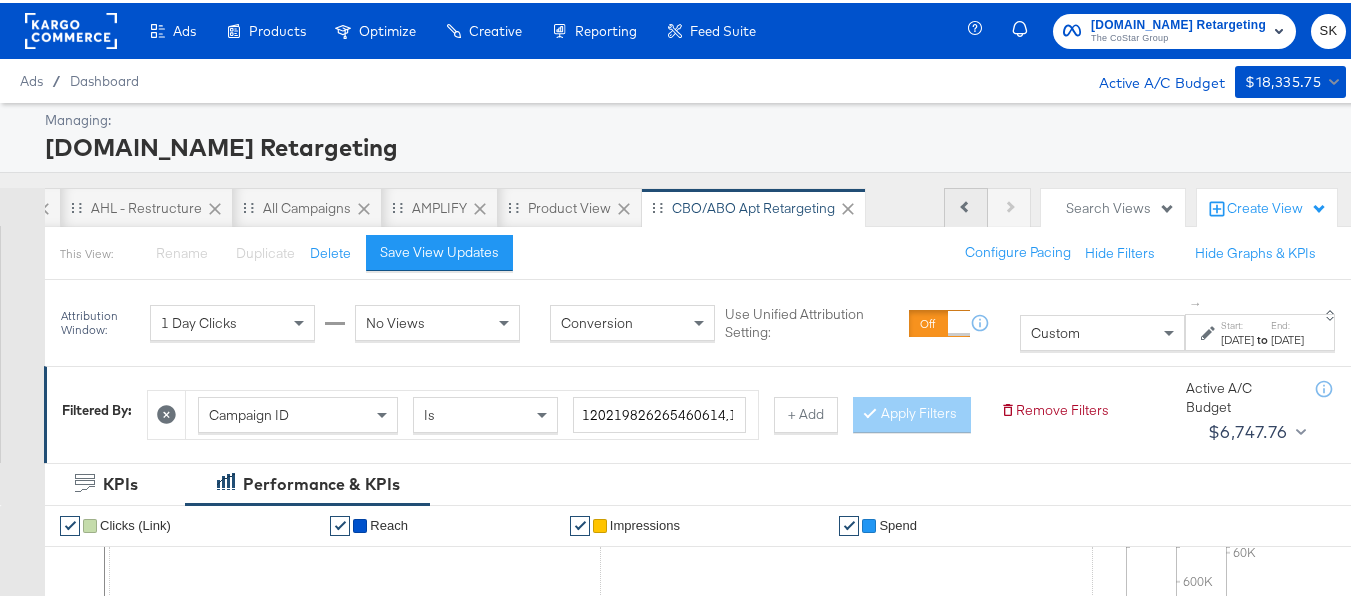 click on "Previous" at bounding box center [966, 205] 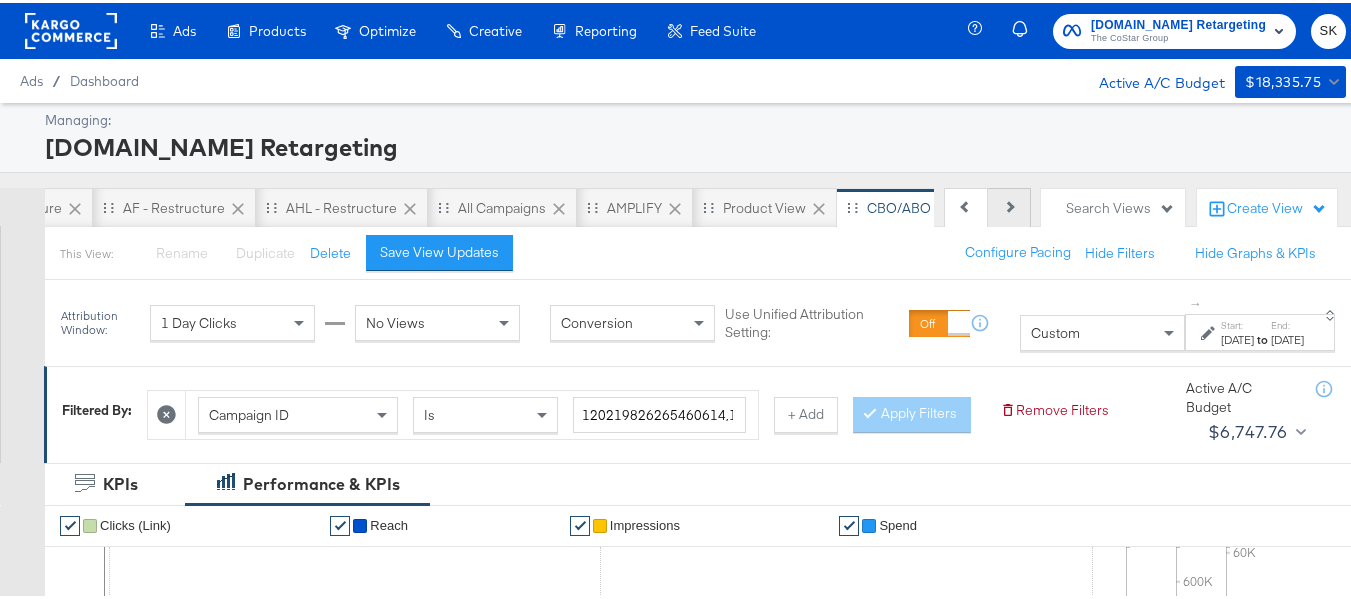 click on "Next" at bounding box center (1009, 205) 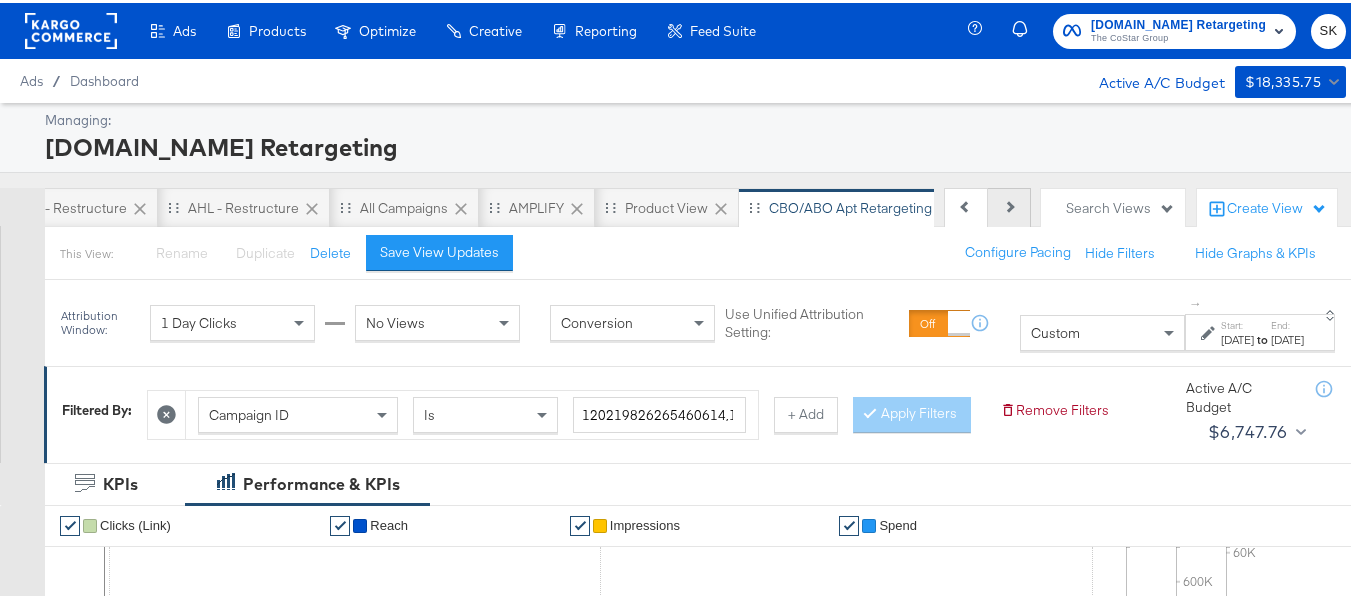 click on "Next" at bounding box center [1009, 205] 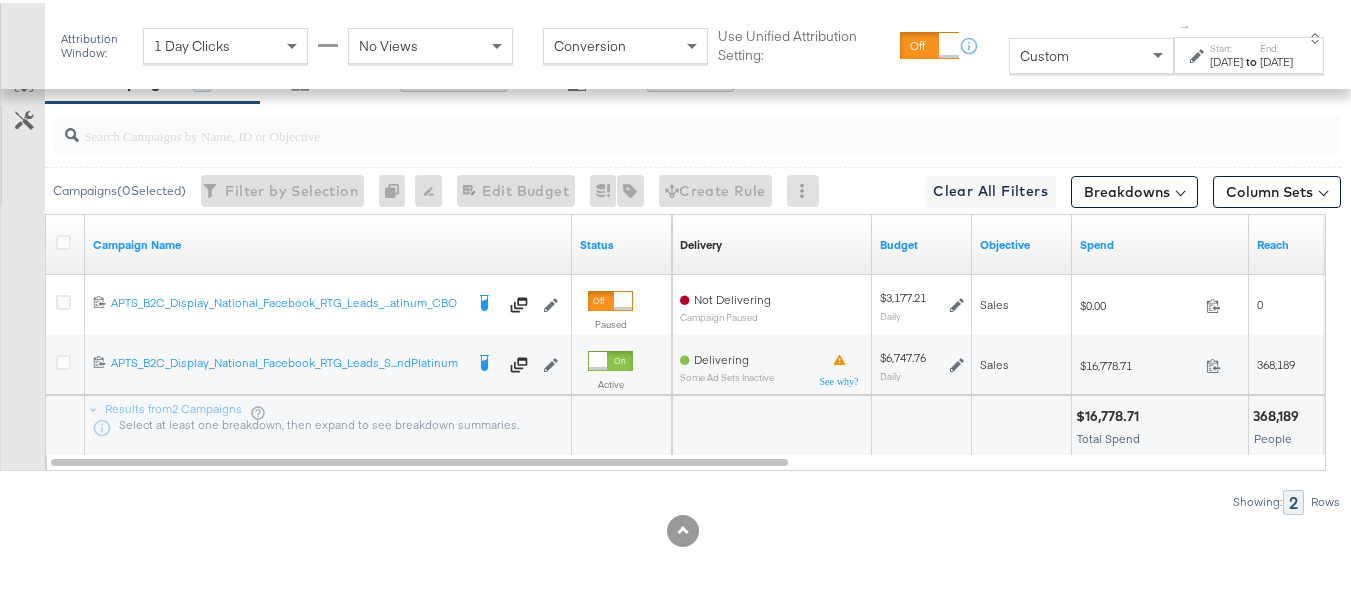 scroll, scrollTop: 0, scrollLeft: 0, axis: both 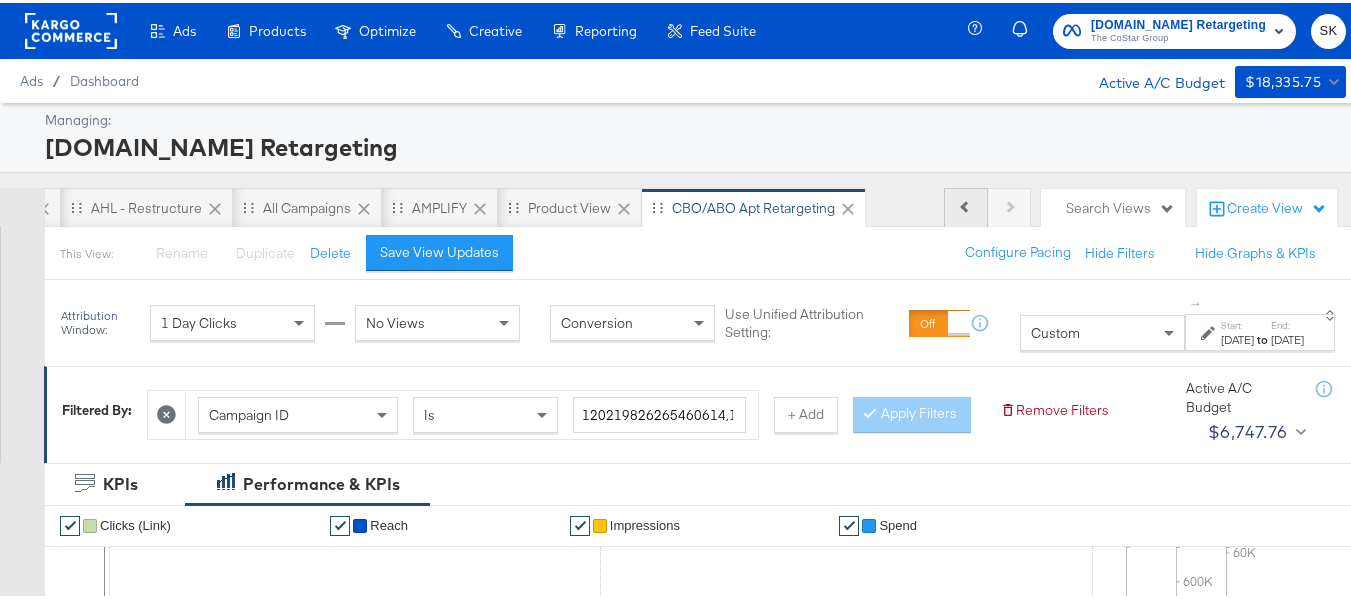 click on "Previous" at bounding box center (966, 205) 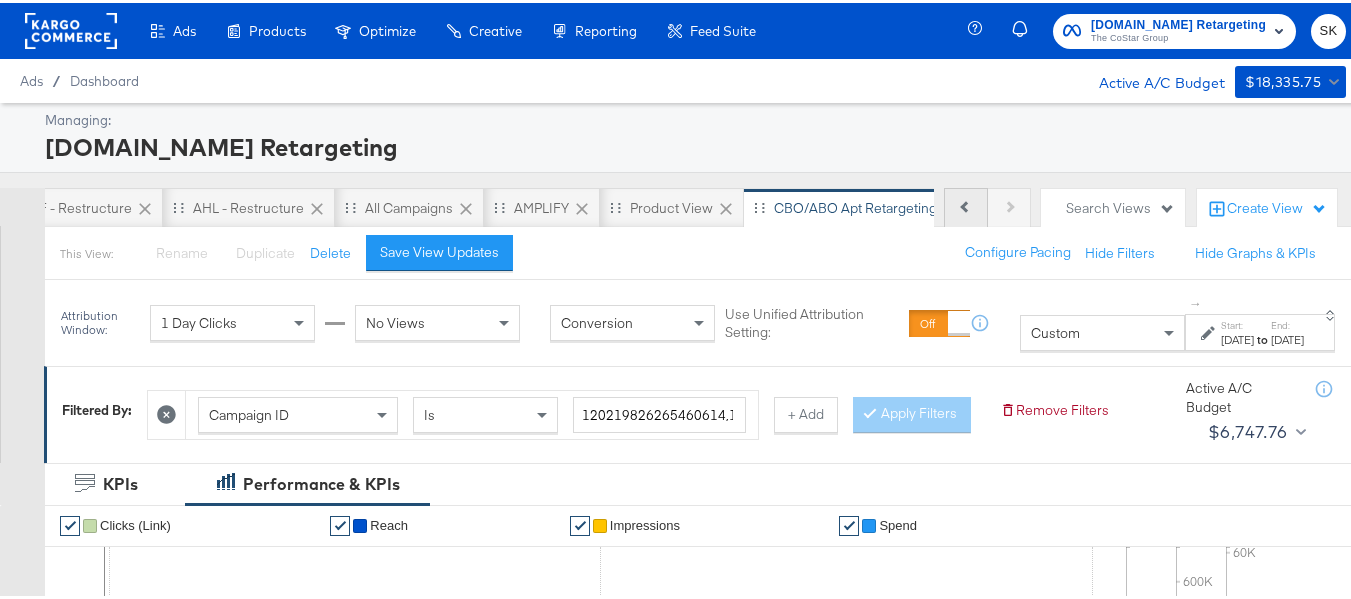 click on "Previous" at bounding box center (966, 205) 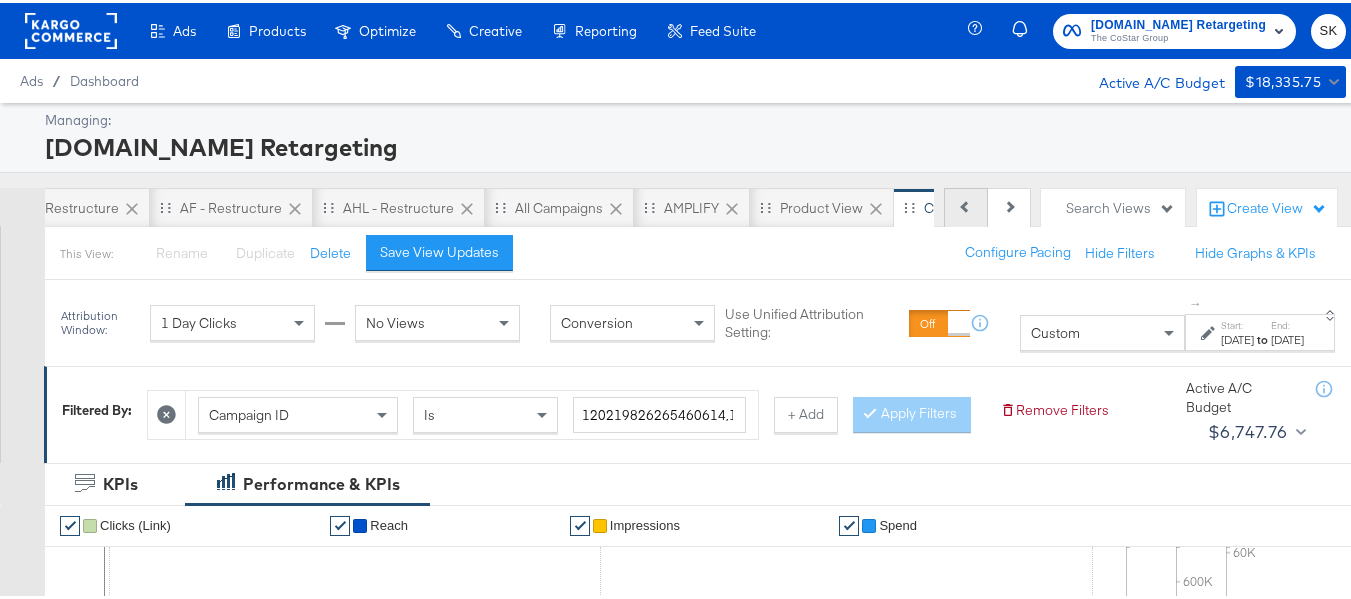 click on "Previous" at bounding box center [966, 205] 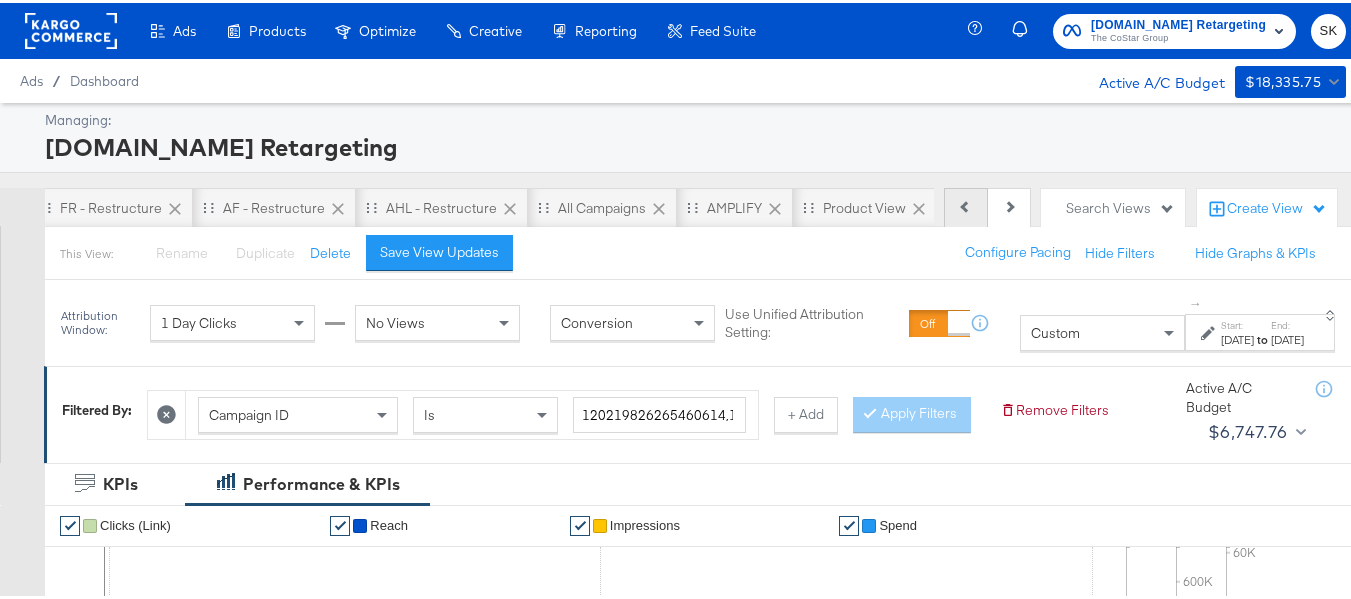 click on "Previous" at bounding box center (966, 205) 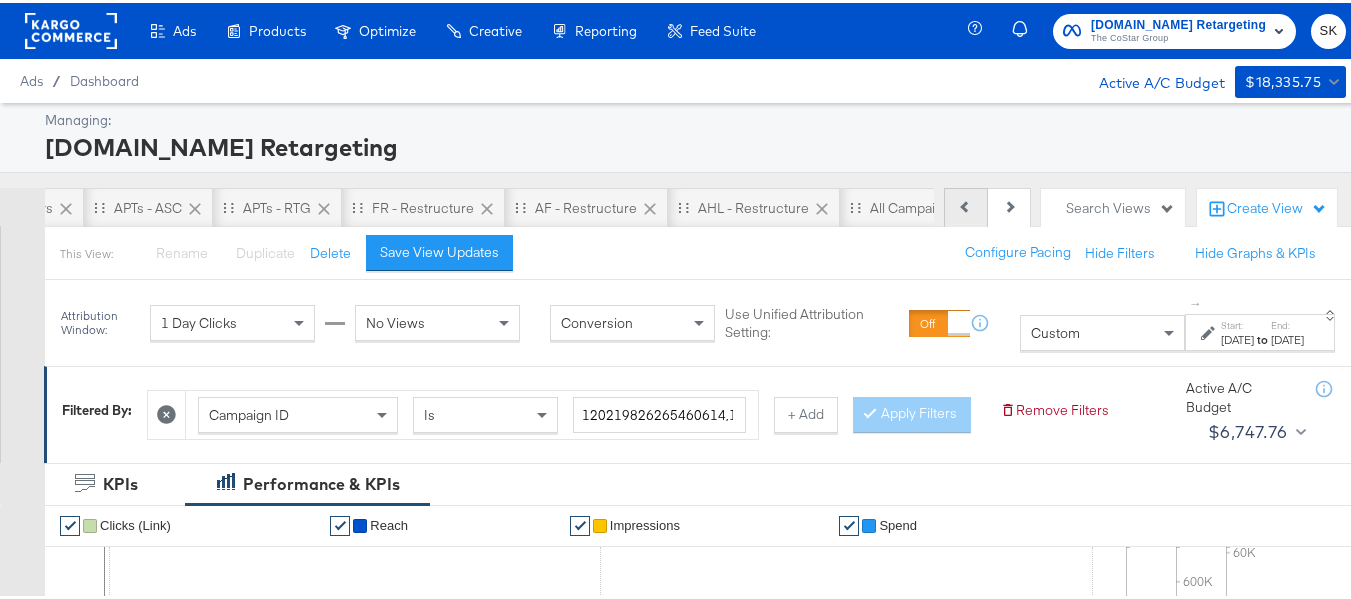 click on "Previous" at bounding box center [966, 205] 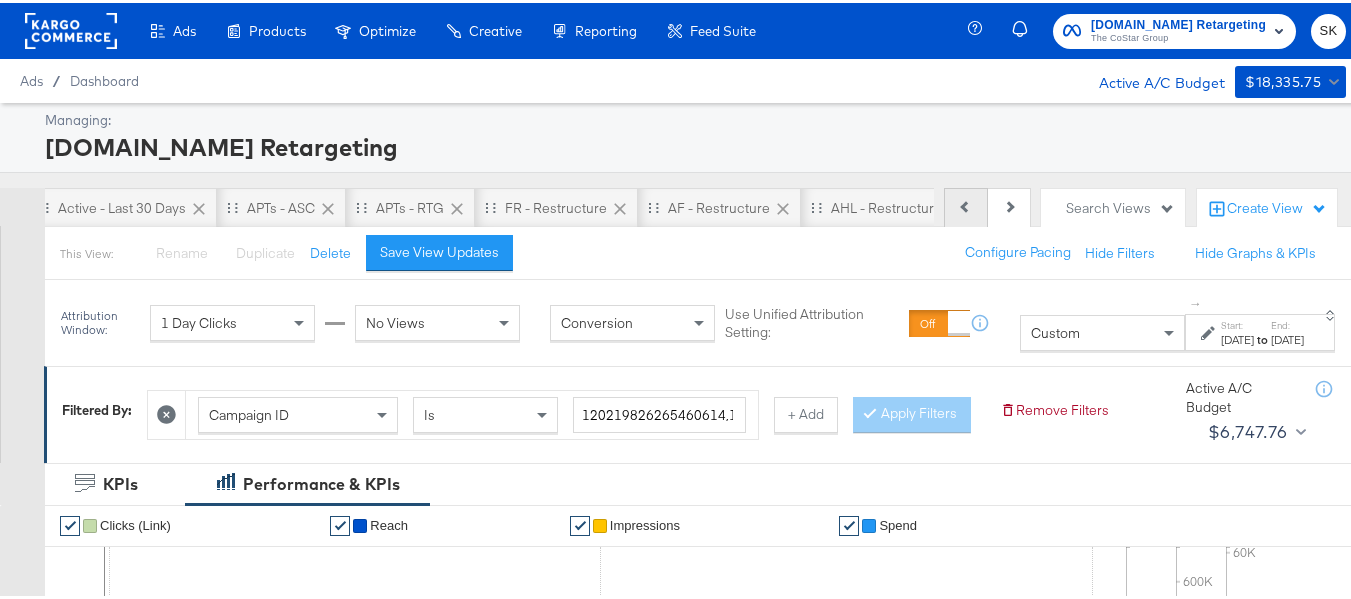 click on "Previous" at bounding box center [966, 205] 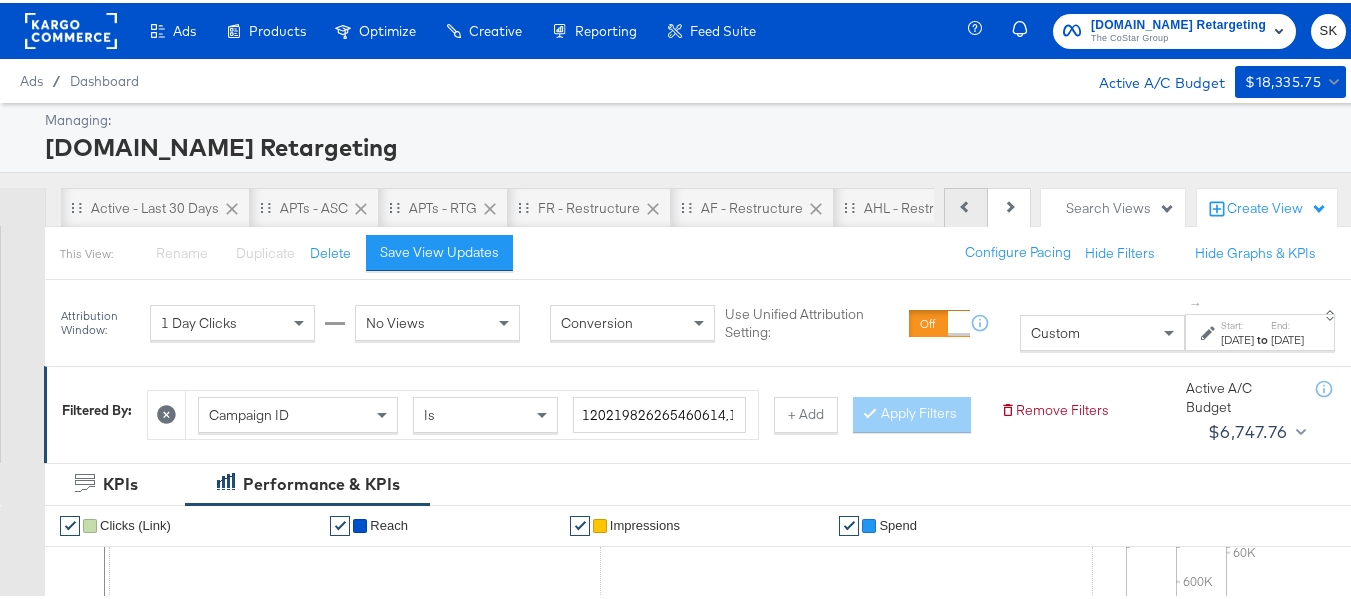 scroll, scrollTop: 0, scrollLeft: 0, axis: both 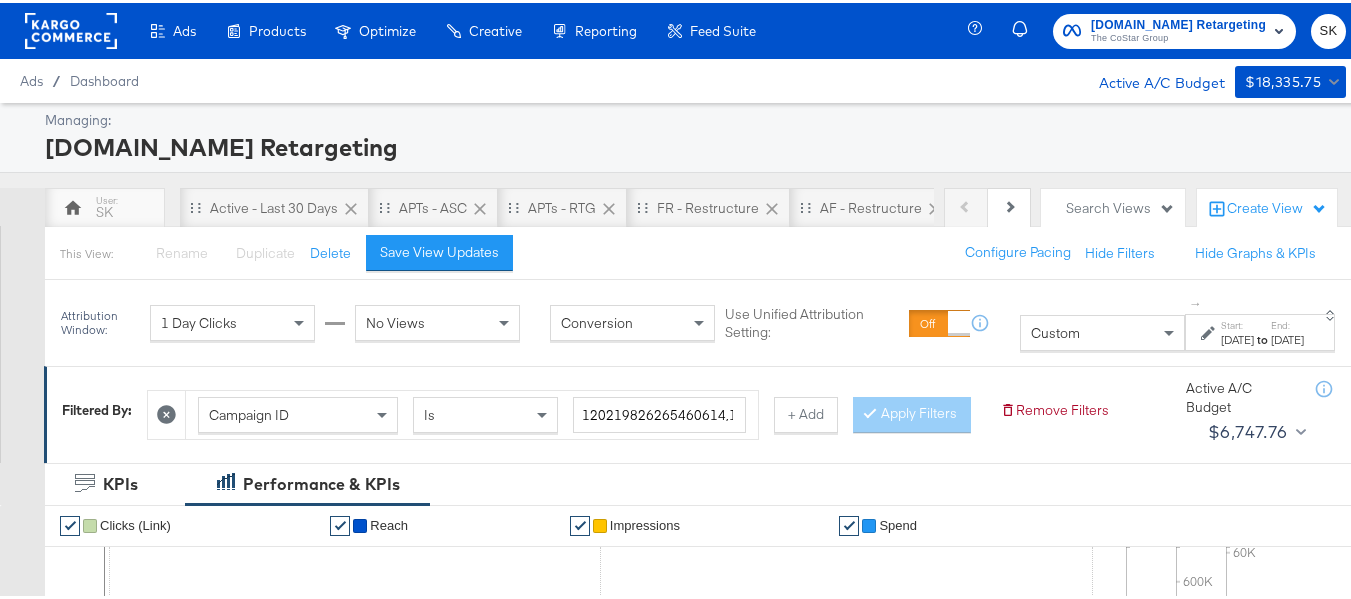 click on "Managing: Apartments.com Retargeting Previous Next SK Active - Last 30 Days APTs - ASC APTs - RTG FR - Restructure AF - Restructure AHL - Restructure All Campaigns AMPLIFY Product View CBO/ABO Apt Retargeting Search Views   Create View This View: Rename Please save your changes before renaming this view Duplicate Please save your changes before duplicating this view Delete Save View Updates Configure Pacing Hide Filters Hide Graphs & KPIs Attribution Window:  1 Day Clicks No Views Conversion Use Unified Attribution Setting: If you set use unified attribution setting, your query's conversion metric attribution and campaign optimization will use the attribution setting of the ad object(s) being queried — a single period of time during which conversions are credited to ads and used to inform campaign optimization. Custom ↑  Start:  Jul 1st 2025    to     End:  Jul 2nd 2025 Filtered By: Campaign ID Is 120219826265460614,120210506996100614 + Add   Apply Filters Remove Filters Active A/C Budget $6,747.76 $" at bounding box center (683, 811) 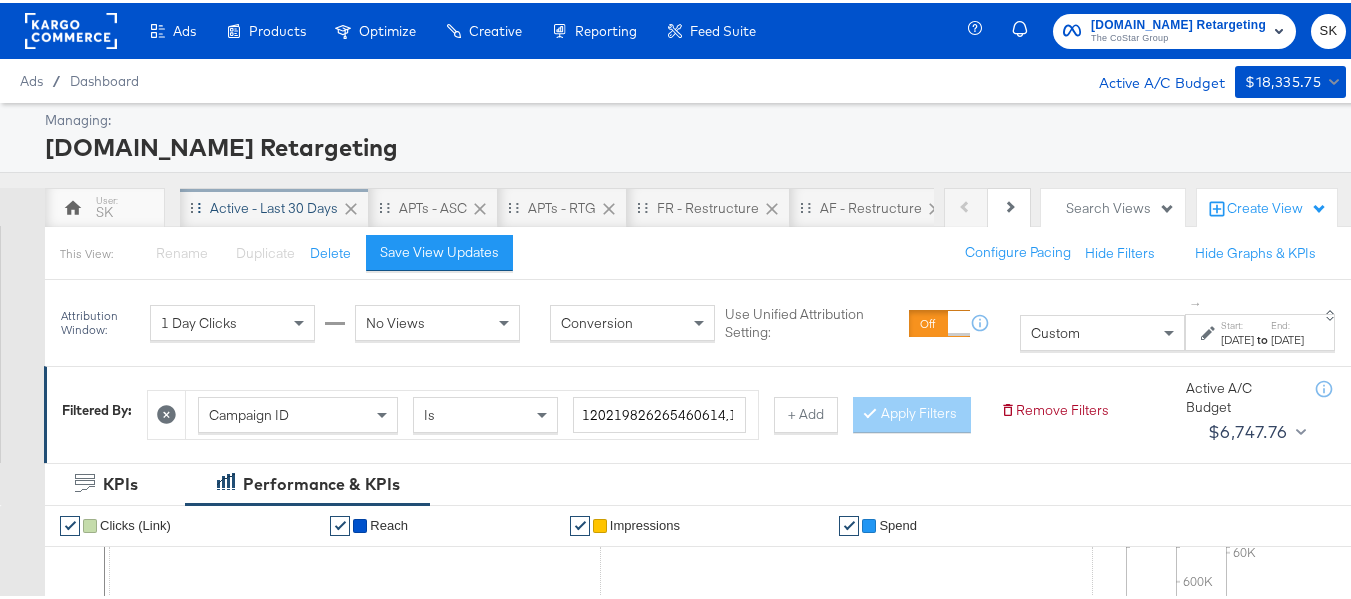 click on "Active - Last 30 Days" at bounding box center [274, 205] 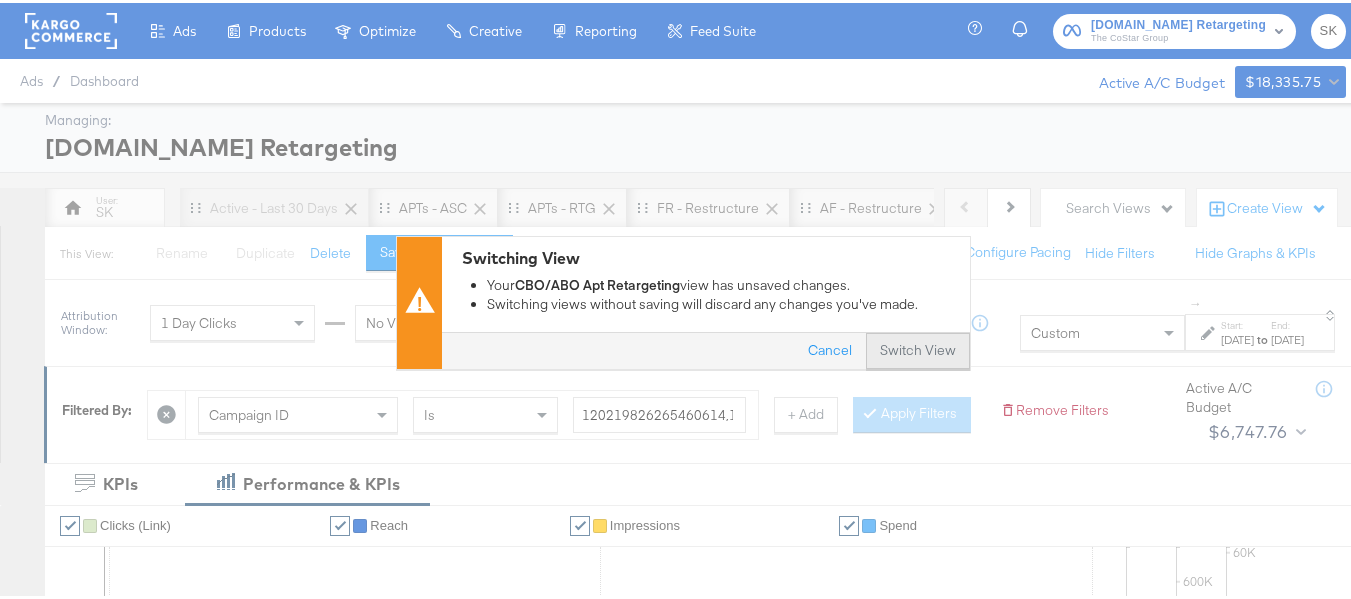 click on "Switch View" at bounding box center (918, 348) 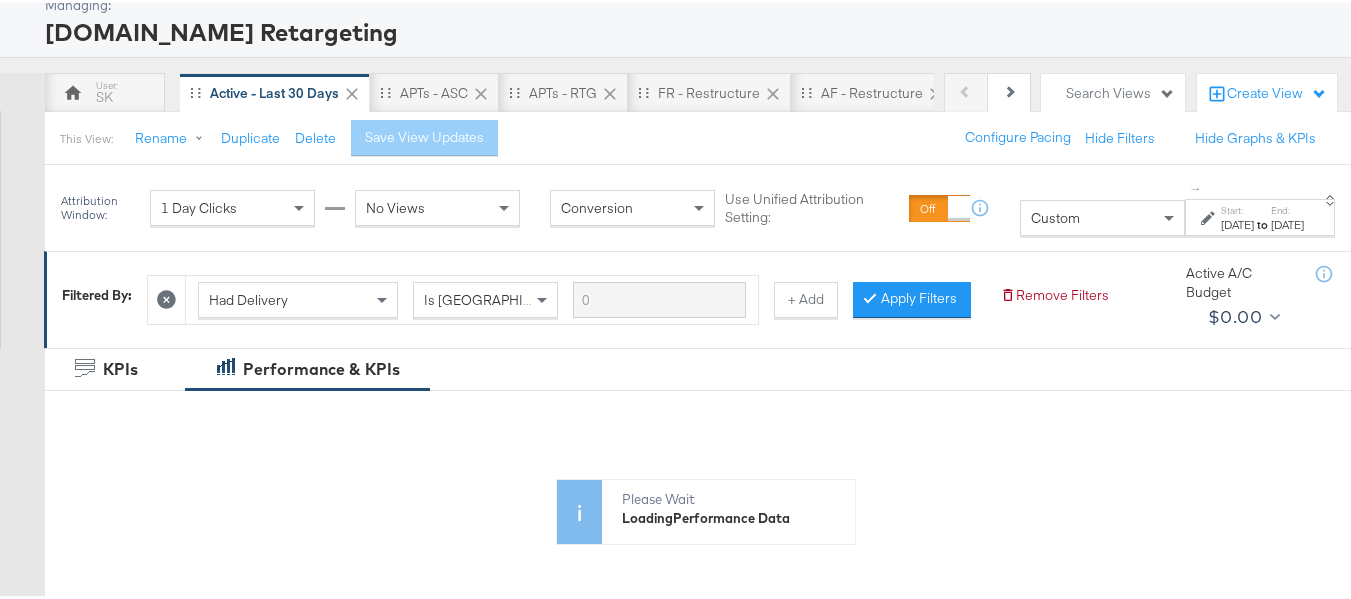 scroll, scrollTop: 400, scrollLeft: 0, axis: vertical 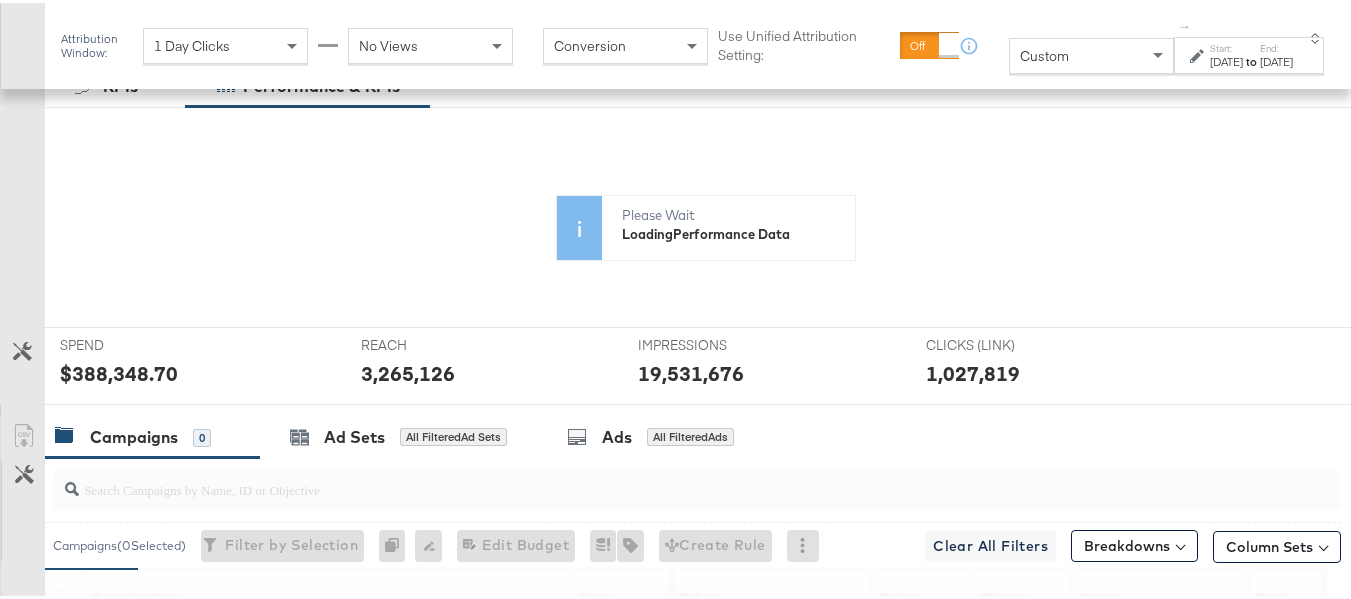 click on "Custom" at bounding box center (1091, 53) 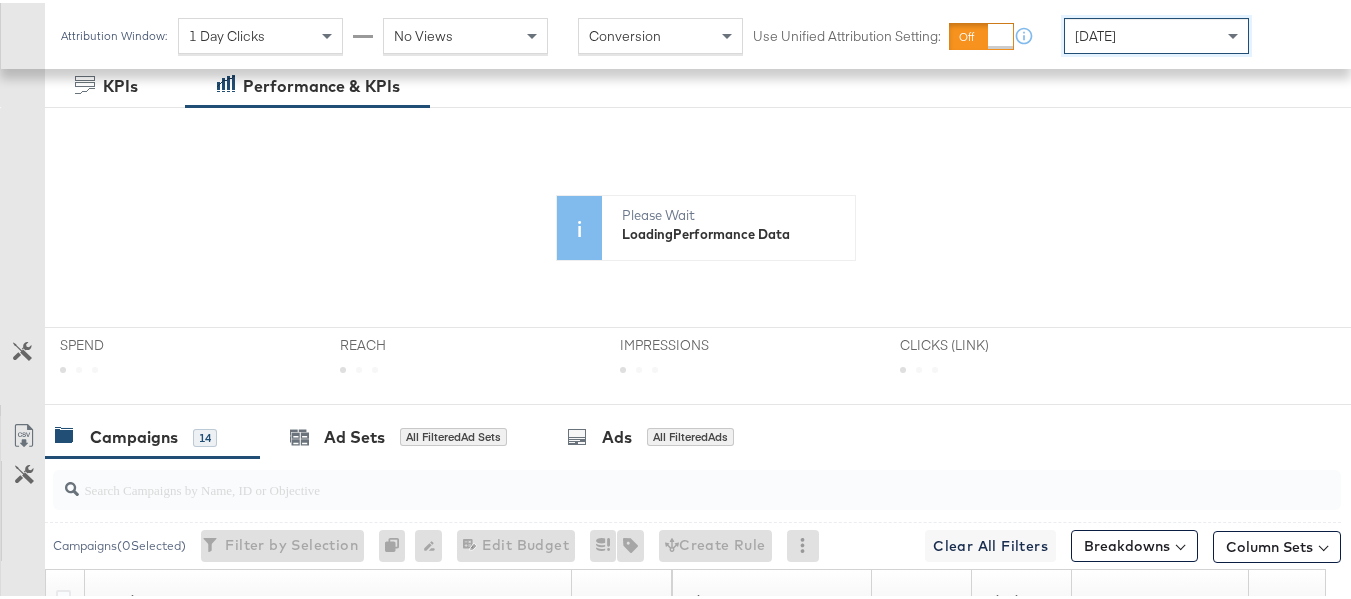 click on "[DATE]" at bounding box center (1156, 33) 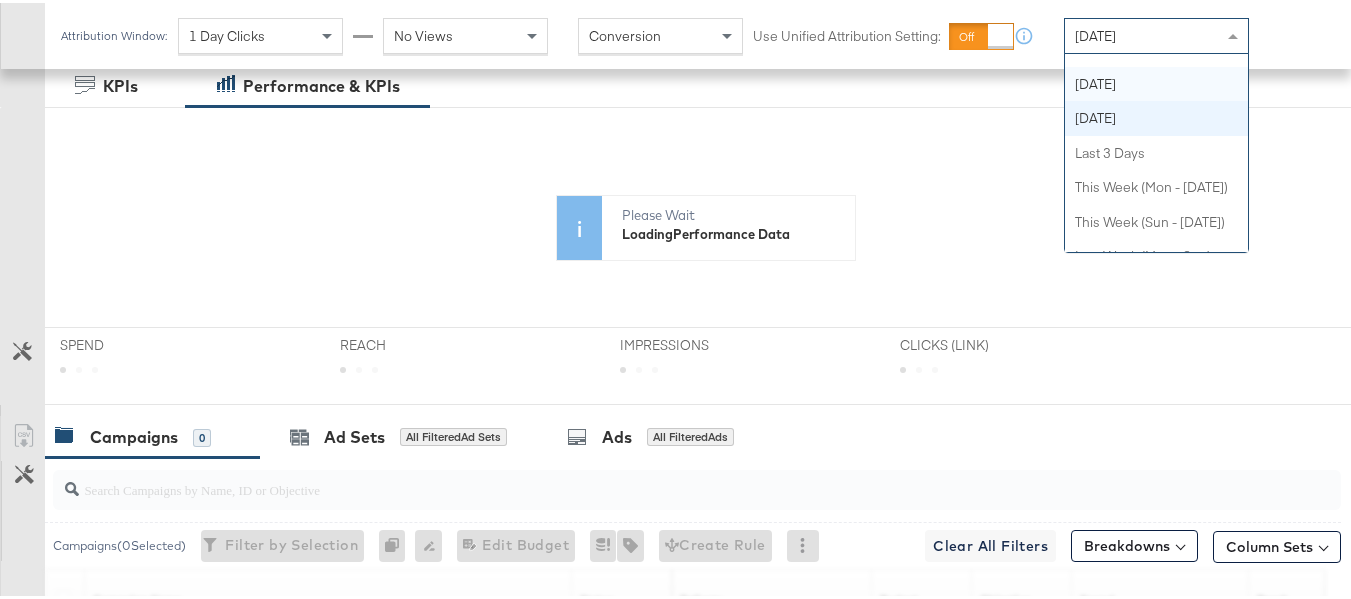 scroll, scrollTop: 0, scrollLeft: 0, axis: both 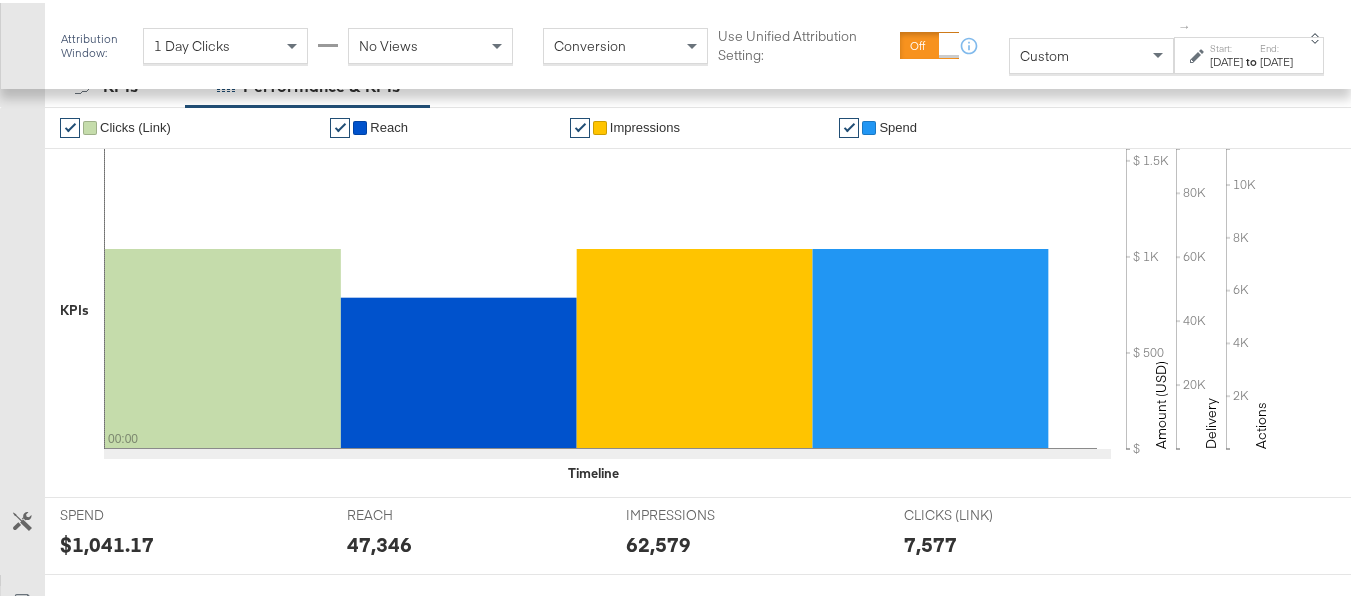 click on "[DATE]" at bounding box center [1226, 59] 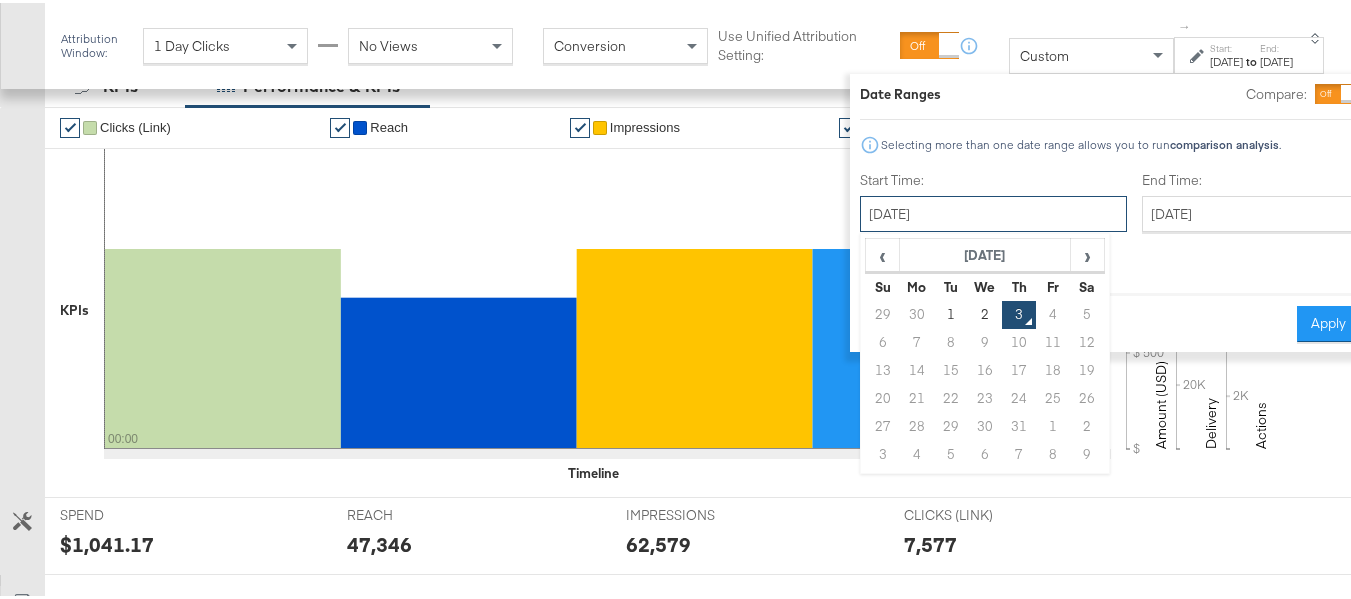 click on "July 3rd 2025" at bounding box center [993, 211] 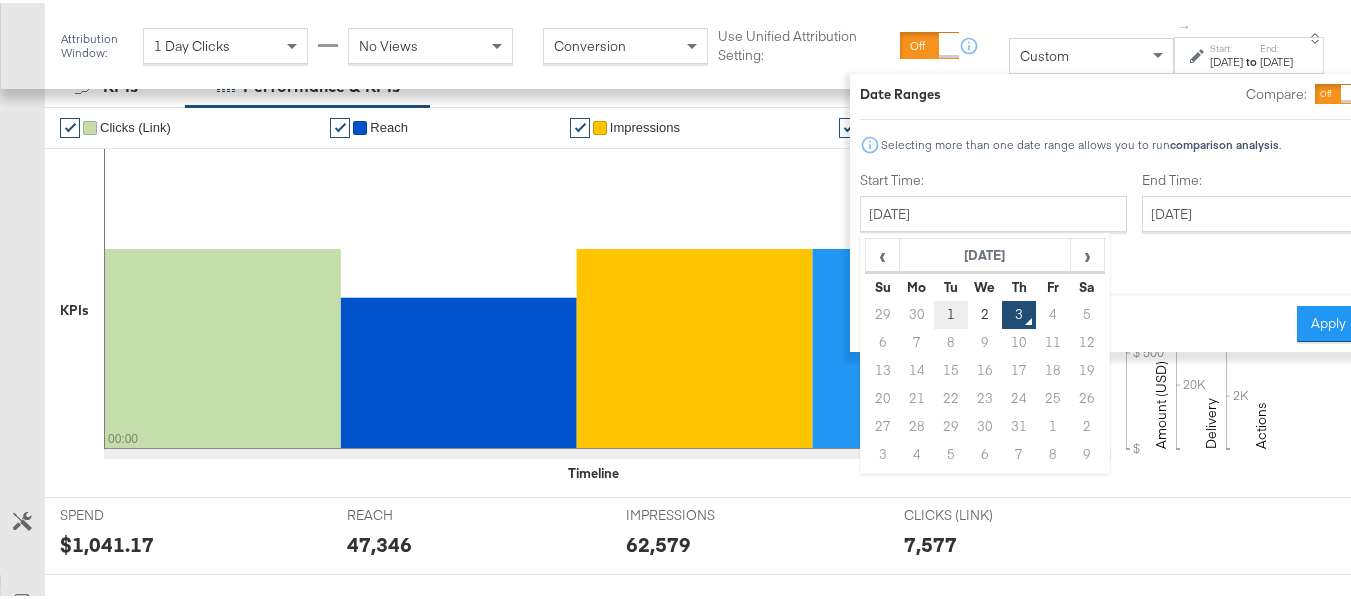 click on "1" at bounding box center [951, 312] 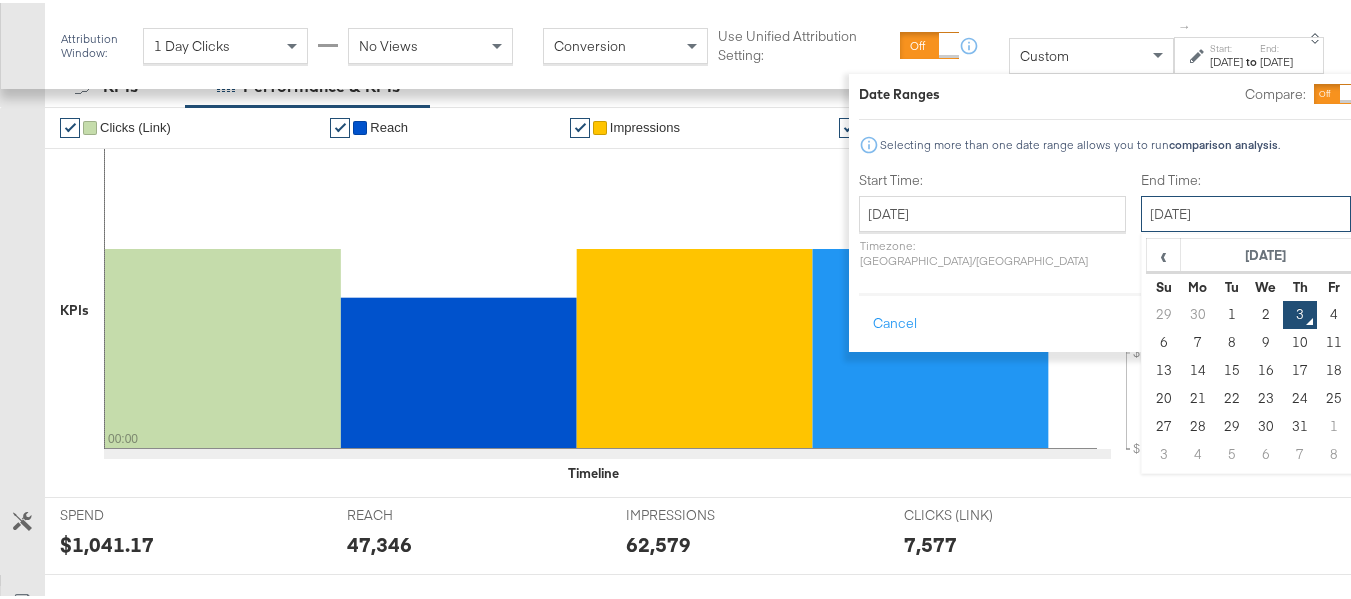 click on "July 3rd 2025" at bounding box center (1246, 211) 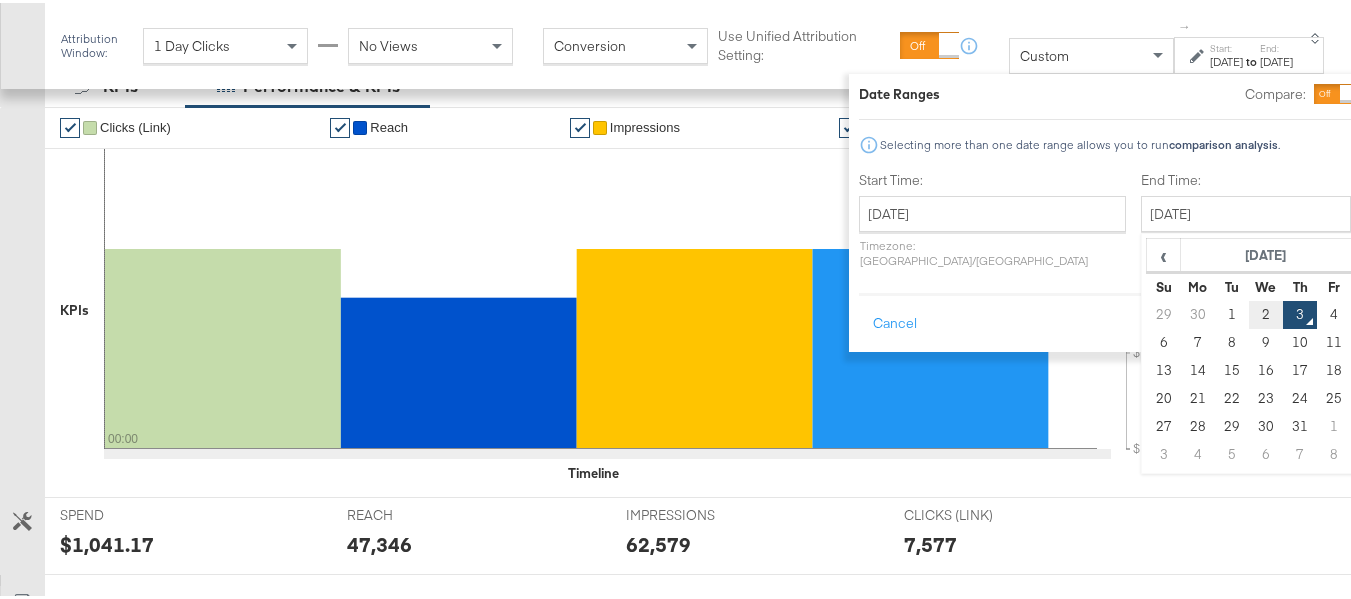 click on "2" at bounding box center [1266, 312] 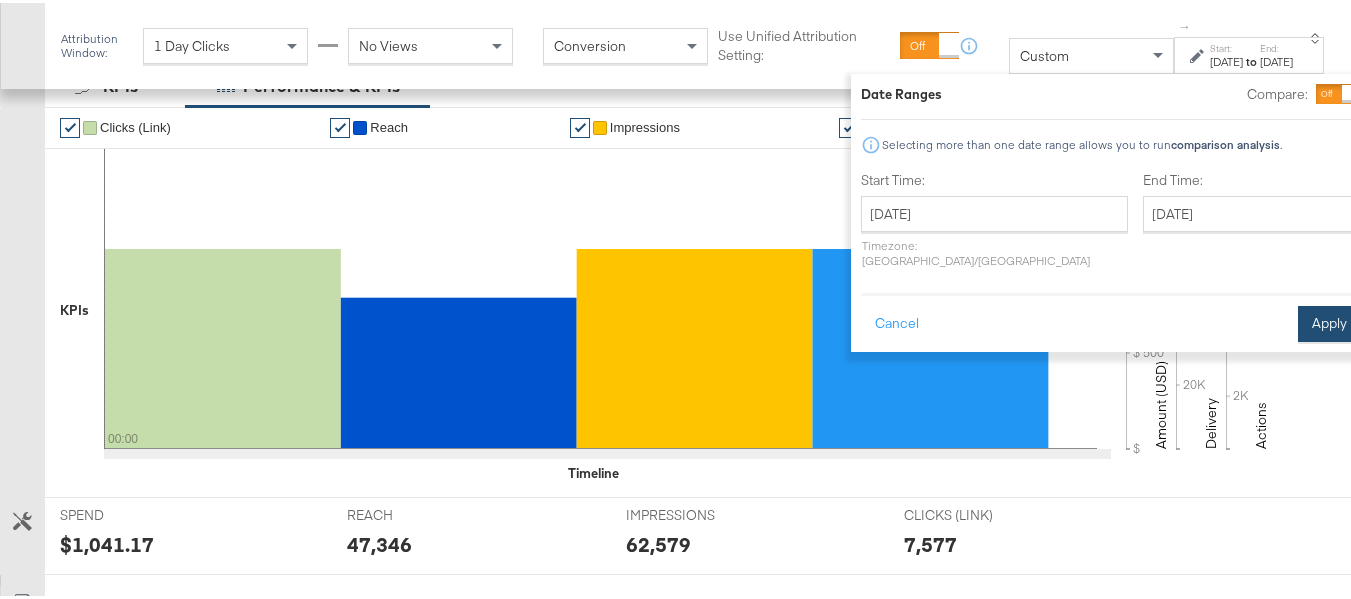 click on "Apply" at bounding box center [1329, 321] 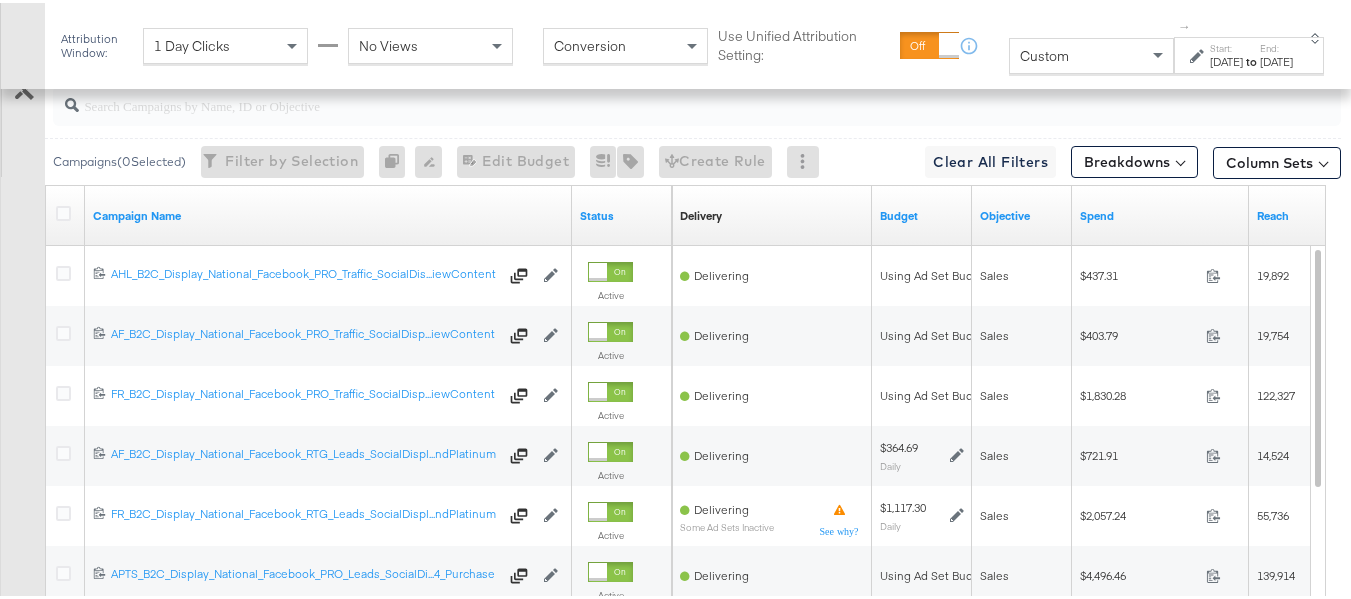 click at bounding box center [653, 94] 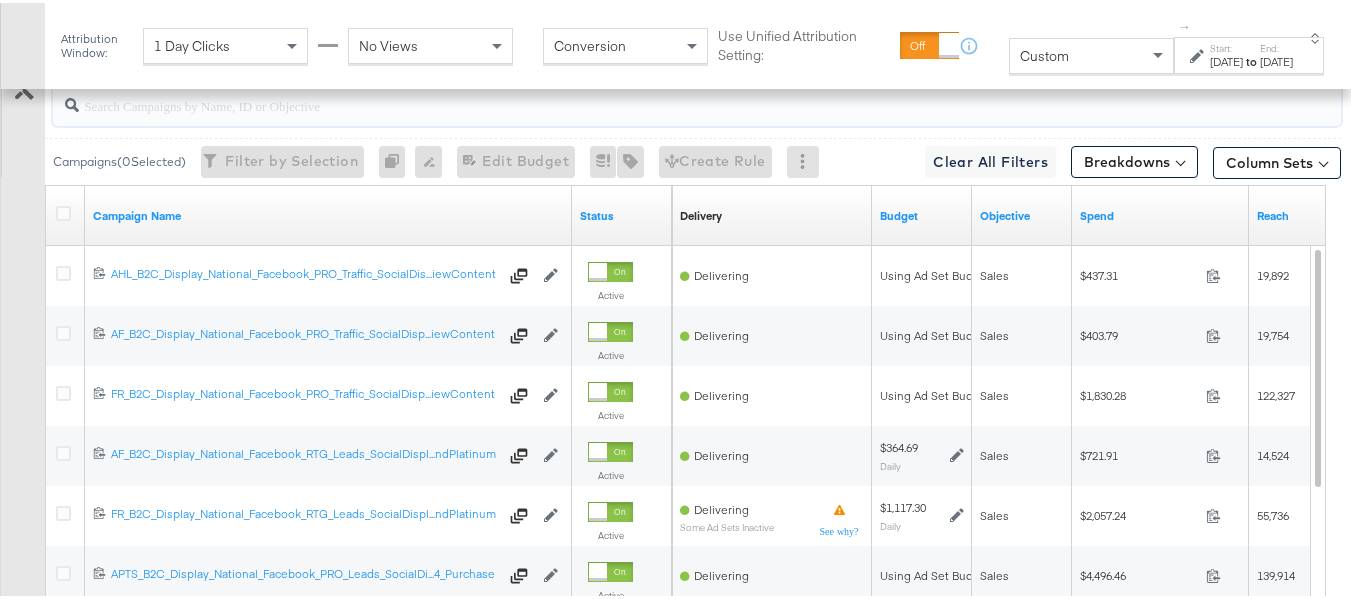paste on "FR_B2C_Display_National_Facebook_RTG_Leads_SocialDisplay_alwayson_Retargeting_FR24_DiamondPlatinum" 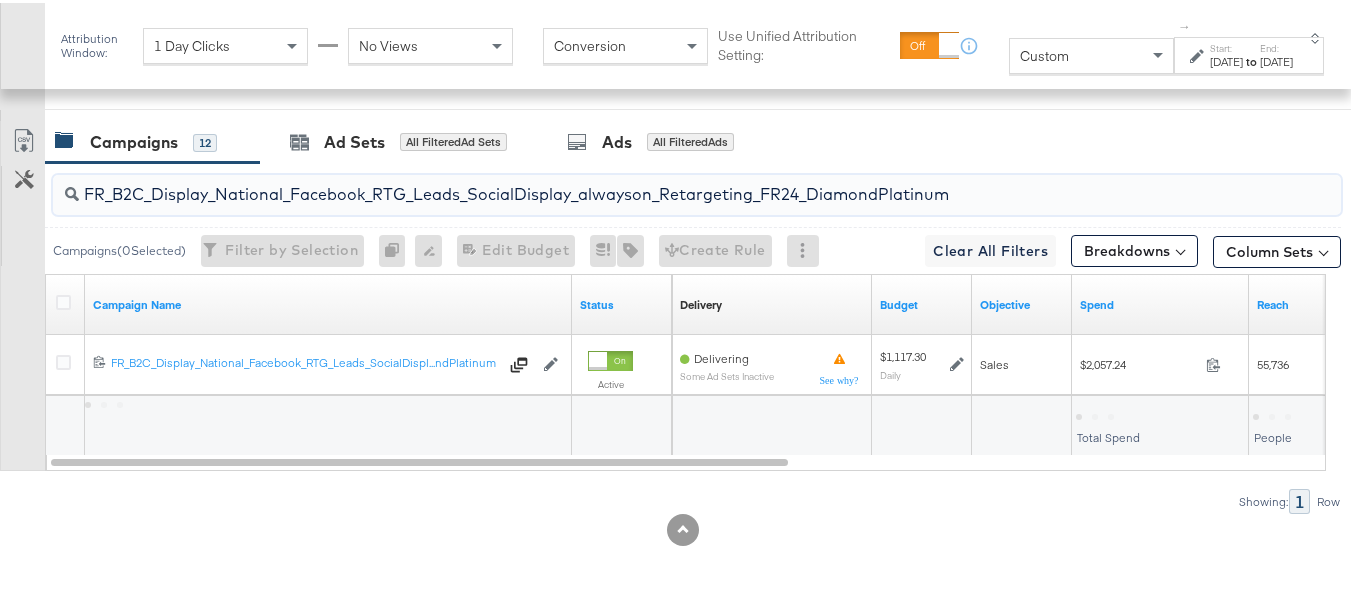 scroll, scrollTop: 895, scrollLeft: 0, axis: vertical 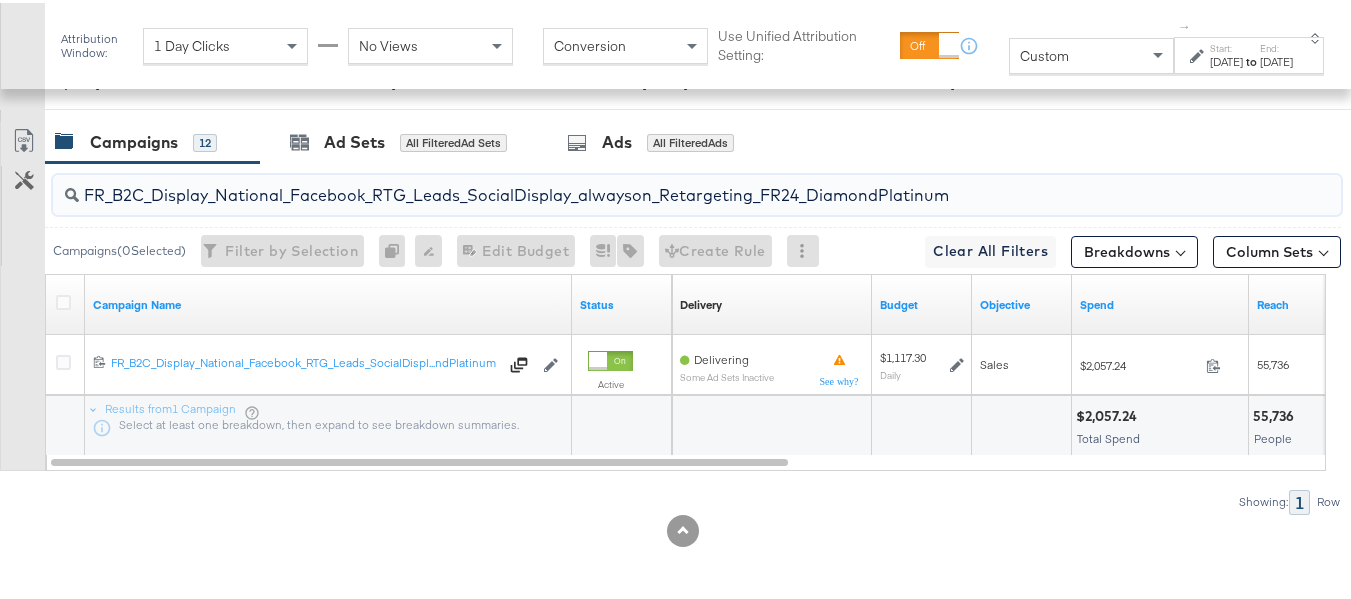 click on "FR_B2C_Display_National_Facebook_RTG_Leads_SocialDisplay_alwayson_Retargeting_FR24_DiamondPlatinum" at bounding box center (653, 184) 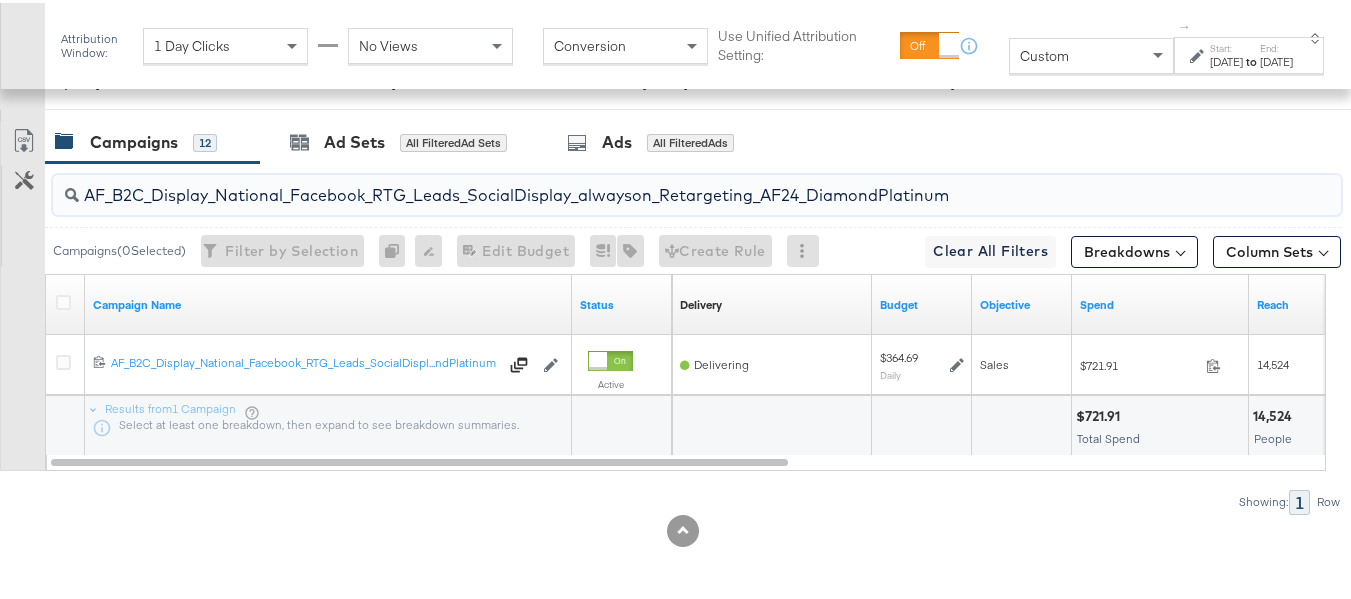 click on "AF_B2C_Display_National_Facebook_RTG_Leads_SocialDisplay_alwayson_Retargeting_AF24_DiamondPlatinum" at bounding box center [653, 184] 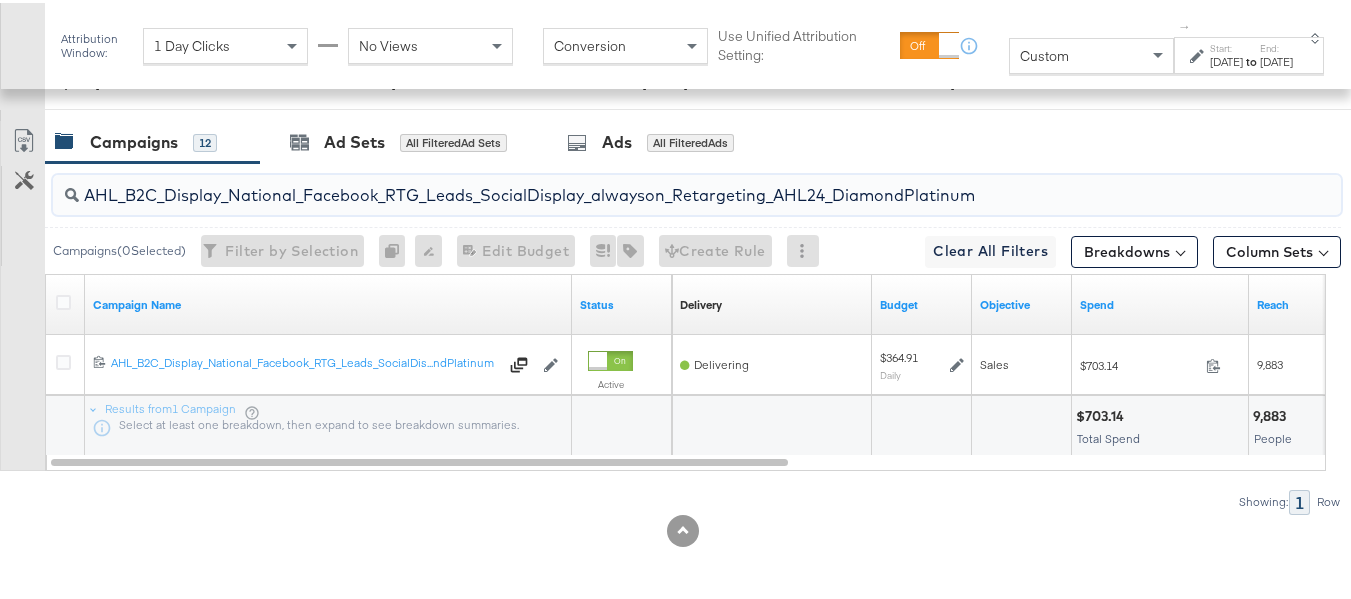 click on "AHL_B2C_Display_National_Facebook_RTG_Leads_SocialDisplay_alwayson_Retargeting_AHL24_DiamondPlatinum" at bounding box center [653, 184] 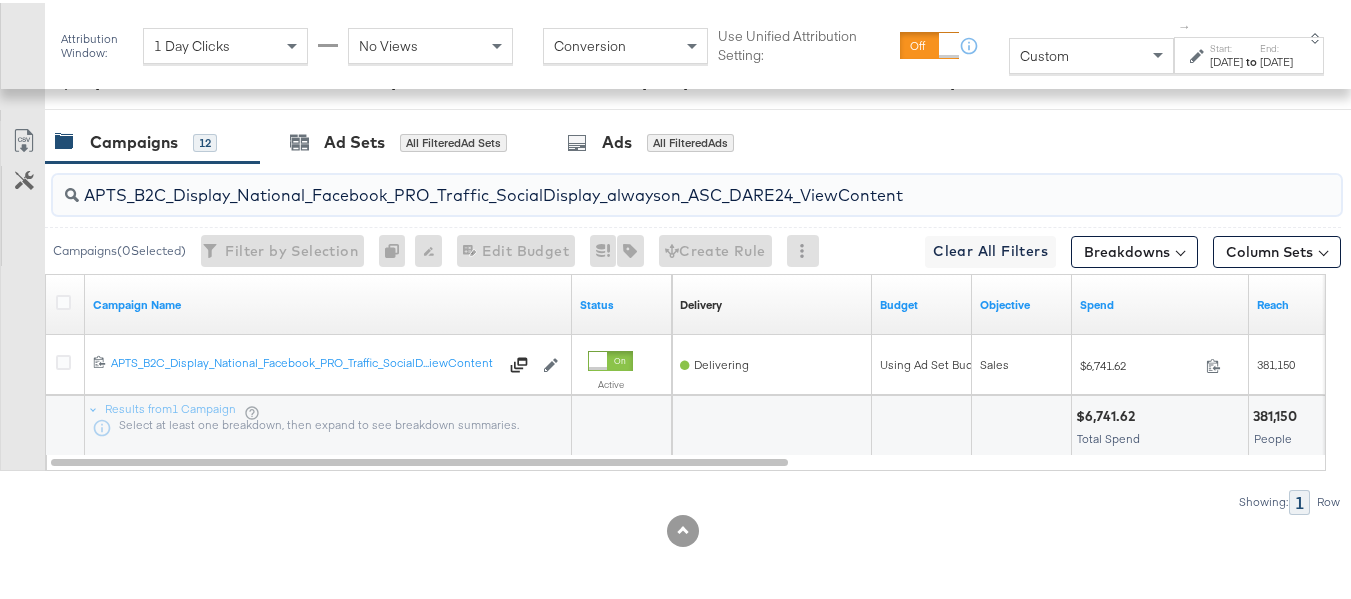 click on "APTS_B2C_Display_National_Facebook_PRO_Traffic_SocialDisplay_alwayson_ASC_DARE24_ViewContent" at bounding box center [653, 184] 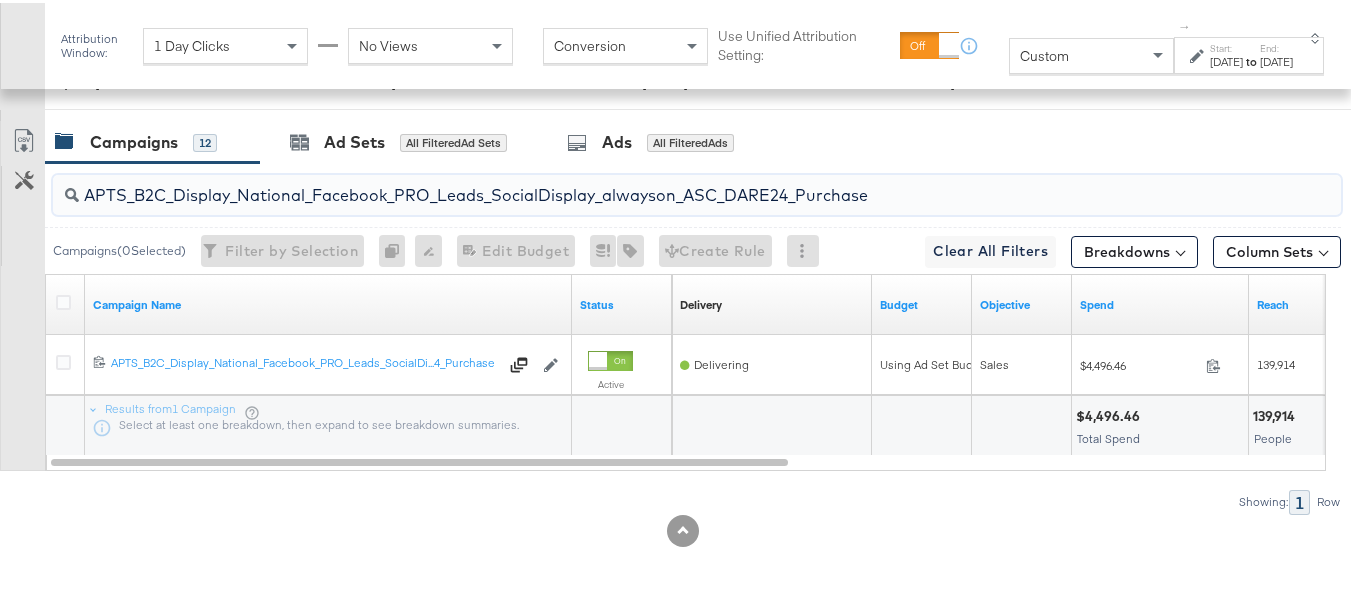 click on "APTS_B2C_Display_National_Facebook_PRO_Leads_SocialDisplay_alwayson_ASC_DARE24_Purchase" at bounding box center [653, 184] 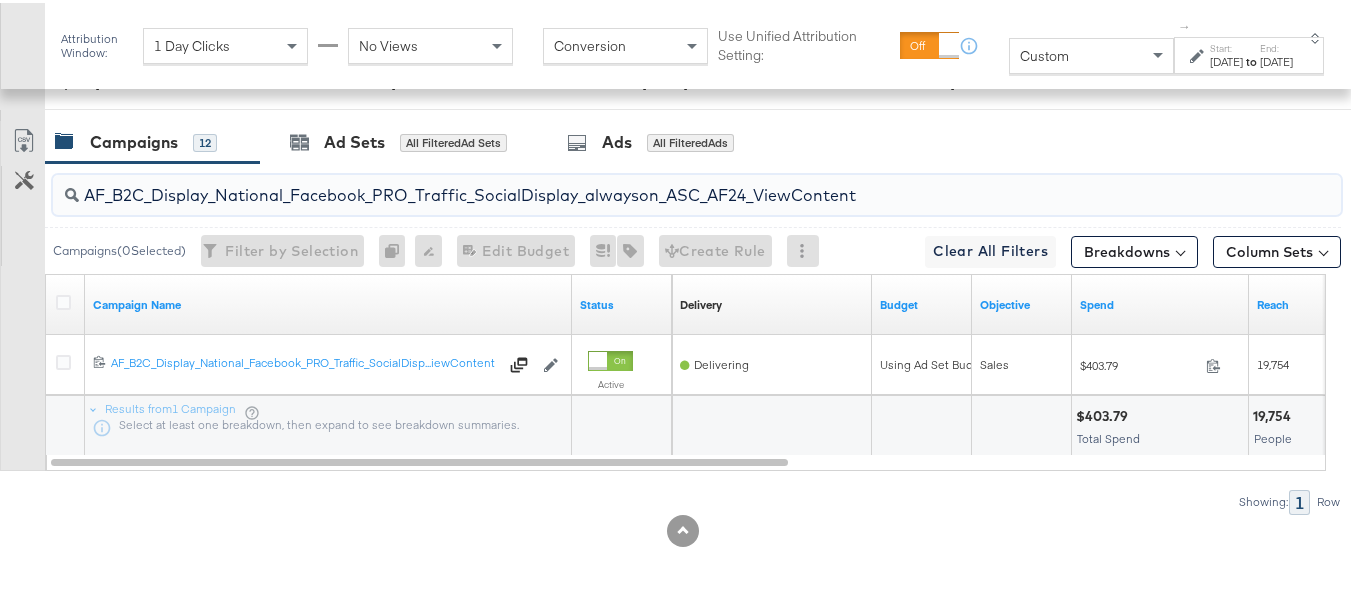 click on "AF_B2C_Display_National_Facebook_PRO_Traffic_SocialDisplay_alwayson_ASC_AF24_ViewContent" at bounding box center (653, 184) 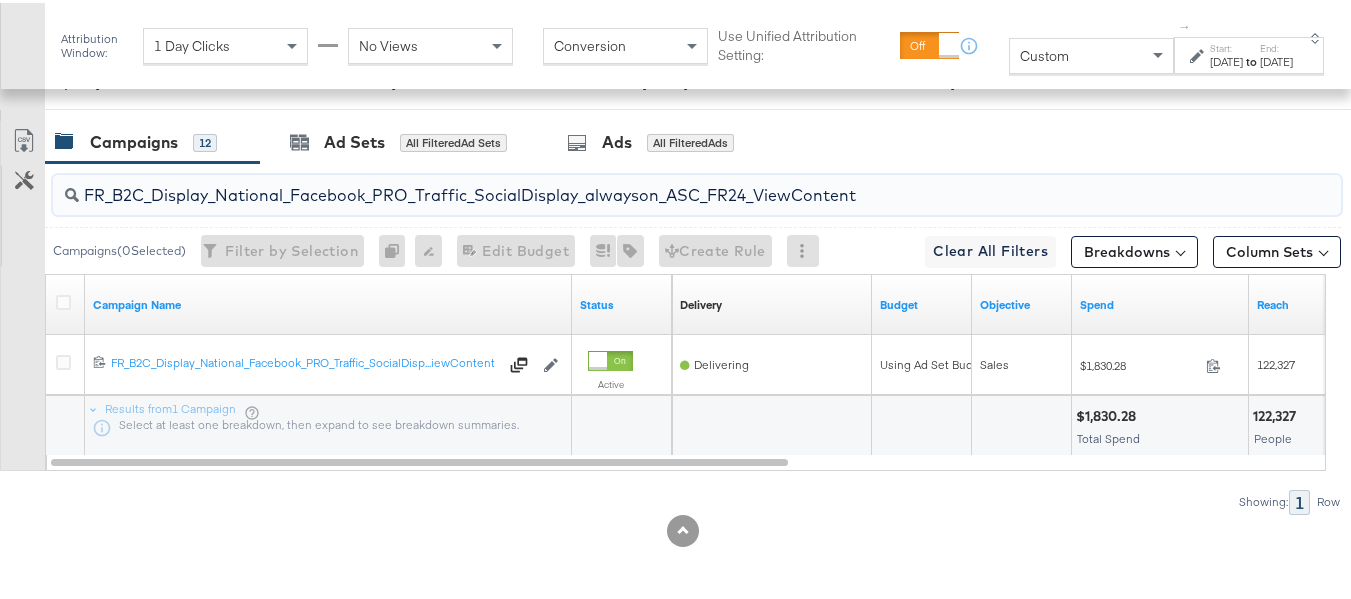 click on "FR_B2C_Display_National_Facebook_PRO_Traffic_SocialDisplay_alwayson_ASC_FR24_ViewContent" at bounding box center [653, 184] 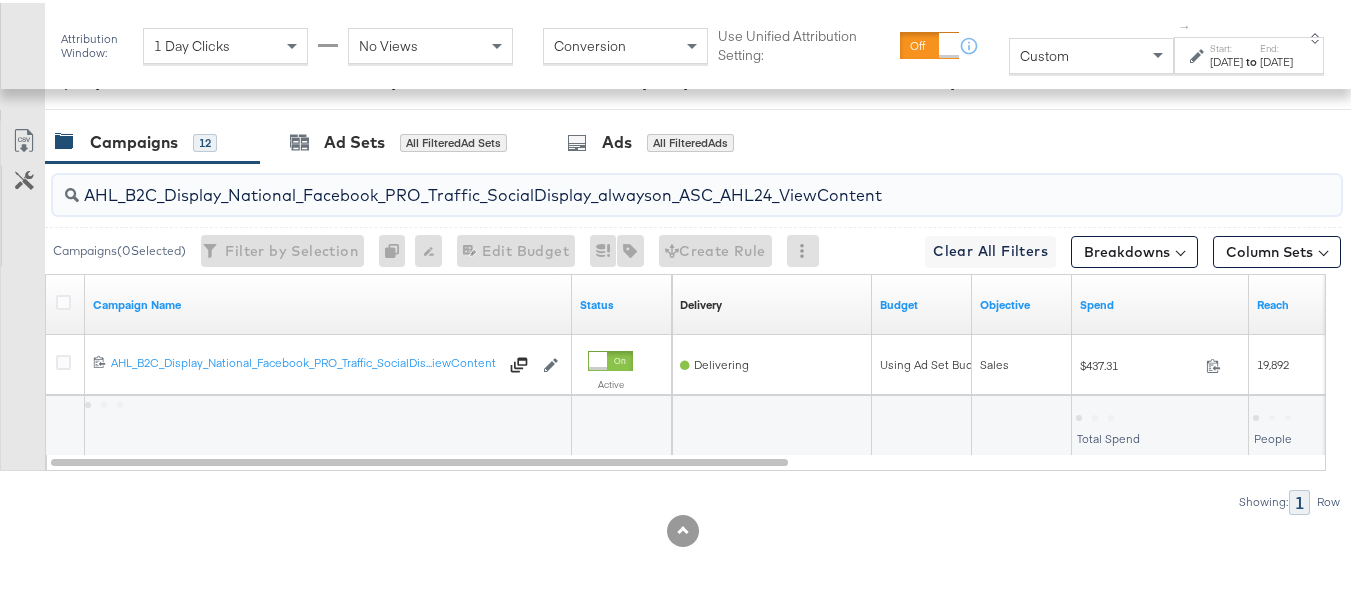 type on "AHL_B2C_Display_National_Facebook_PRO_Traffic_SocialDisplay_alwayson_ASC_AHL24_ViewContent" 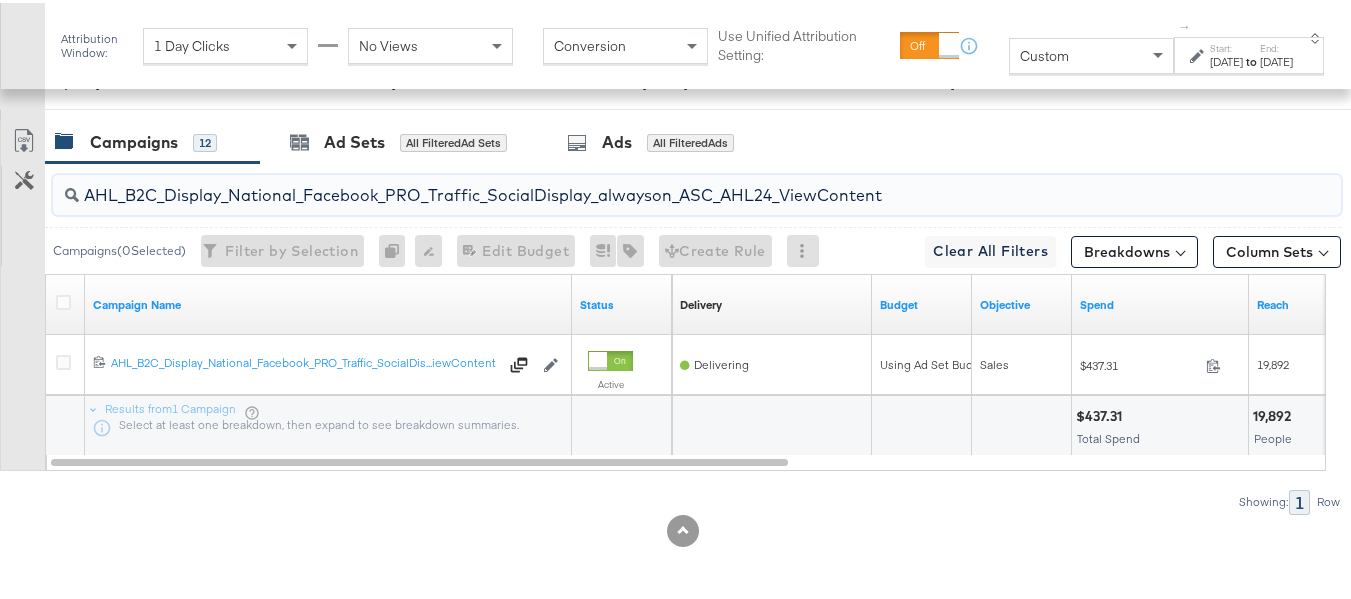 click at bounding box center (683, 528) 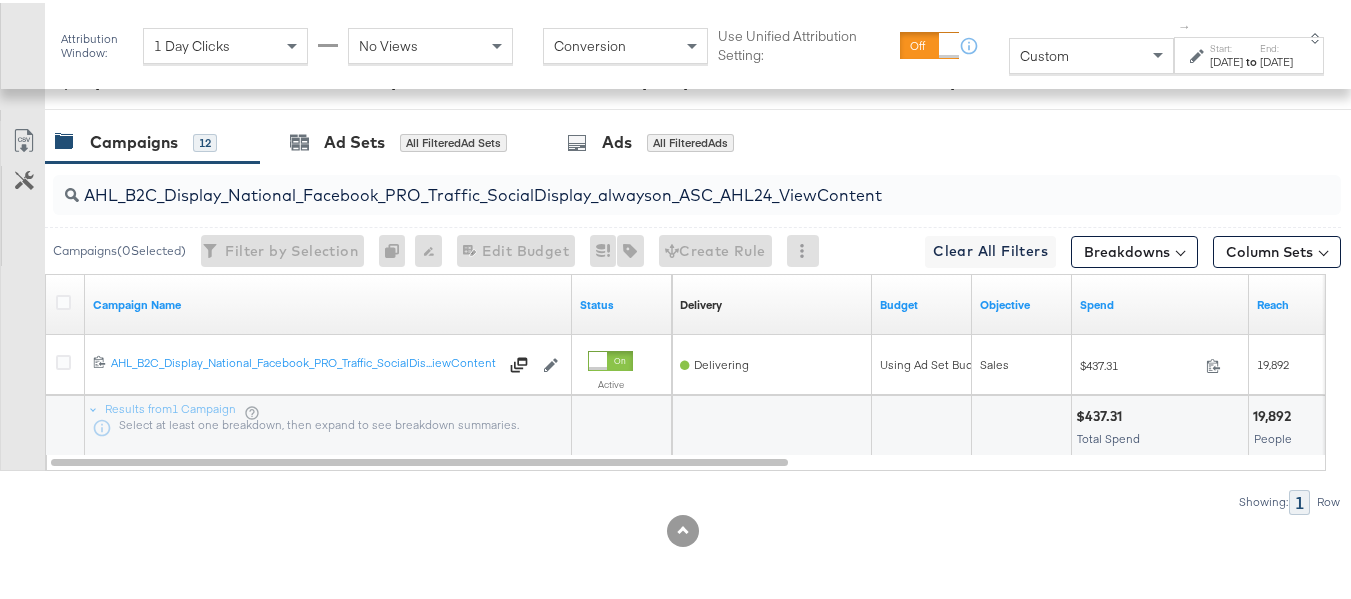 scroll, scrollTop: 0, scrollLeft: 0, axis: both 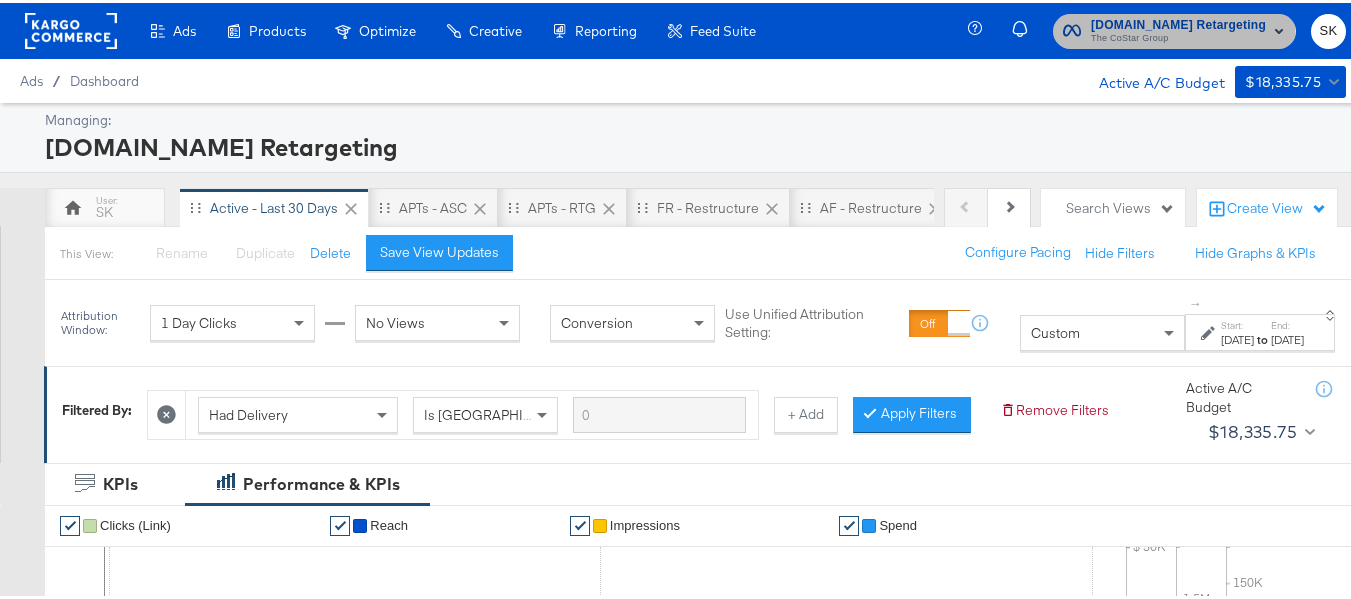 click on "The CoStar Group" at bounding box center [1178, 36] 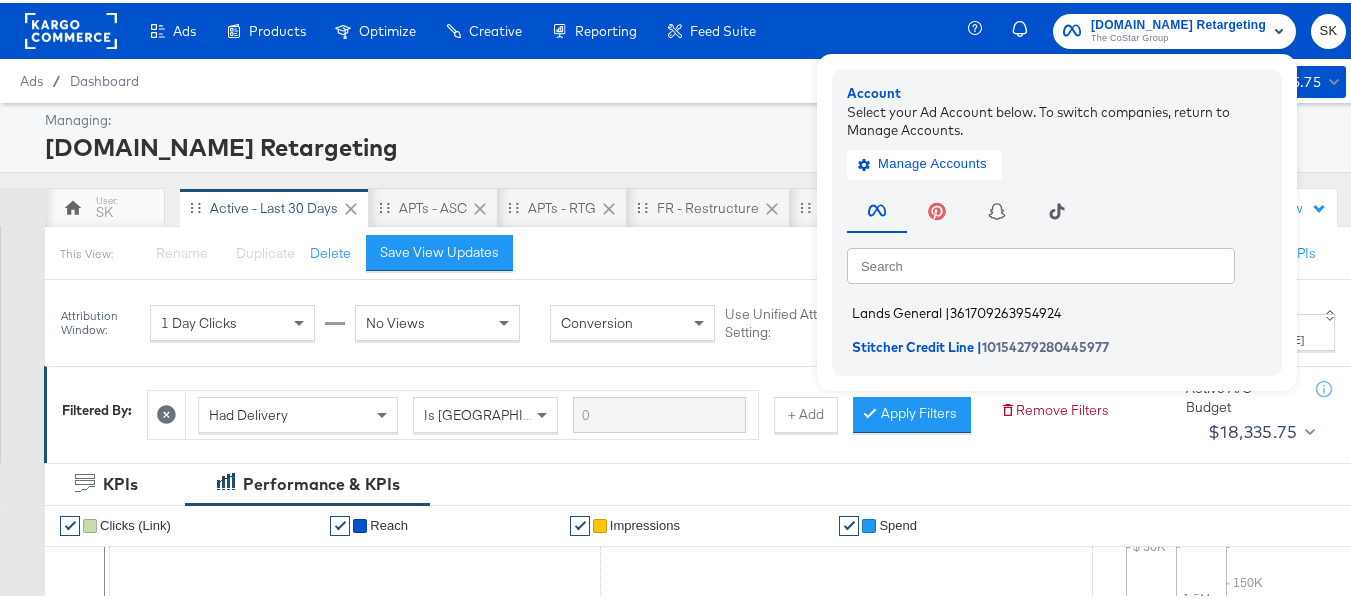 click on "Lands General" at bounding box center [897, 310] 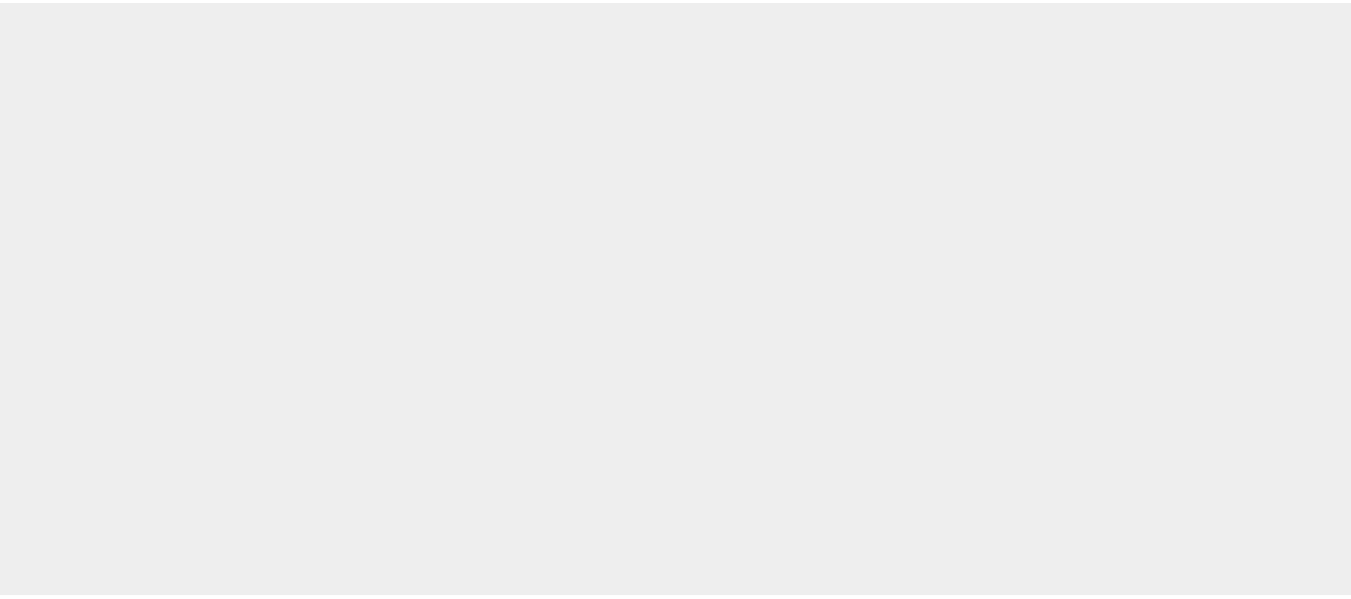 scroll, scrollTop: 0, scrollLeft: 0, axis: both 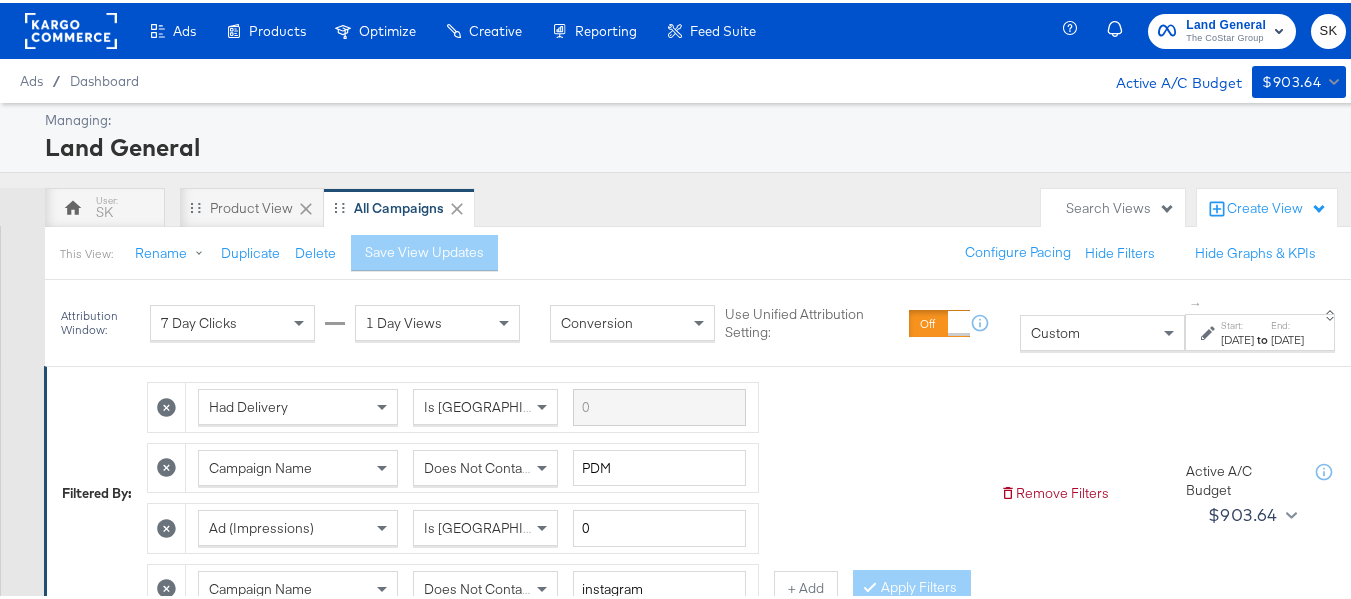 click on "Attribution Window:  7 Day Clicks 1 Day Views Conversion Use Unified Attribution Setting: If you set use unified attribution setting, your query's conversion metric attribution and campaign optimization will use the attribution setting of the ad object(s) being queried — a single period of time during which conversions are credited to ads and used to inform campaign optimization. Custom ↑  Start:  Aug 19th 2024    to     End:  Aug 25th 2024" at bounding box center [705, 320] 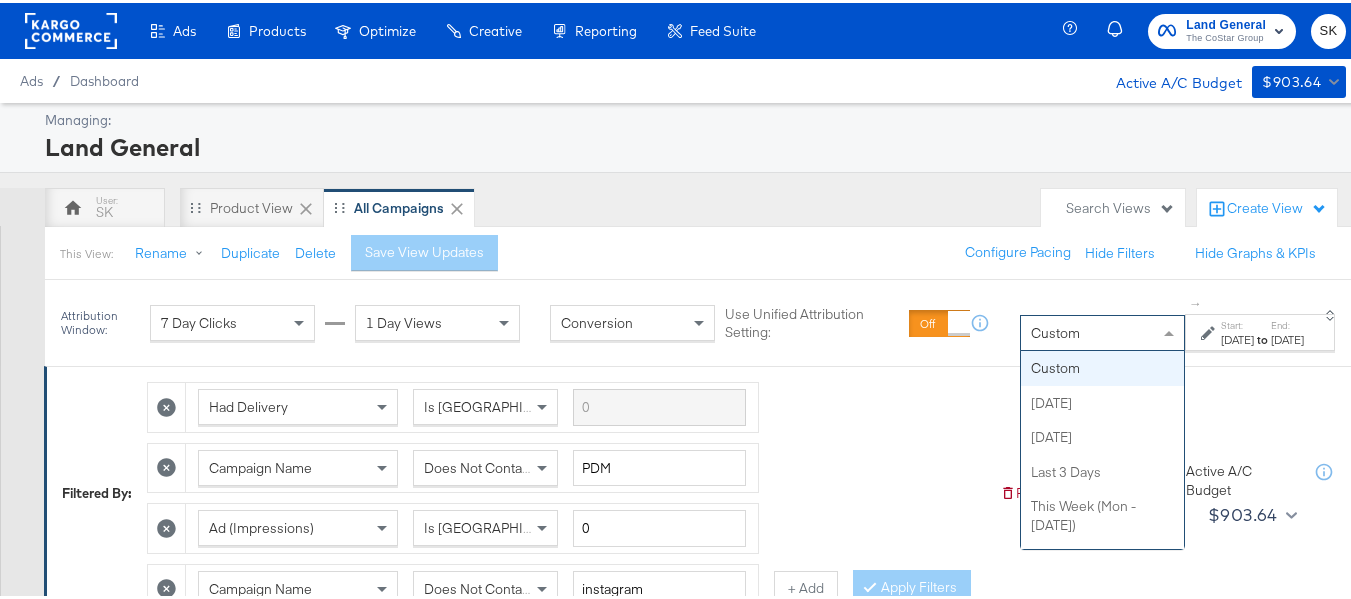 click on "Custom" at bounding box center [1102, 330] 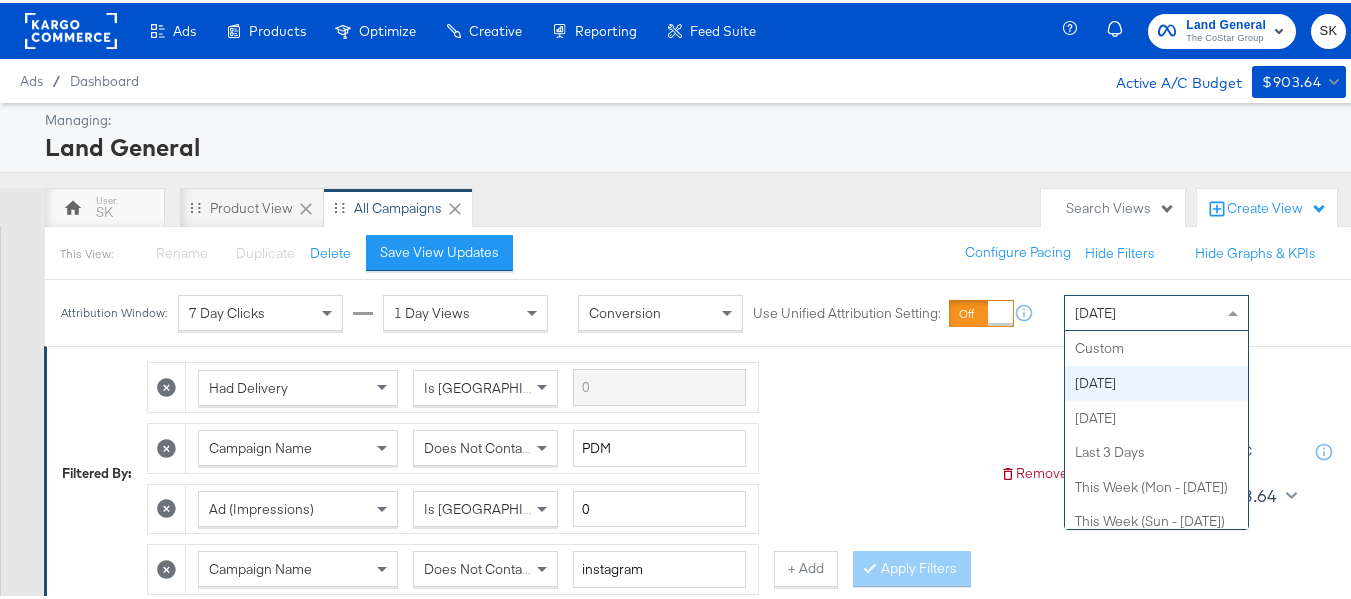 click on "Today" at bounding box center (1077, 309) 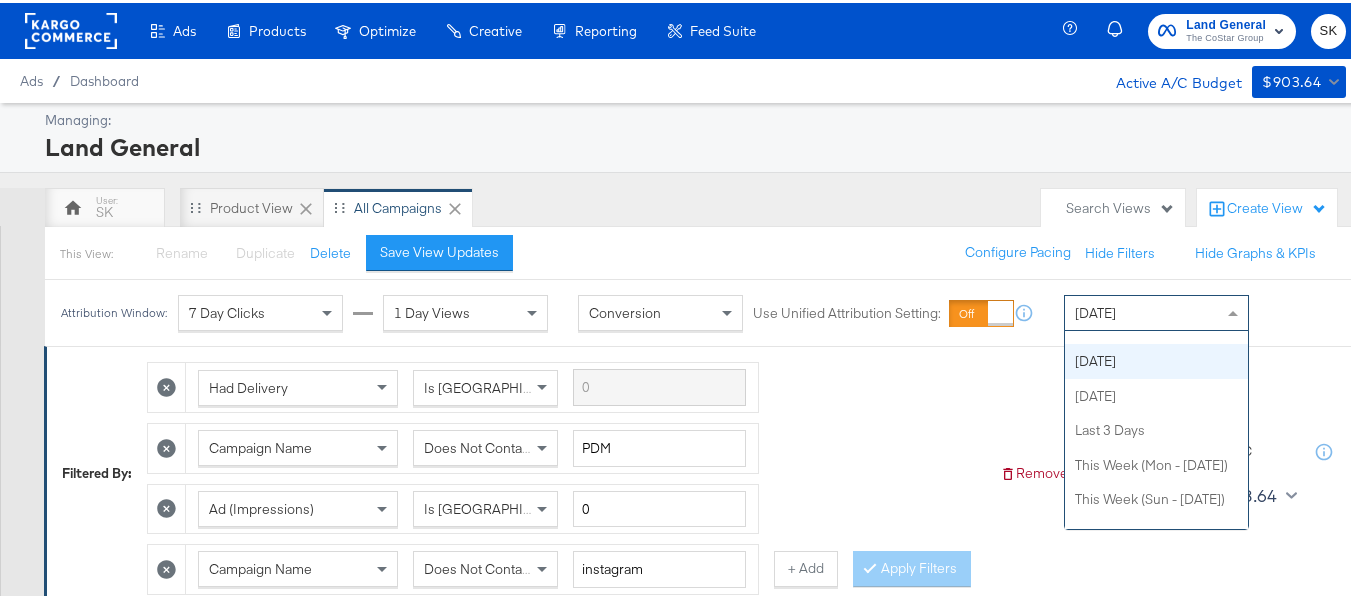 scroll, scrollTop: 0, scrollLeft: 0, axis: both 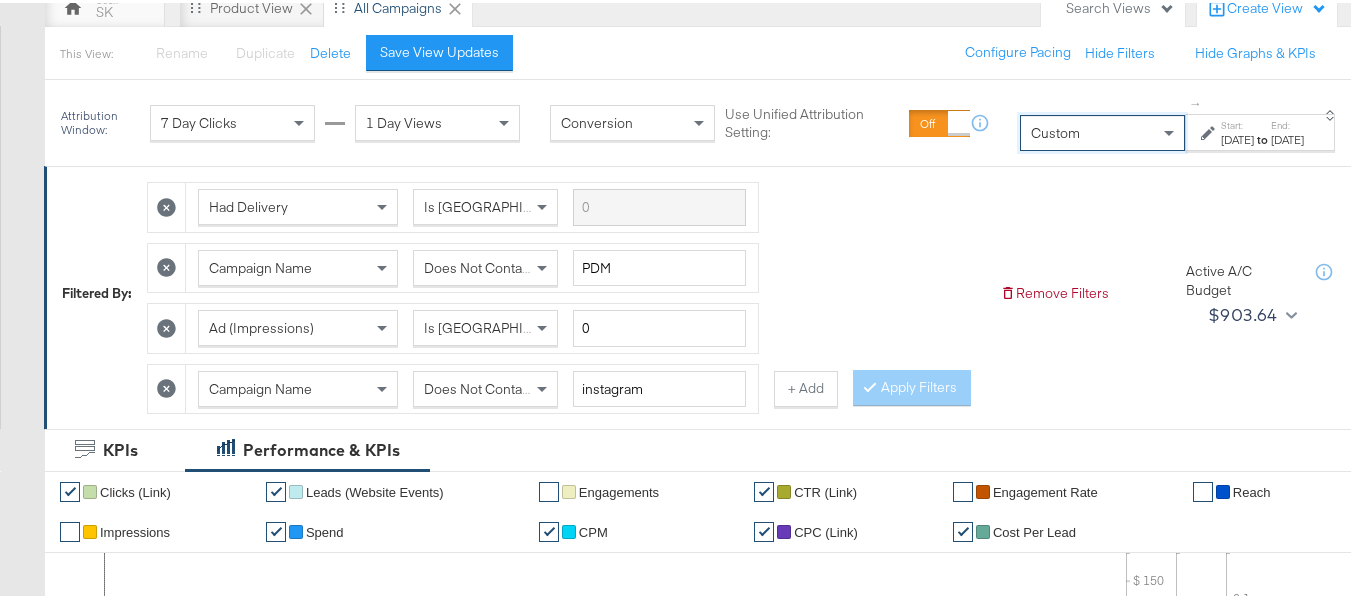 click on "[DATE]" at bounding box center (1237, 137) 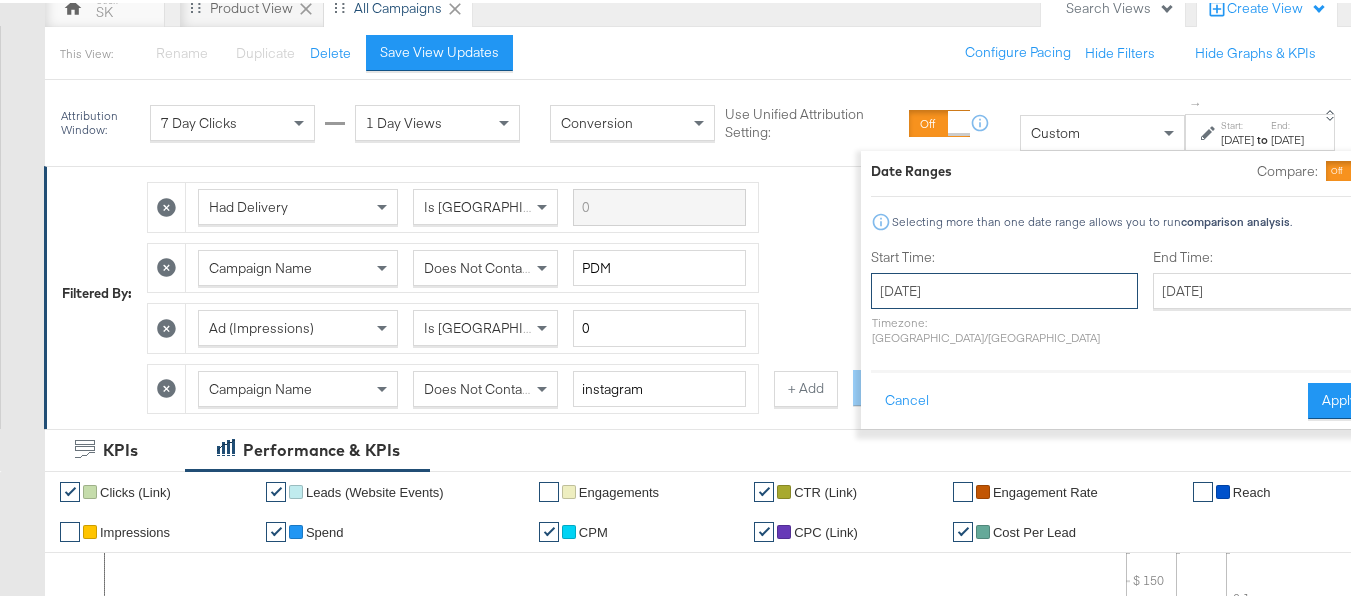 click on "[DATE]" at bounding box center (1004, 288) 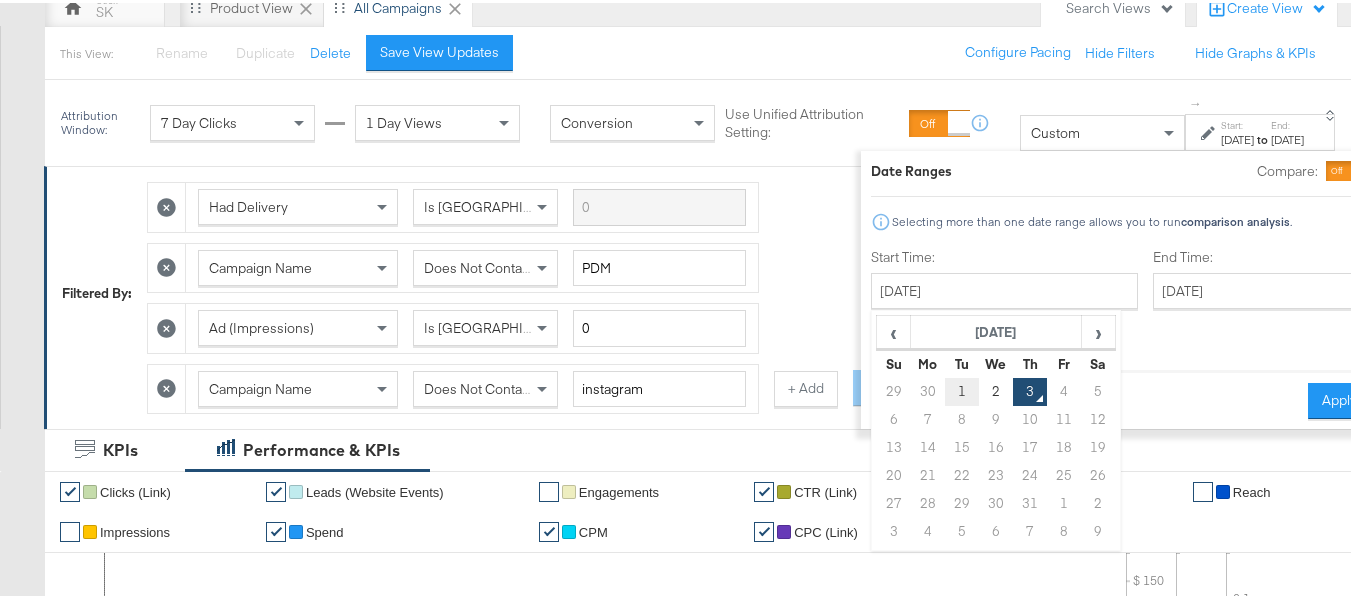 click on "1" at bounding box center [962, 389] 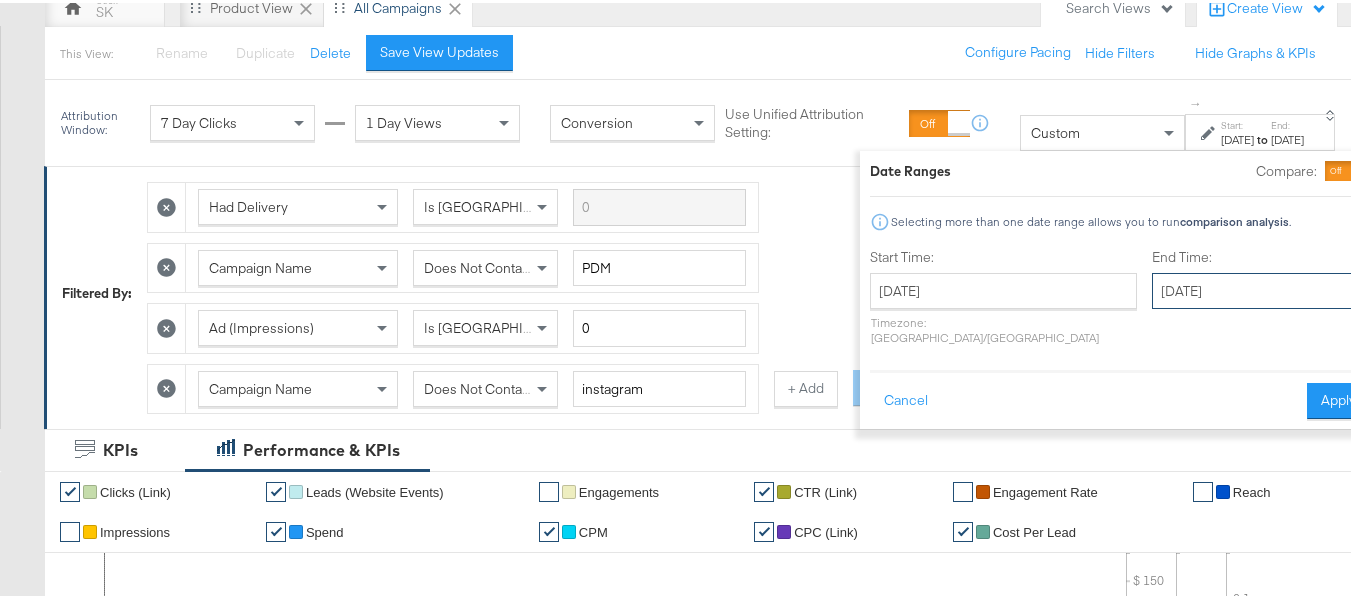 click on "[DATE]" at bounding box center (1257, 288) 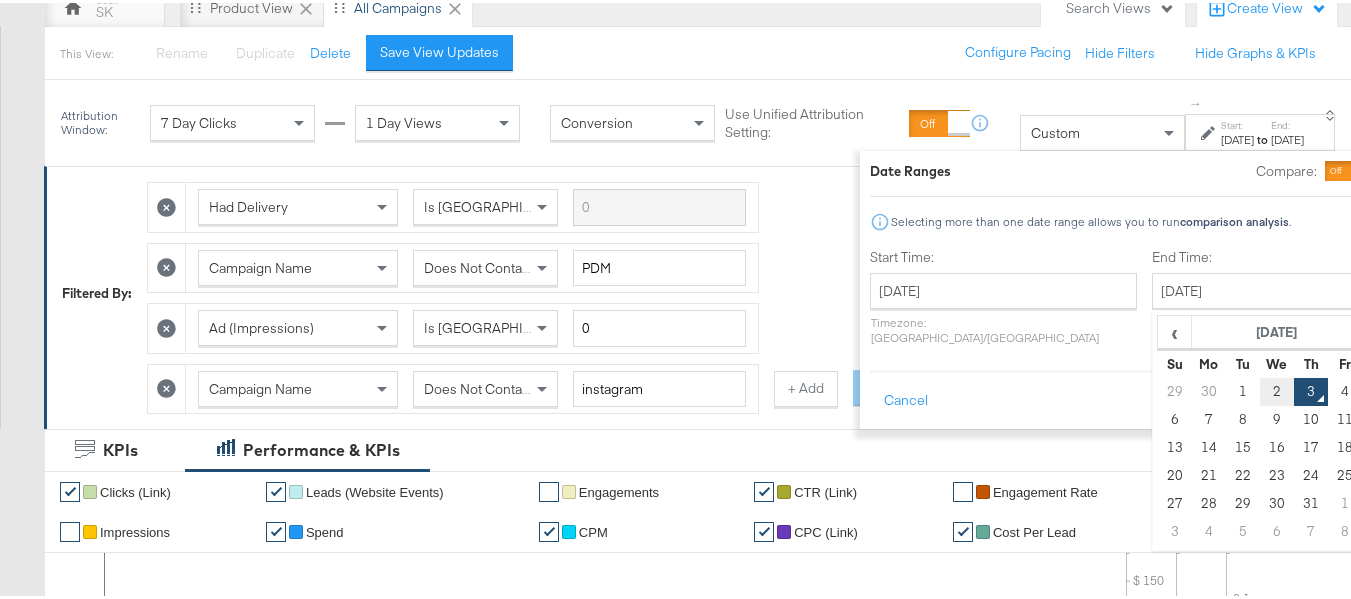 click on "2" at bounding box center (1277, 389) 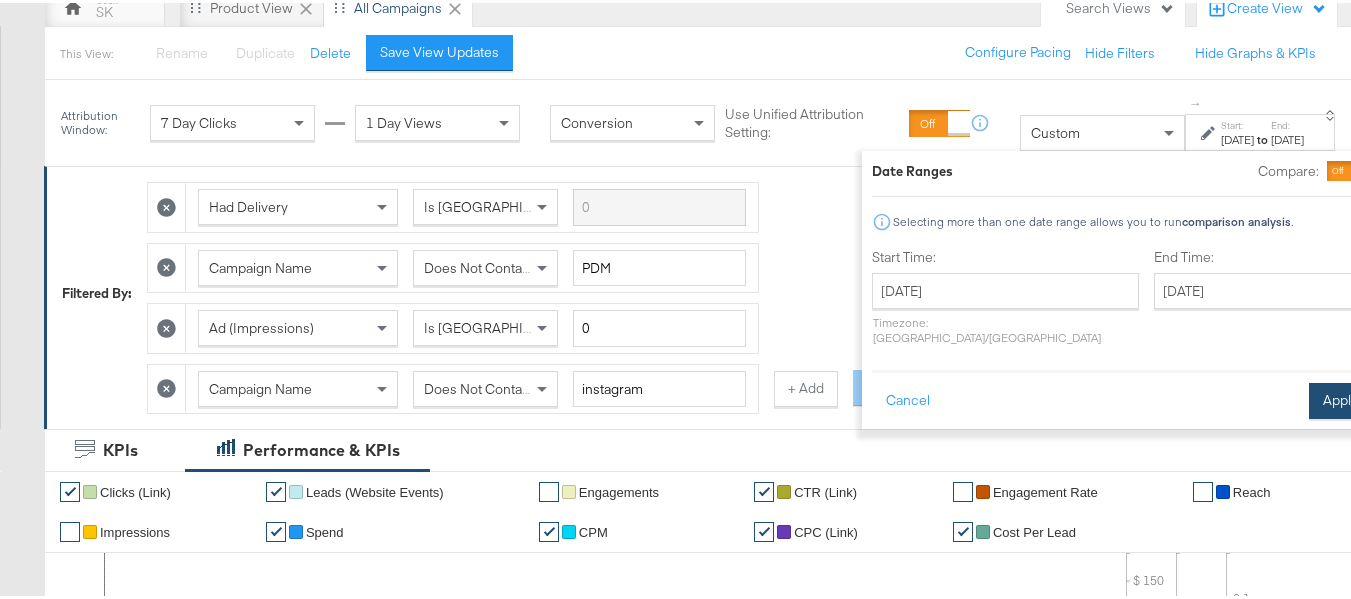 click on "Apply" at bounding box center (1340, 398) 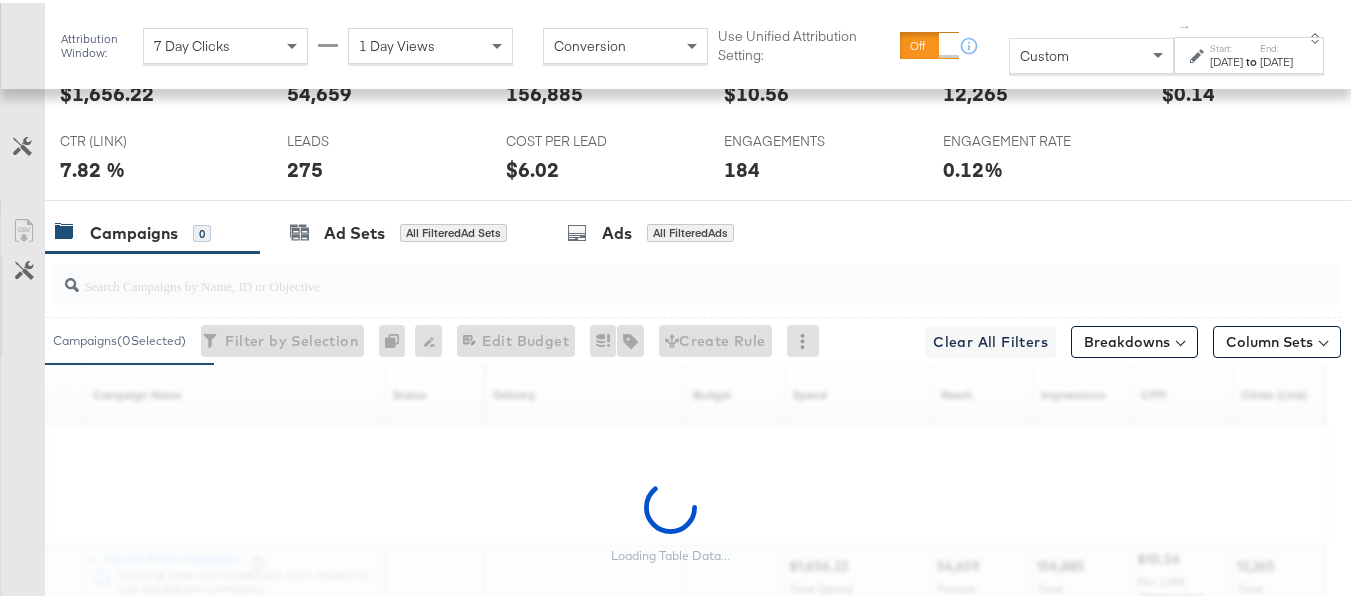 scroll, scrollTop: 1252, scrollLeft: 0, axis: vertical 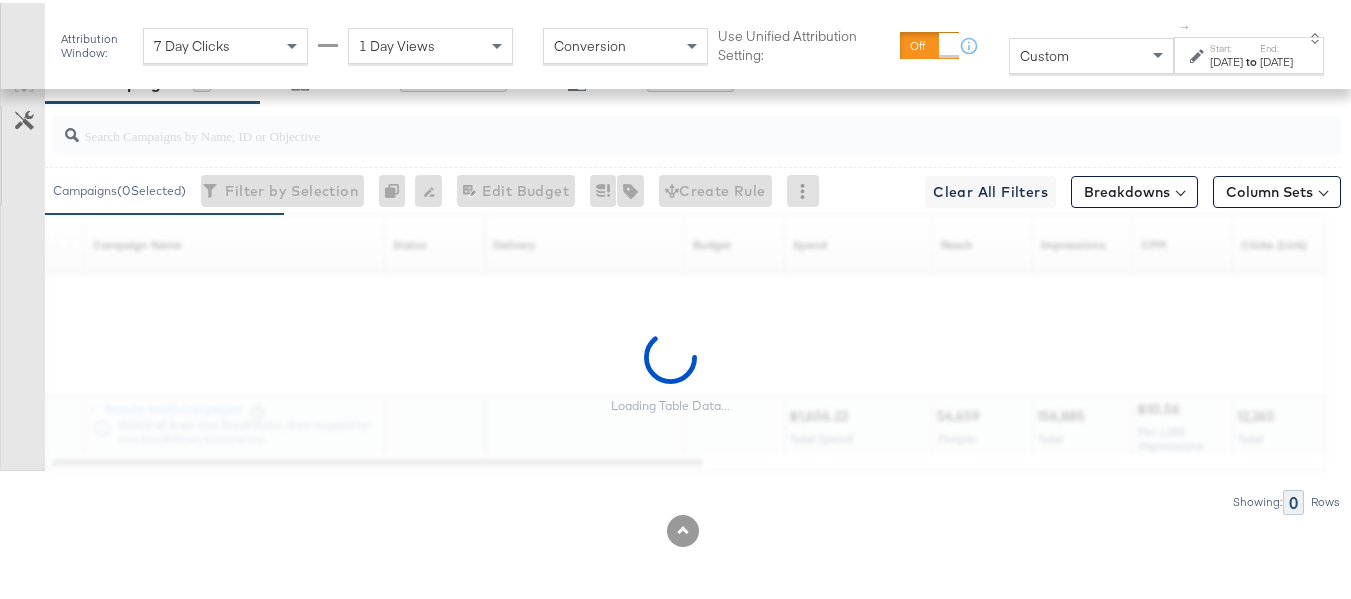 click at bounding box center (653, 124) 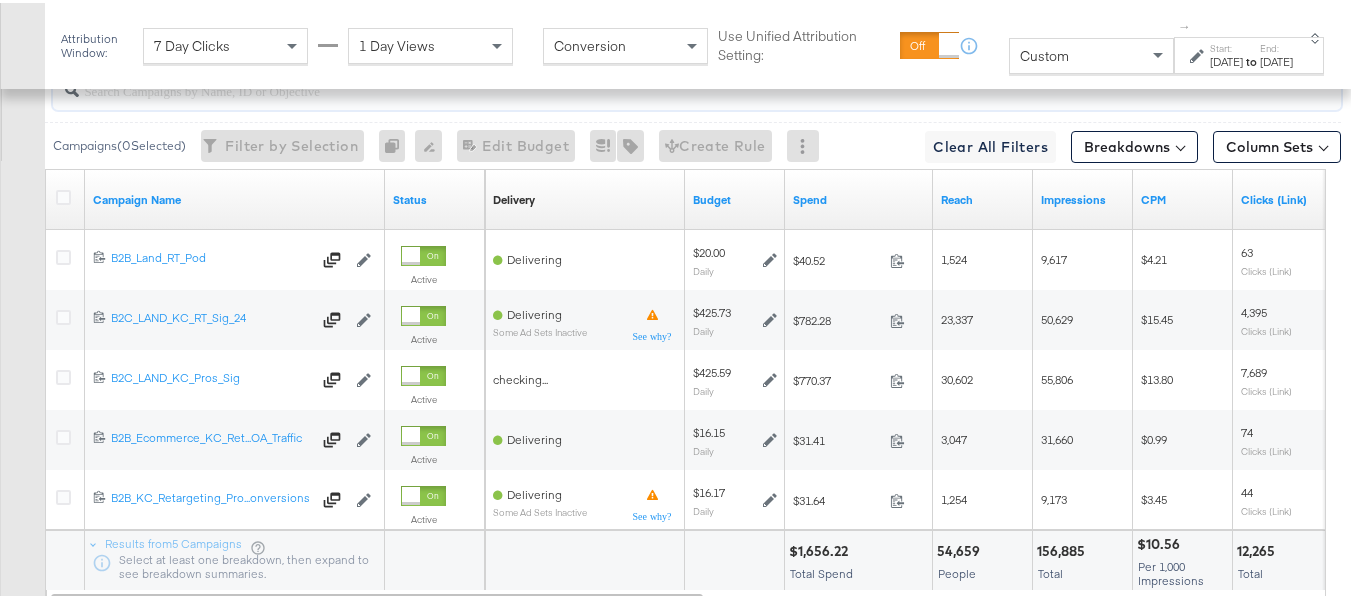 paste on "B2C_LAND_KC_RT_Sig_24" 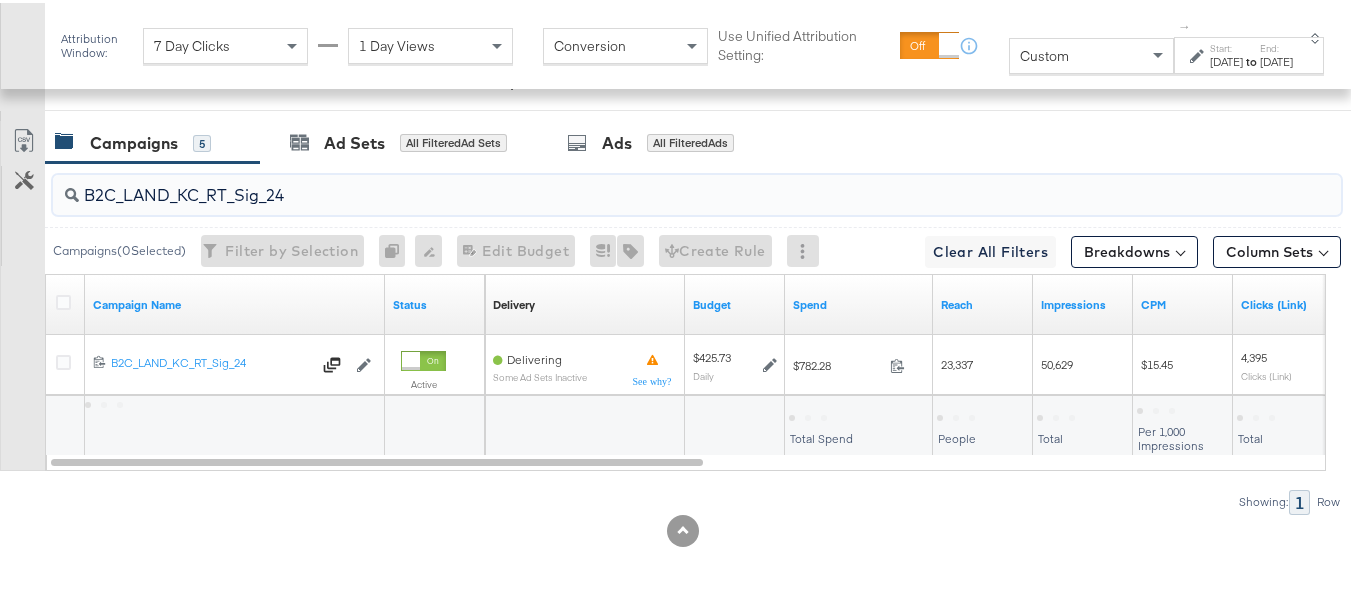 scroll, scrollTop: 1192, scrollLeft: 0, axis: vertical 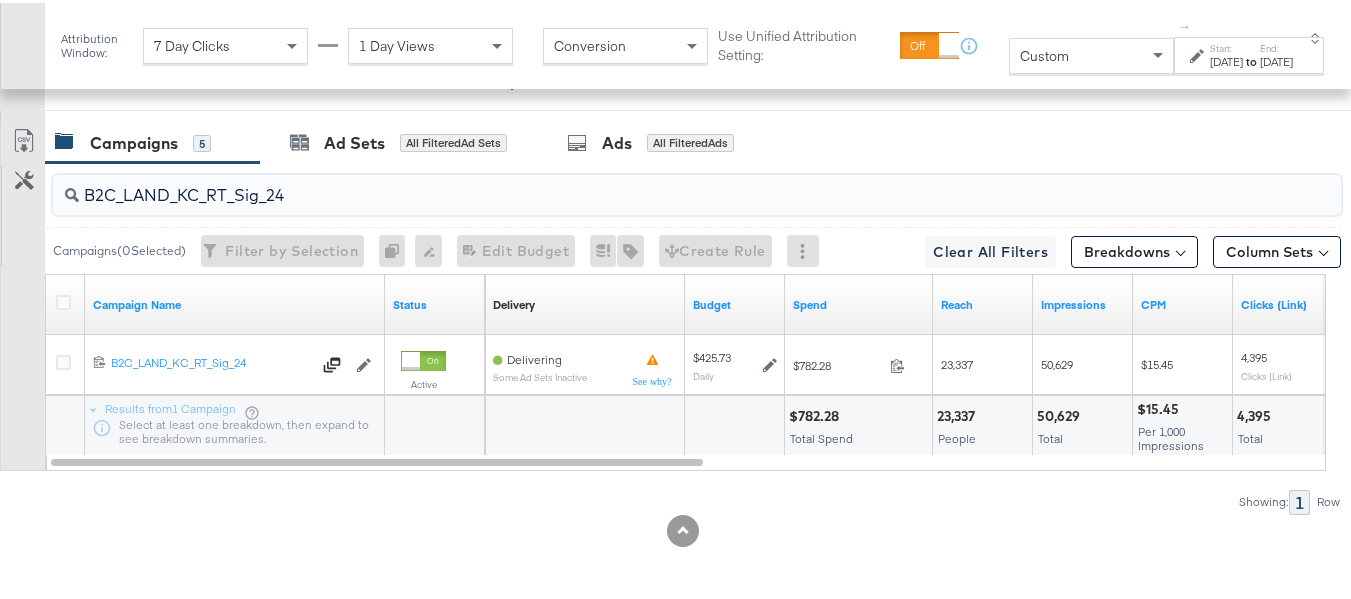 click on "B2C_LAND_KC_RT_Sig_24" at bounding box center (653, 184) 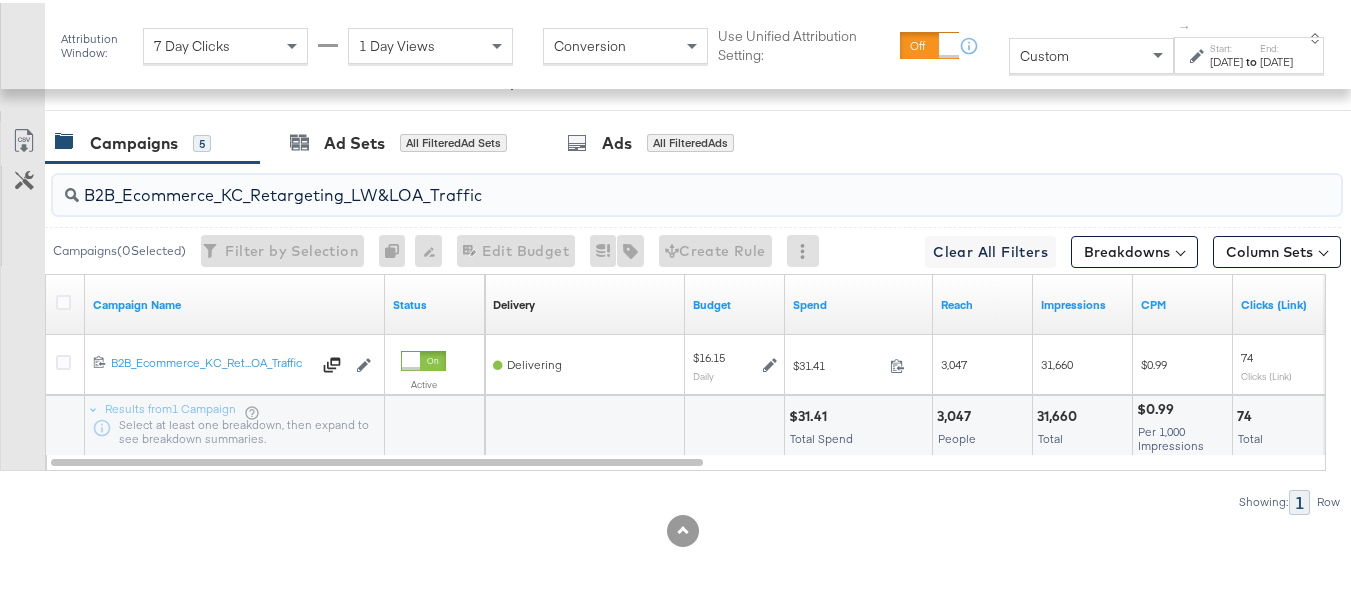 click on "B2B_Ecommerce_KC_Retargeting_LW&LOA_Traffic" at bounding box center (653, 184) 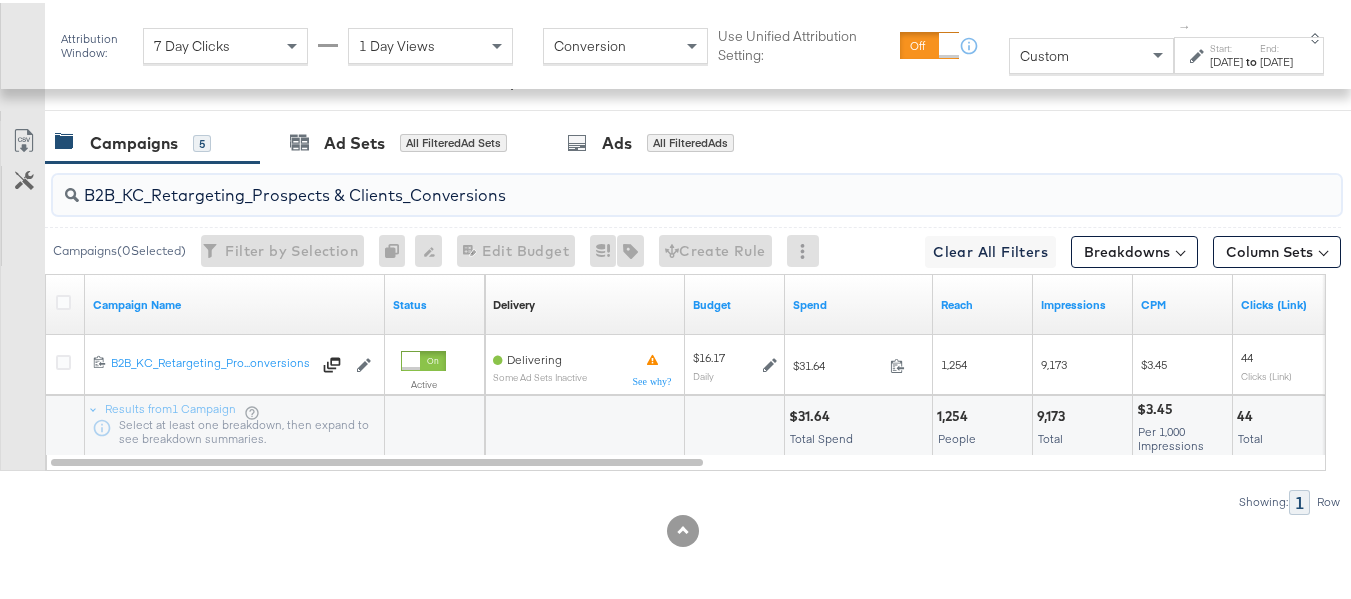 click on "B2B_KC_Retargeting_Prospects & Clients_Conversions" at bounding box center [697, 192] 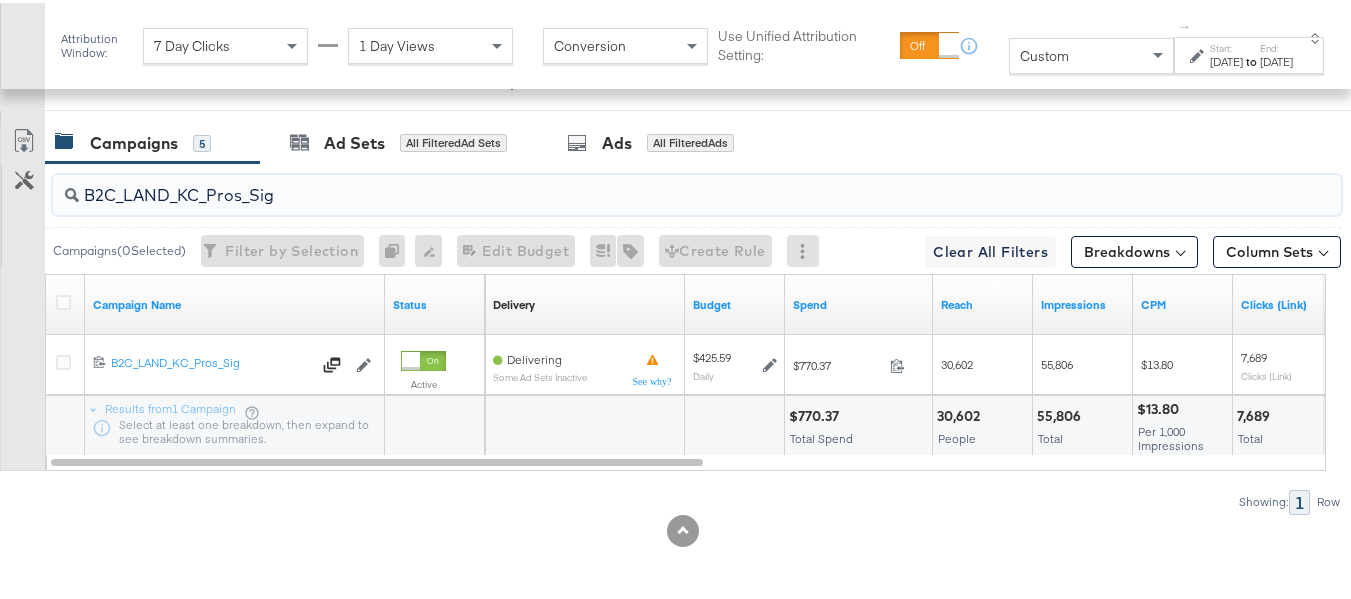 click on "B2C_LAND_KC_Pros_Sig" at bounding box center (653, 184) 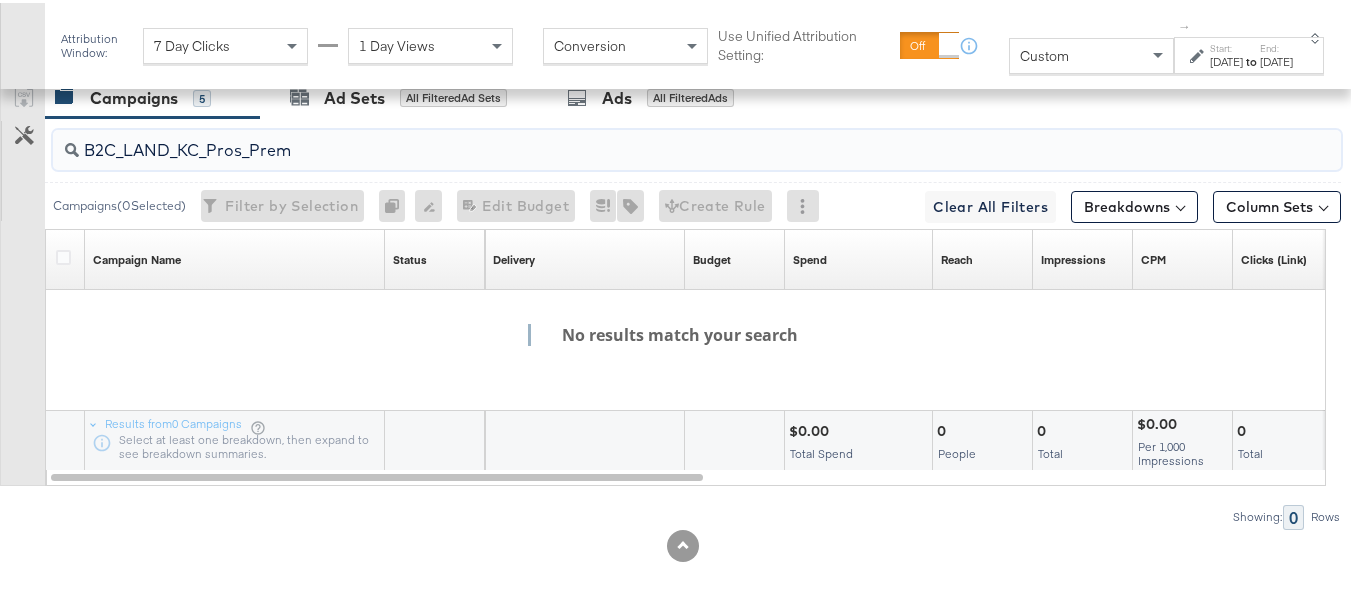click on "B2C_LAND_KC_Pros_Prem" at bounding box center (653, 139) 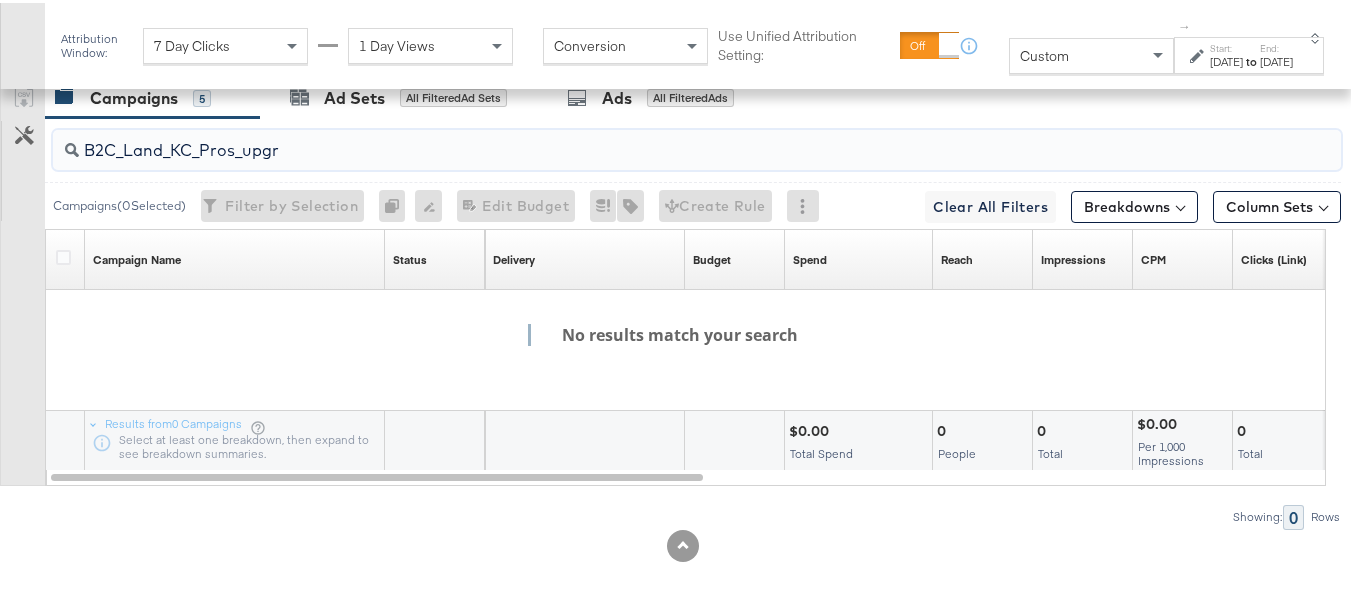 click on "B2C_Land_KC_Pros_upgr" at bounding box center [653, 139] 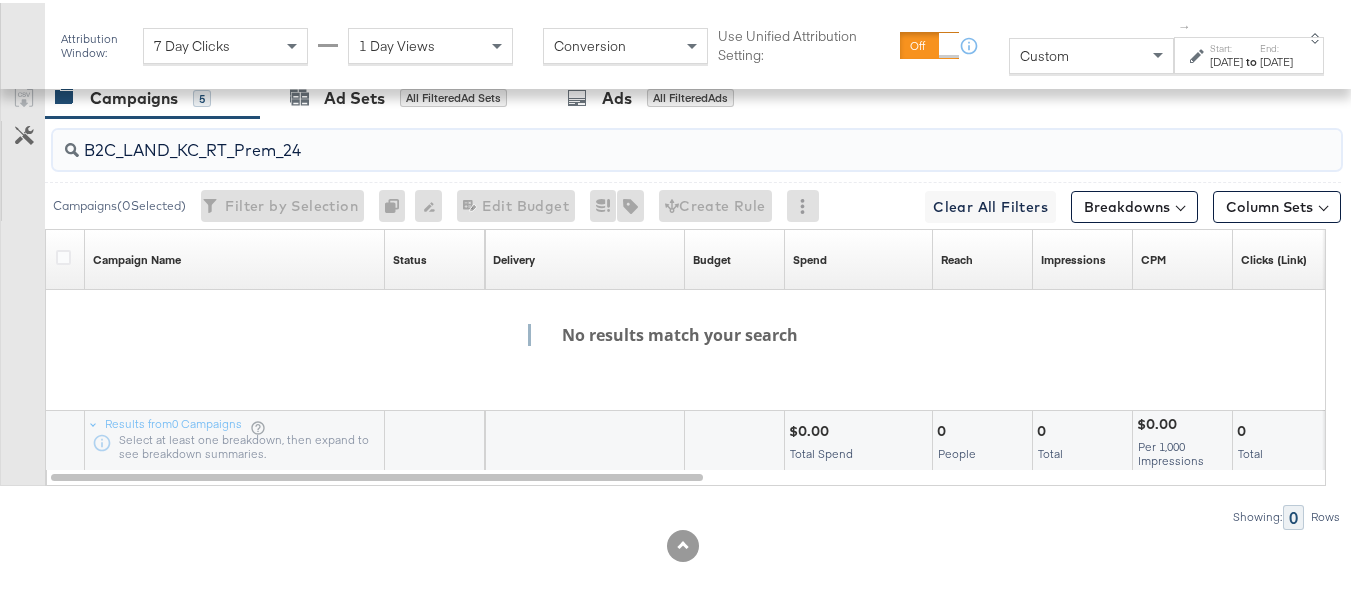 click on "B2C_LAND_KC_RT_Prem_24" at bounding box center (653, 139) 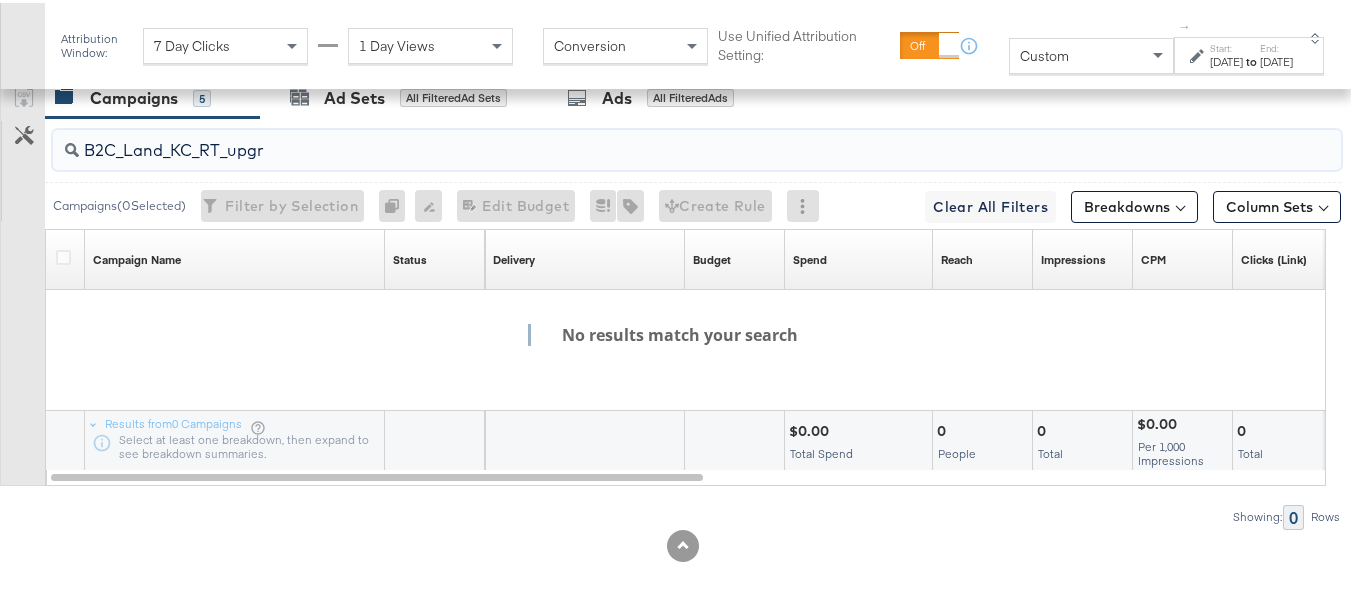 type on "B2C_Land_KC_RT_upgr" 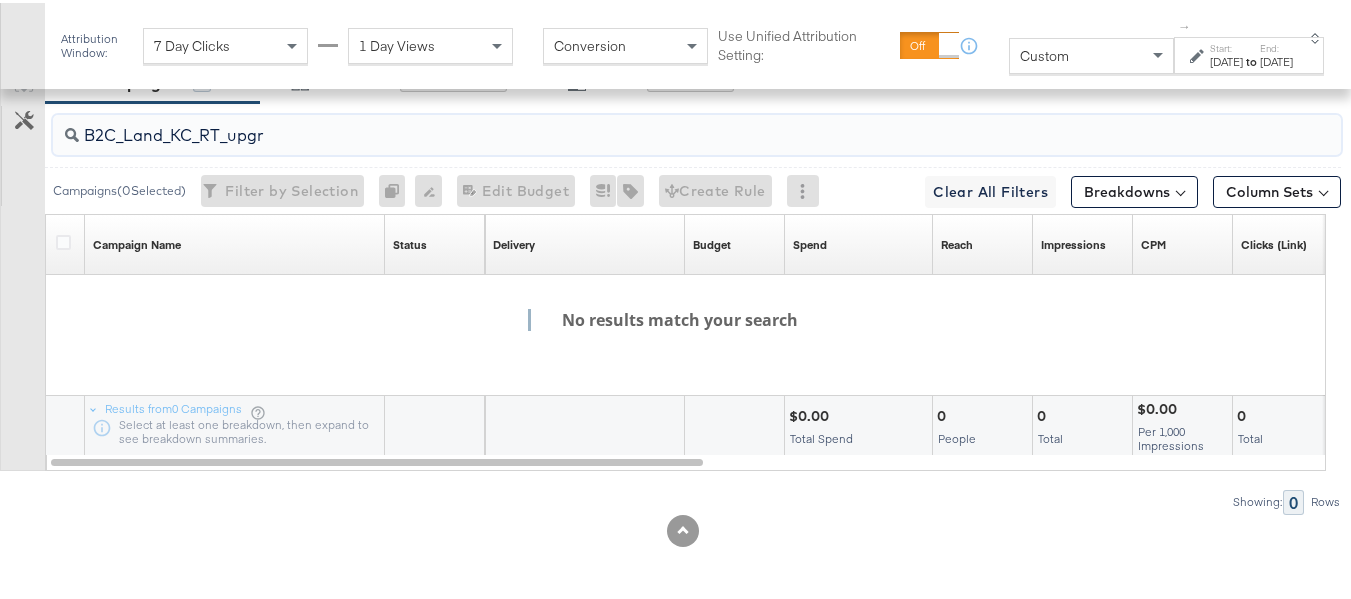 scroll, scrollTop: 0, scrollLeft: 0, axis: both 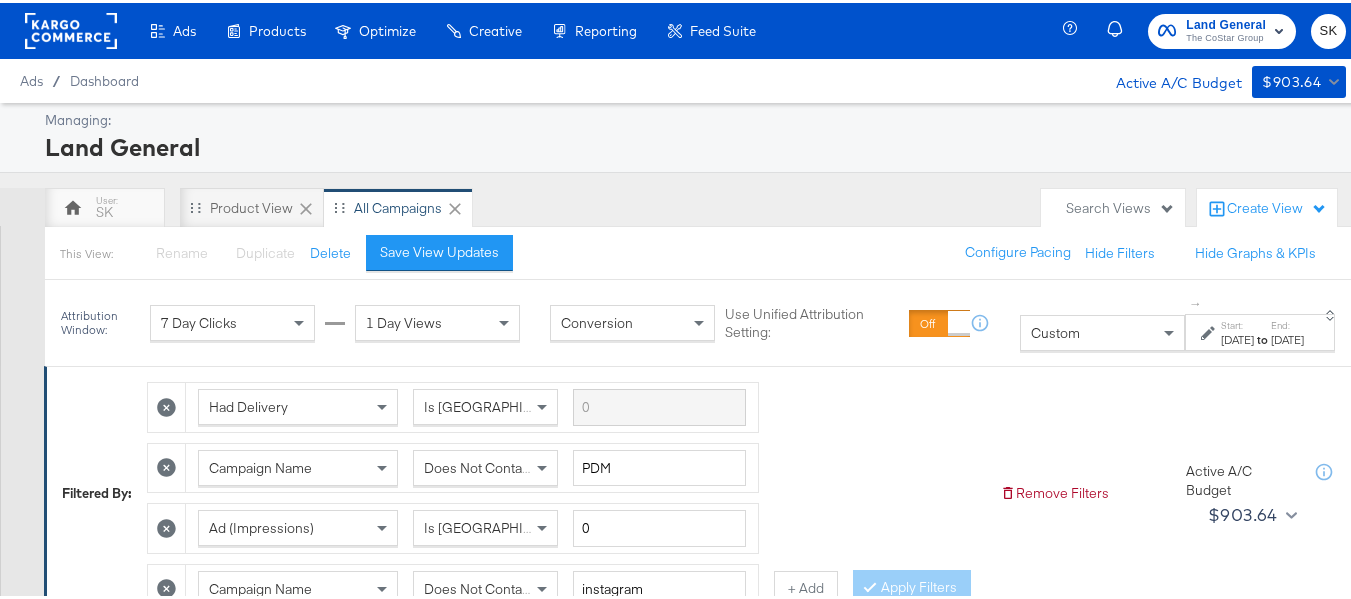 click 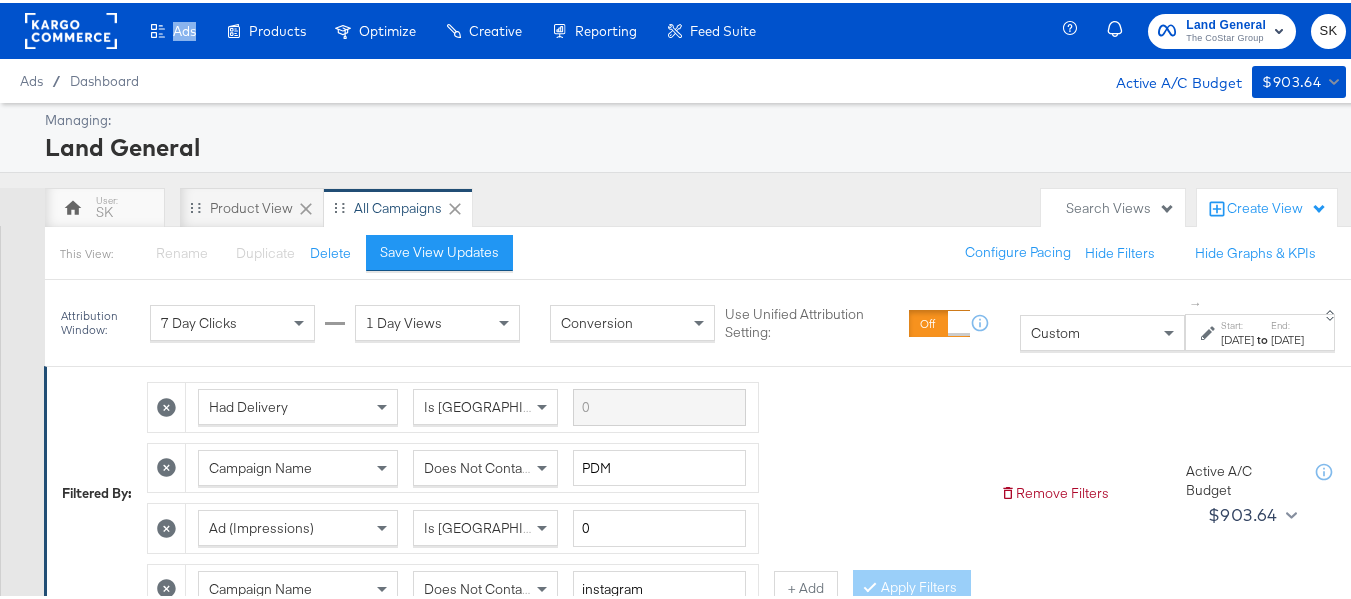 click 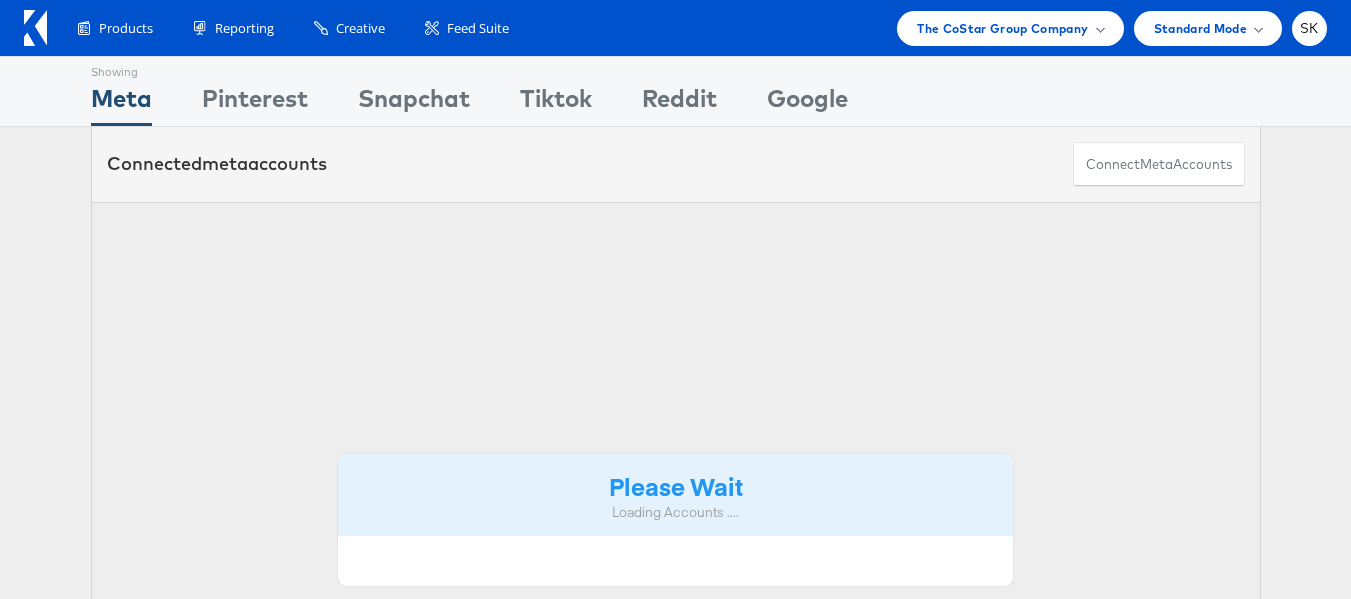 scroll, scrollTop: 0, scrollLeft: 0, axis: both 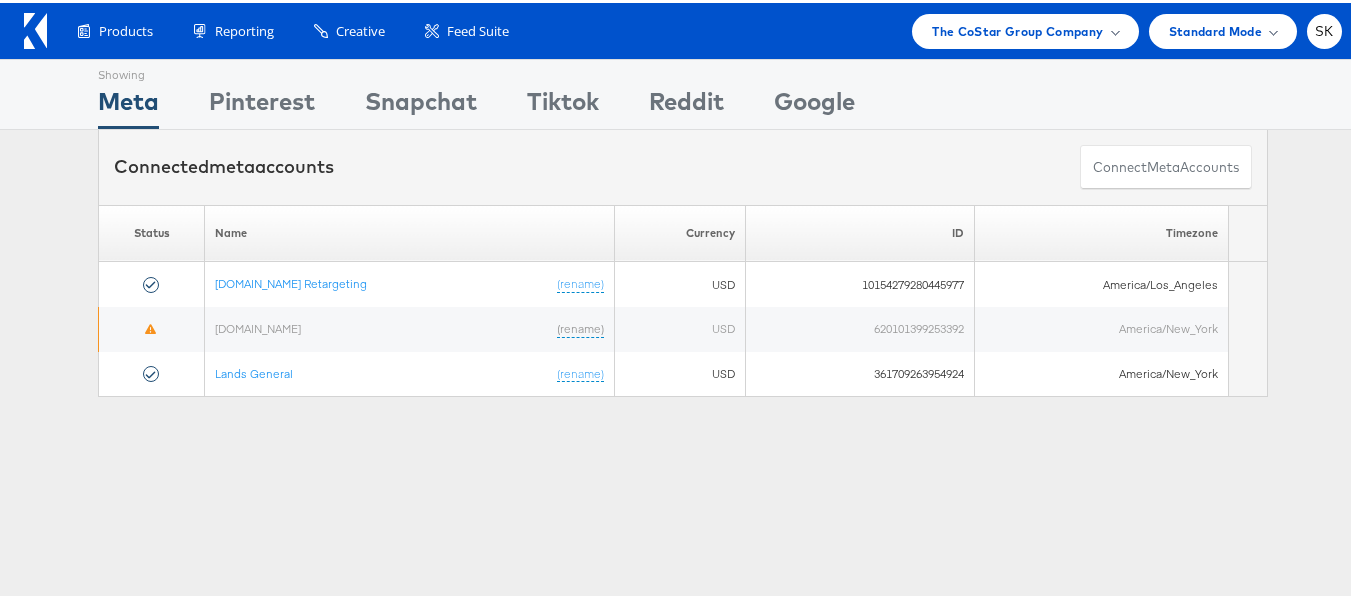 click on "Showing
Meta
Showing
Pinterest
Showing
Snapchat
Showing
Tiktok
Showing
Reddit
Showing
Google" at bounding box center (683, 91) 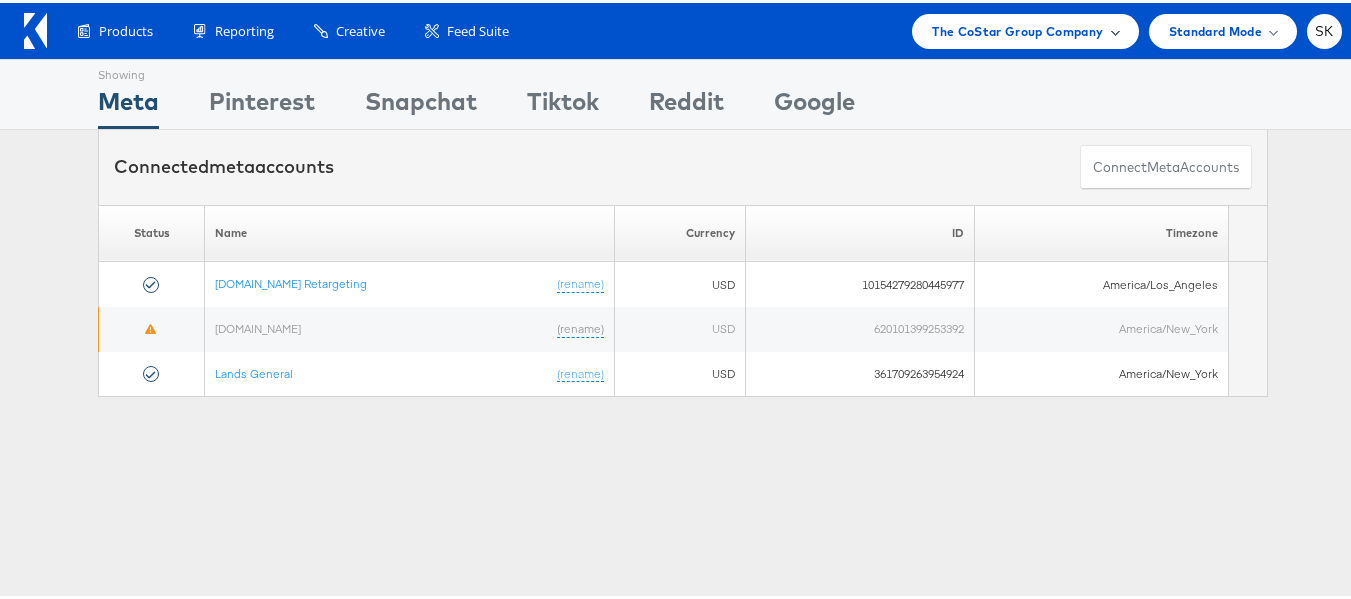 click on "The CoStar Group Company" at bounding box center (1017, 28) 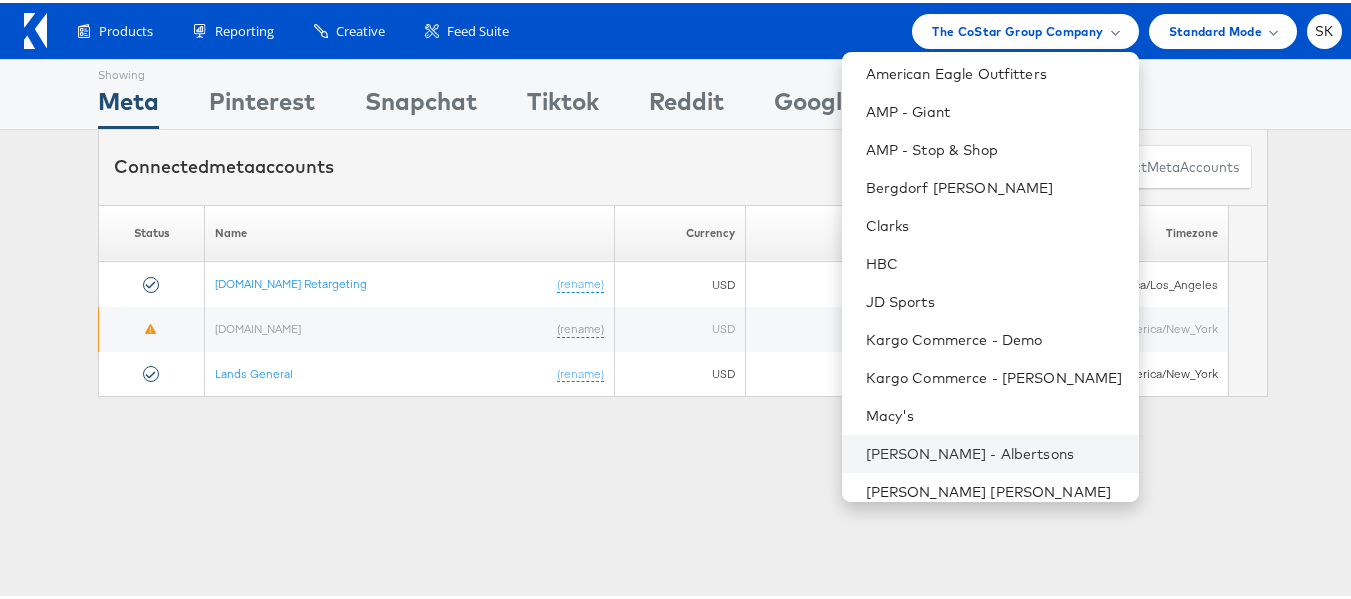 scroll, scrollTop: 248, scrollLeft: 0, axis: vertical 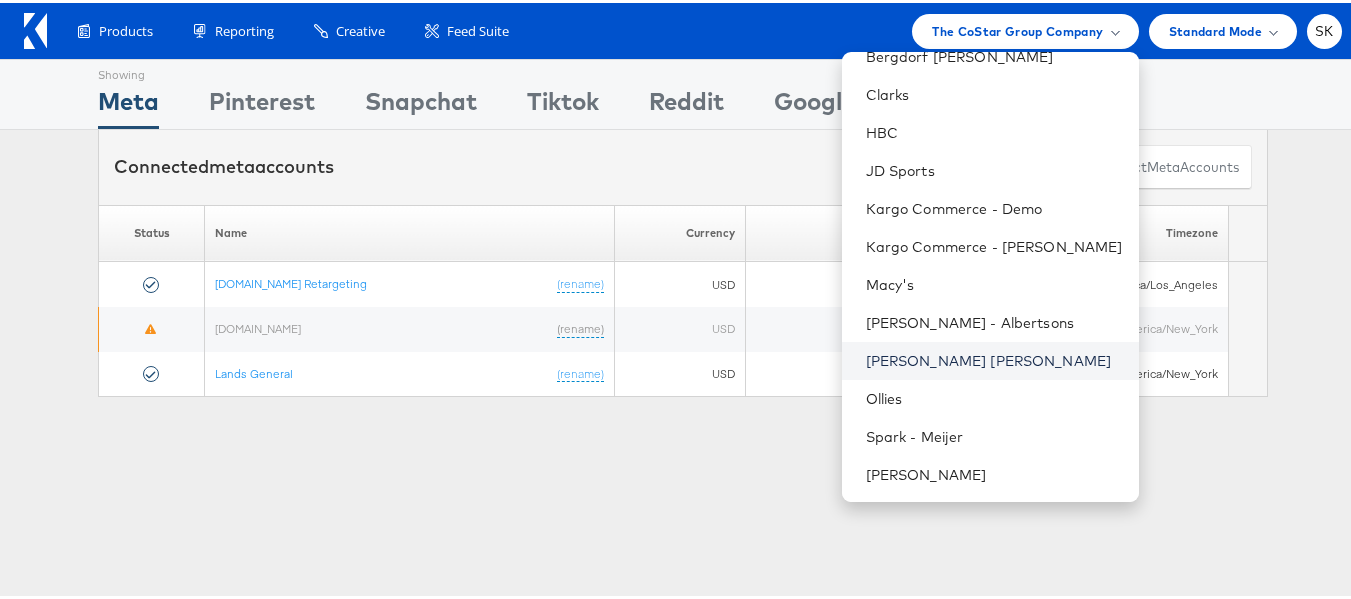 click on "[PERSON_NAME] [PERSON_NAME]" at bounding box center [994, 358] 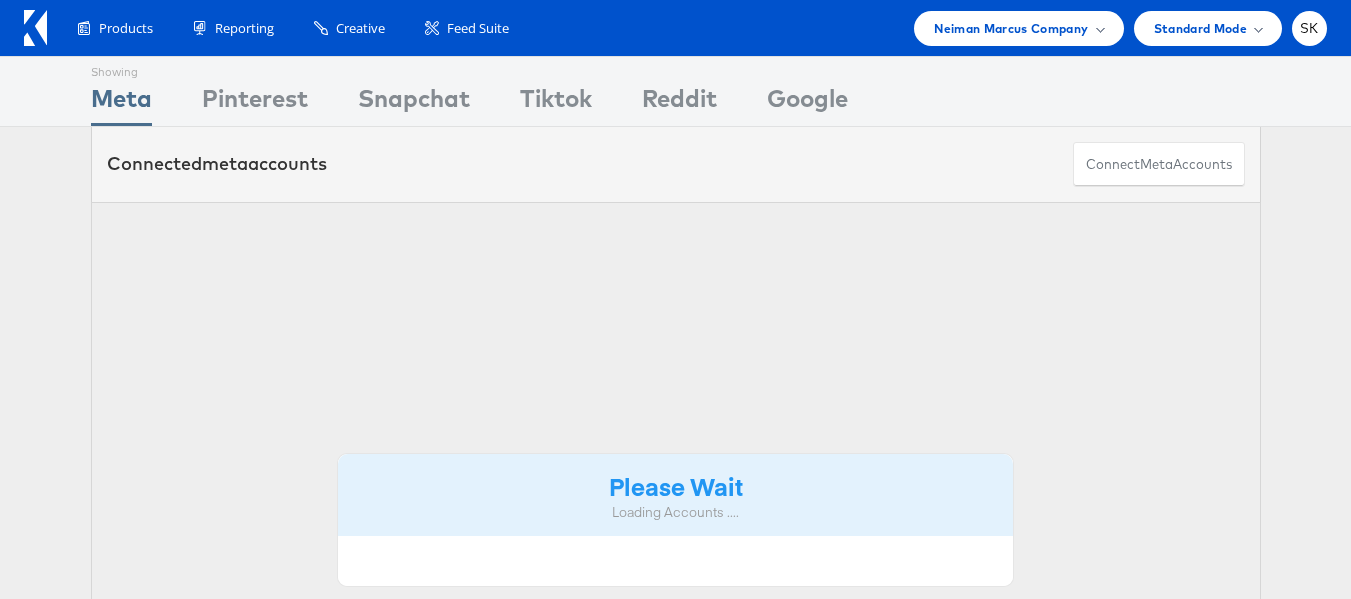 scroll, scrollTop: 0, scrollLeft: 0, axis: both 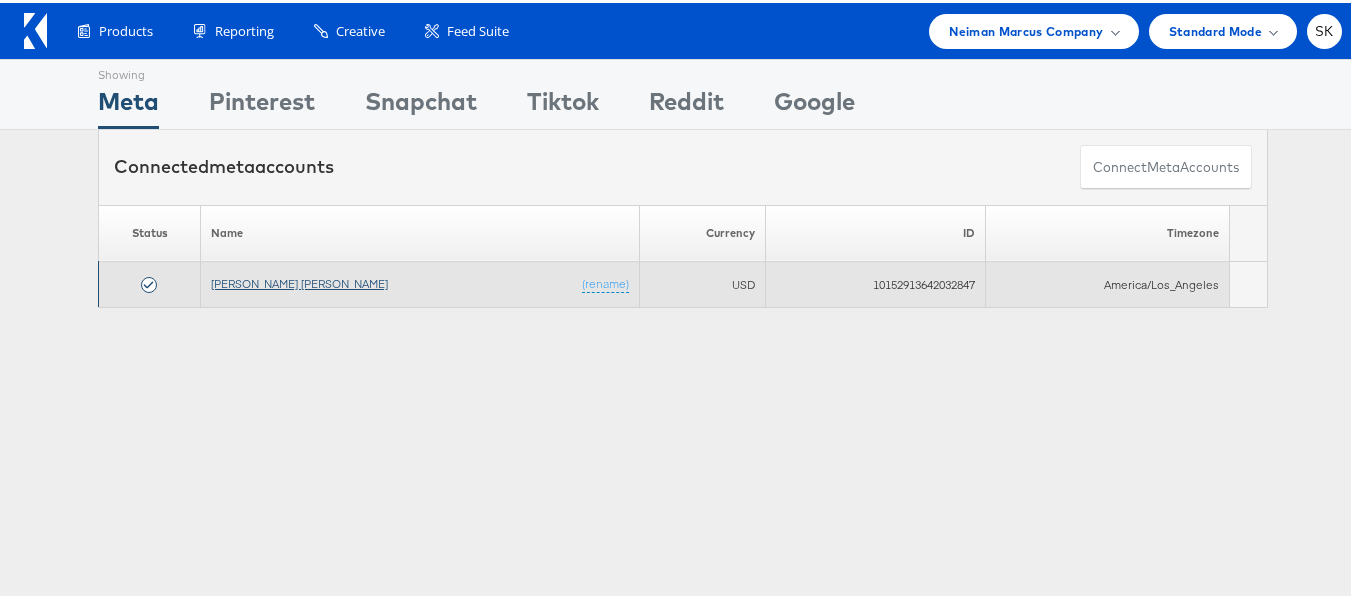click on "[PERSON_NAME] [PERSON_NAME]" at bounding box center [299, 280] 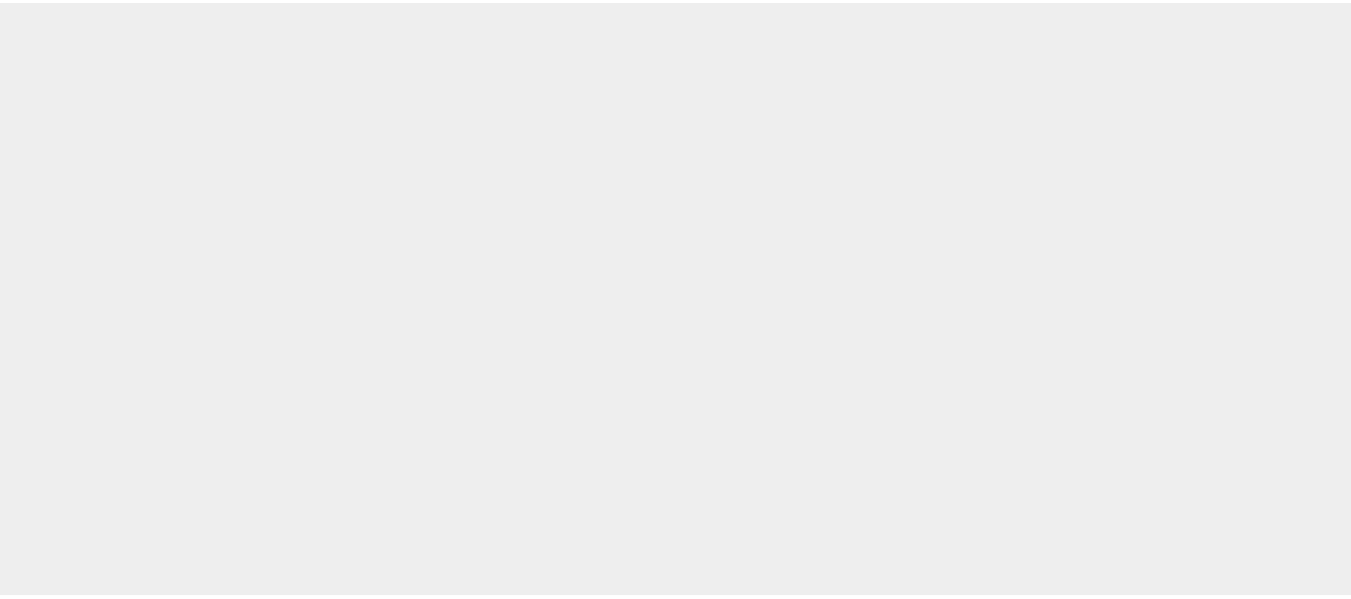 scroll, scrollTop: 0, scrollLeft: 0, axis: both 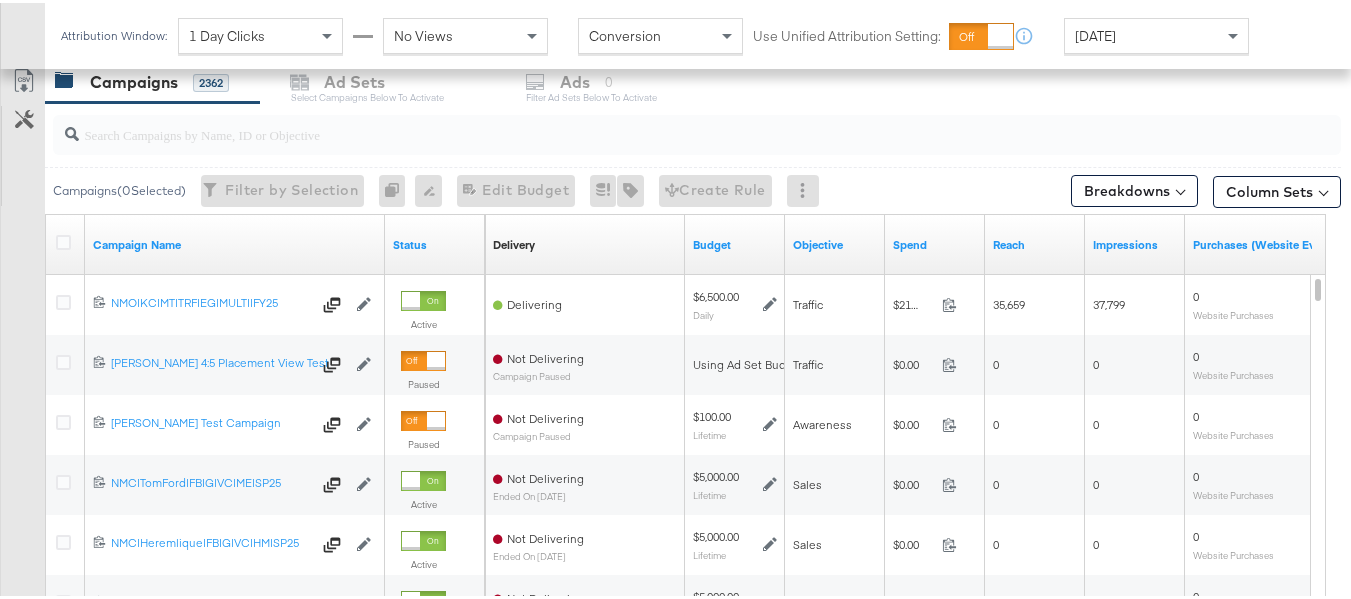 click at bounding box center [63, 239] 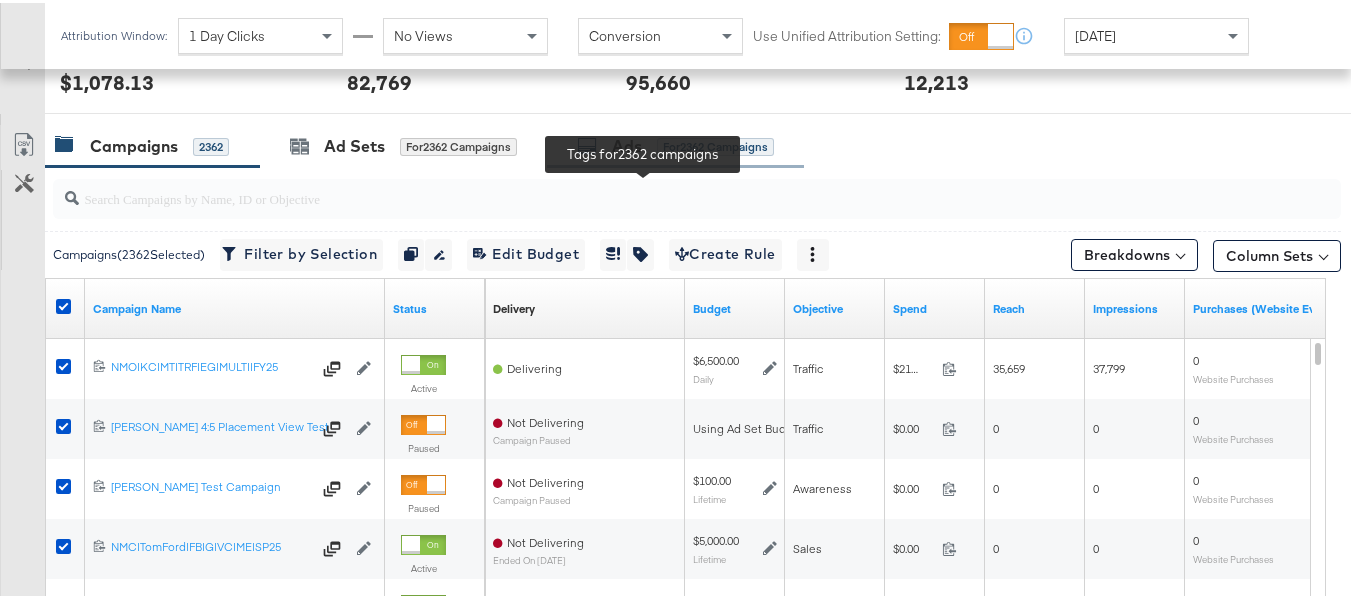 scroll, scrollTop: 758, scrollLeft: 0, axis: vertical 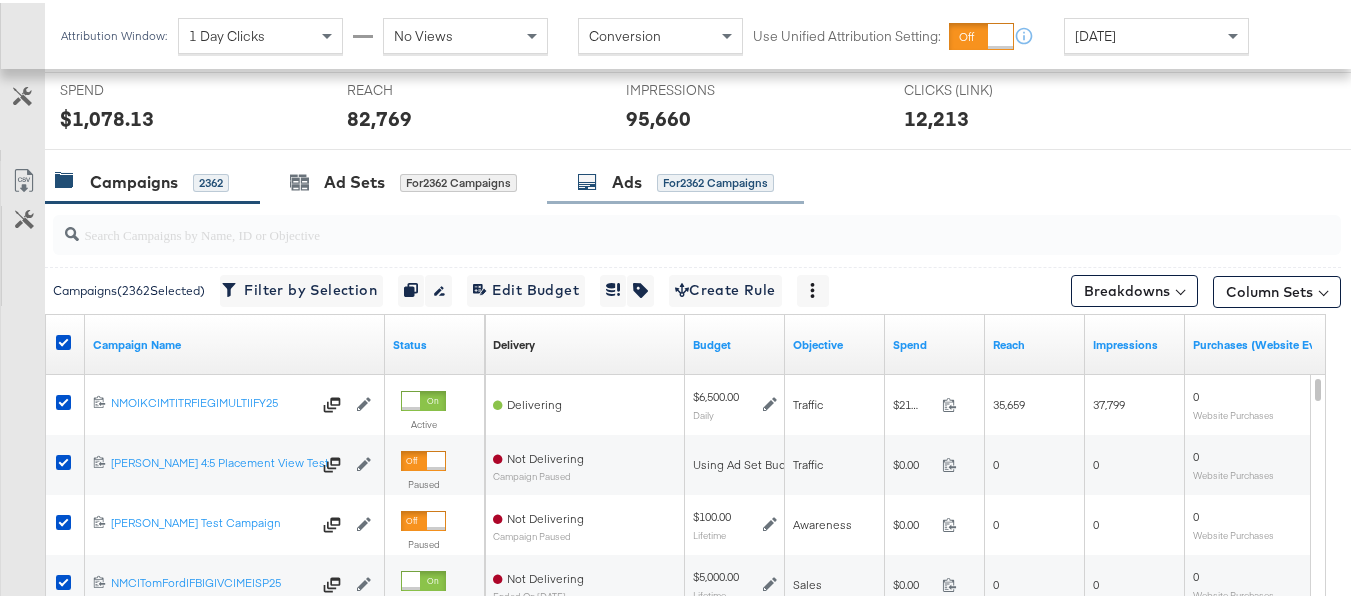 click on "Ads" at bounding box center (627, 179) 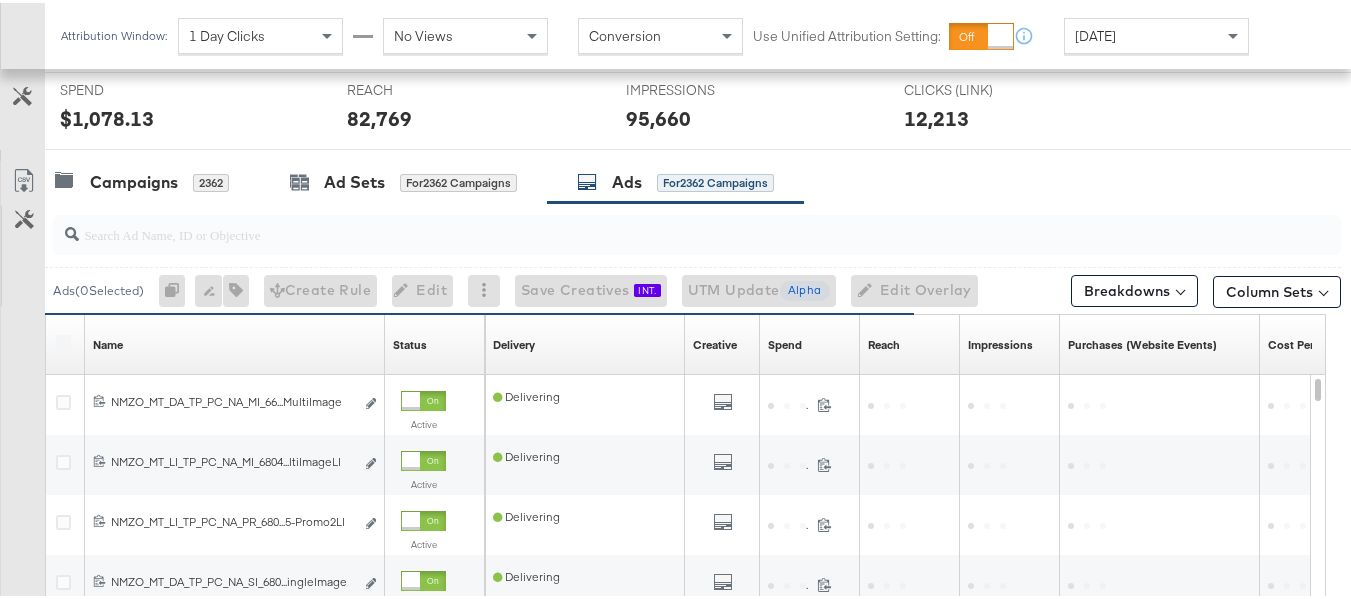 click at bounding box center [697, 232] 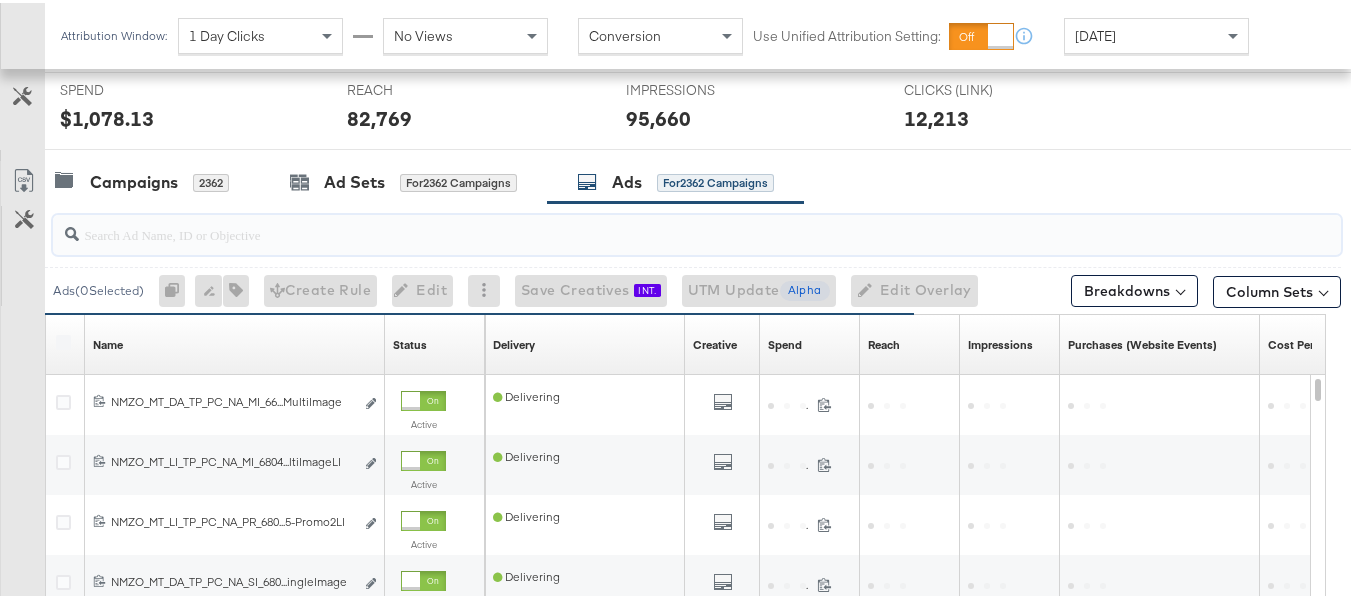 paste on "NMZO_MT_DA_TP_PC_NA_SI_6611247906745-SingleImage" 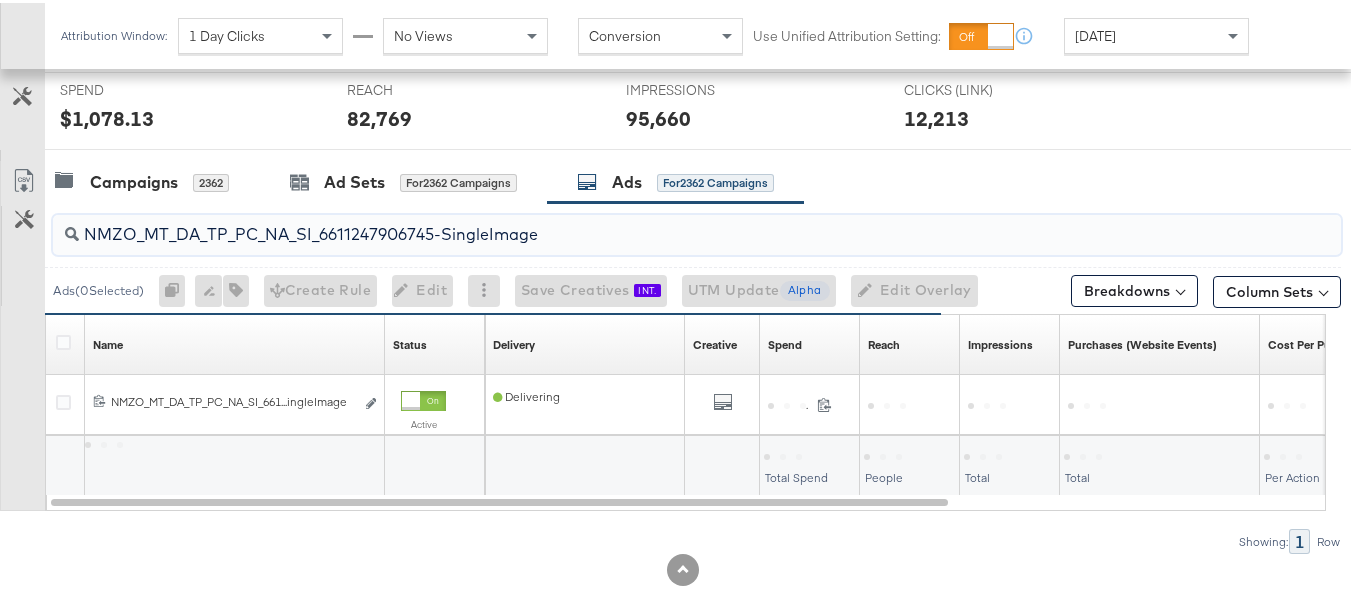type on "NMZO_MT_DA_TP_PC_NA_SI_6611247906745-SingleImage" 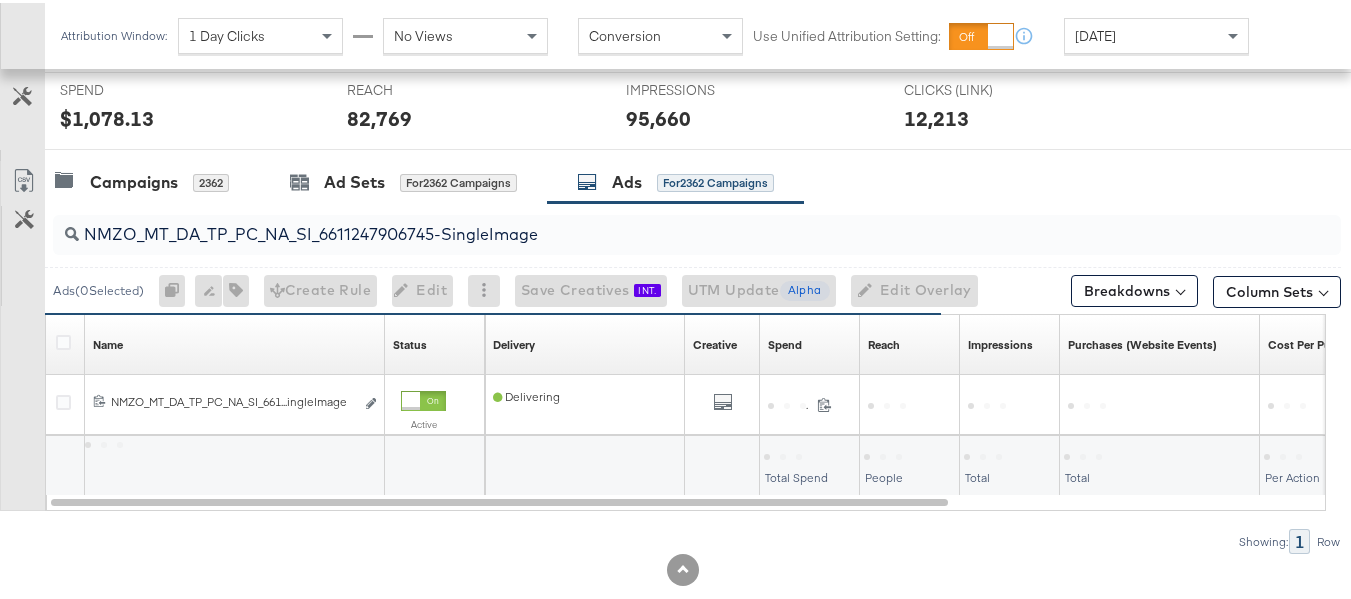 click at bounding box center (66, 342) 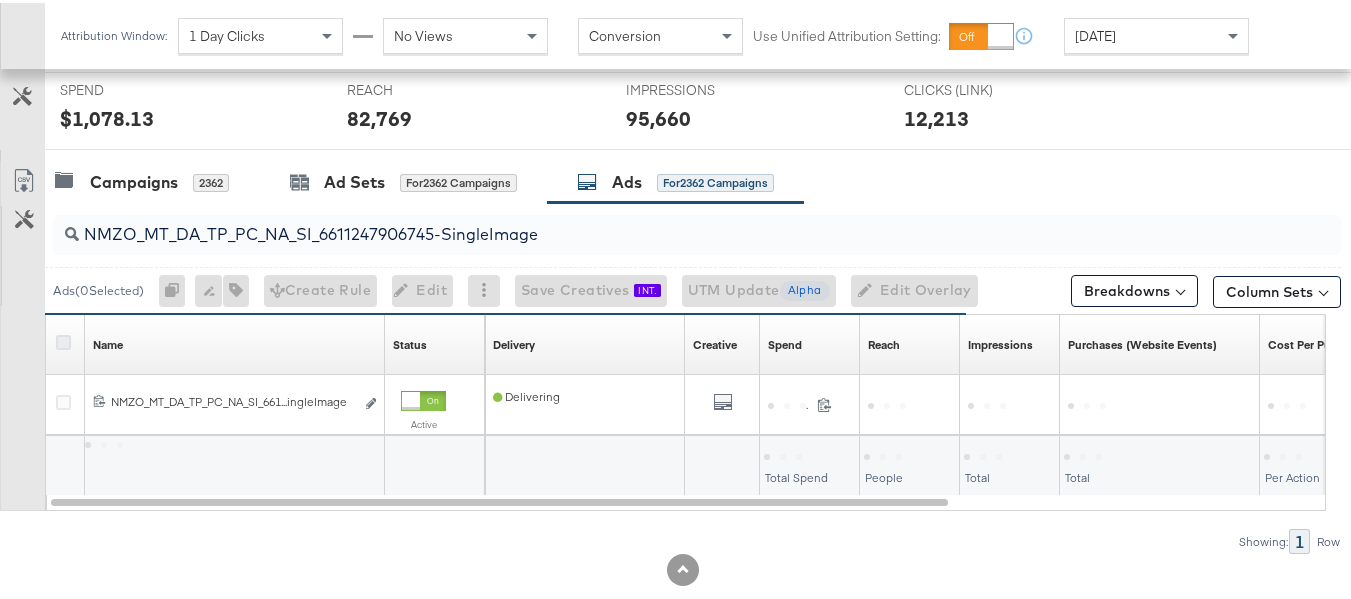 click at bounding box center (63, 339) 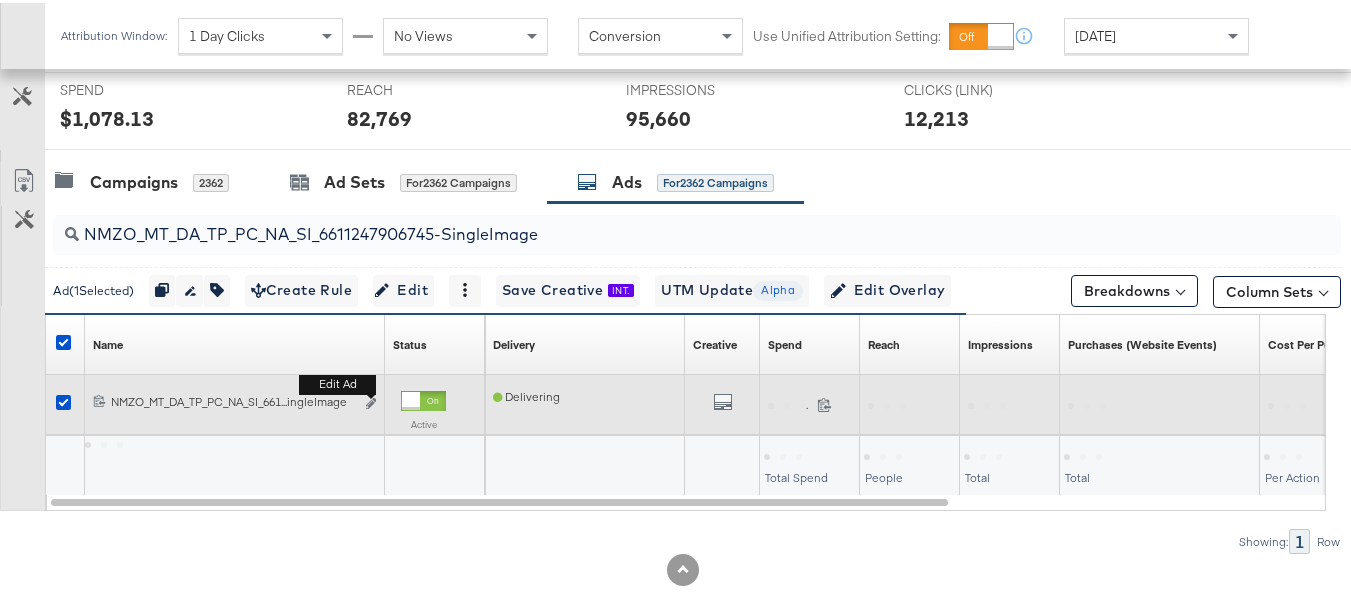 click on "Edit ad" at bounding box center (365, 401) 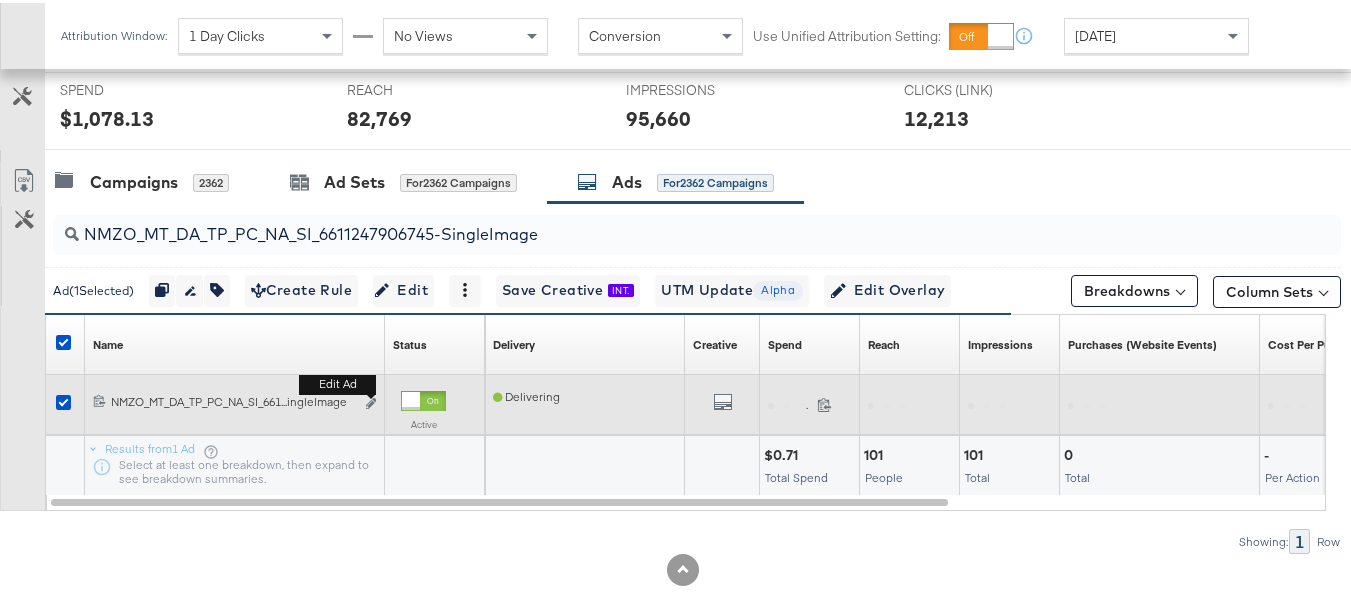 click on "Edit ad" at bounding box center [365, 401] 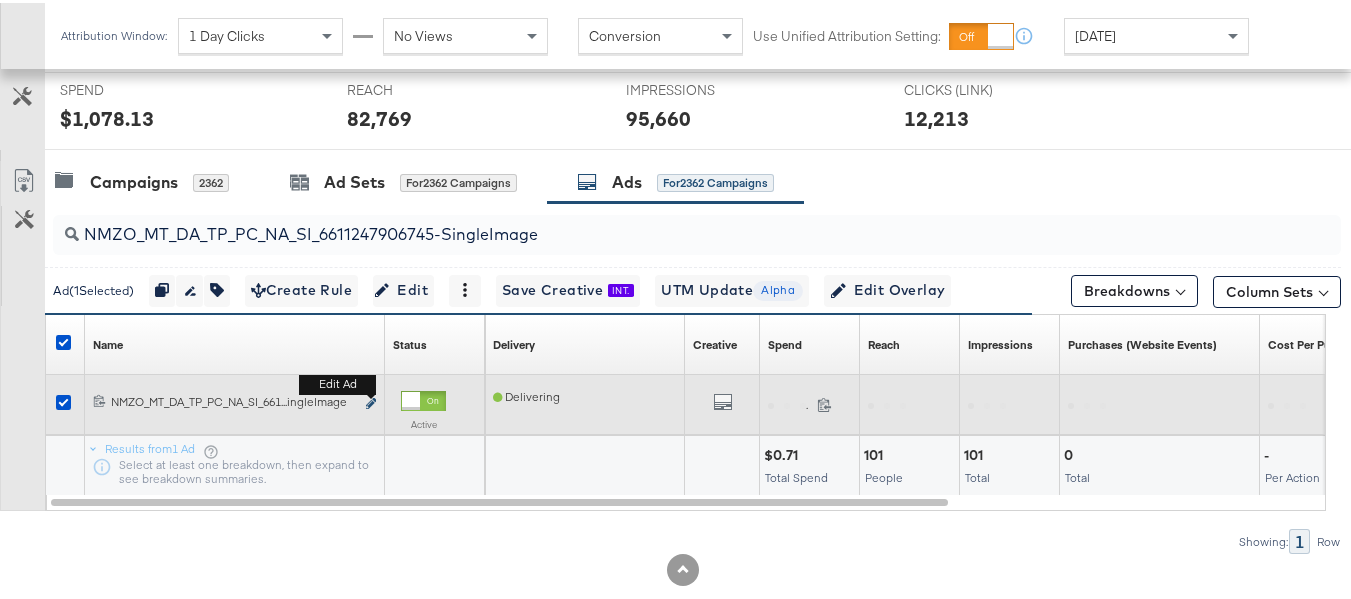 click at bounding box center (371, 400) 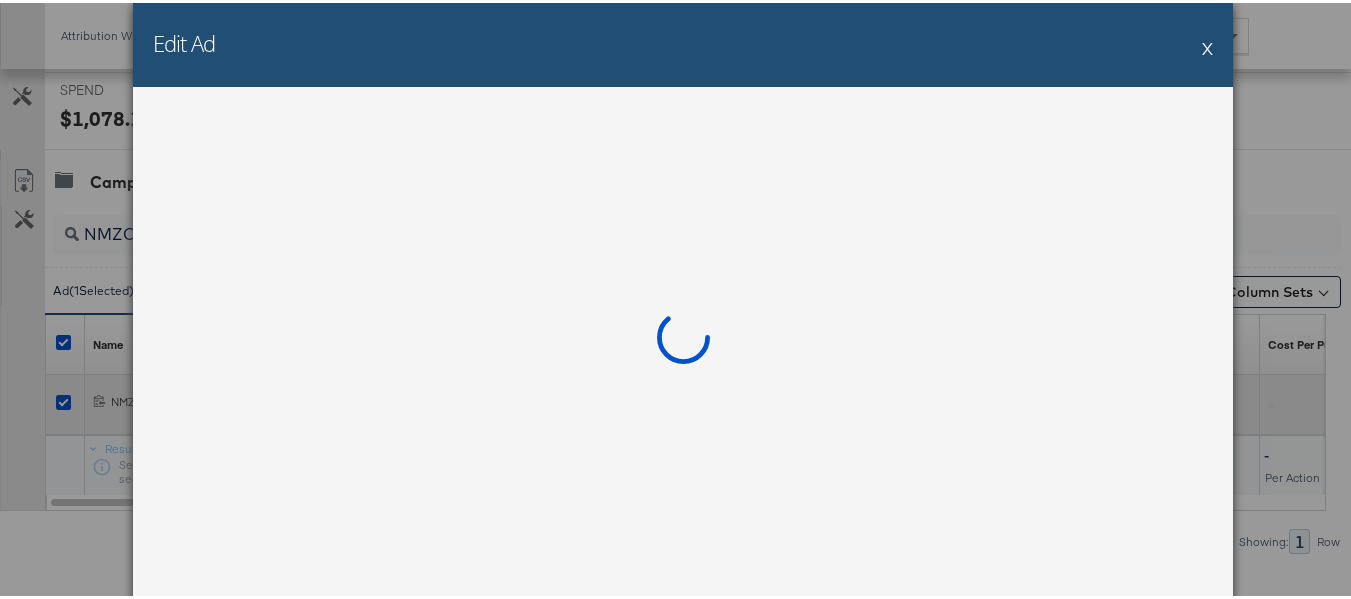 click at bounding box center [683, 341] 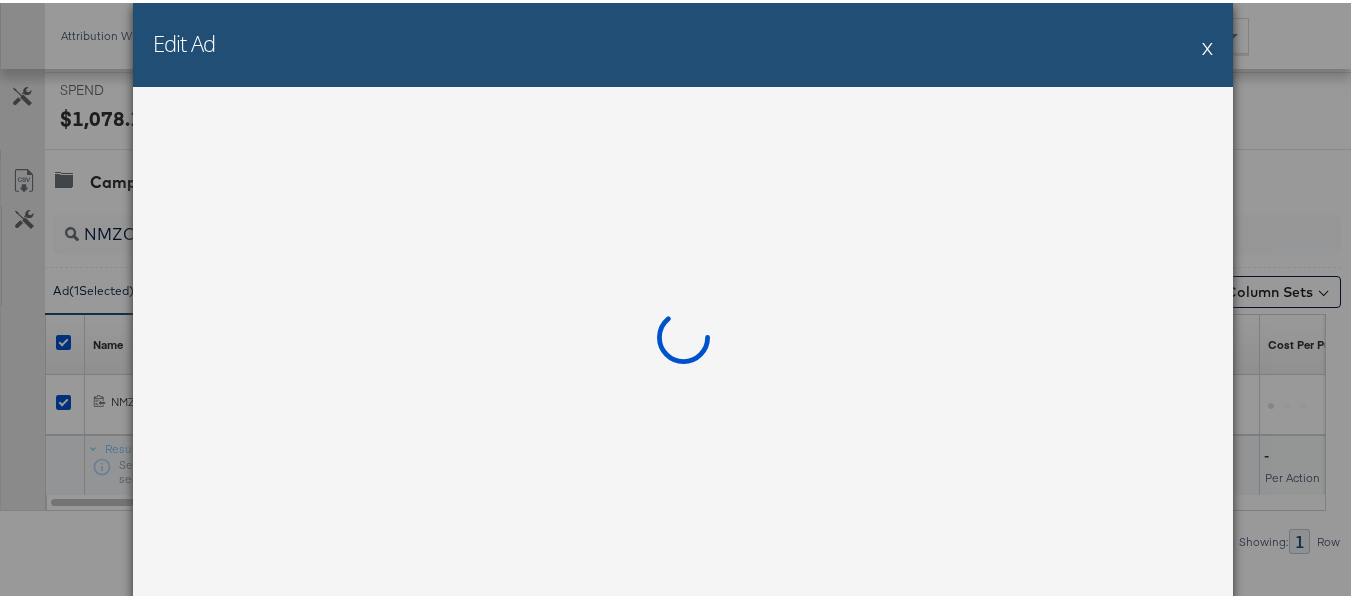 scroll, scrollTop: 798, scrollLeft: 0, axis: vertical 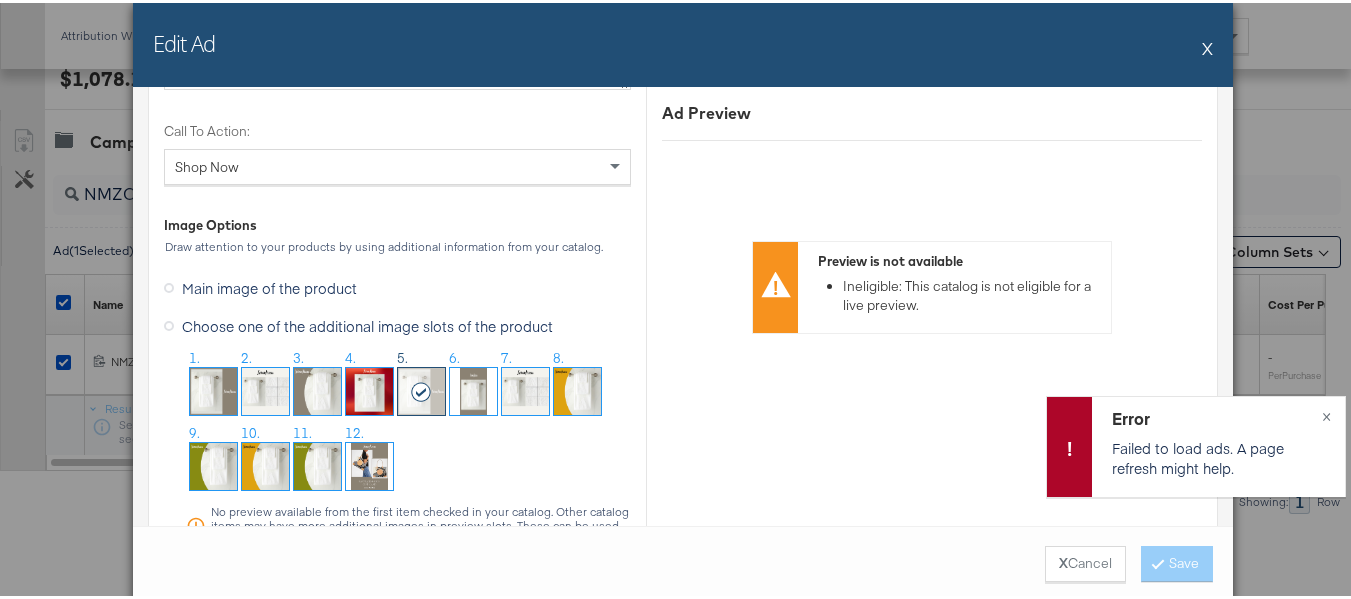 click on "X" at bounding box center [1207, 45] 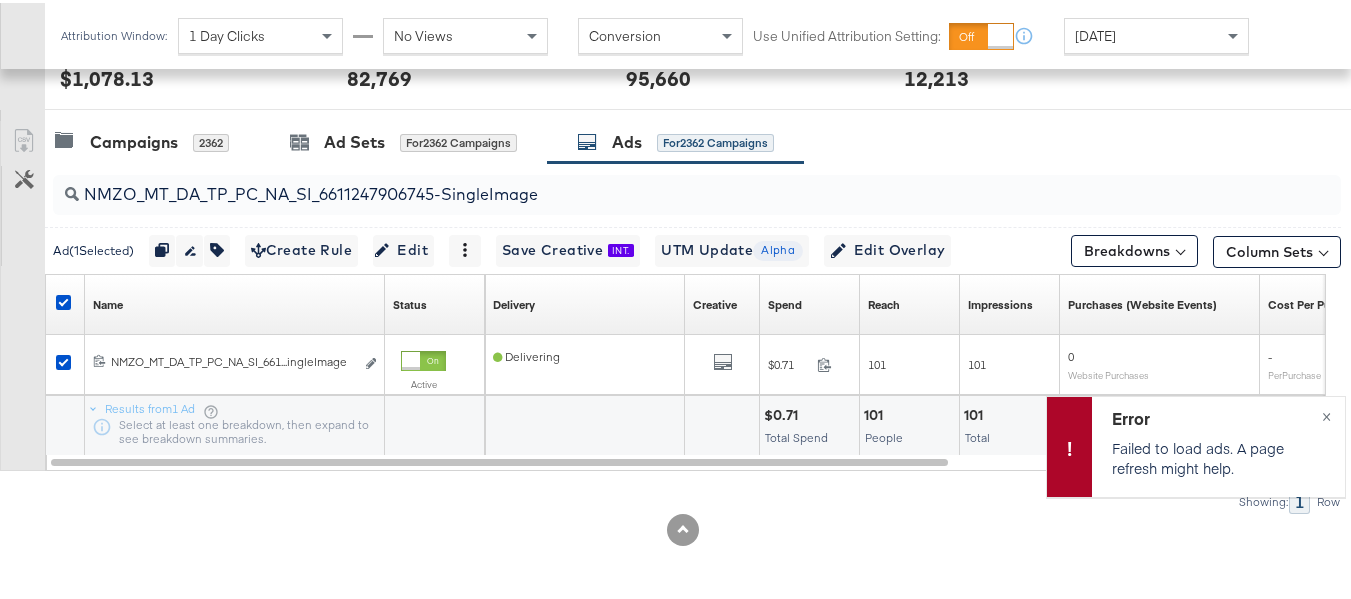 click at bounding box center [66, 302] 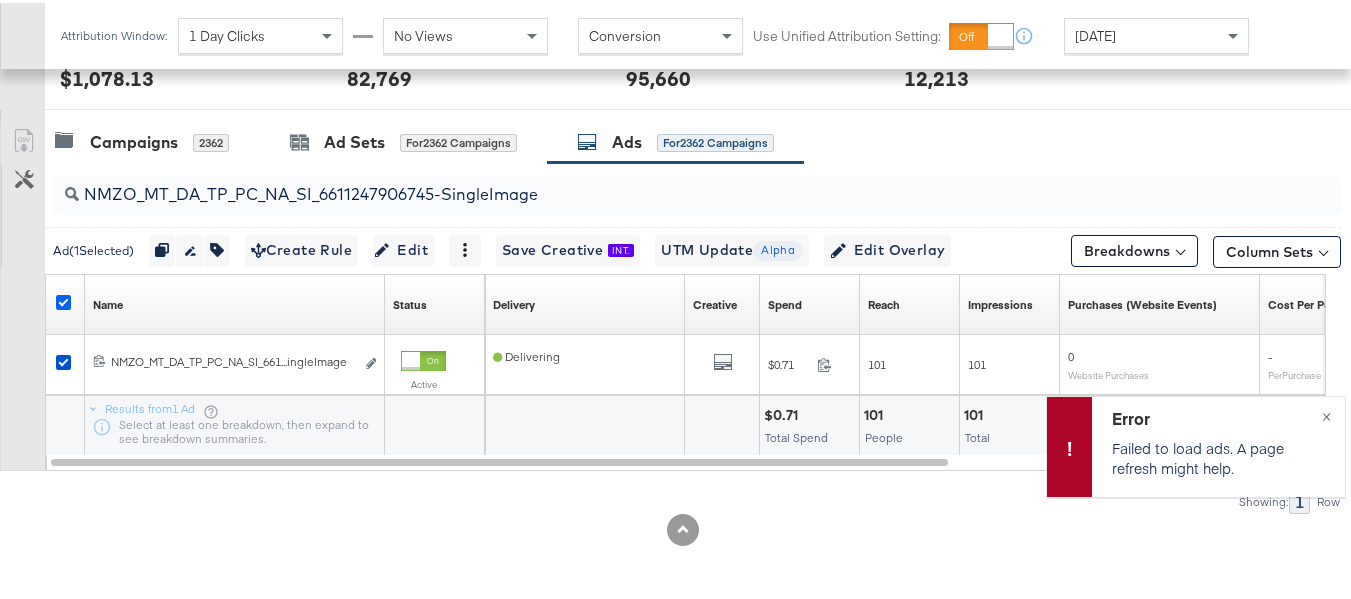 click at bounding box center (63, 299) 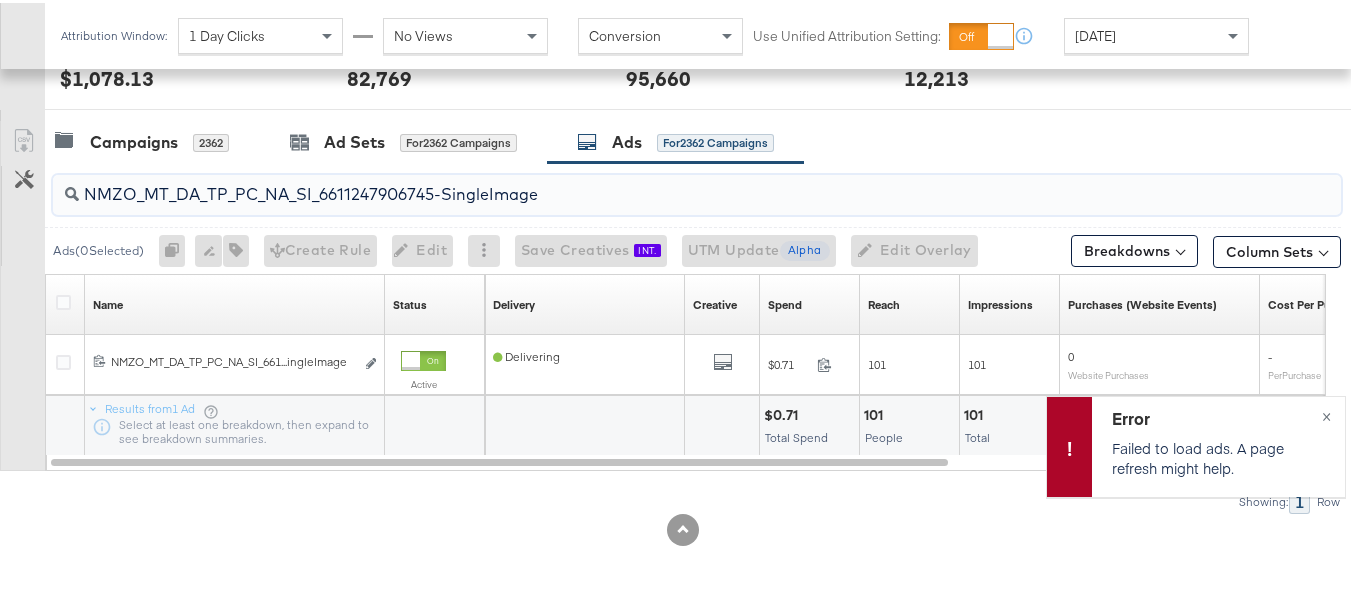 click on "NMZO_MT_DA_TP_PC_NA_SI_6611247906745-SingleImage" at bounding box center [653, 183] 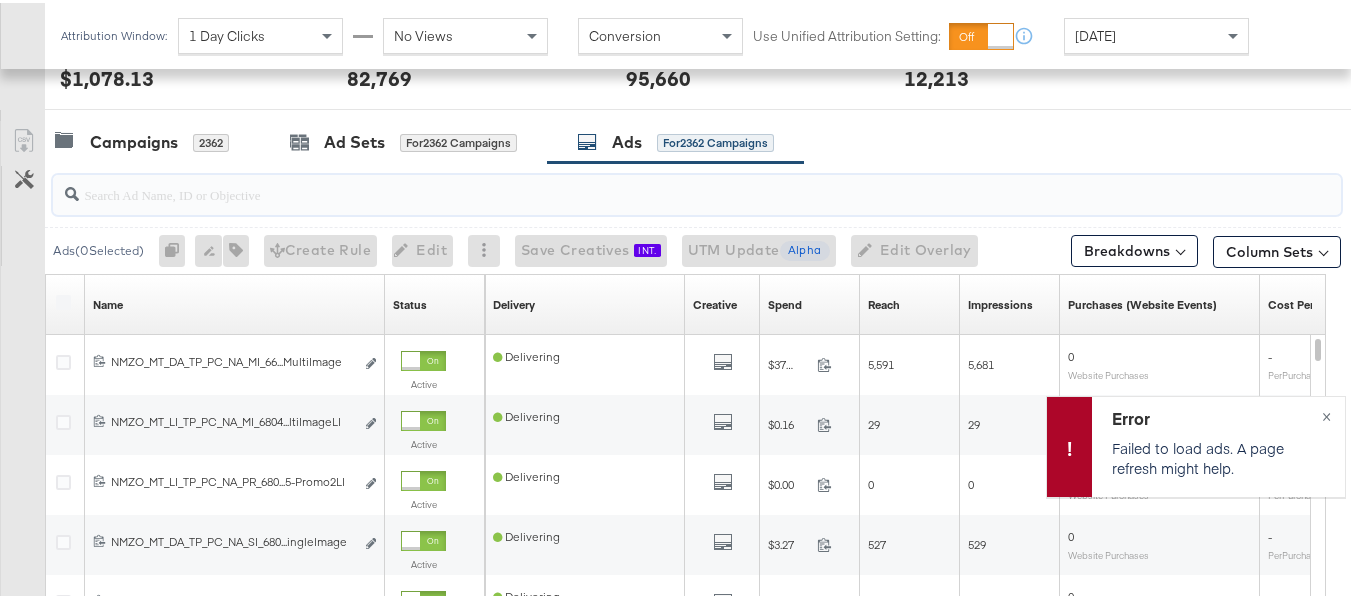 paste on "NMZO_MT_DA_TP_PC_NA_MI_6611247906945-MultiImage" 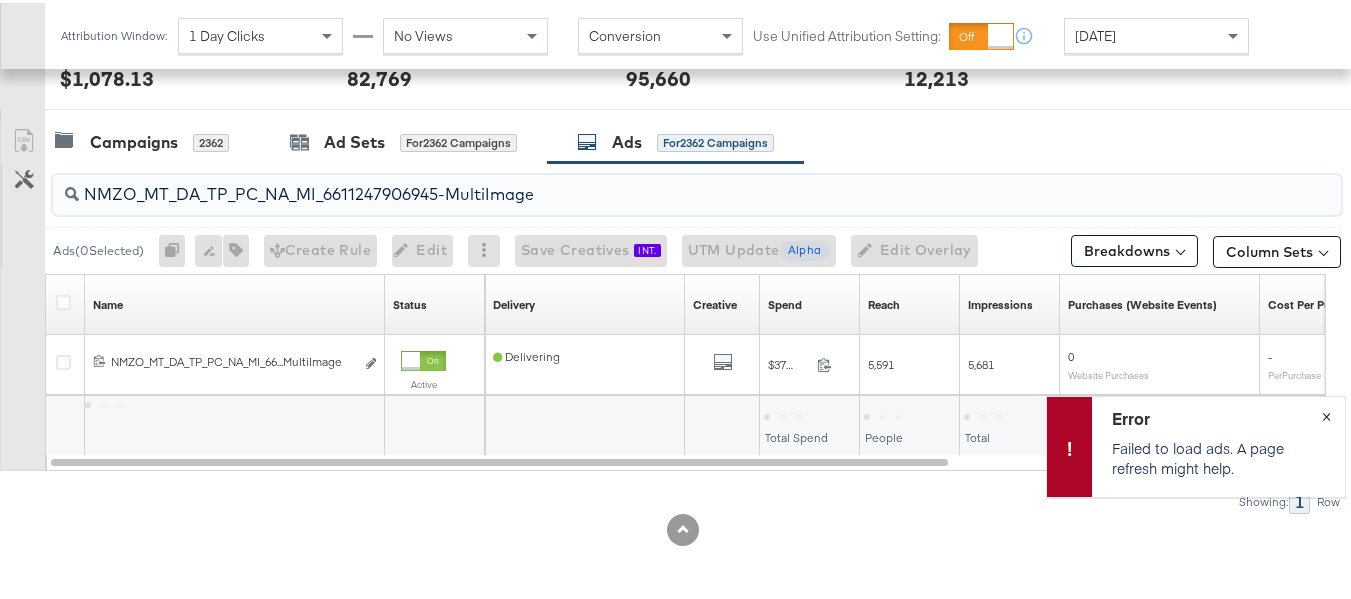 type on "NMZO_MT_DA_TP_PC_NA_MI_6611247906945-MultiImage" 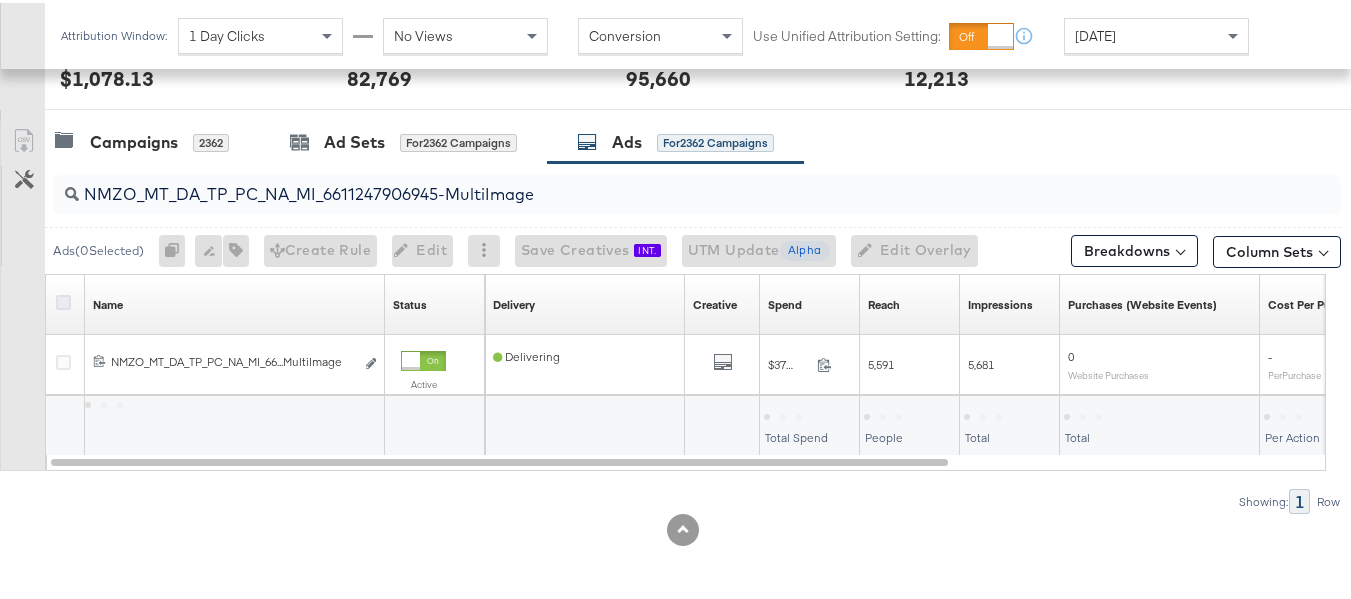 click at bounding box center (63, 299) 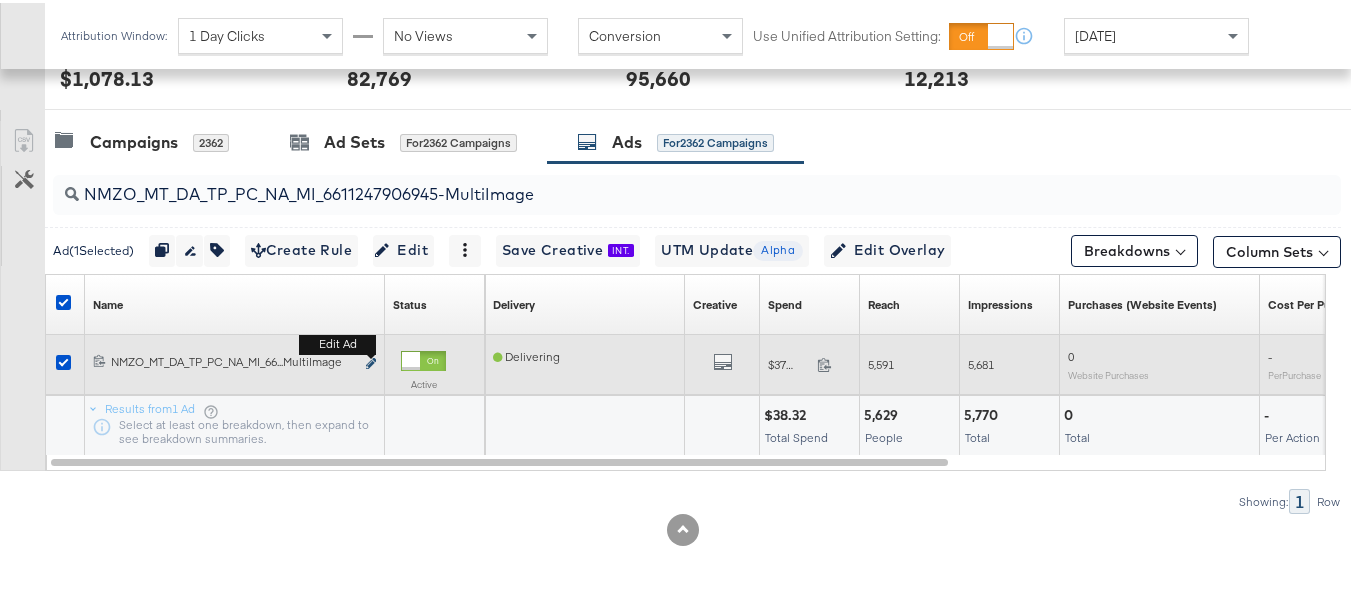 click on "Edit ad" at bounding box center (371, 361) 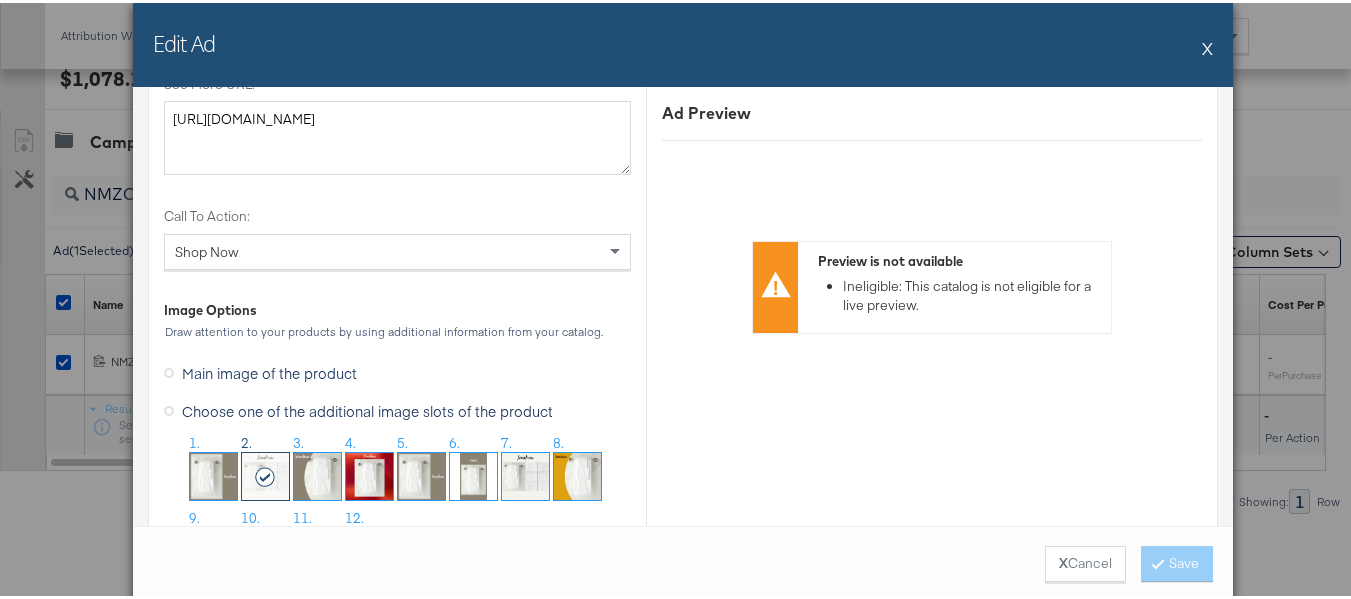 scroll, scrollTop: 1900, scrollLeft: 0, axis: vertical 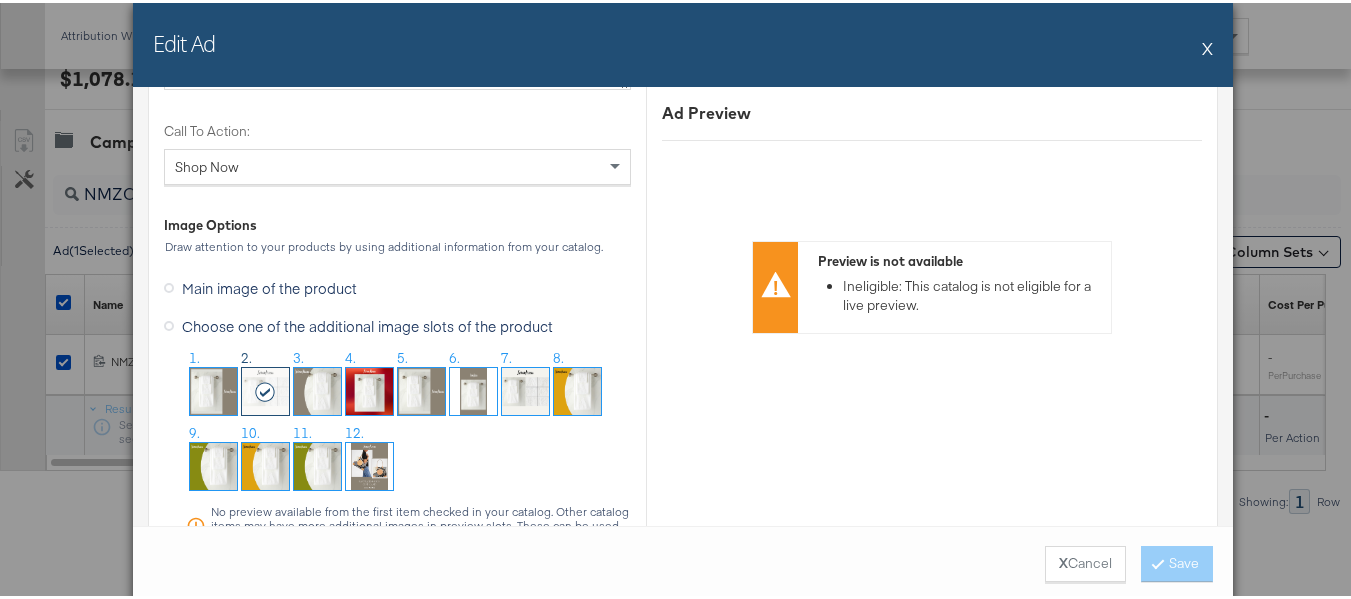 click on "X" at bounding box center [1207, 45] 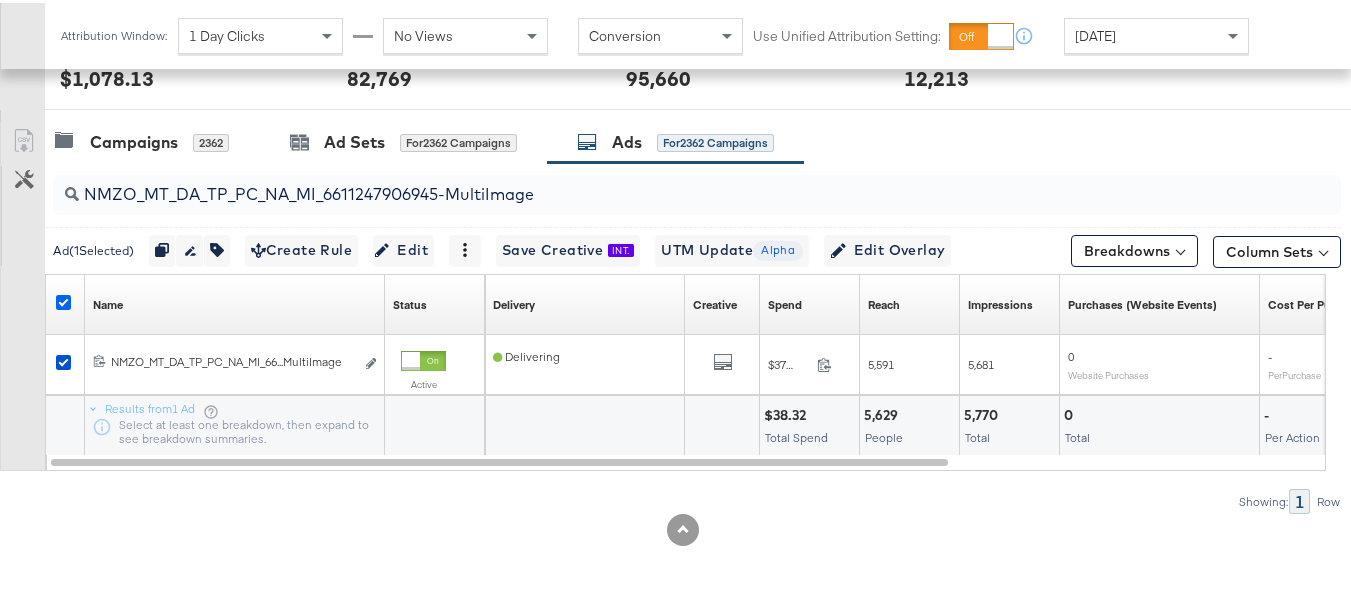 click at bounding box center [63, 299] 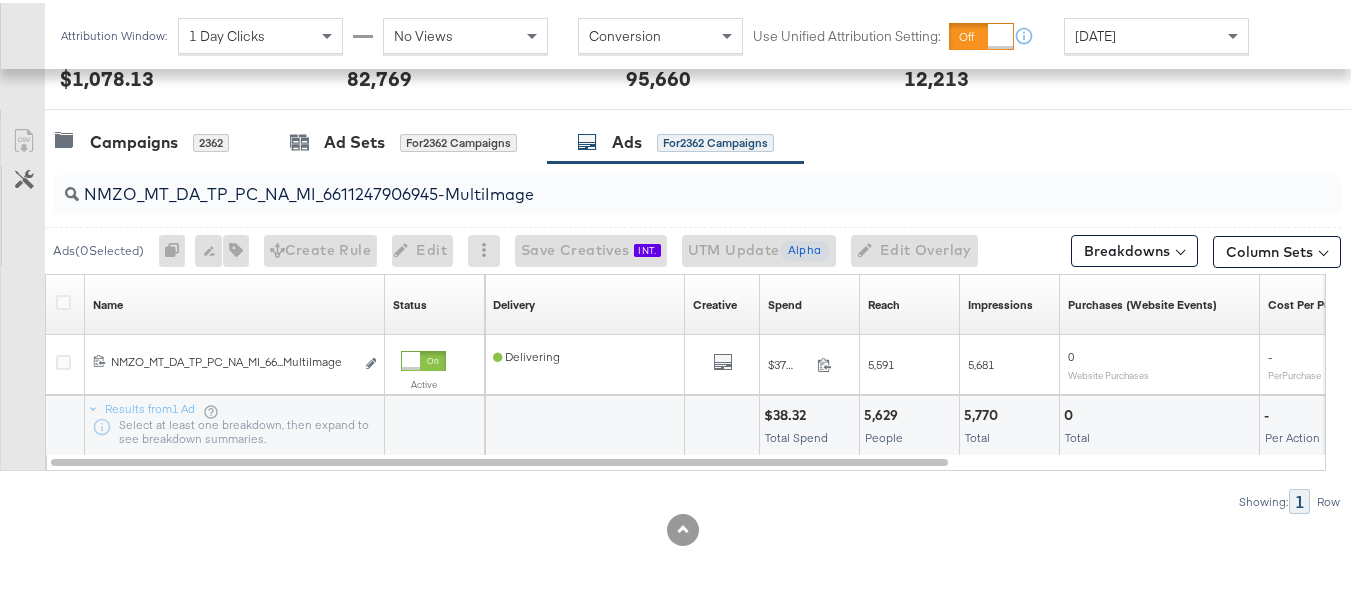click on "NMZO_MT_DA_TP_PC_NA_MI_6611247906945-MultiImage" at bounding box center [653, 183] 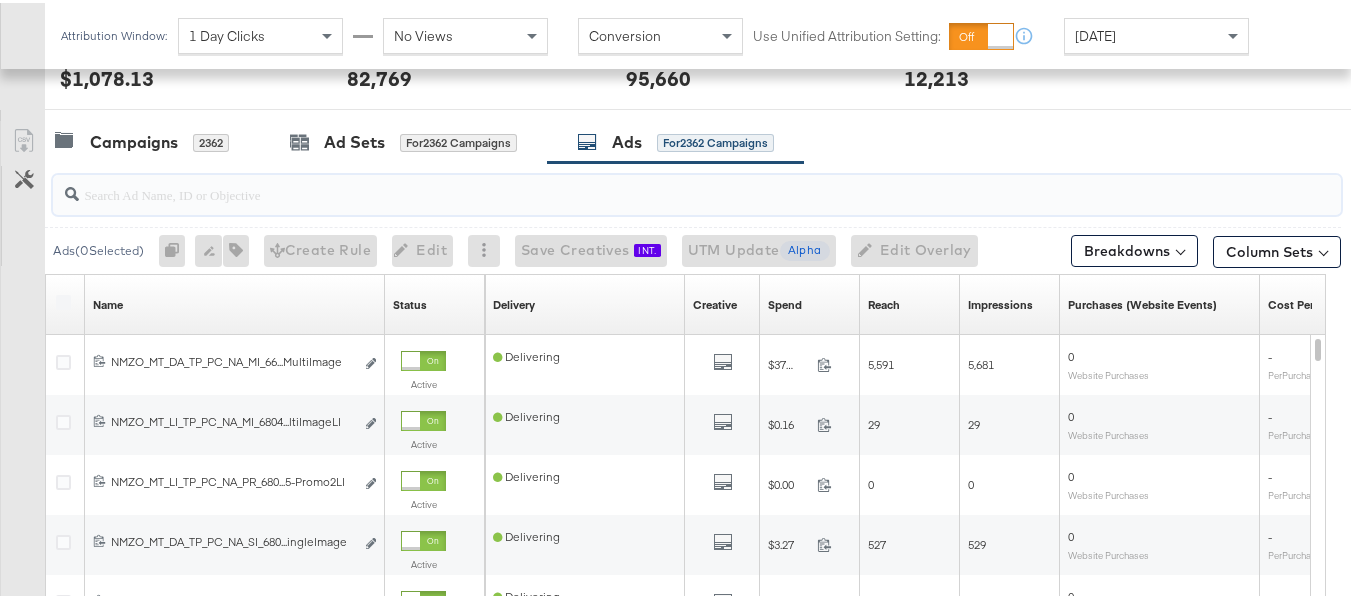 click at bounding box center [653, 183] 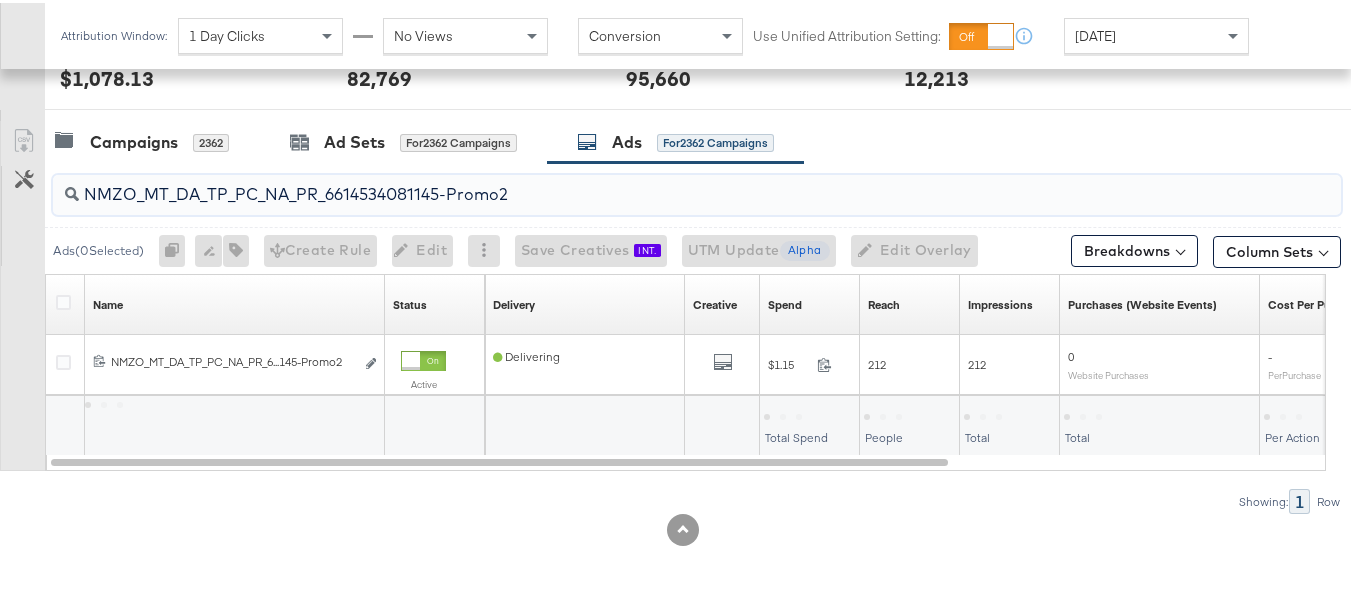 type on "NMZO_MT_DA_TP_PC_NA_PR_6614534081145-Promo2" 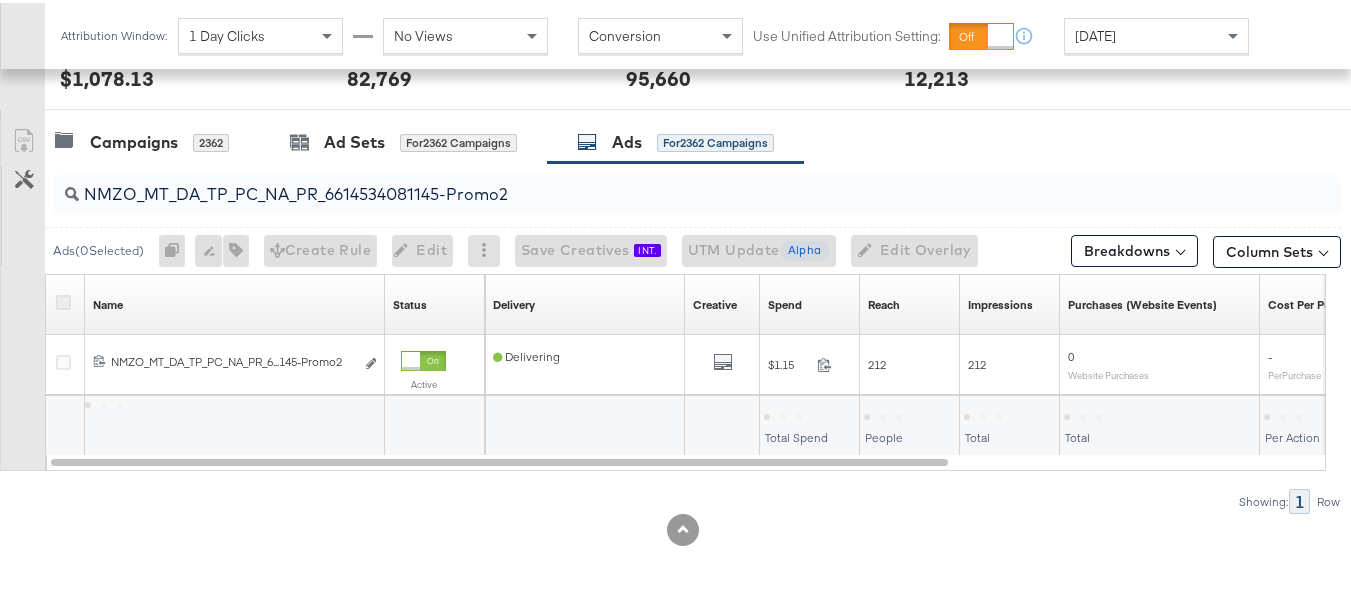 click at bounding box center [63, 299] 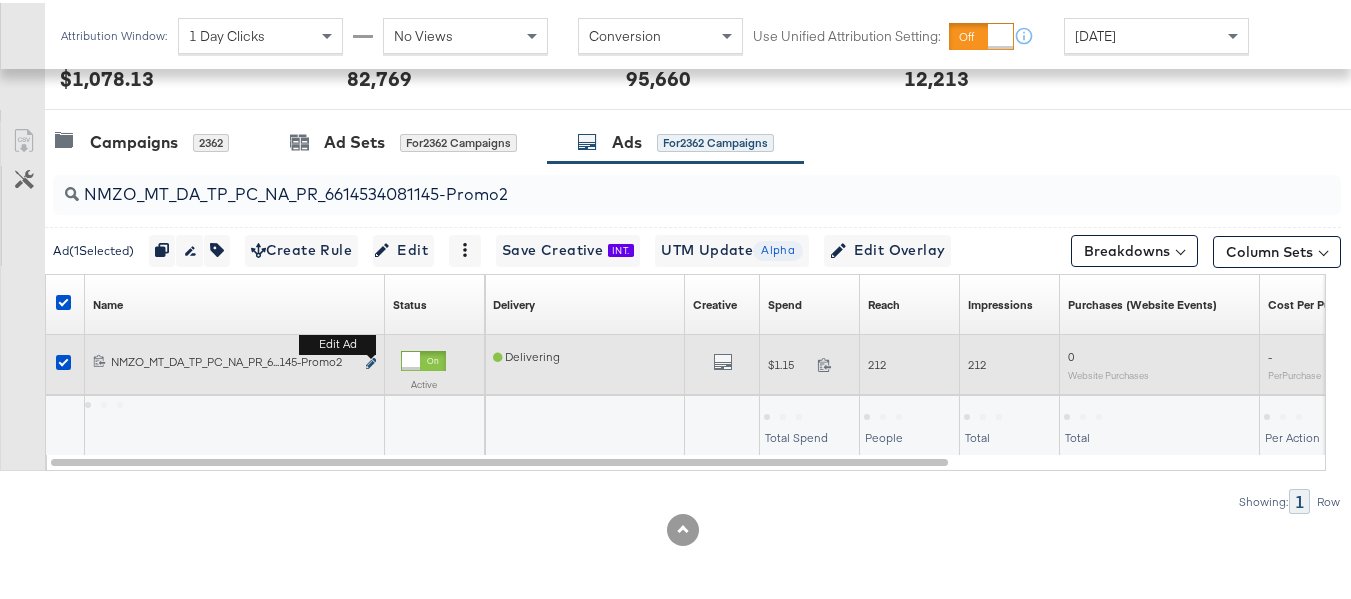 click on "Edit ad" at bounding box center (371, 361) 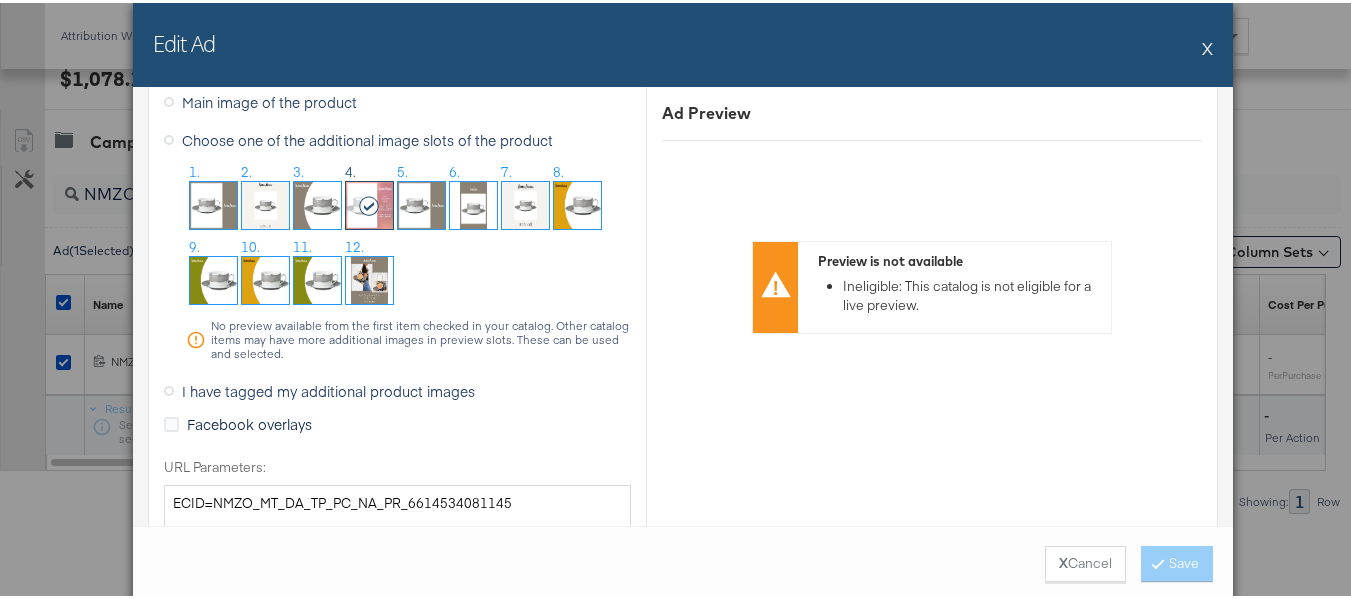 scroll, scrollTop: 1900, scrollLeft: 0, axis: vertical 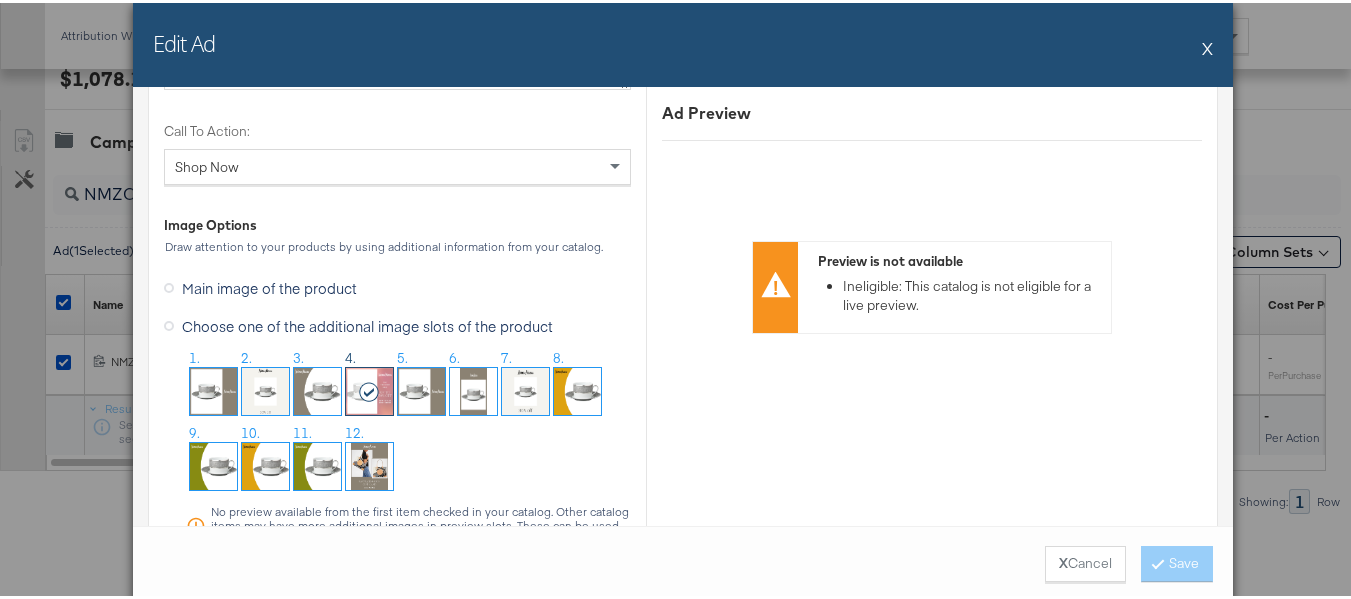 click on "X" at bounding box center (1207, 45) 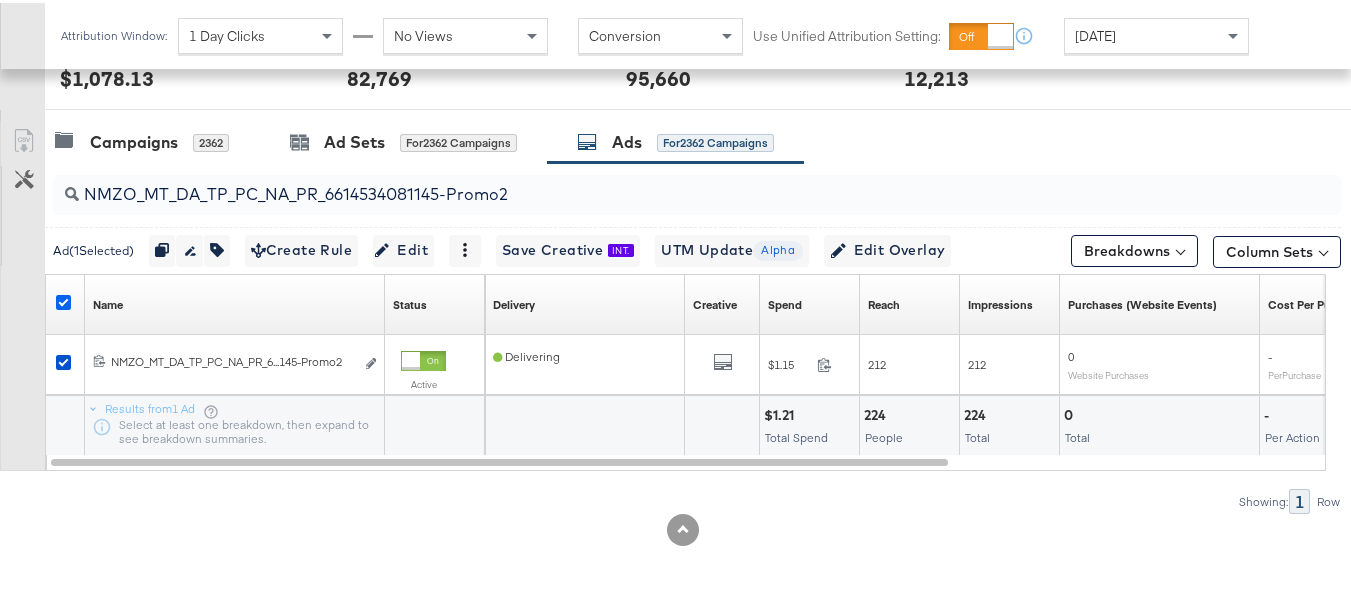 click at bounding box center [63, 299] 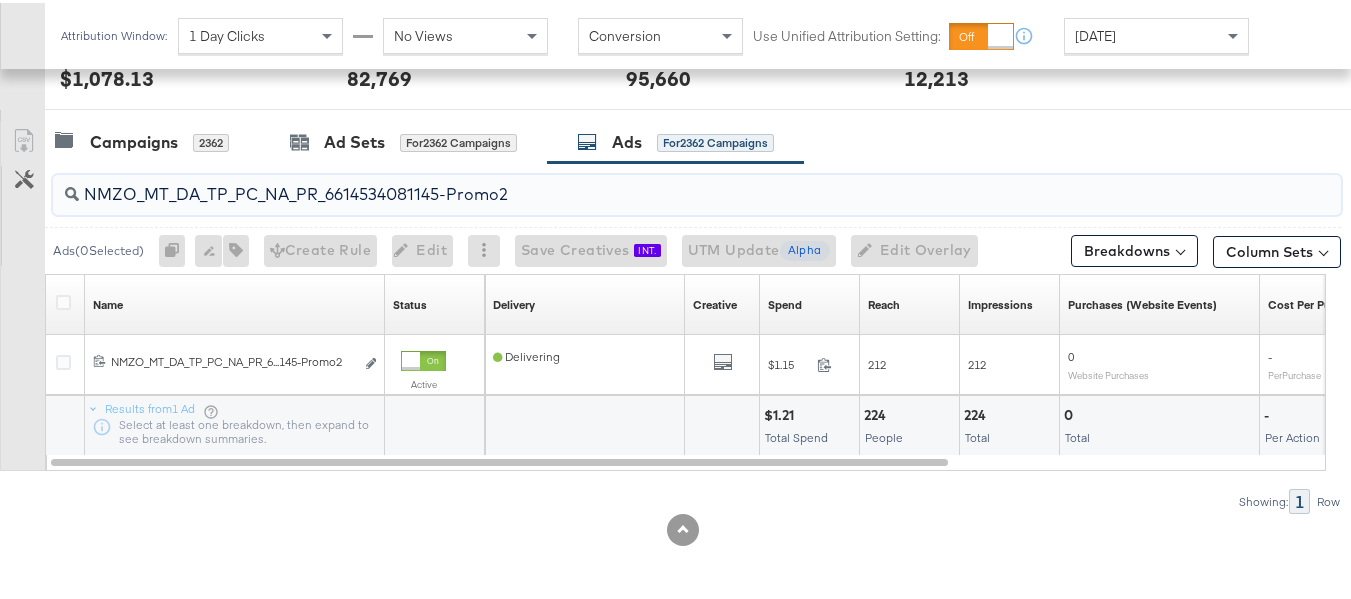 click on "NMZO_MT_DA_TP_PC_NA_PR_6614534081145-Promo2" at bounding box center (653, 183) 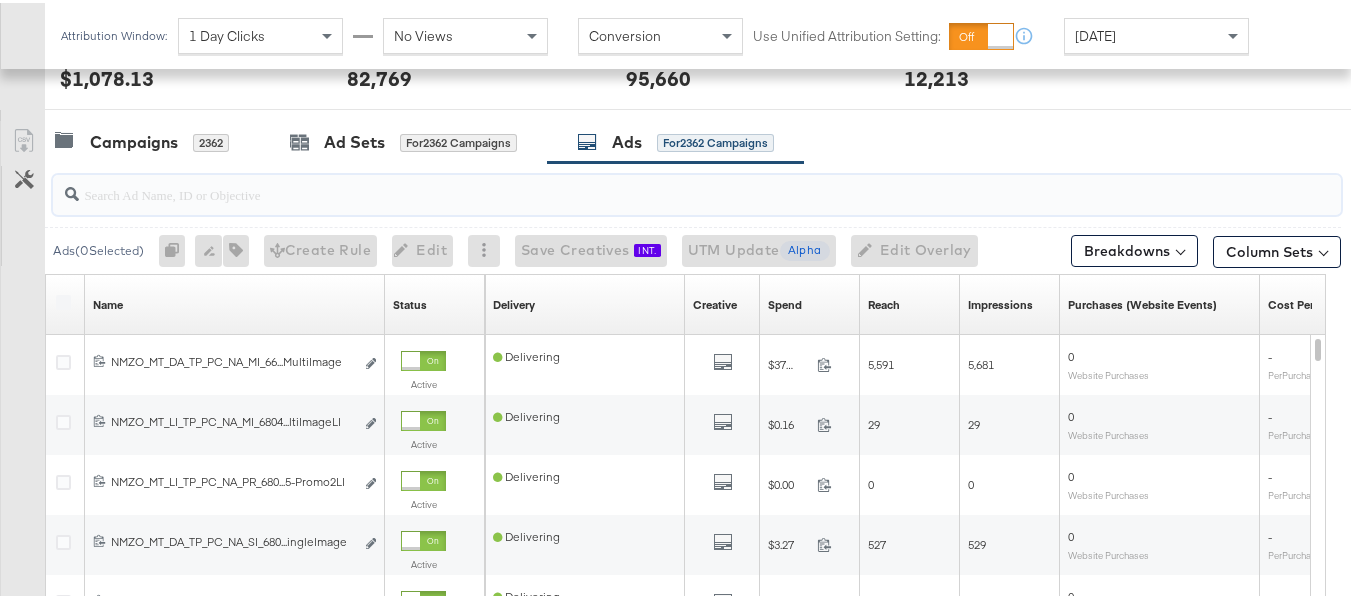 paste on "NMZO_MT_DA_TT_CX_NA_PR_6614534962145-Promo2" 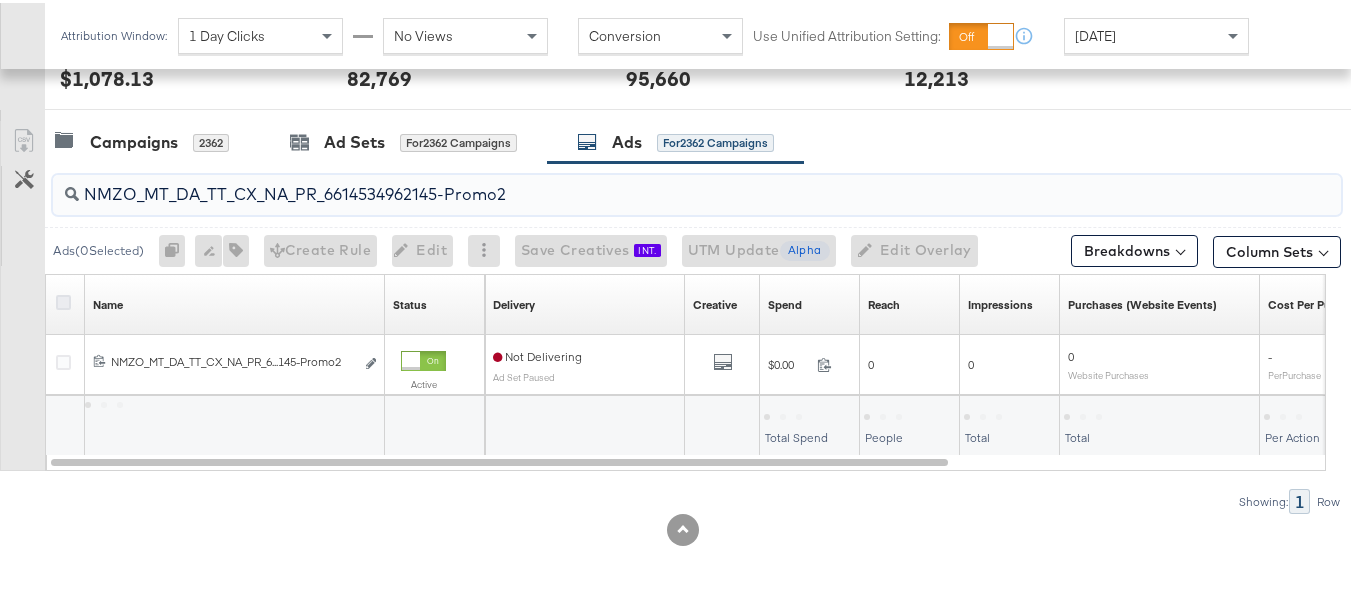 type on "NMZO_MT_DA_TT_CX_NA_PR_6614534962145-Promo2" 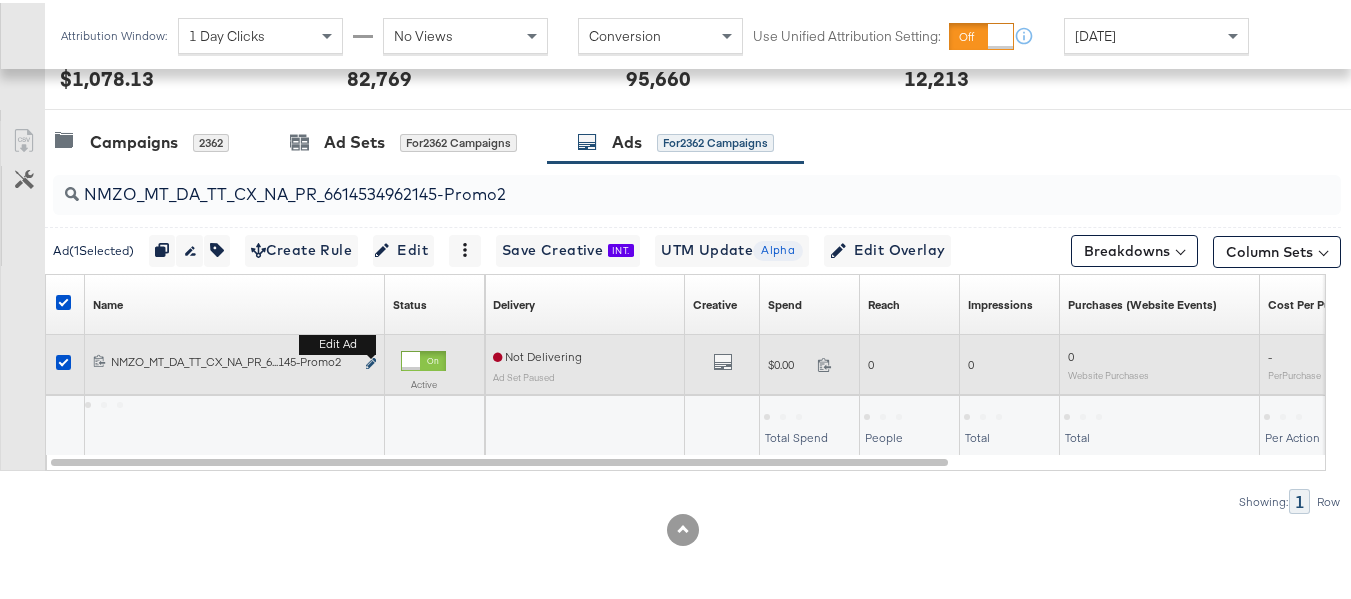 click at bounding box center (371, 360) 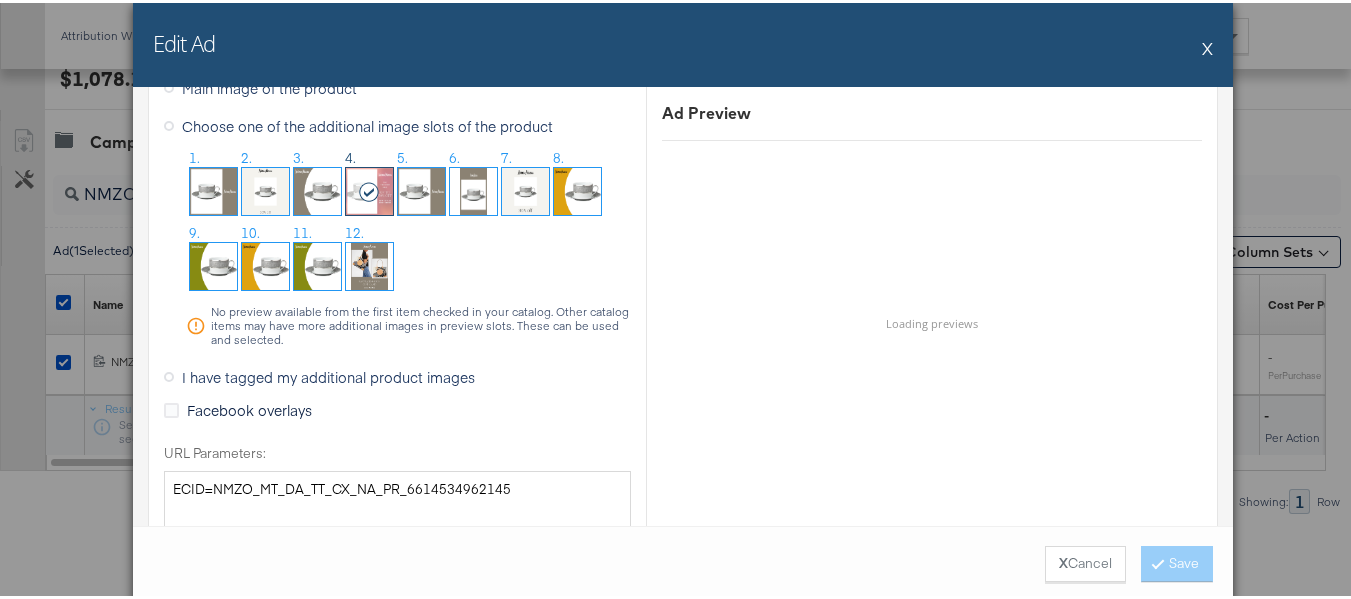 scroll, scrollTop: 2000, scrollLeft: 0, axis: vertical 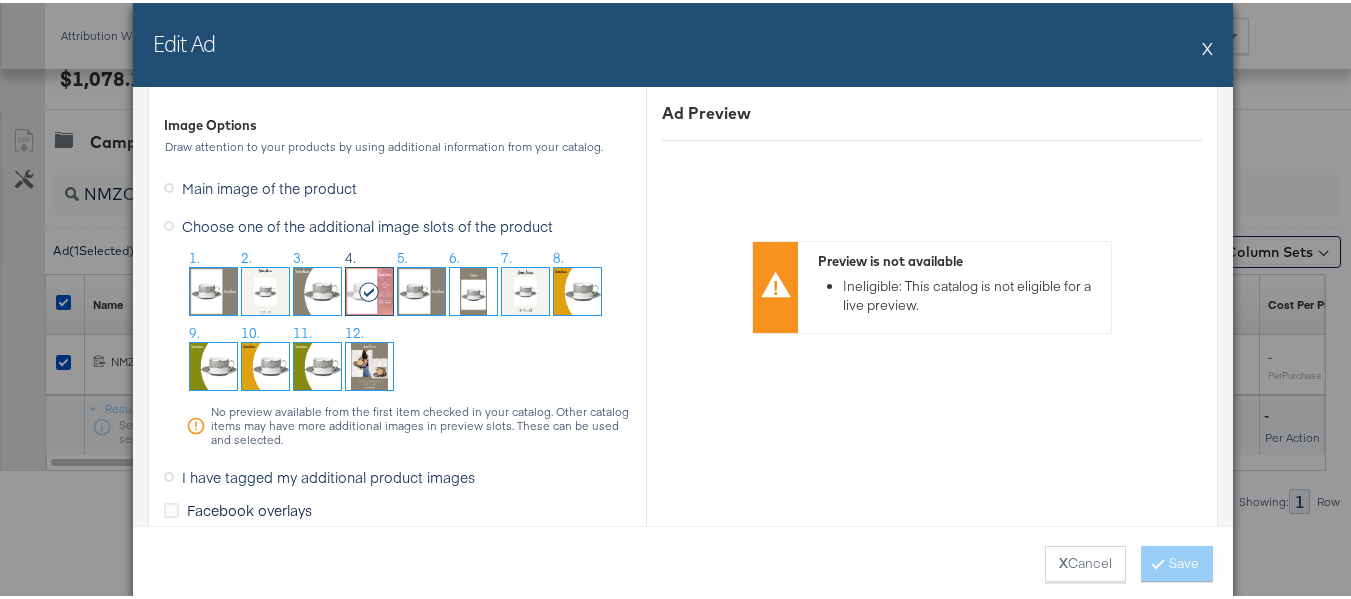 click on "Edit Ad X" at bounding box center (683, 42) 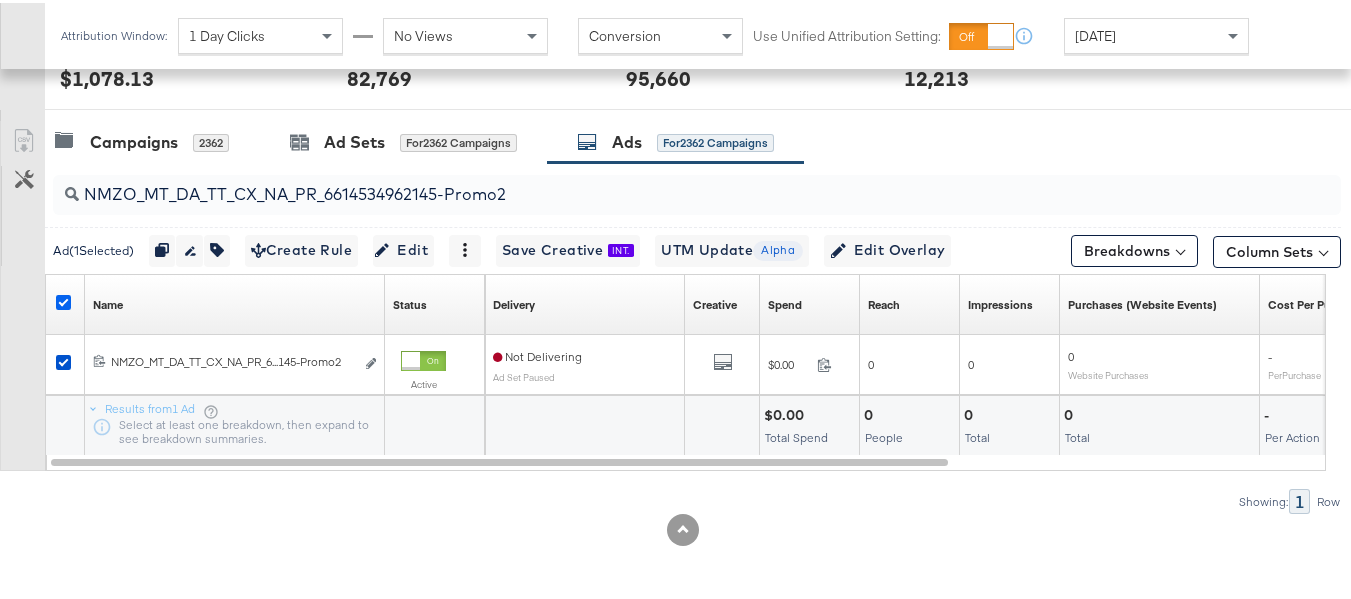 click at bounding box center [63, 299] 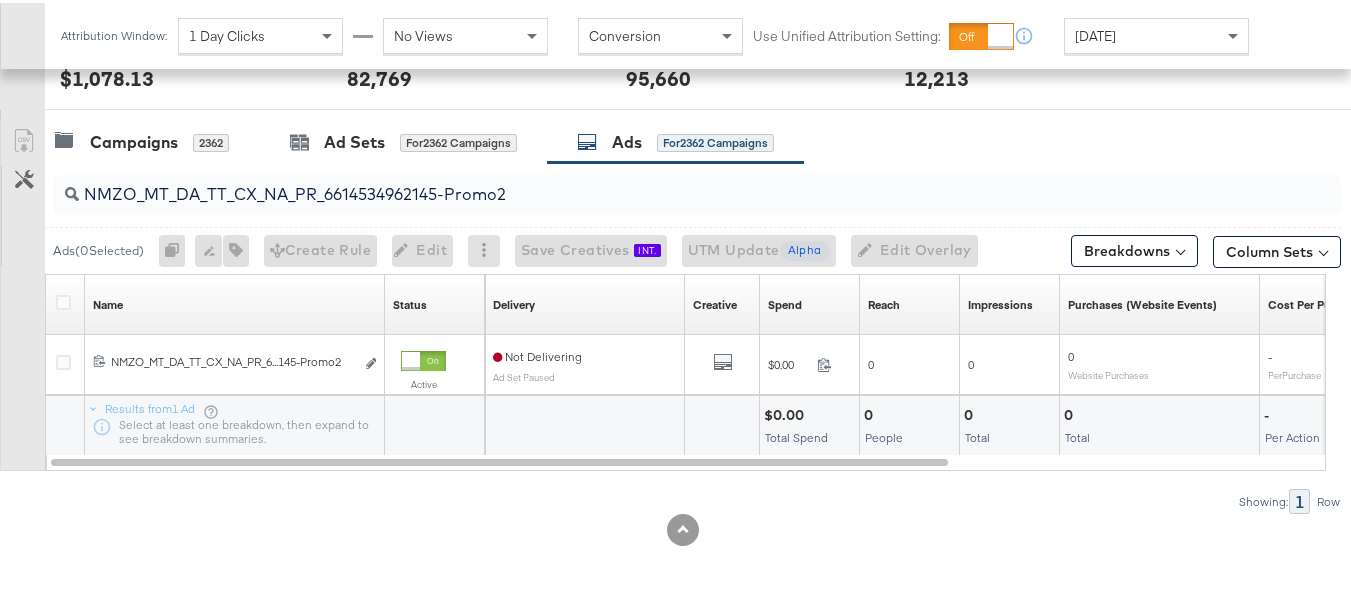 click on "NMZO_MT_DA_TT_CX_NA_PR_6614534962145-Promo2" at bounding box center (653, 183) 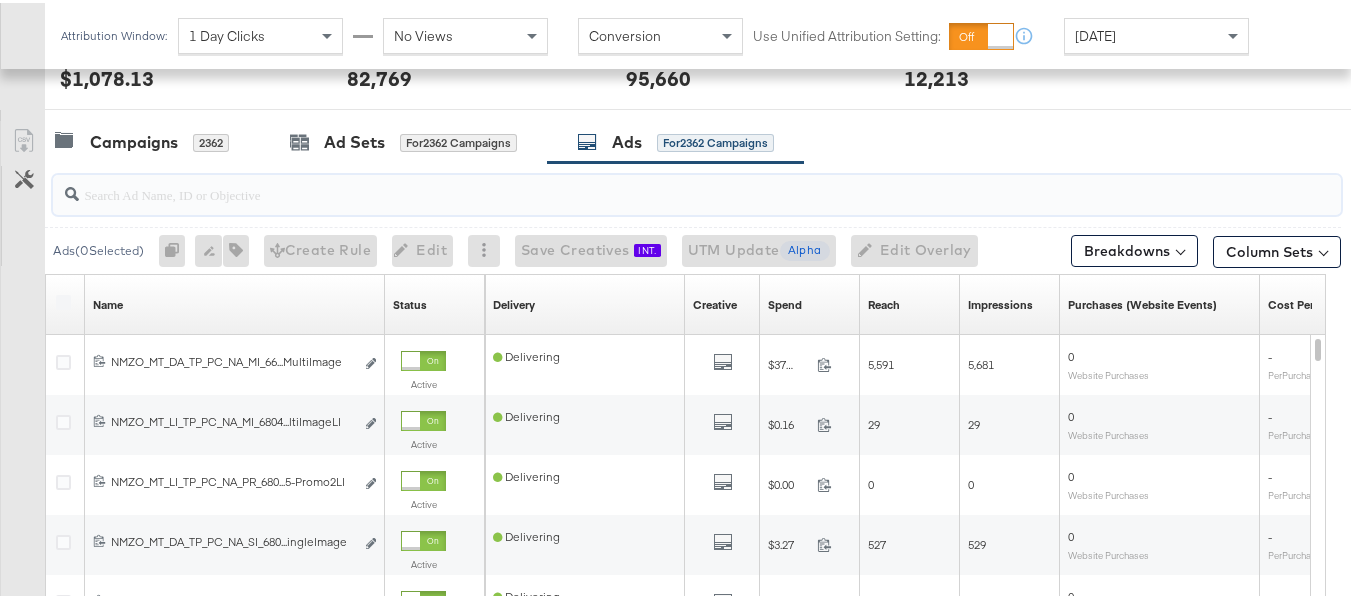 click at bounding box center [653, 183] 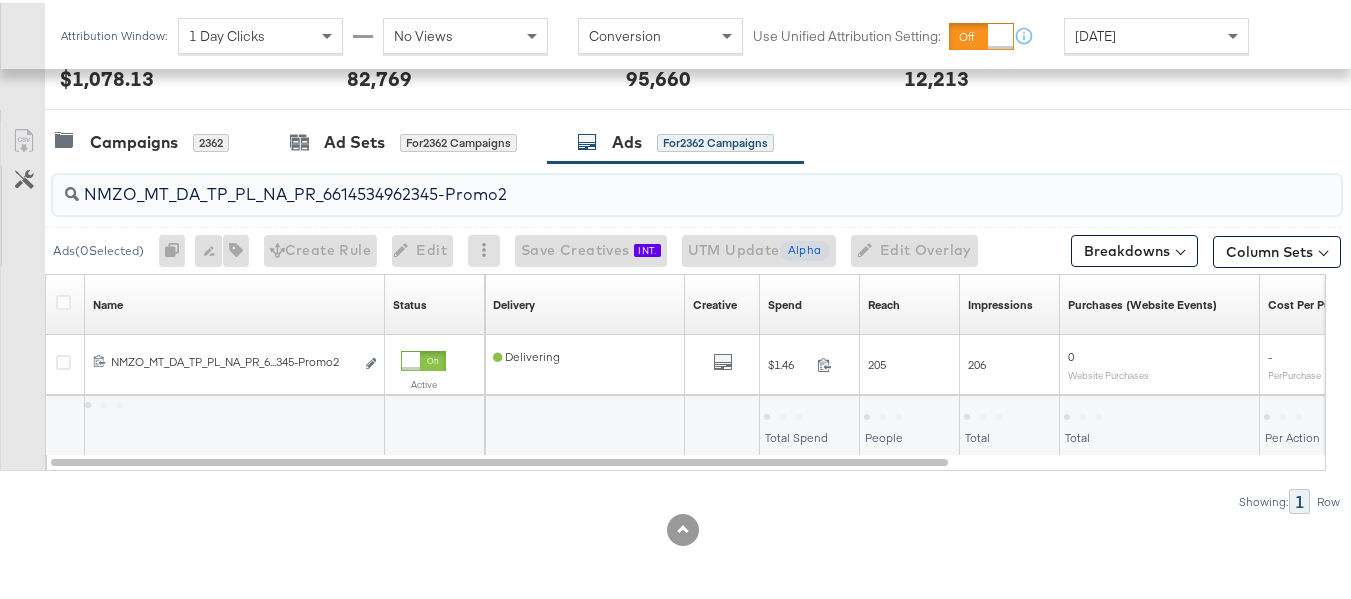 click at bounding box center (66, 302) 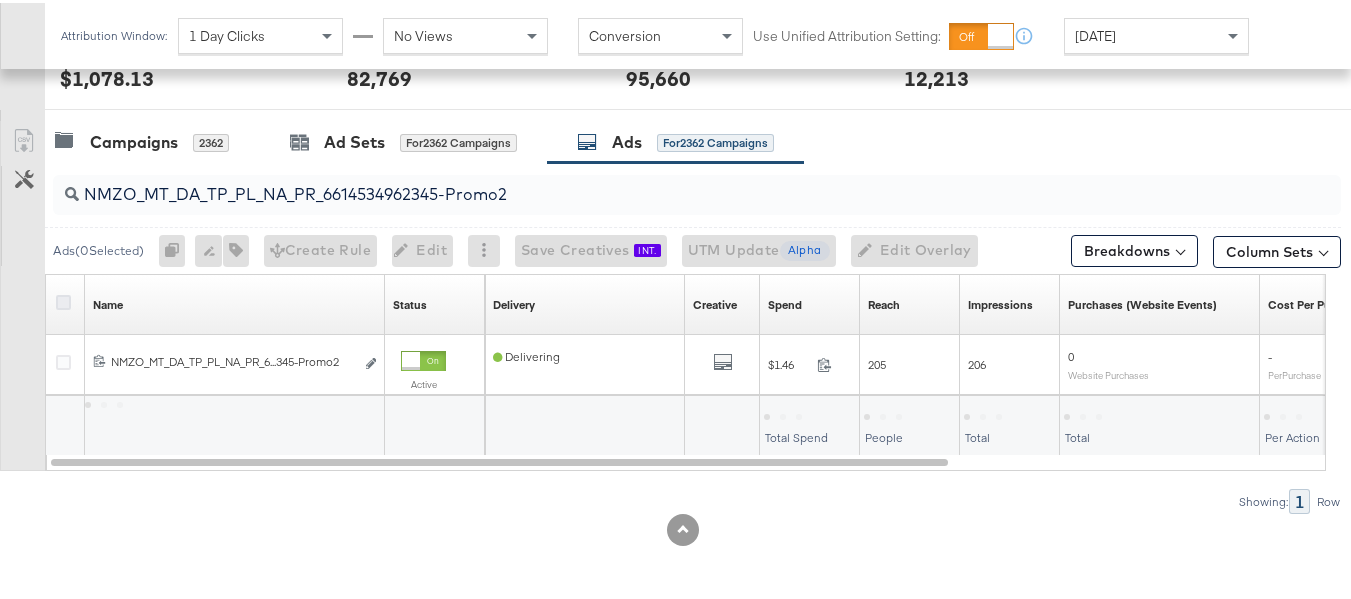 click at bounding box center [63, 299] 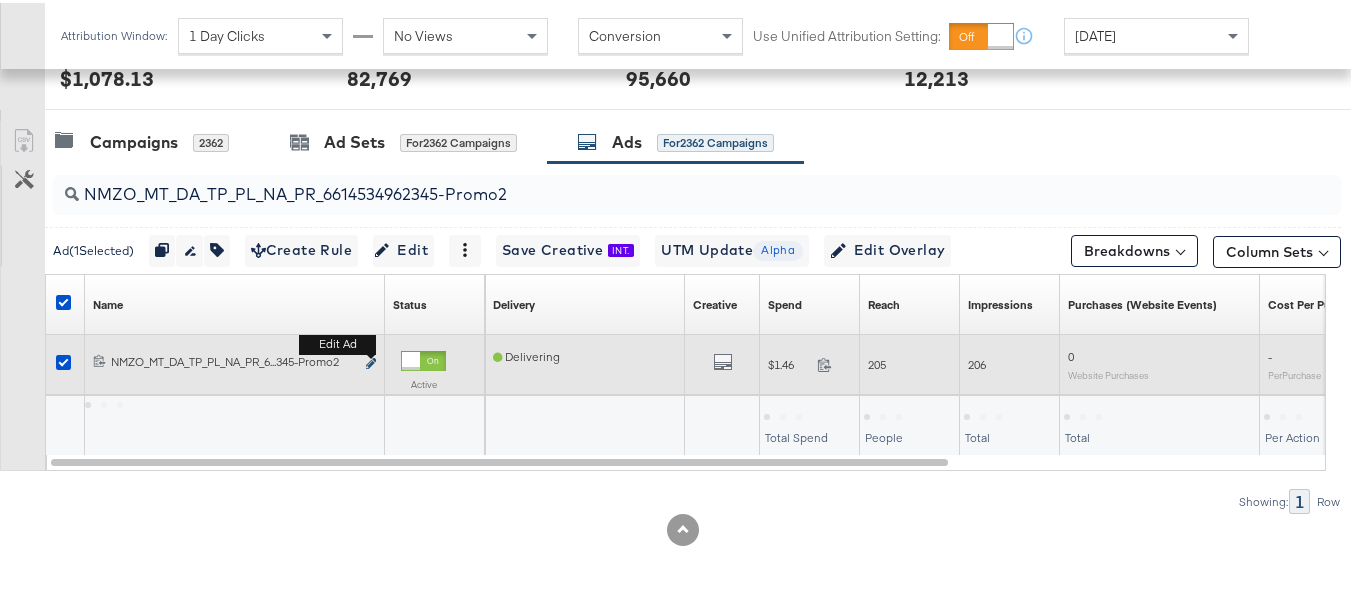 click on "6614534962345 NMZO_MT_DA_TP_PL_NA_PR_6614534962345-Promo2 NMZO_MT_DA_TP_PL_NA_PR_6...345-Promo2   Edit ad" at bounding box center [235, 361] 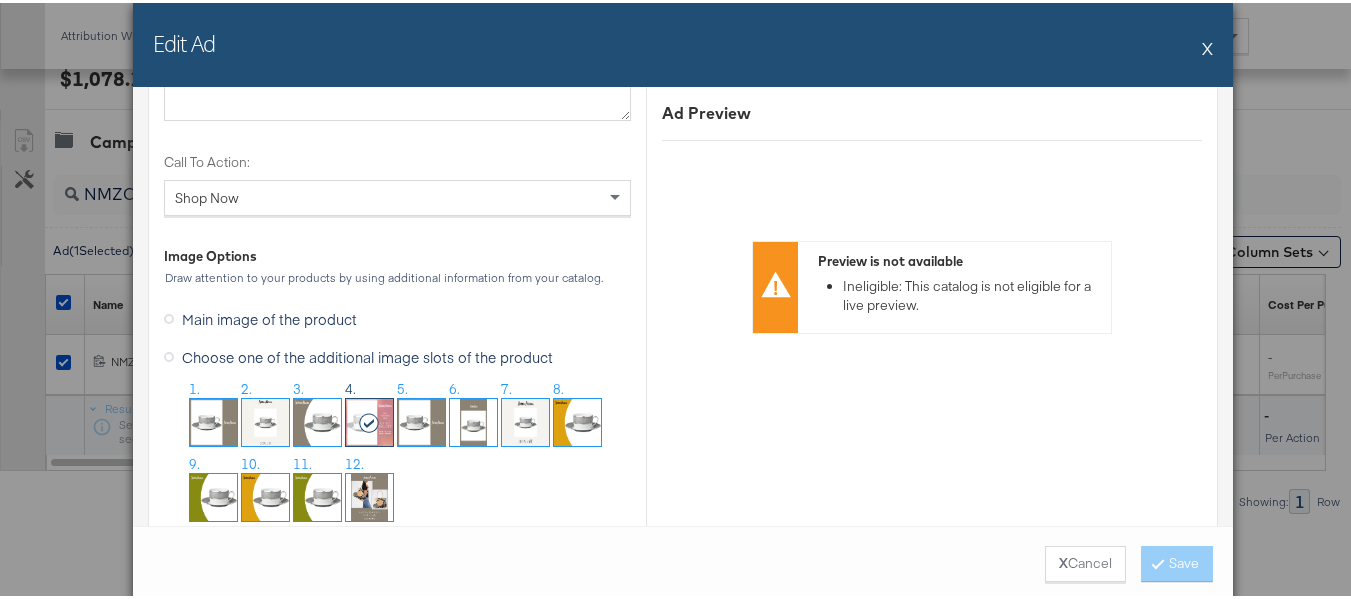 scroll, scrollTop: 1900, scrollLeft: 0, axis: vertical 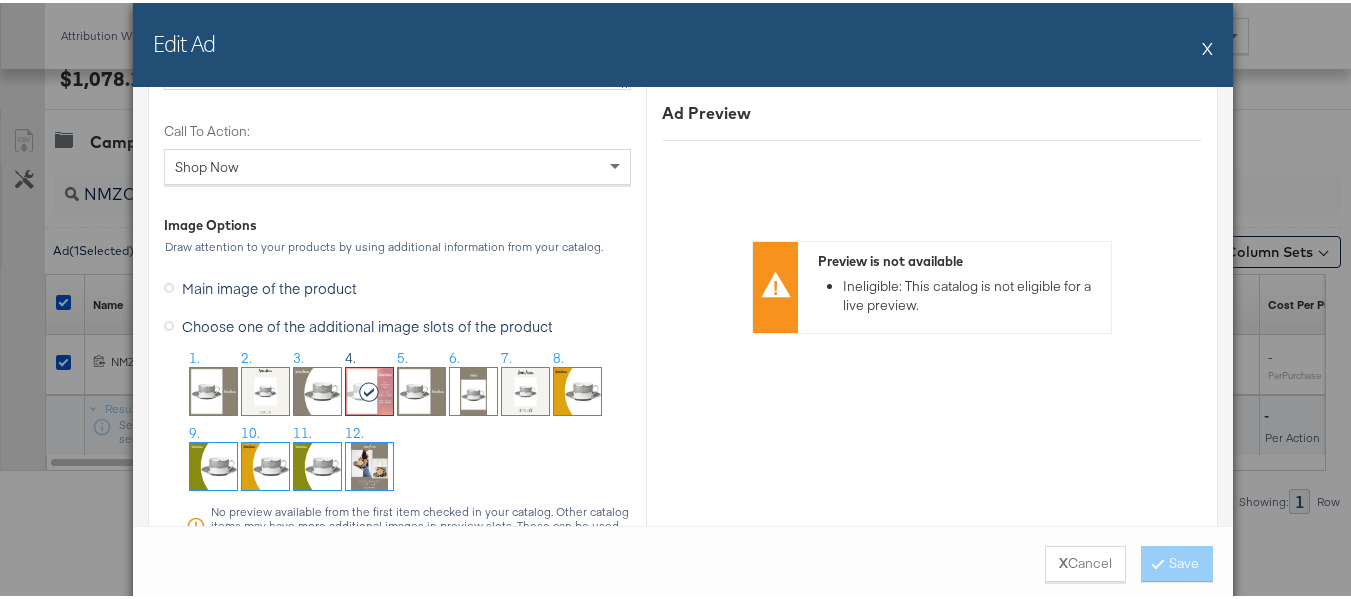 click on "X" at bounding box center (1207, 45) 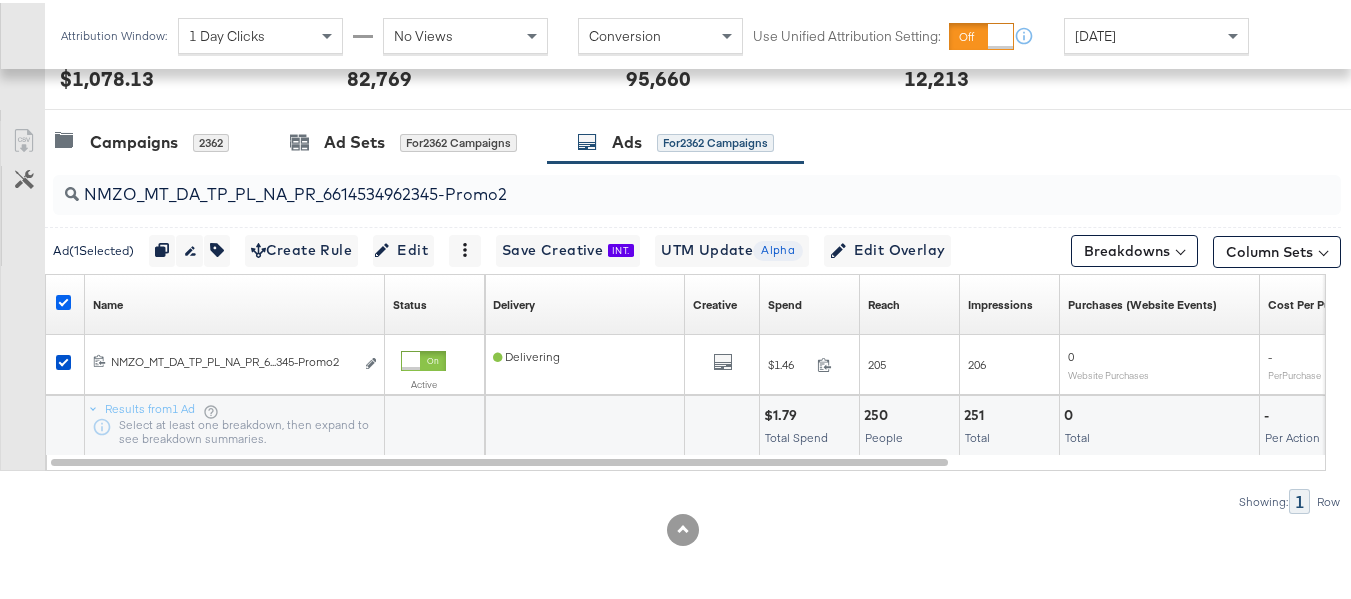 click at bounding box center [63, 299] 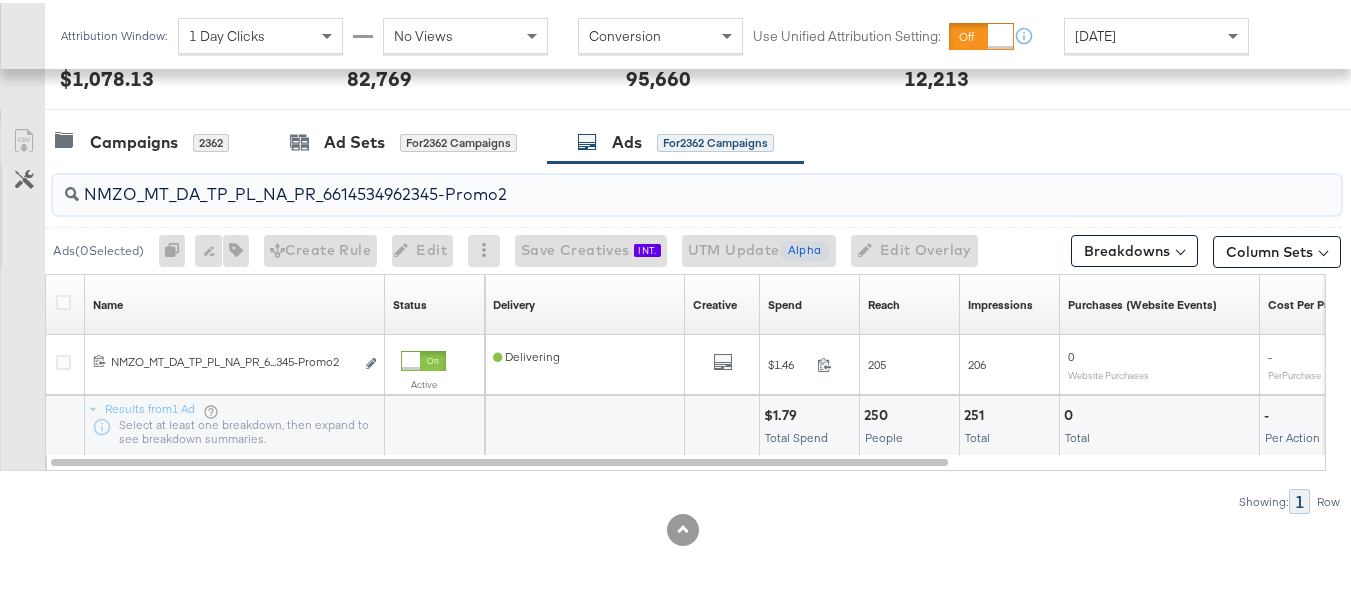 click on "NMZO_MT_DA_TP_PL_NA_PR_6614534962345-Promo2" at bounding box center (653, 183) 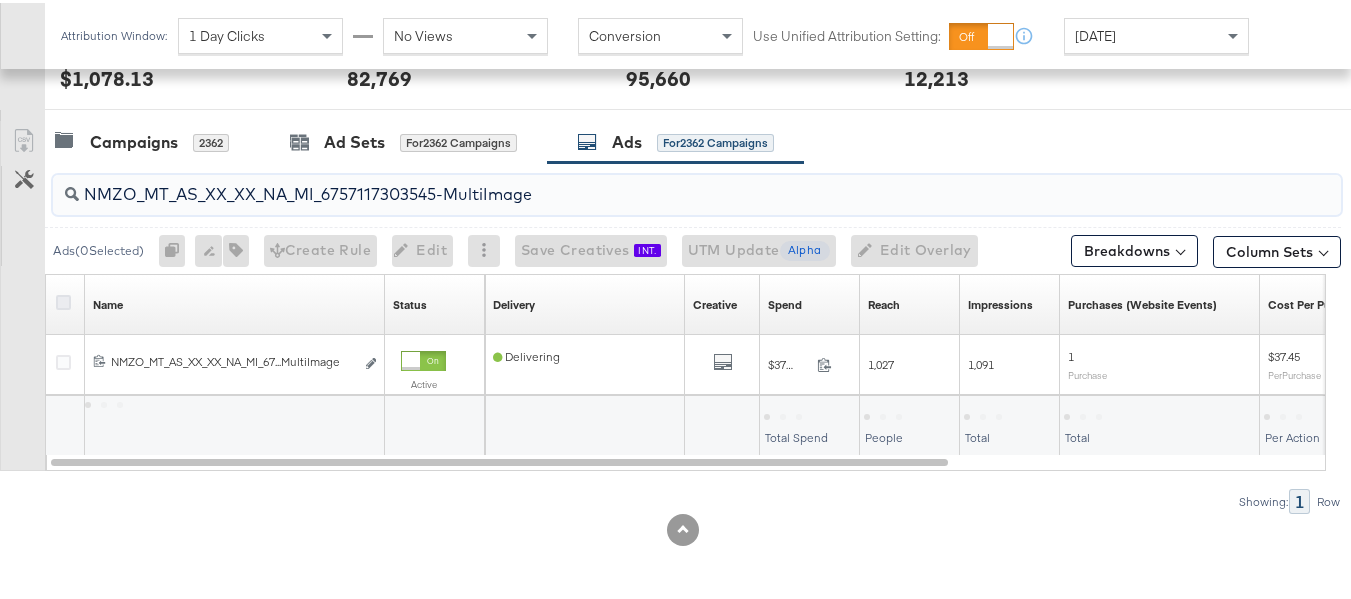 type on "NMZO_MT_AS_XX_XX_NA_MI_6757117303545-MultiImage" 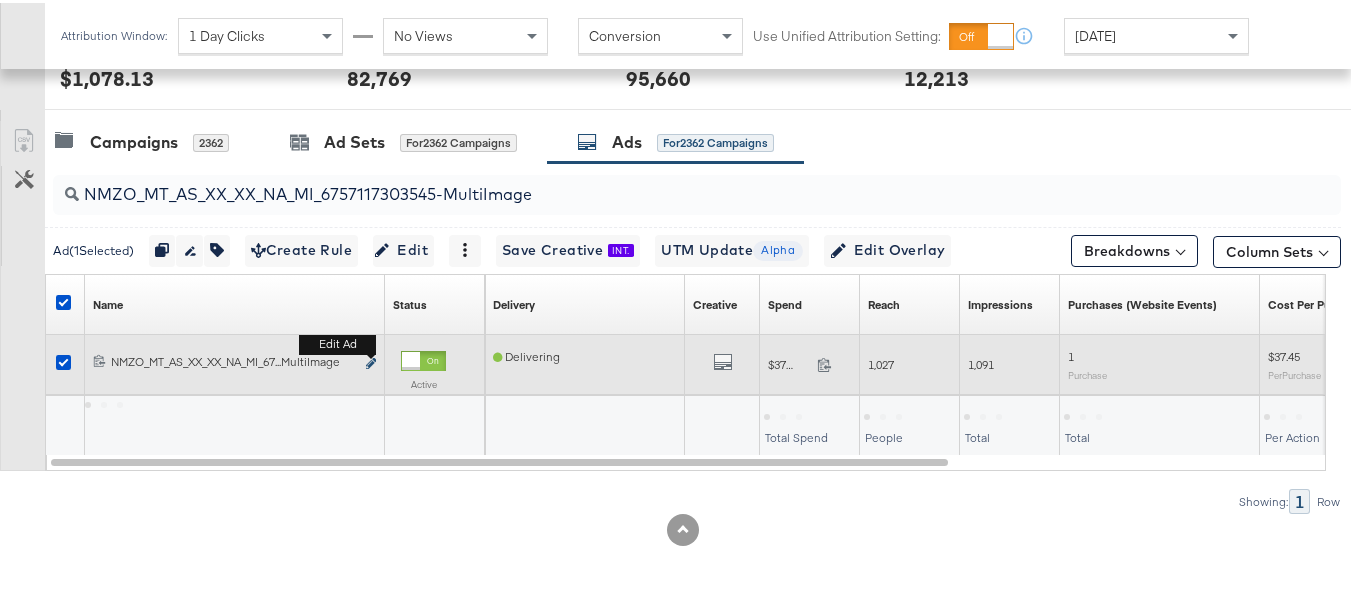 click at bounding box center (371, 360) 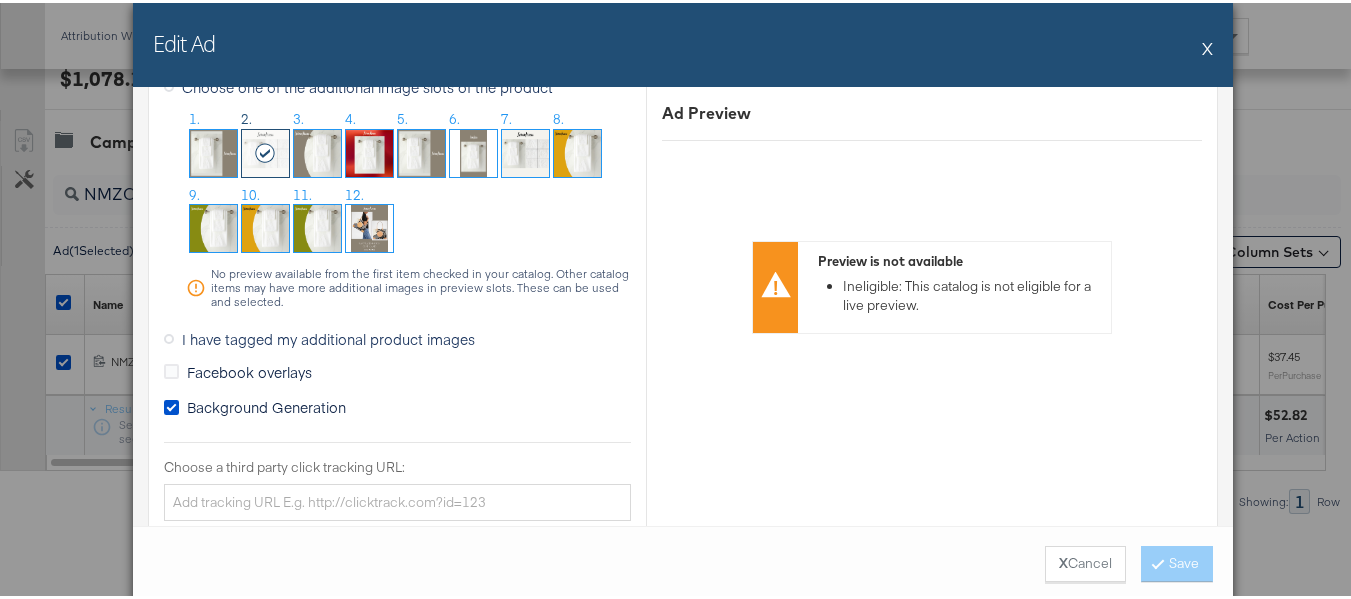 scroll, scrollTop: 1700, scrollLeft: 0, axis: vertical 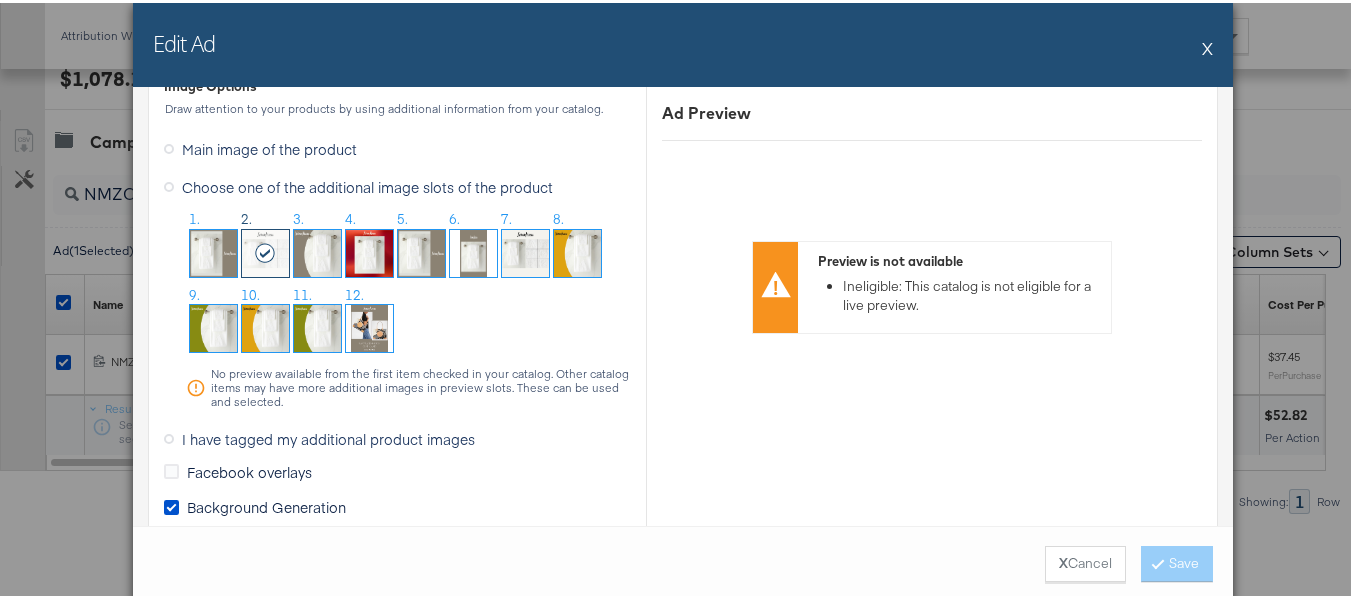 click on "Edit Ad X" at bounding box center (683, 42) 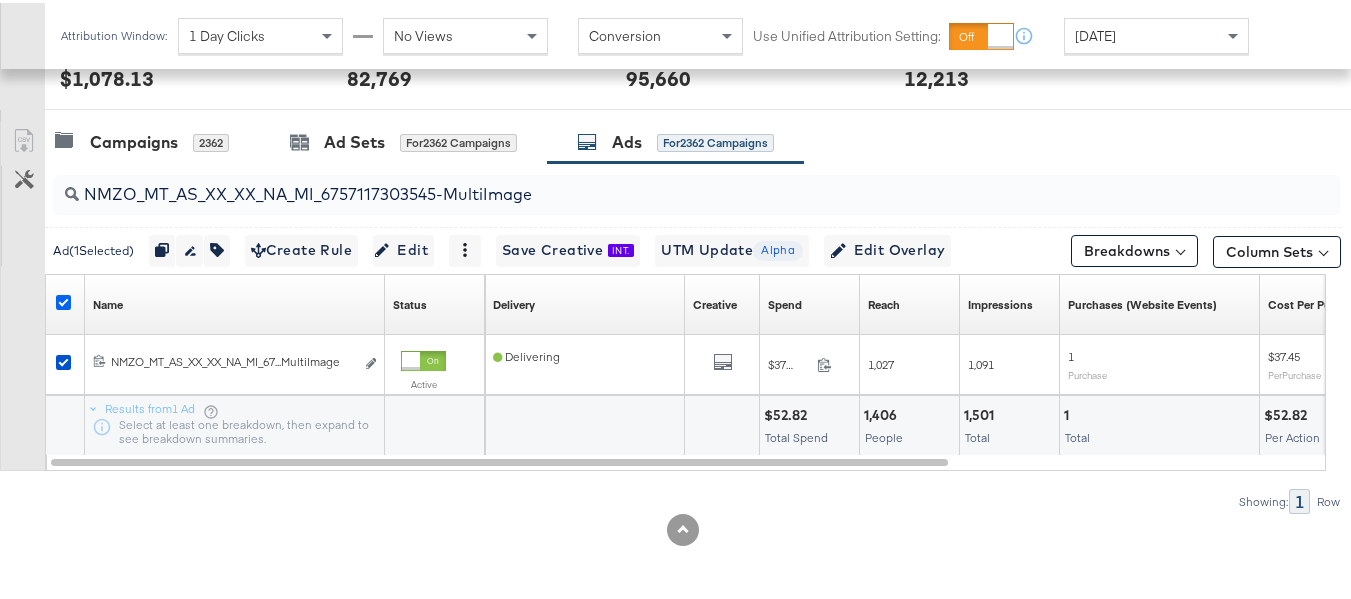click at bounding box center [63, 299] 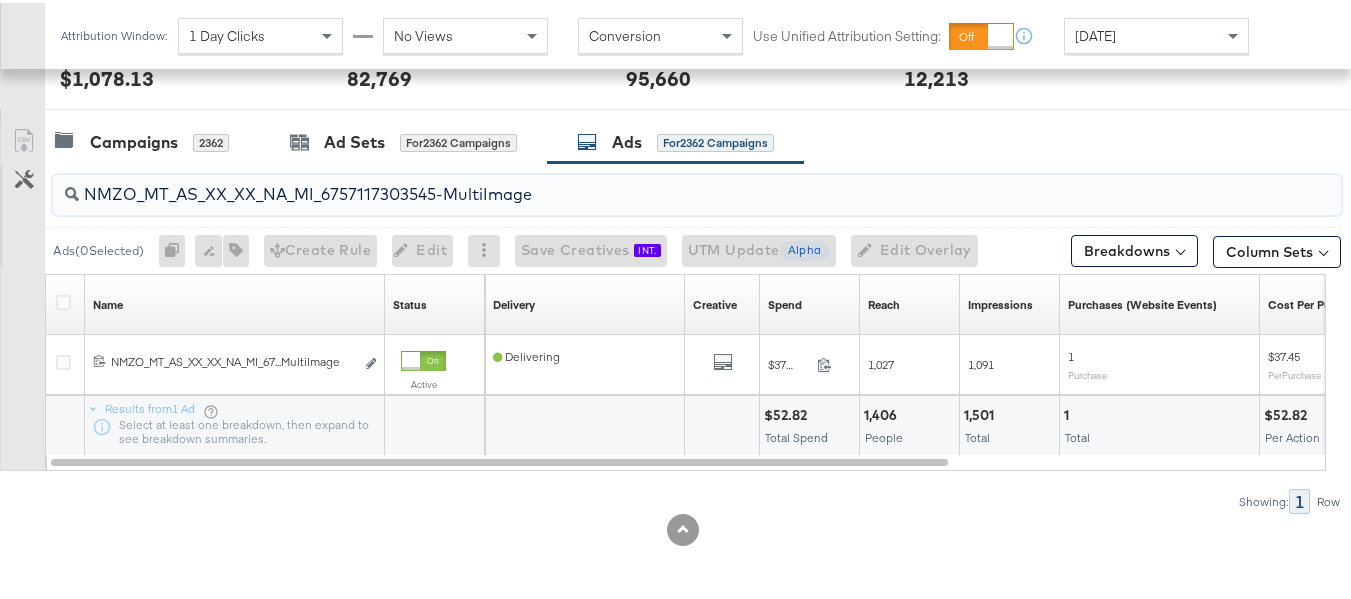 click on "NMZO_MT_AS_XX_XX_NA_MI_6757117303545-MultiImage" at bounding box center (653, 183) 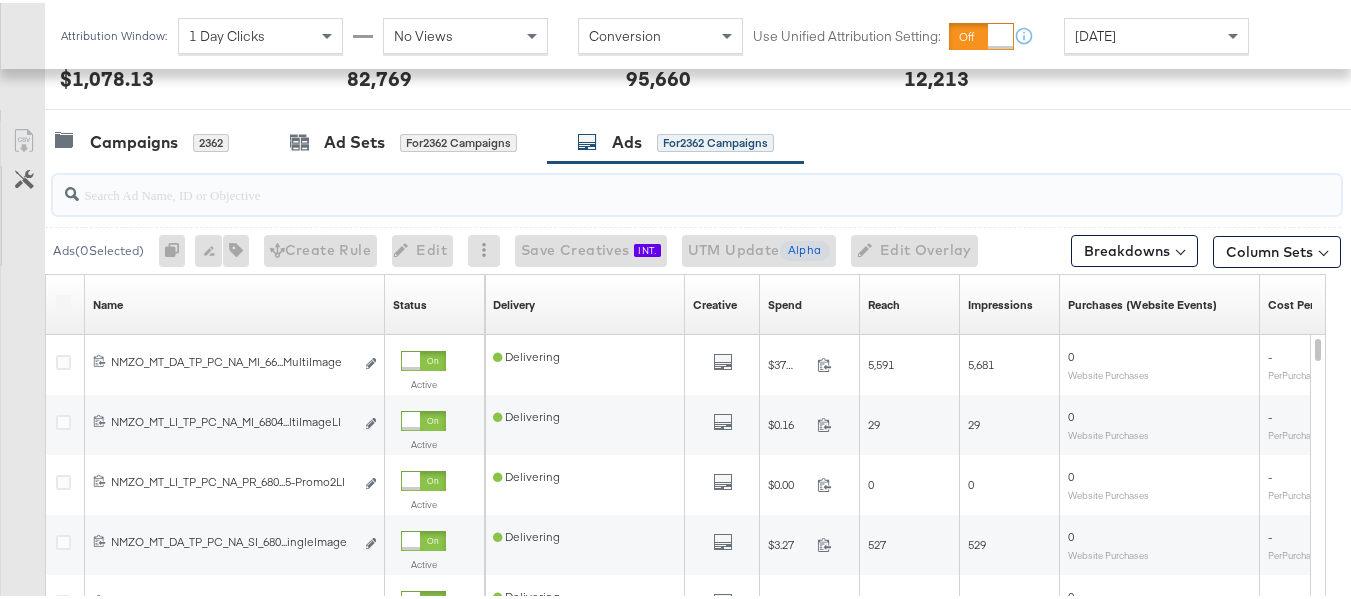 click at bounding box center [653, 183] 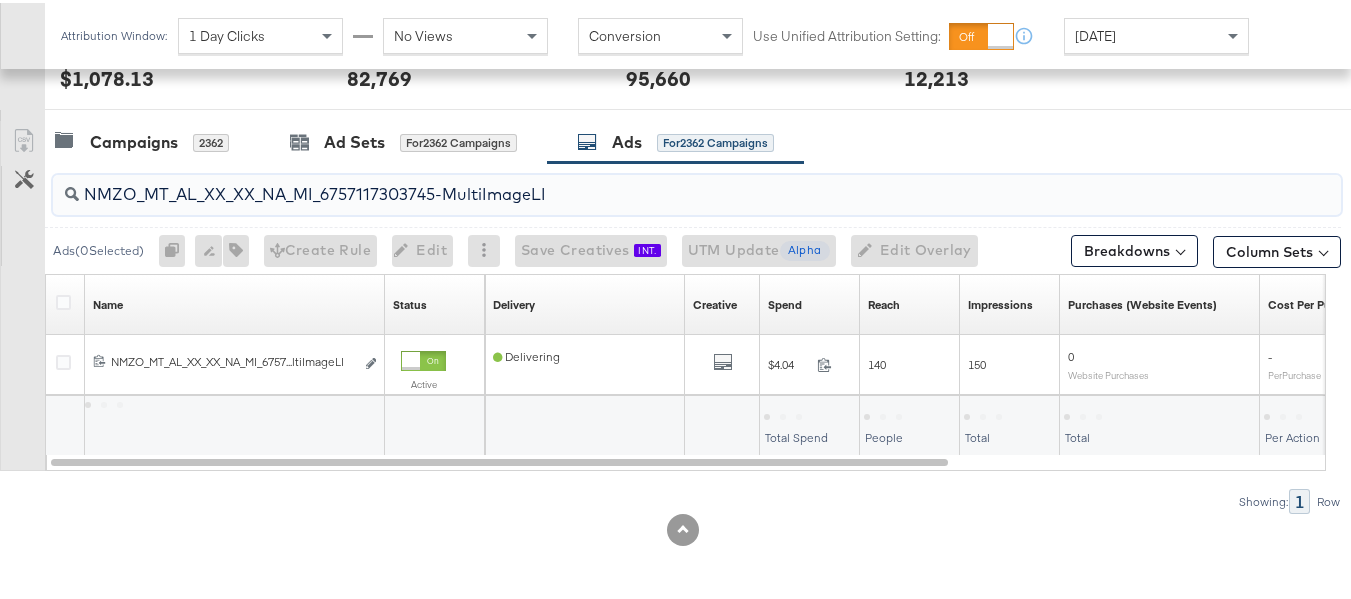 click at bounding box center [66, 302] 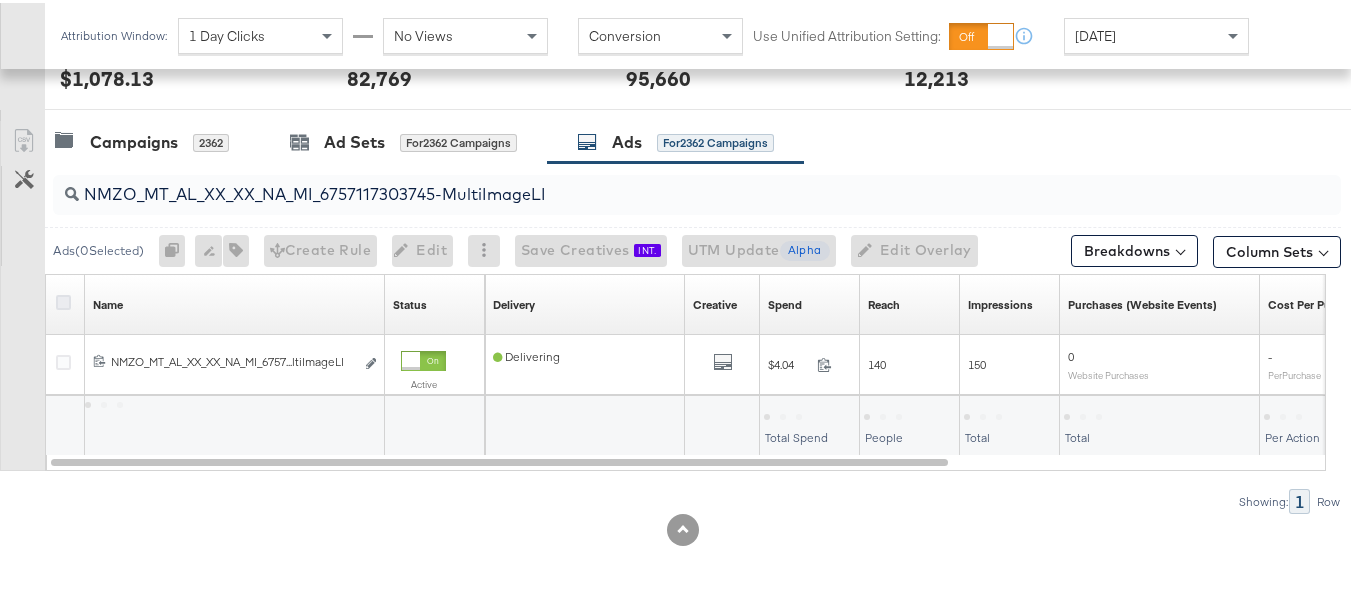 click at bounding box center (63, 299) 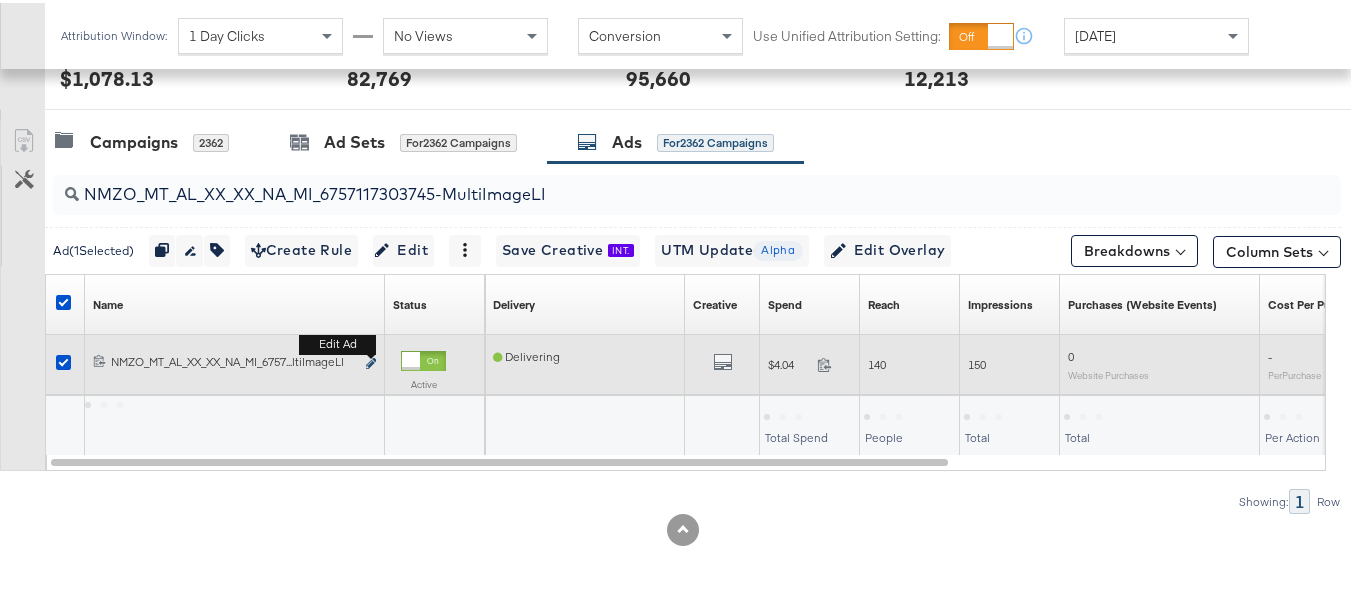 click at bounding box center (371, 360) 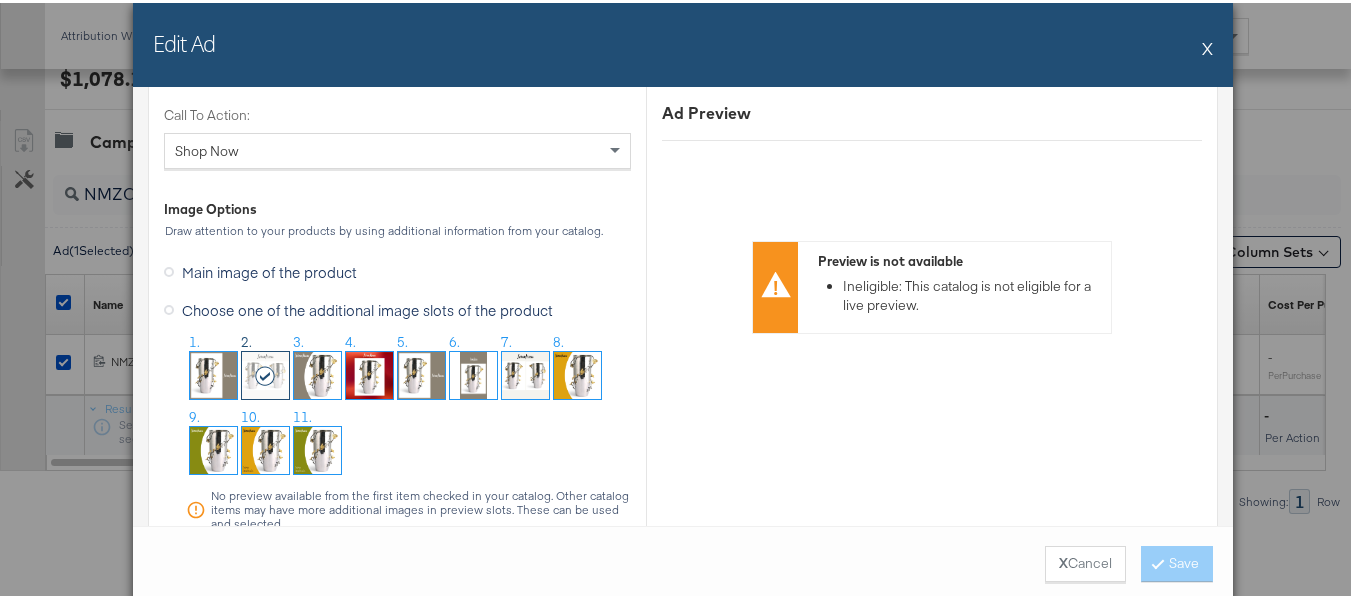 scroll, scrollTop: 2300, scrollLeft: 0, axis: vertical 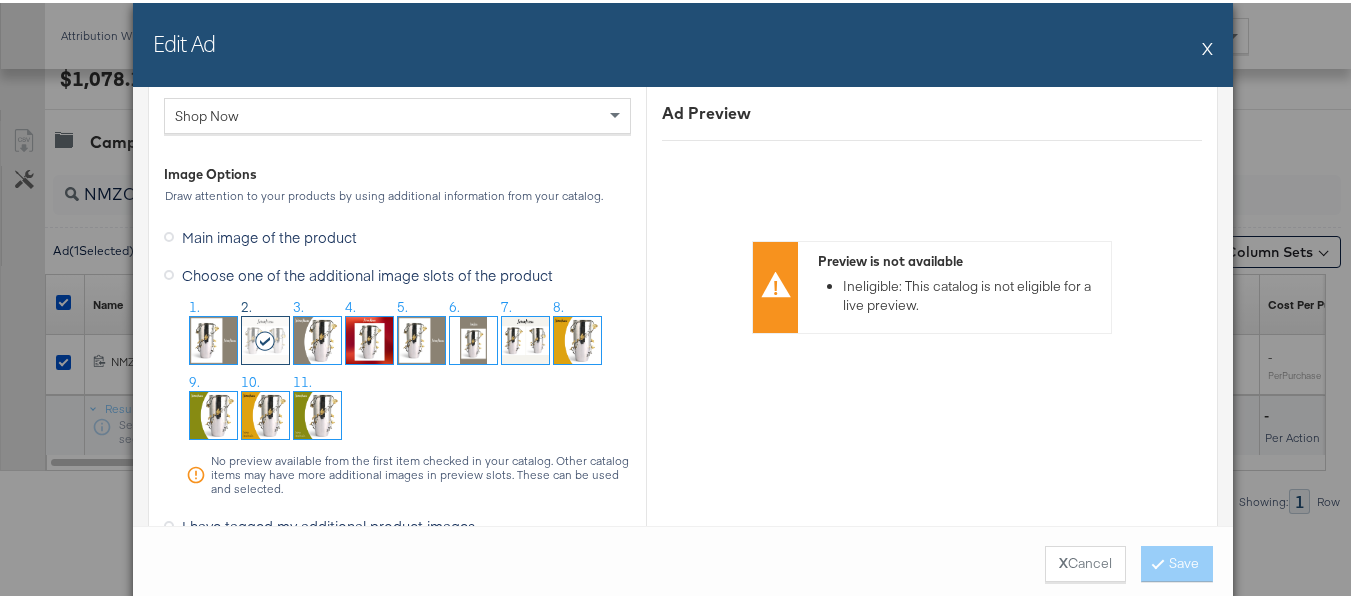 click on "X" at bounding box center [1207, 45] 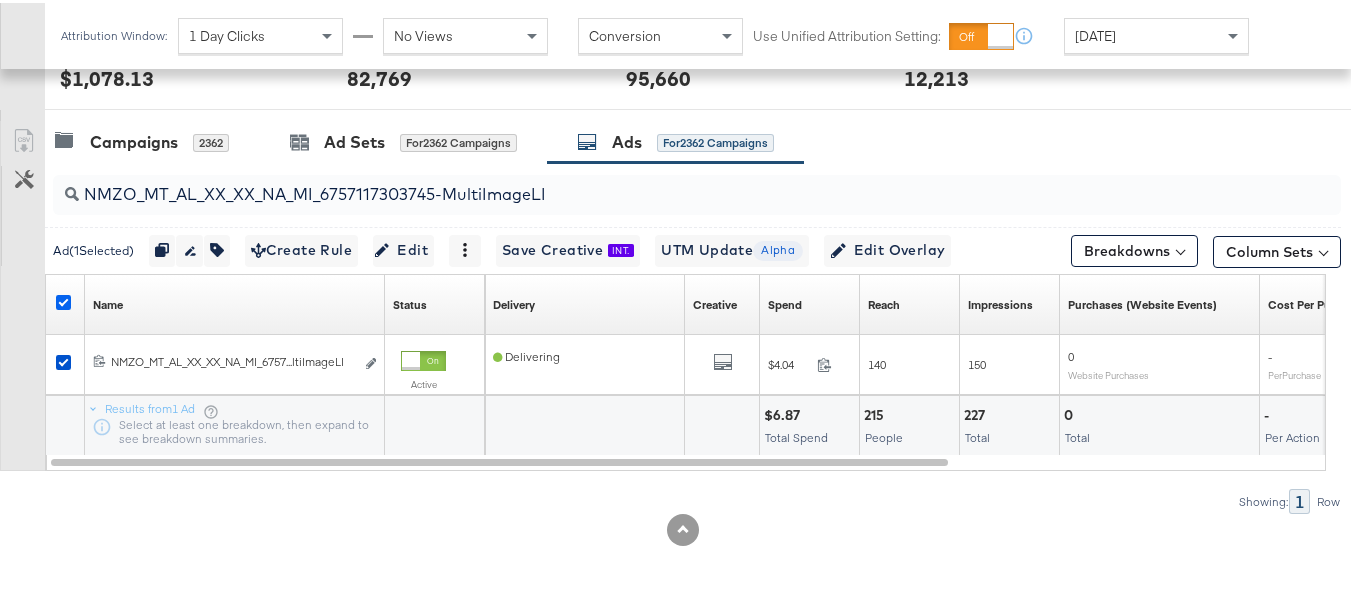 click at bounding box center [63, 299] 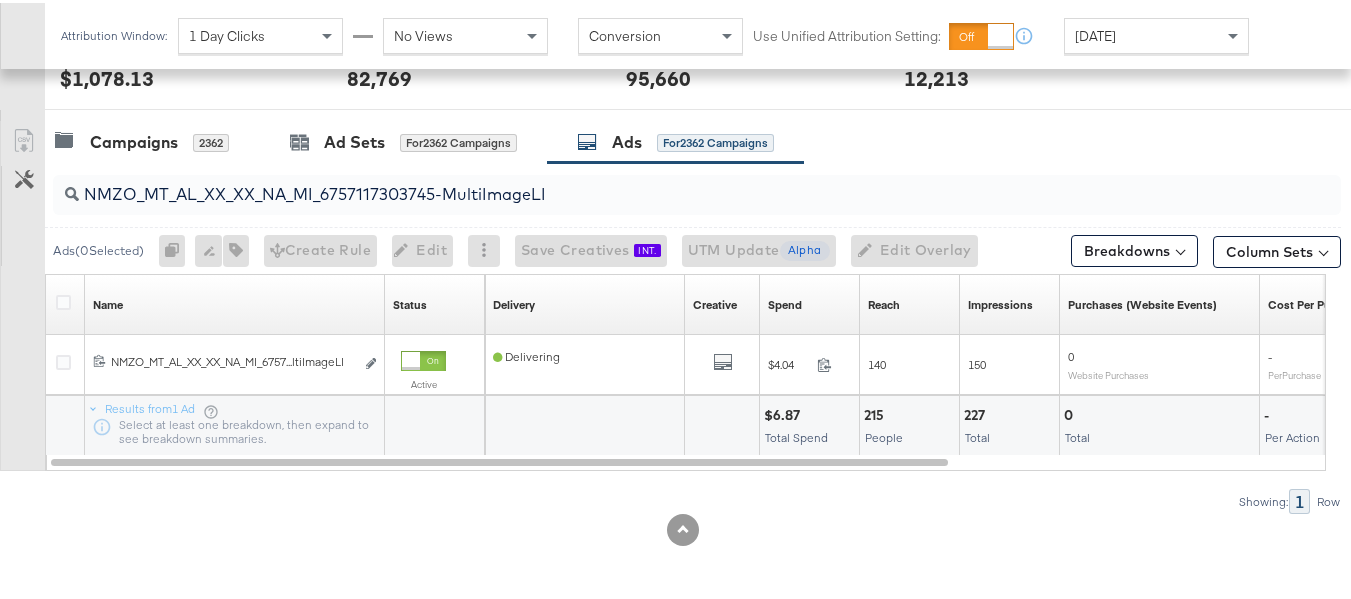 click on "NMZO_MT_AL_XX_XX_NA_MI_6757117303745-MultiImageLI" at bounding box center [697, 192] 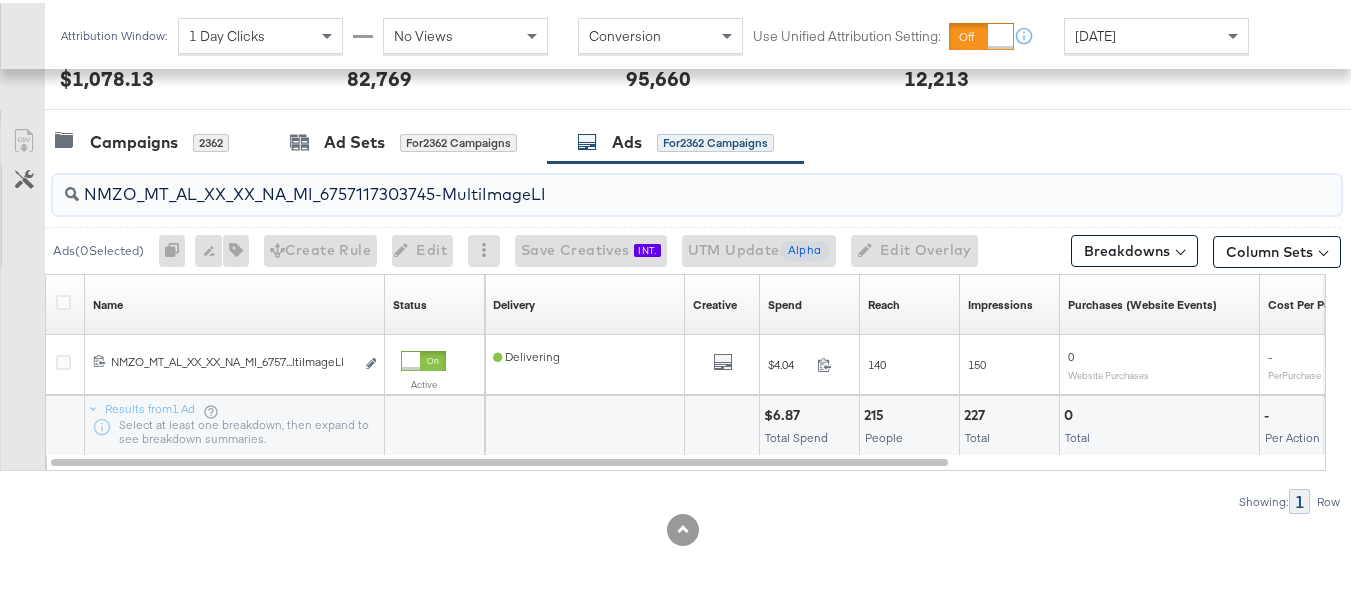 paste on "S_XX_XX_NA_PR_6757117306145-Promo2" 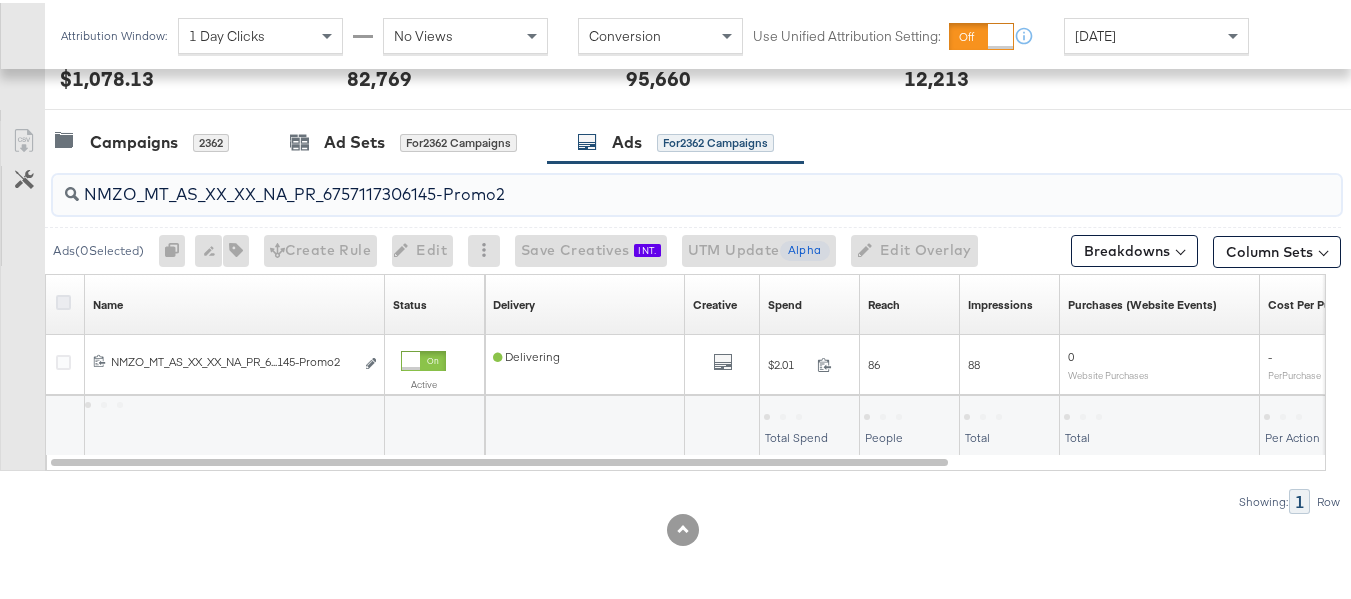 type on "NMZO_MT_AS_XX_XX_NA_PR_6757117306145-Promo2" 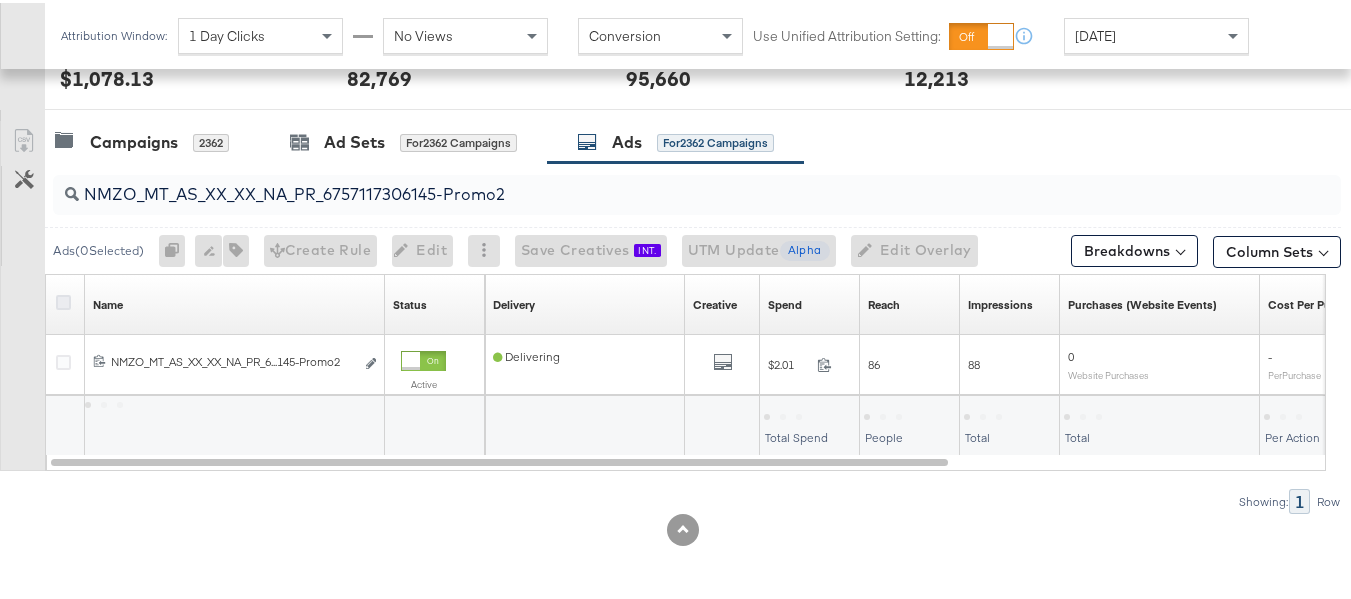 click at bounding box center [63, 299] 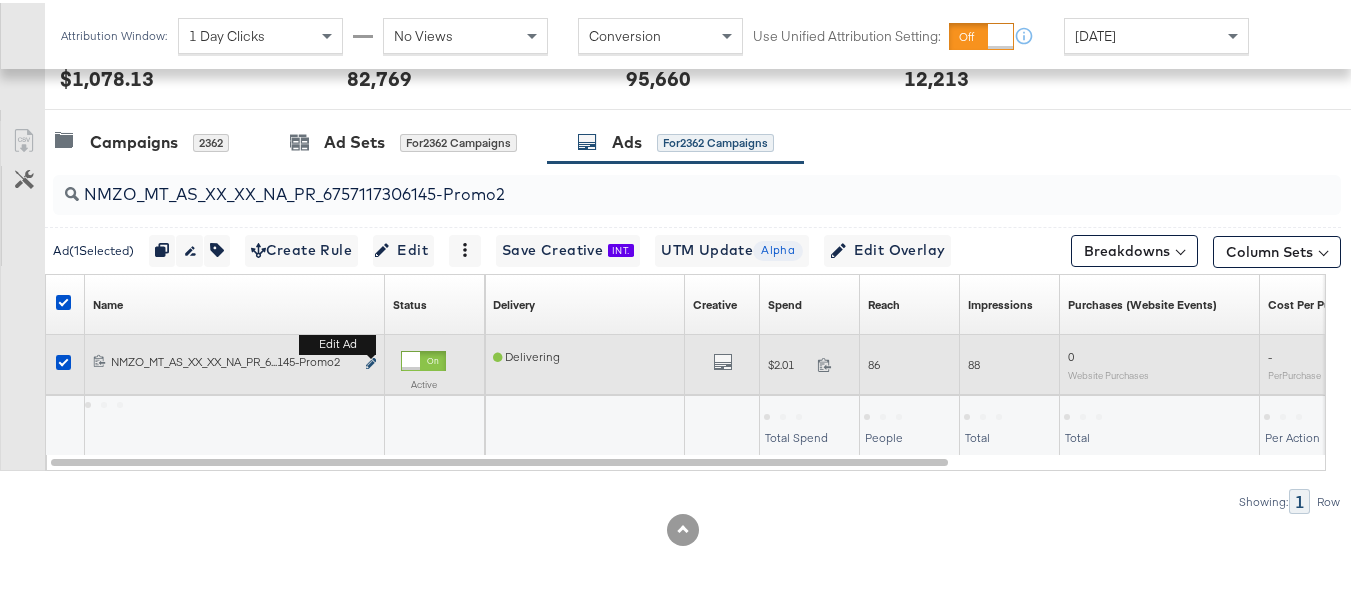 click at bounding box center (371, 360) 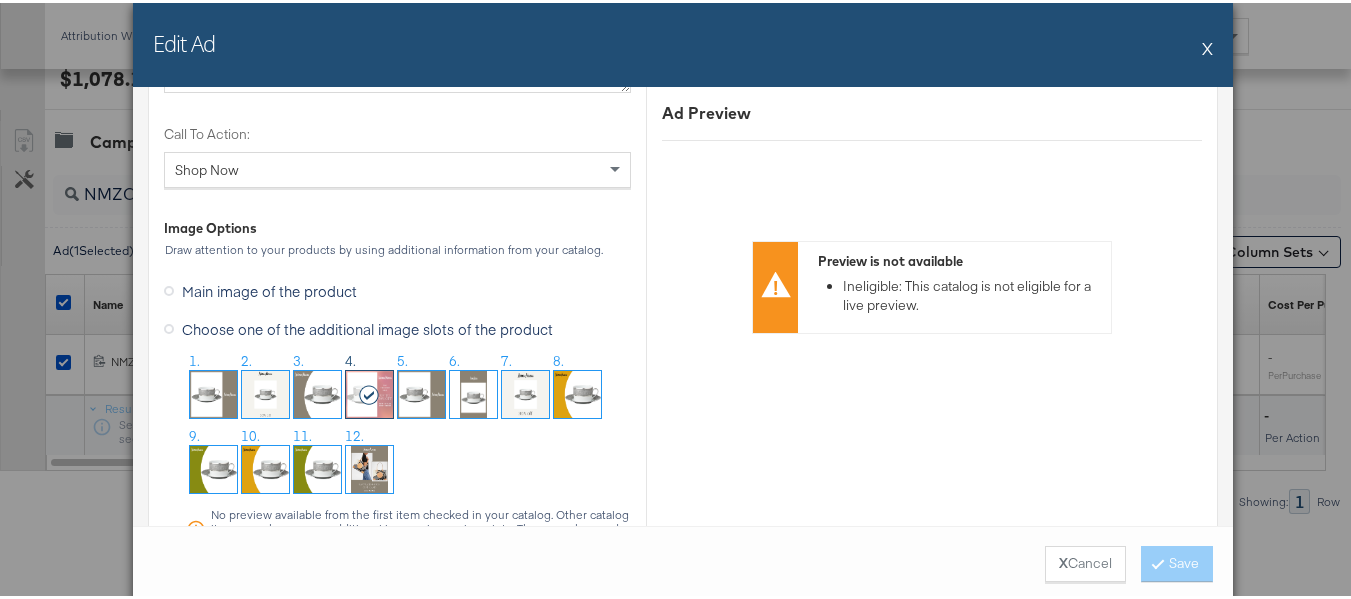 scroll, scrollTop: 1997, scrollLeft: 0, axis: vertical 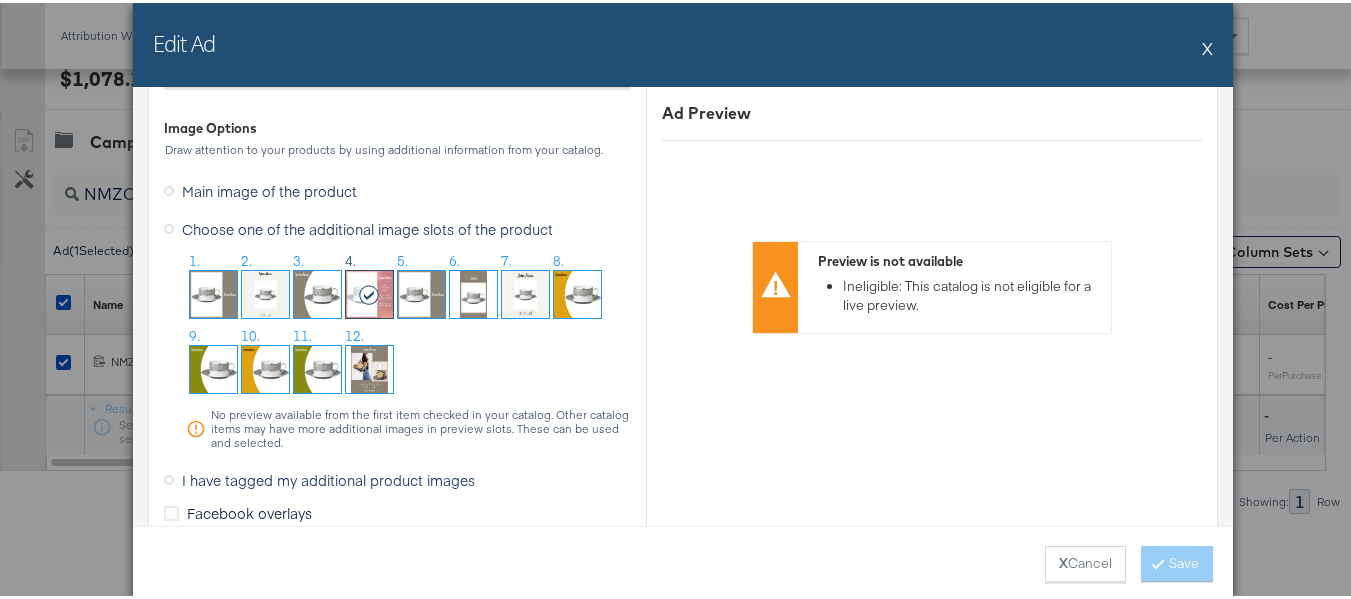 click on "X" at bounding box center [1207, 45] 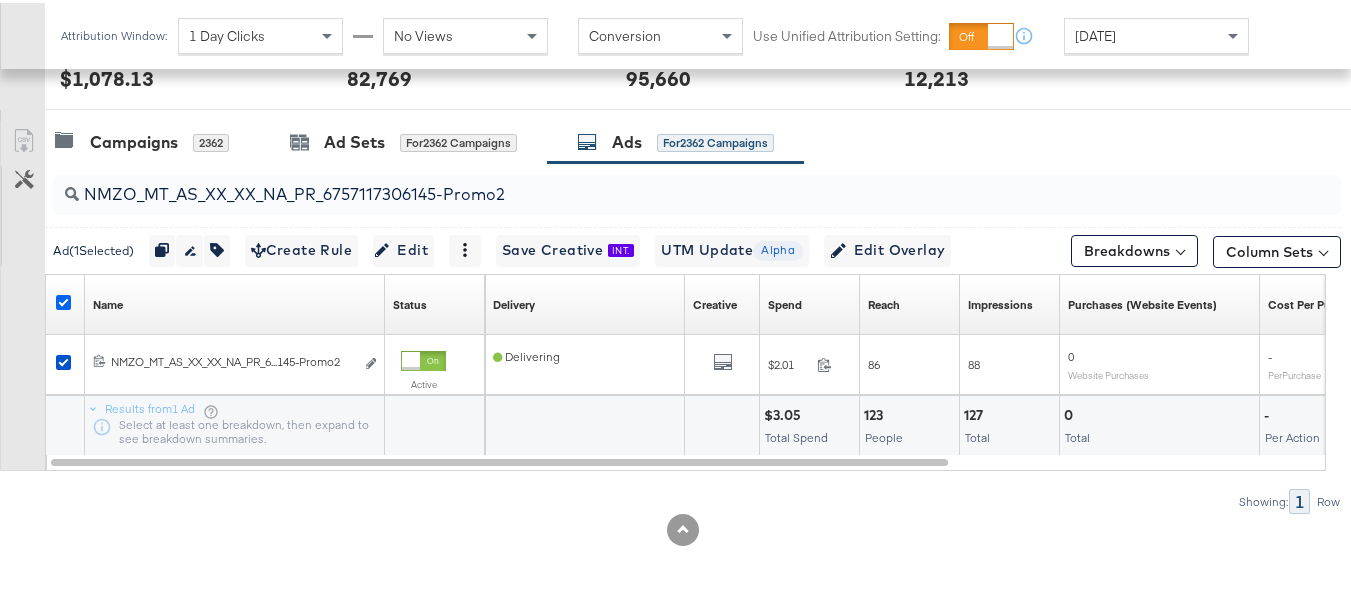 click at bounding box center (63, 299) 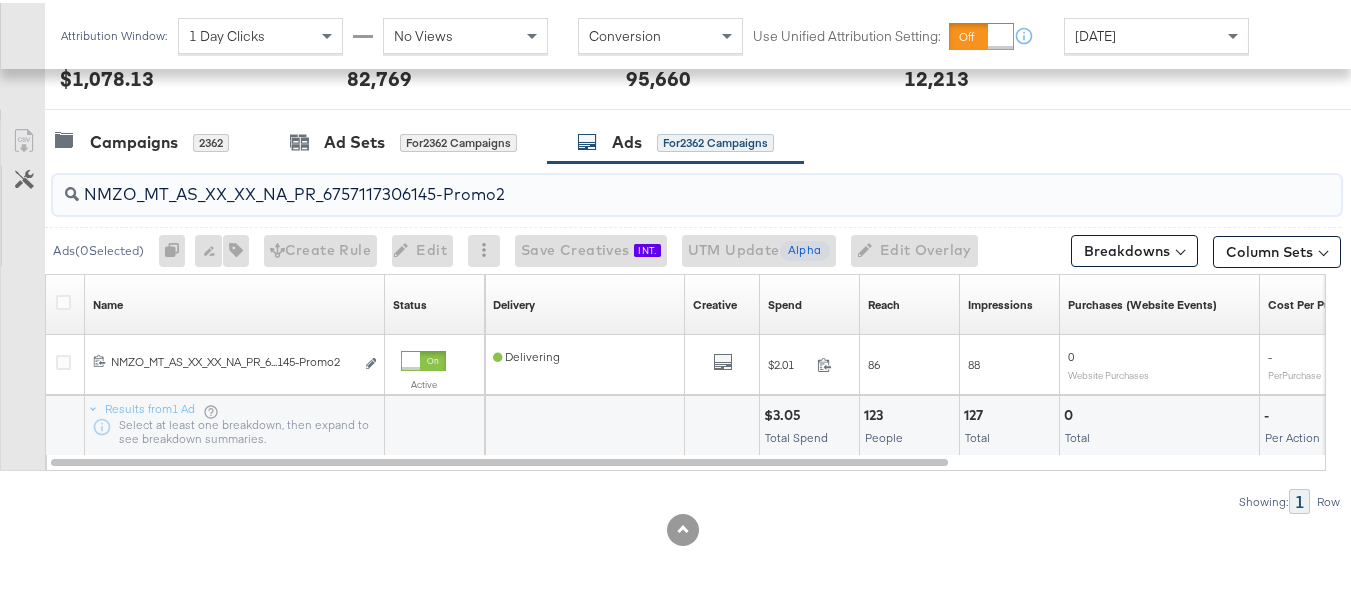 click on "NMZO_MT_AS_XX_XX_NA_PR_6757117306145-Promo2" at bounding box center (653, 183) 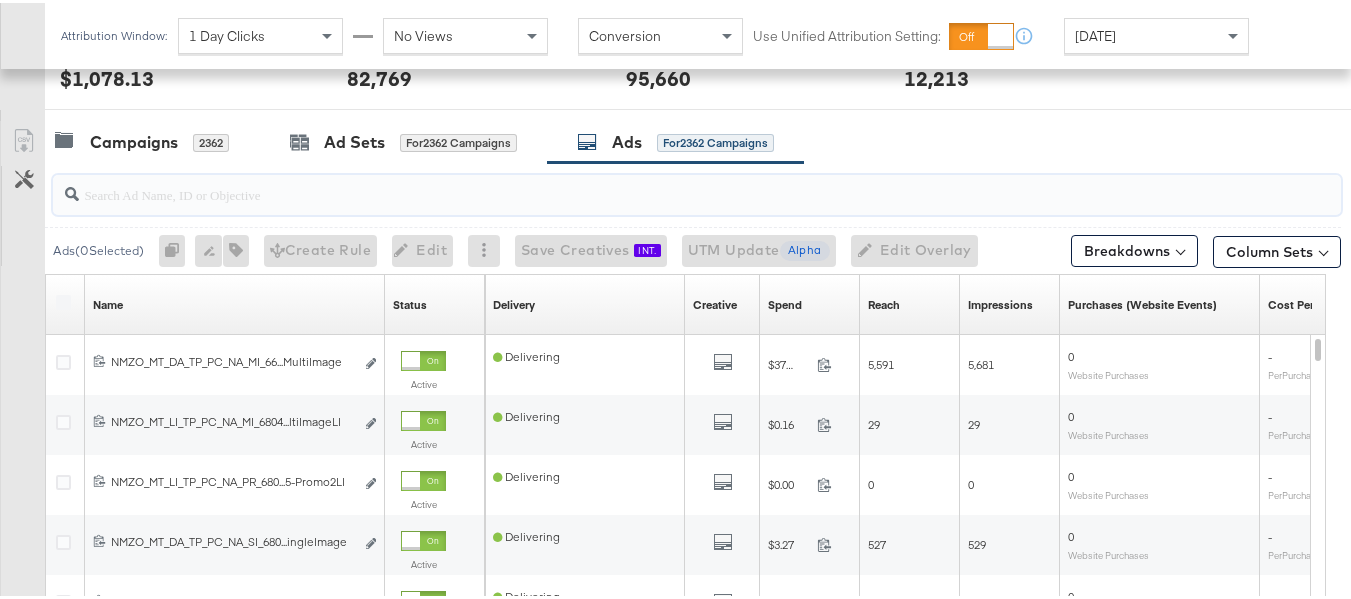 click at bounding box center (653, 183) 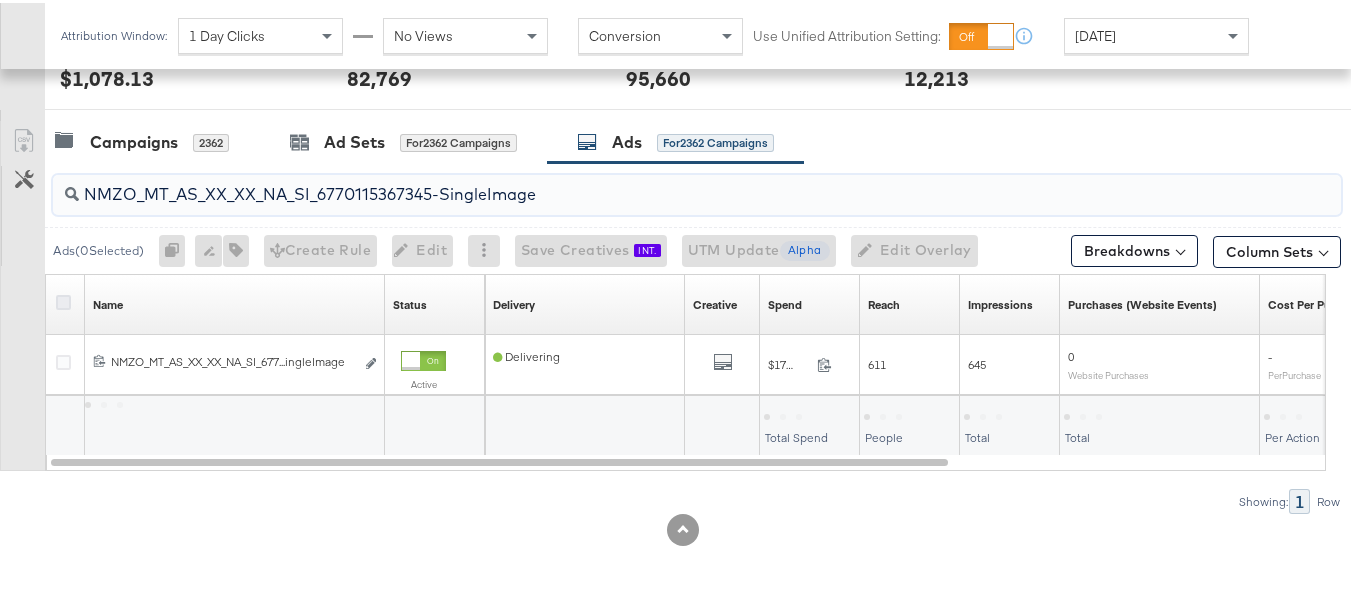 type on "NMZO_MT_AS_XX_XX_NA_SI_6770115367345-SingleImage" 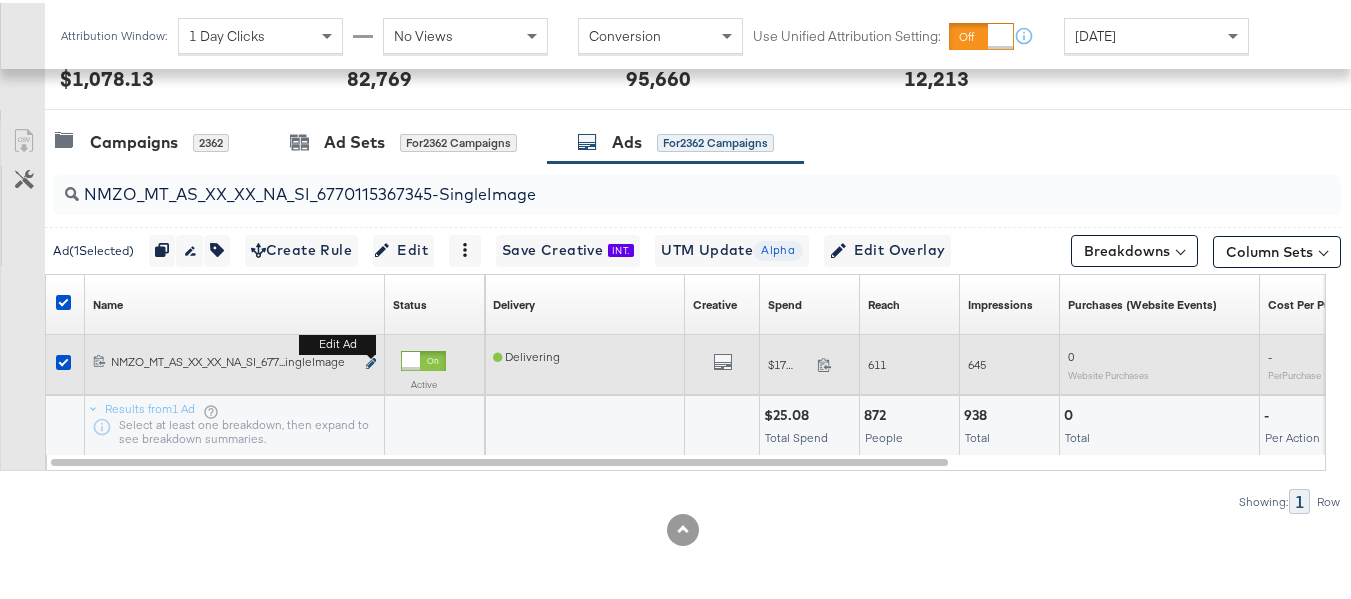 click at bounding box center (371, 360) 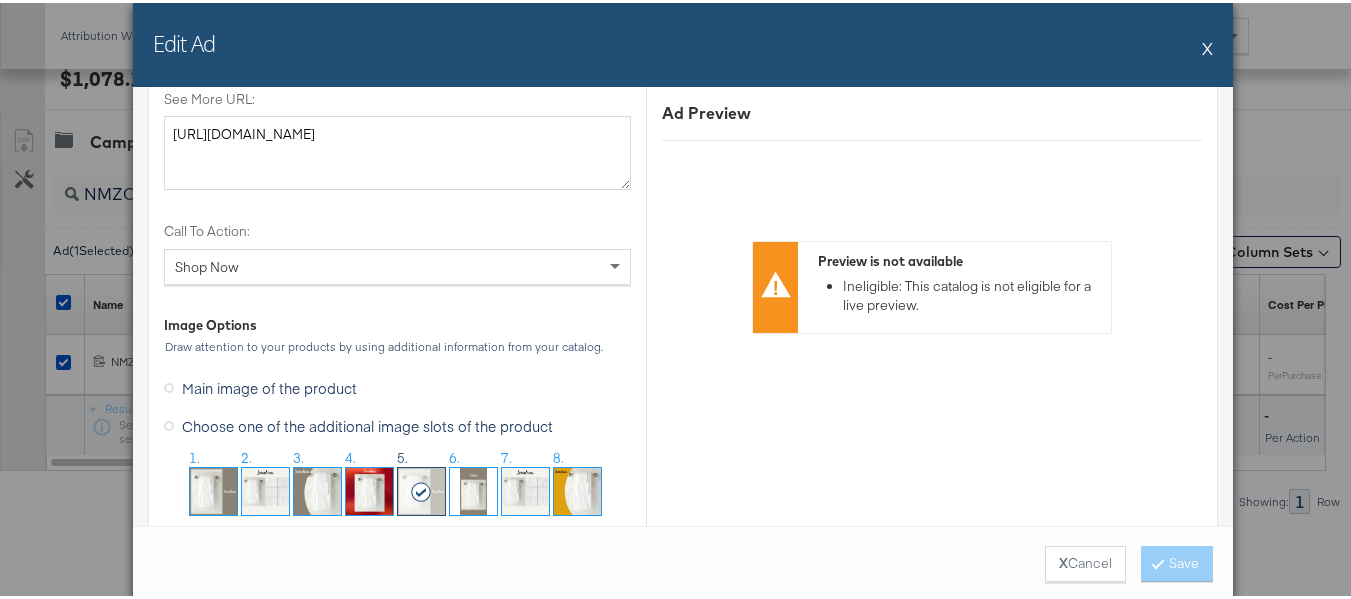 scroll, scrollTop: 2000, scrollLeft: 0, axis: vertical 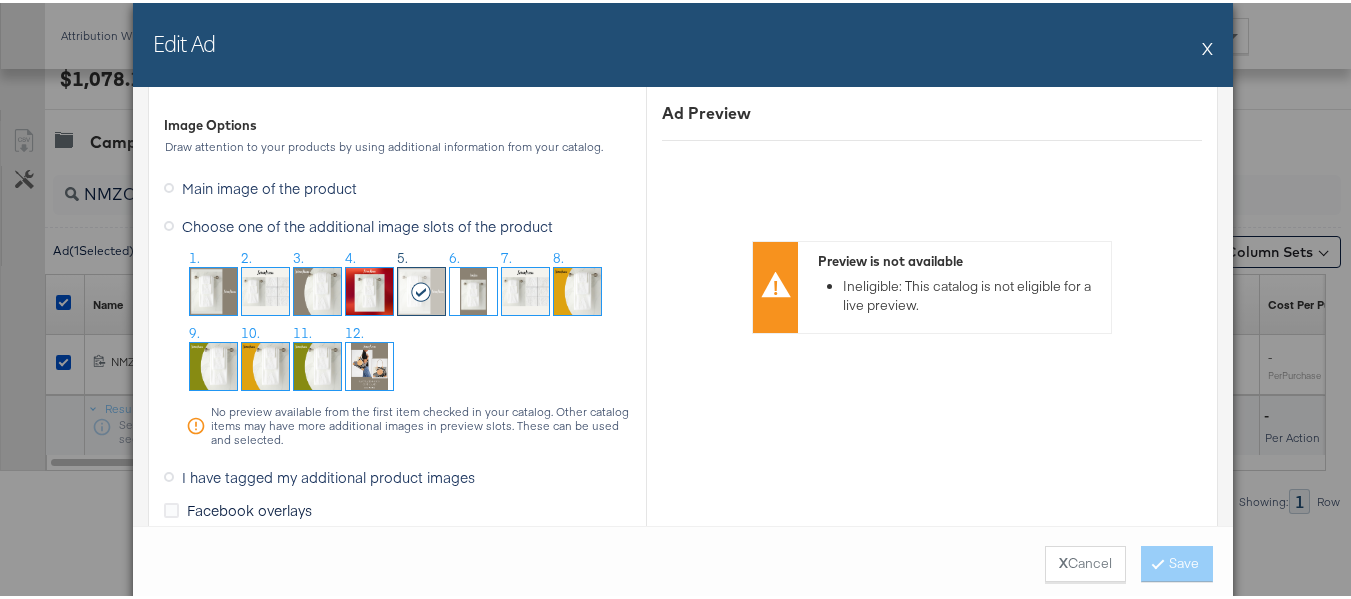 click on "Edit Ad X" at bounding box center [683, 42] 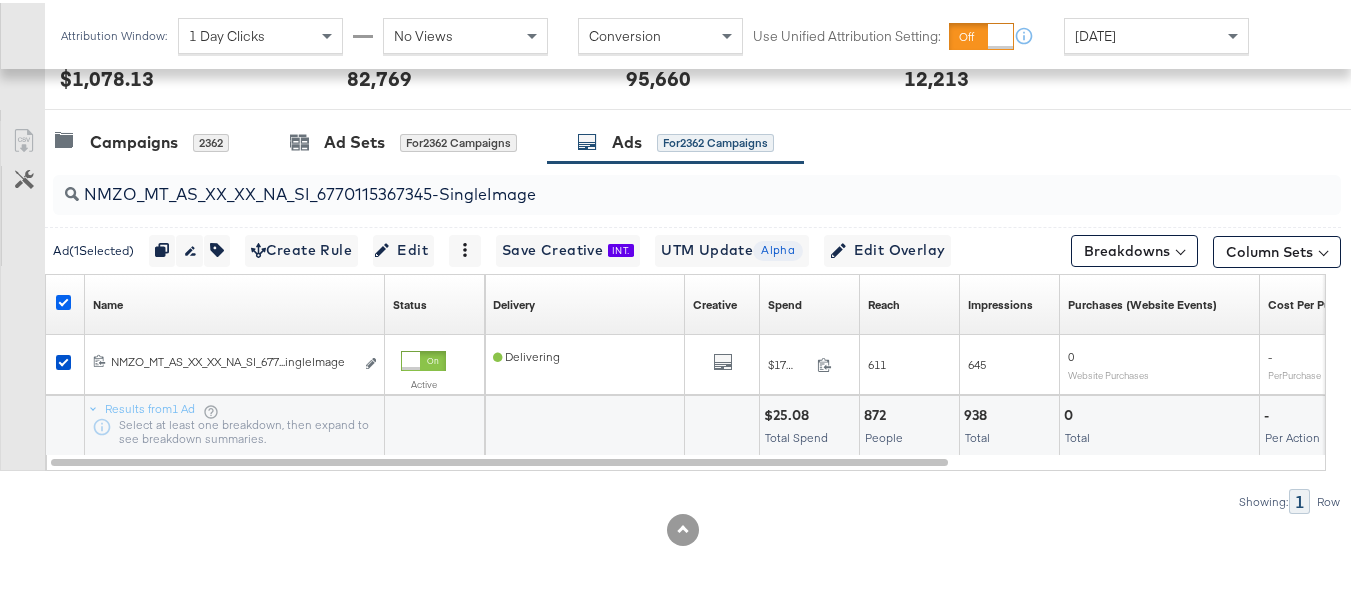 click at bounding box center (63, 299) 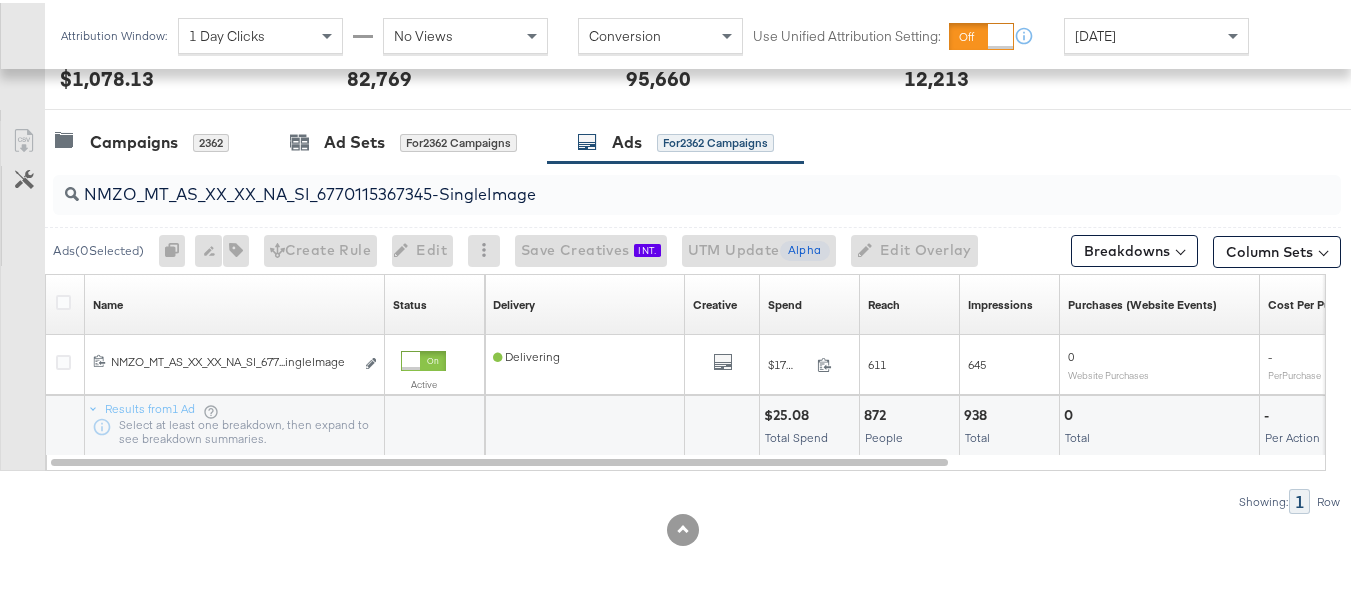 click on "NMZO_MT_AS_XX_XX_NA_SI_6770115367345-SingleImage" at bounding box center [697, 192] 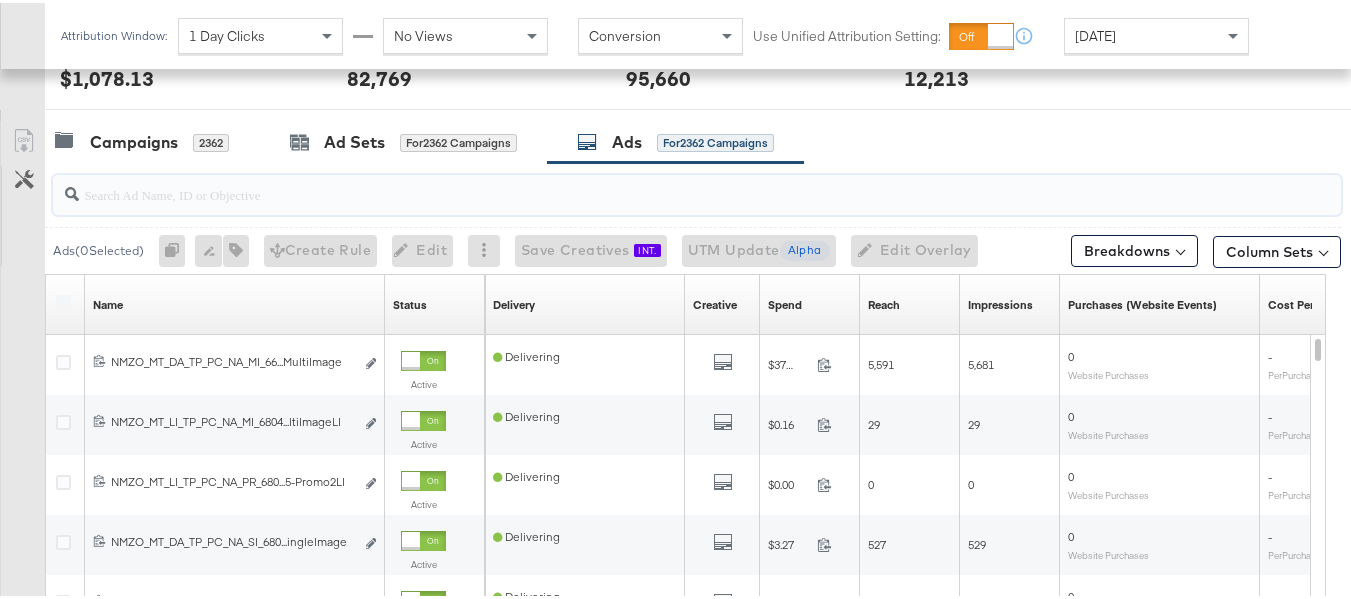 paste on "NMZO_MT_AL_XX_XX_NA_SI_6770115367545-SingleImageLI" 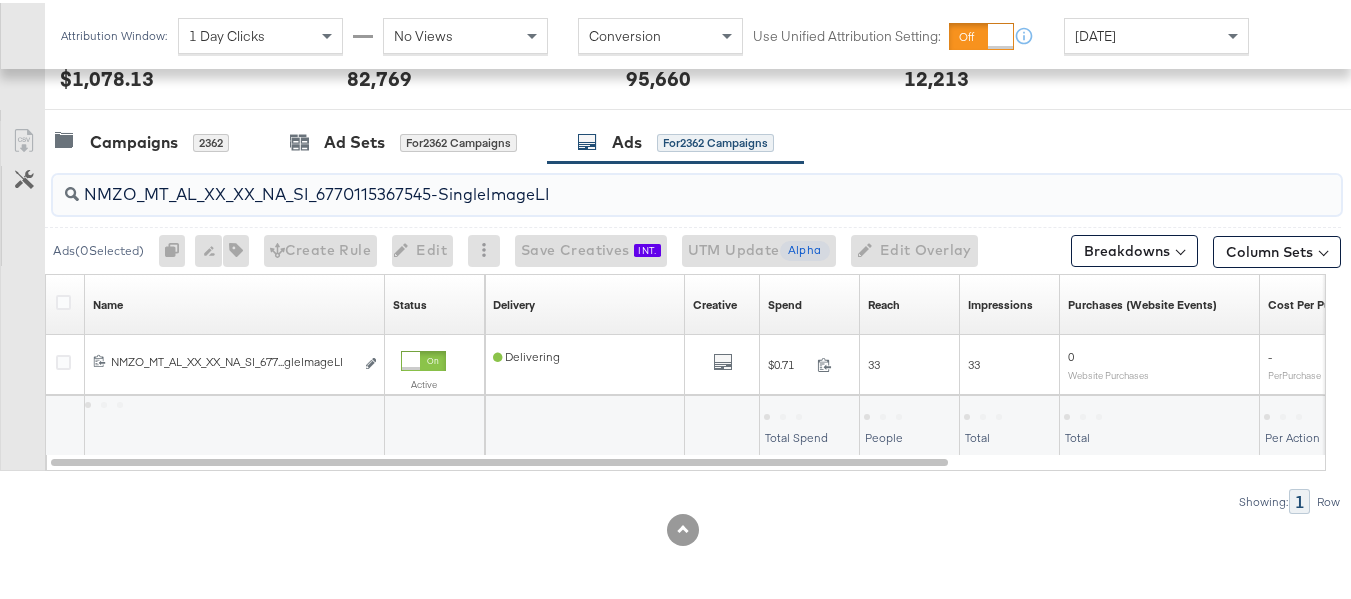 type on "NMZO_MT_AL_XX_XX_NA_SI_6770115367545-SingleImageLI" 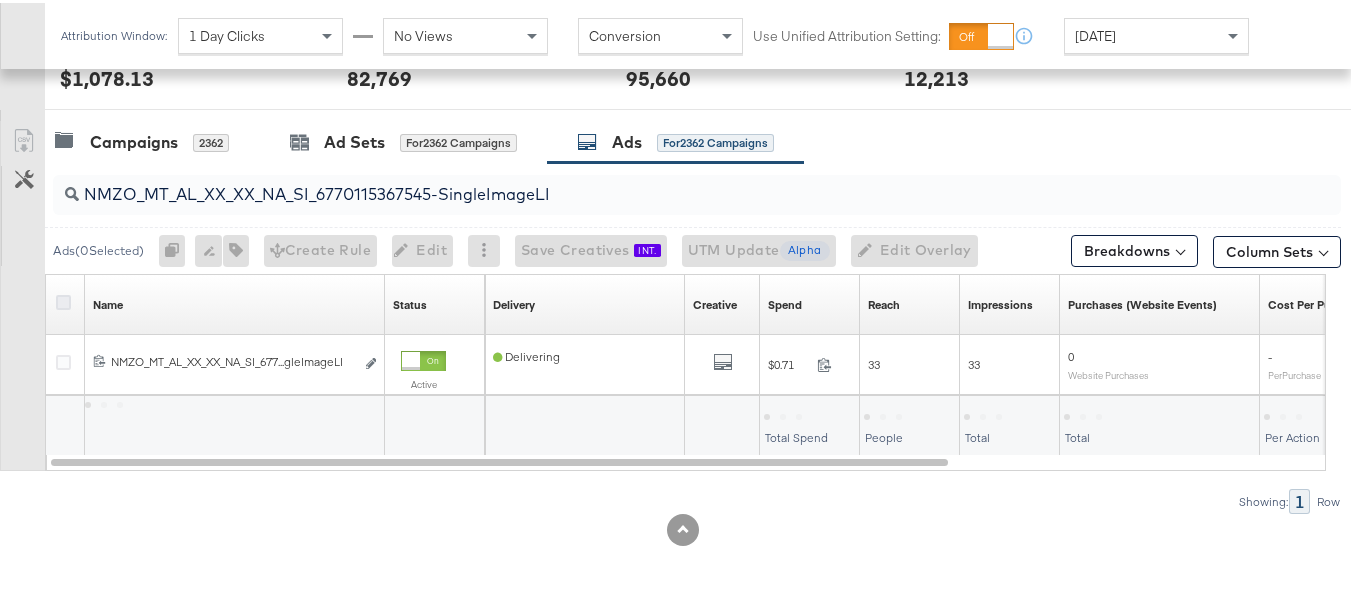 click at bounding box center (63, 299) 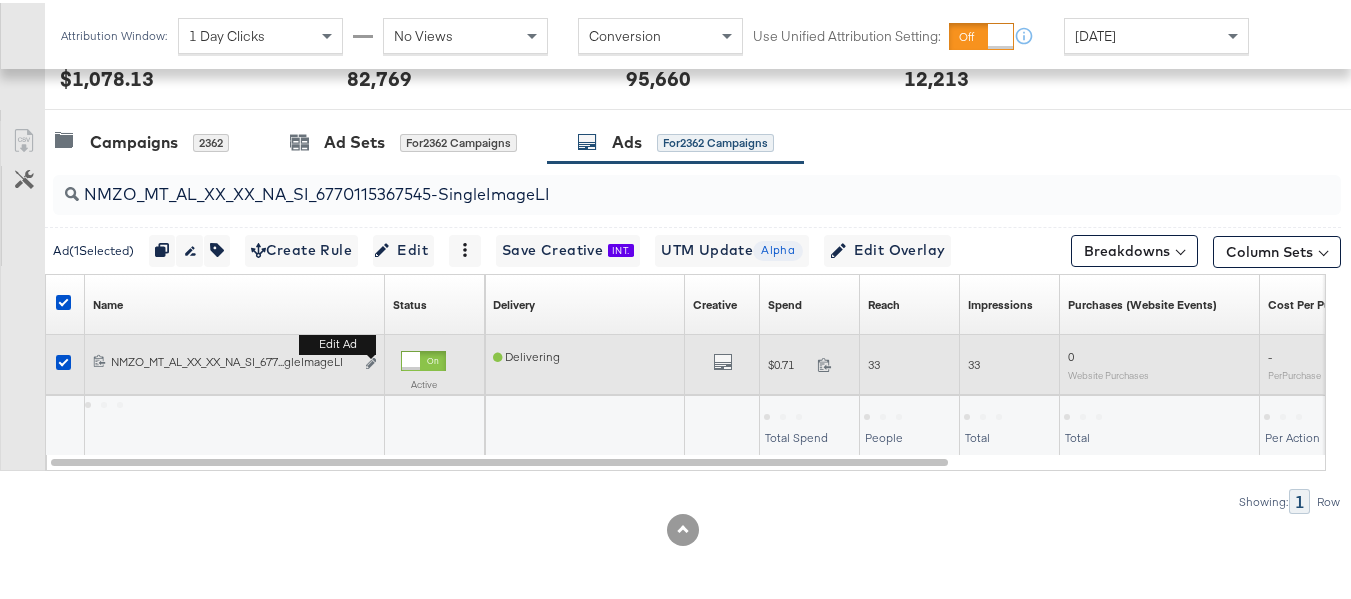 click on "Edit ad" at bounding box center [371, 361] 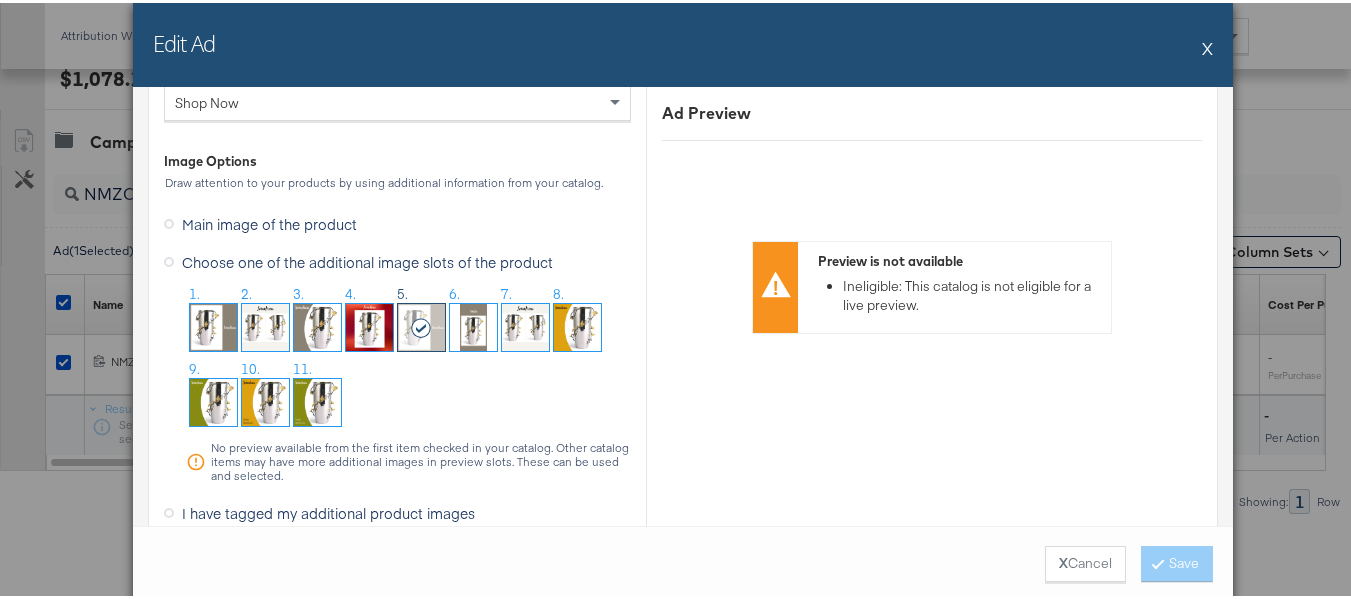 scroll, scrollTop: 2400, scrollLeft: 0, axis: vertical 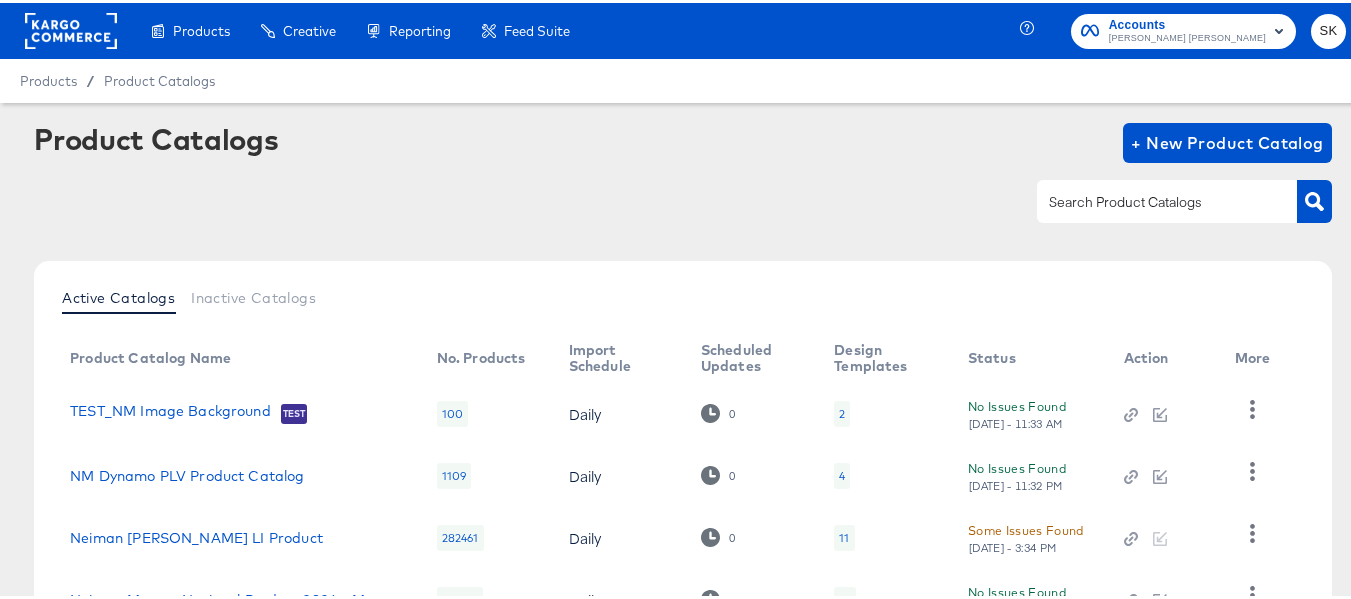 click 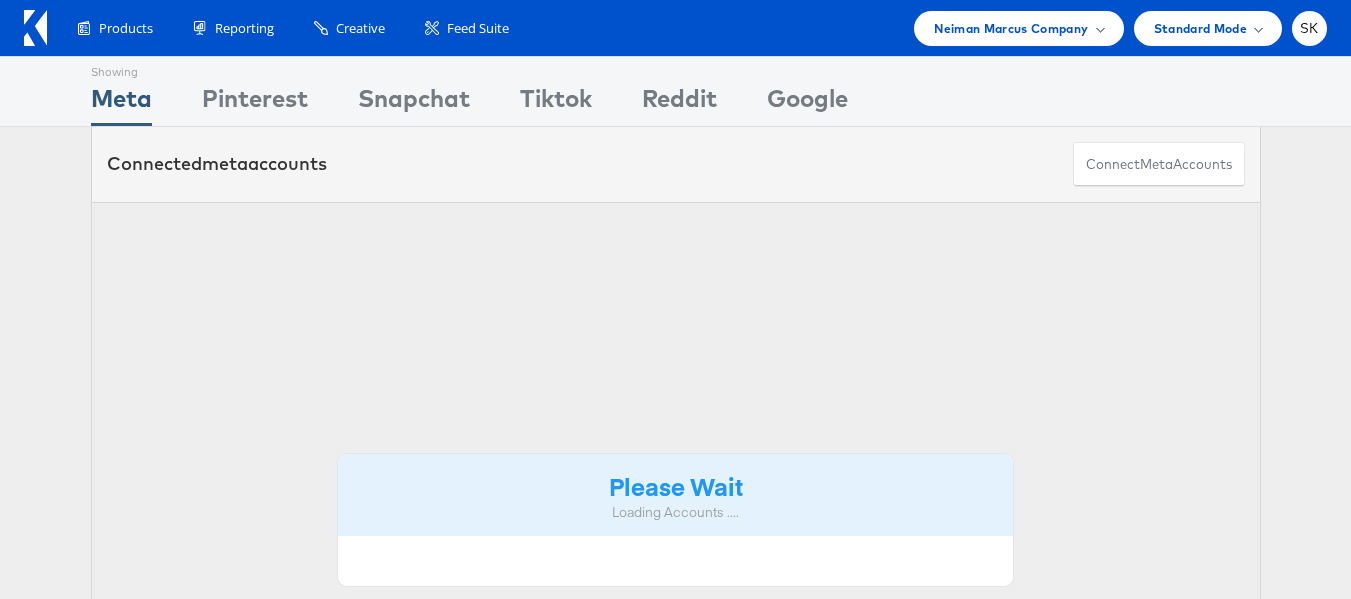 scroll, scrollTop: 0, scrollLeft: 0, axis: both 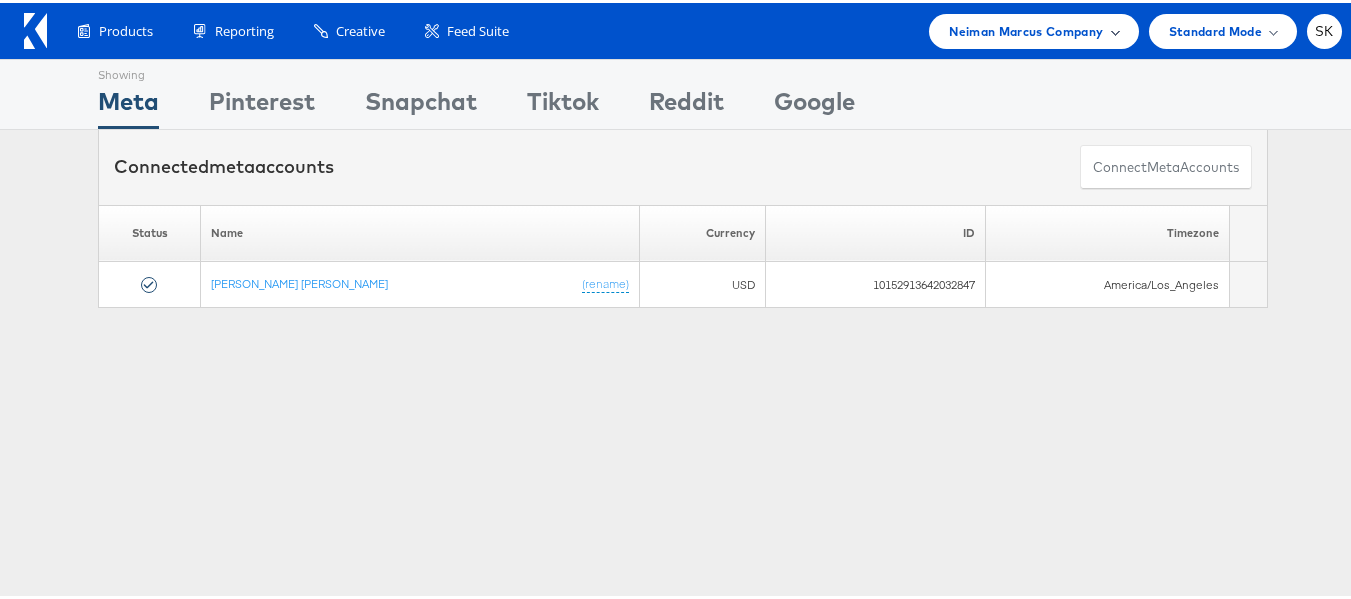 click on "Neiman Marcus Company" at bounding box center (1033, 28) 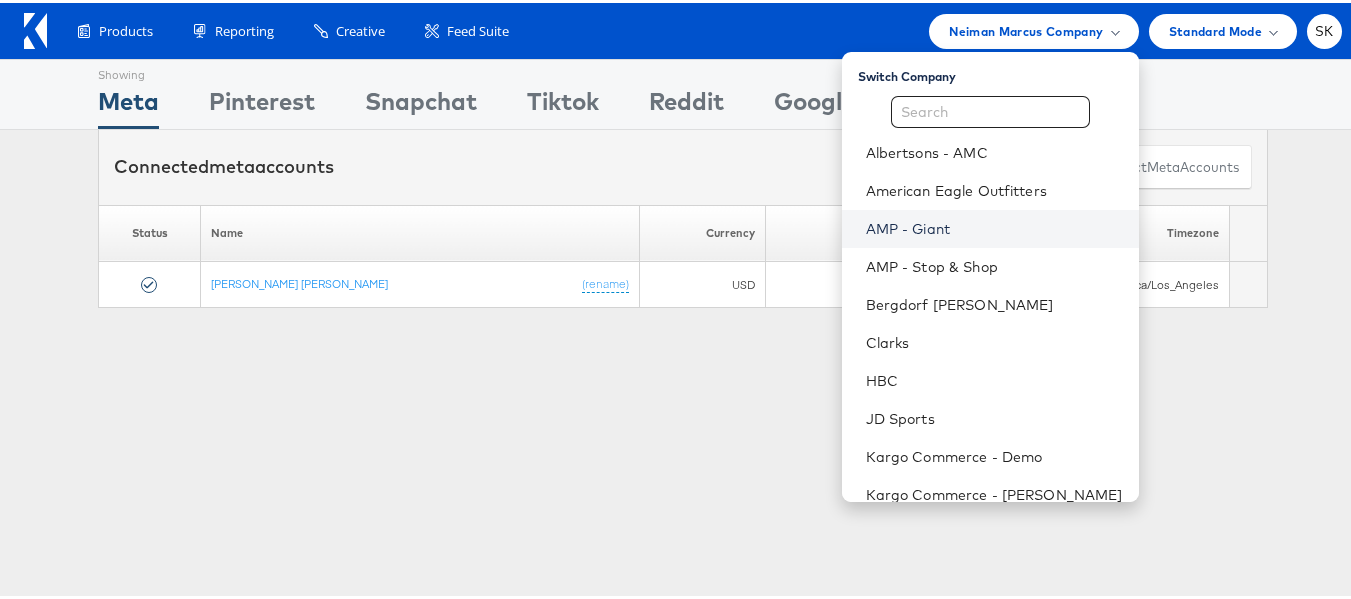 scroll, scrollTop: 248, scrollLeft: 0, axis: vertical 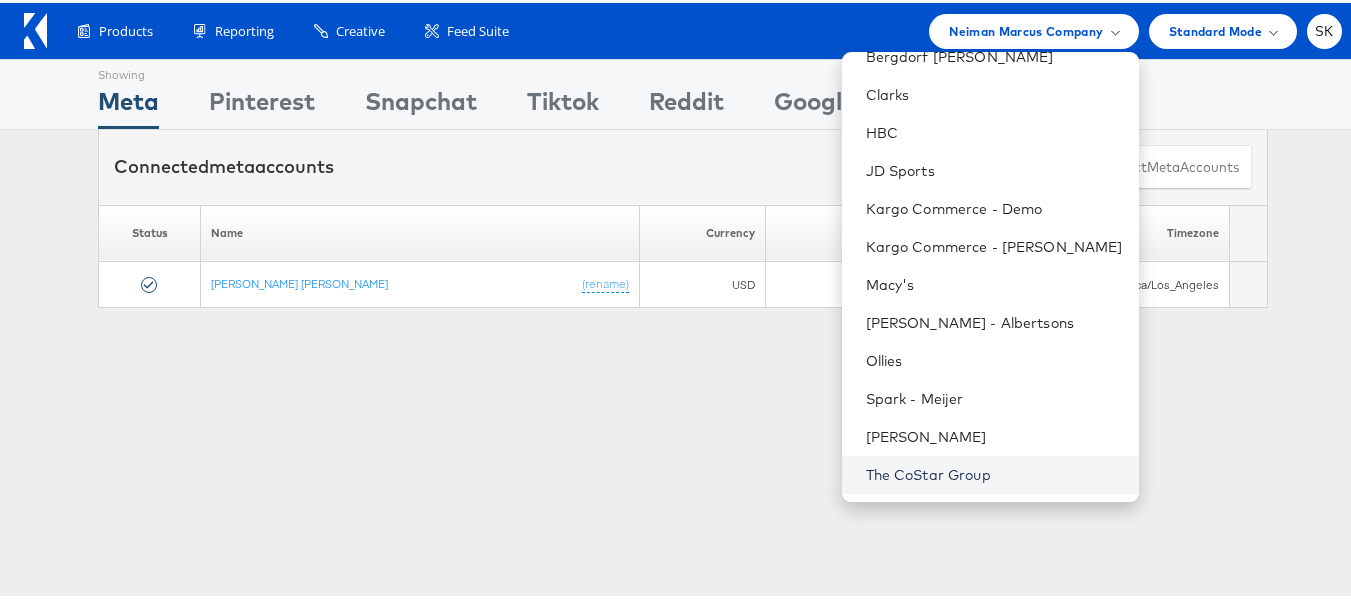 click on "The CoStar Group" at bounding box center (994, 472) 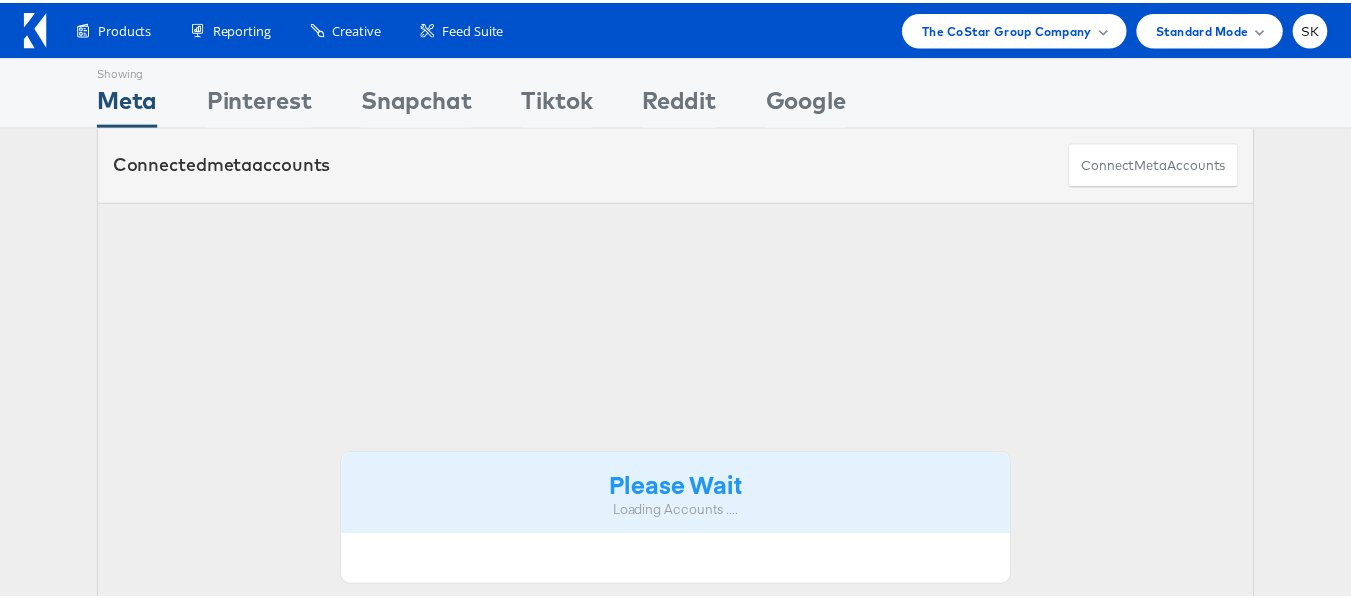 scroll, scrollTop: 0, scrollLeft: 0, axis: both 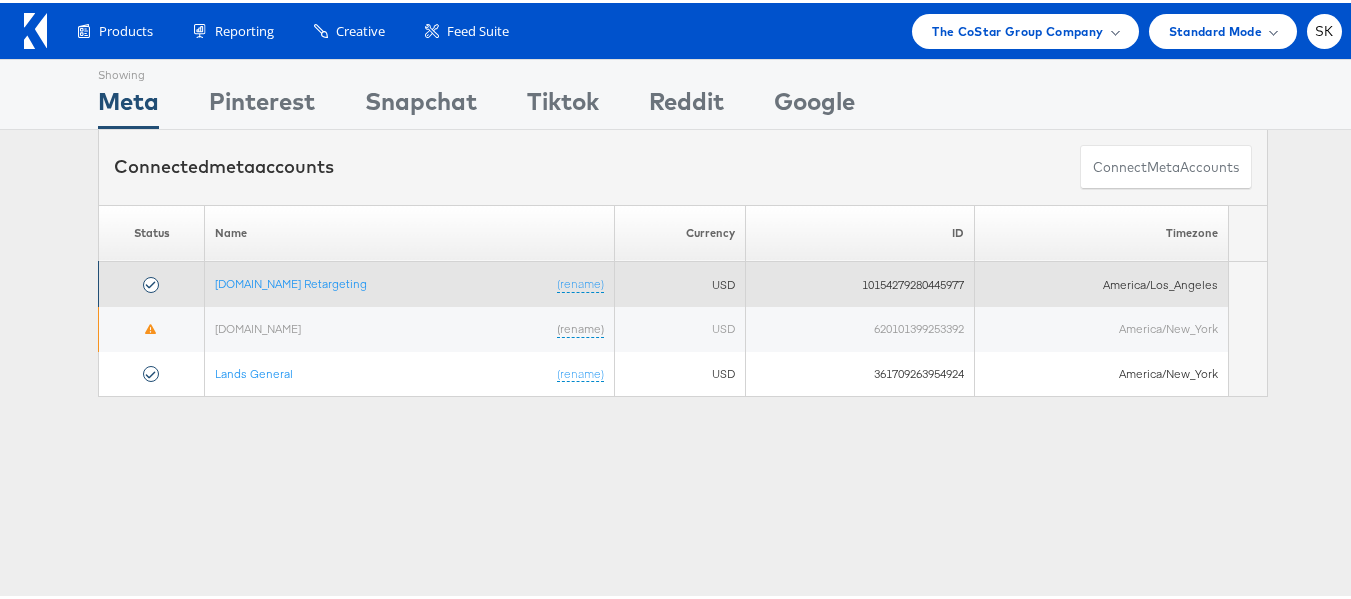 click on "[DOMAIN_NAME] Retargeting
(rename)" at bounding box center [410, 281] 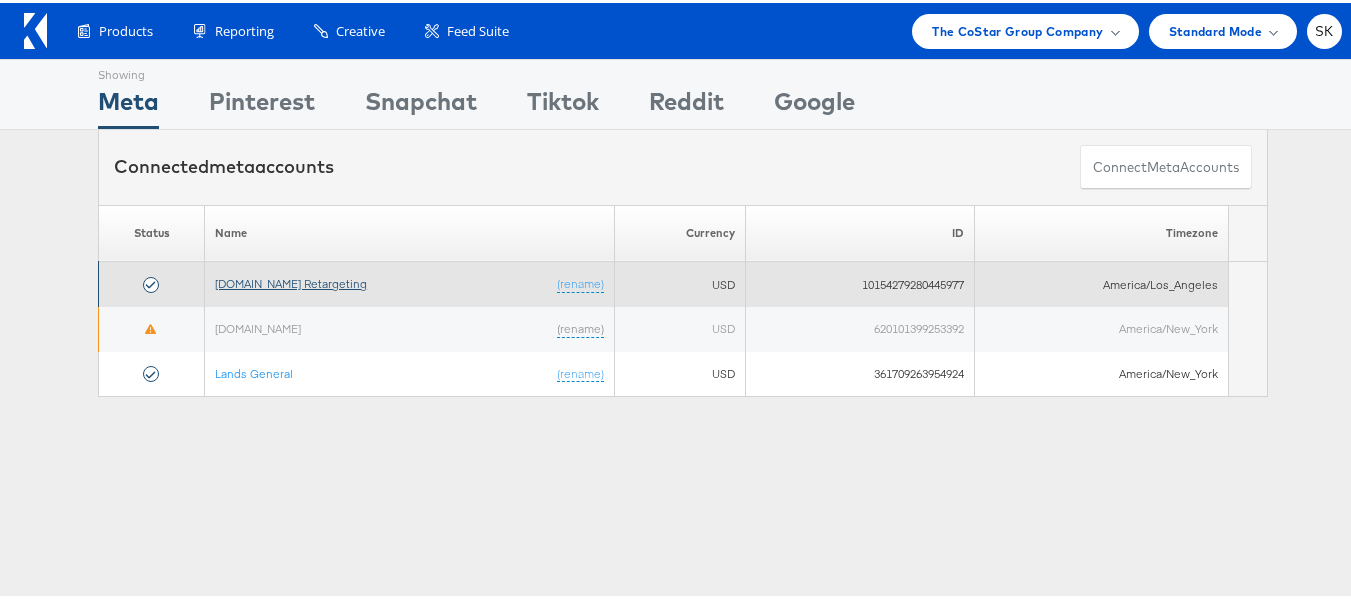 click on "[DOMAIN_NAME] Retargeting" at bounding box center (291, 280) 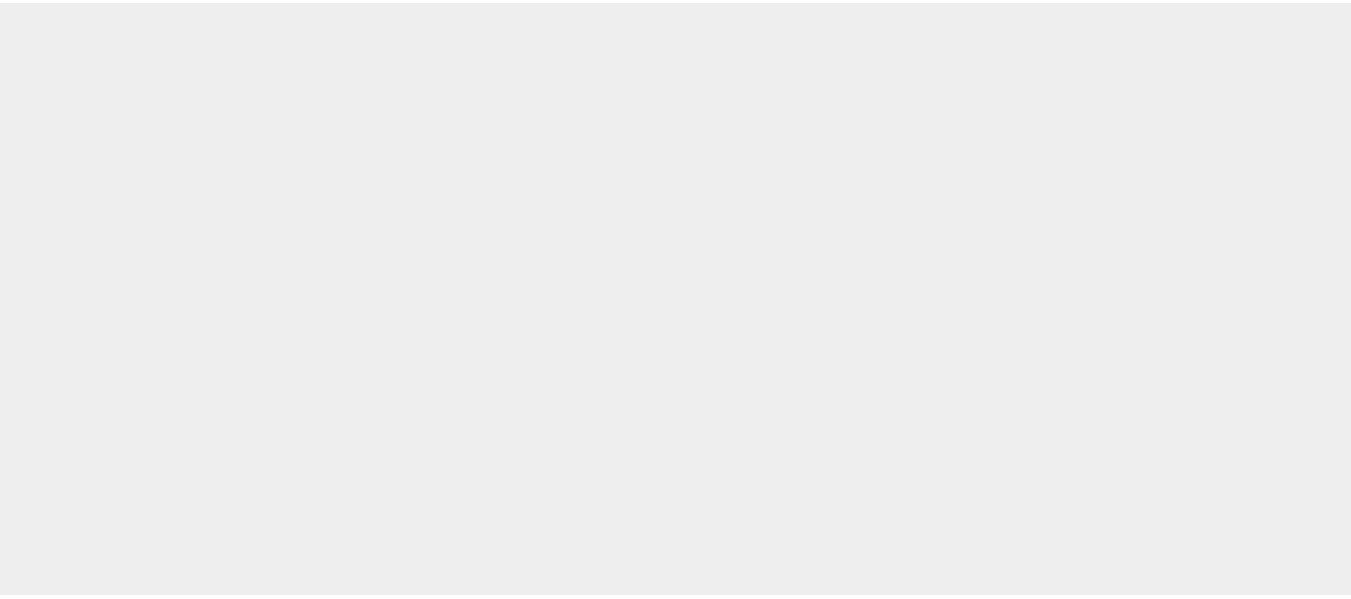 scroll, scrollTop: 0, scrollLeft: 0, axis: both 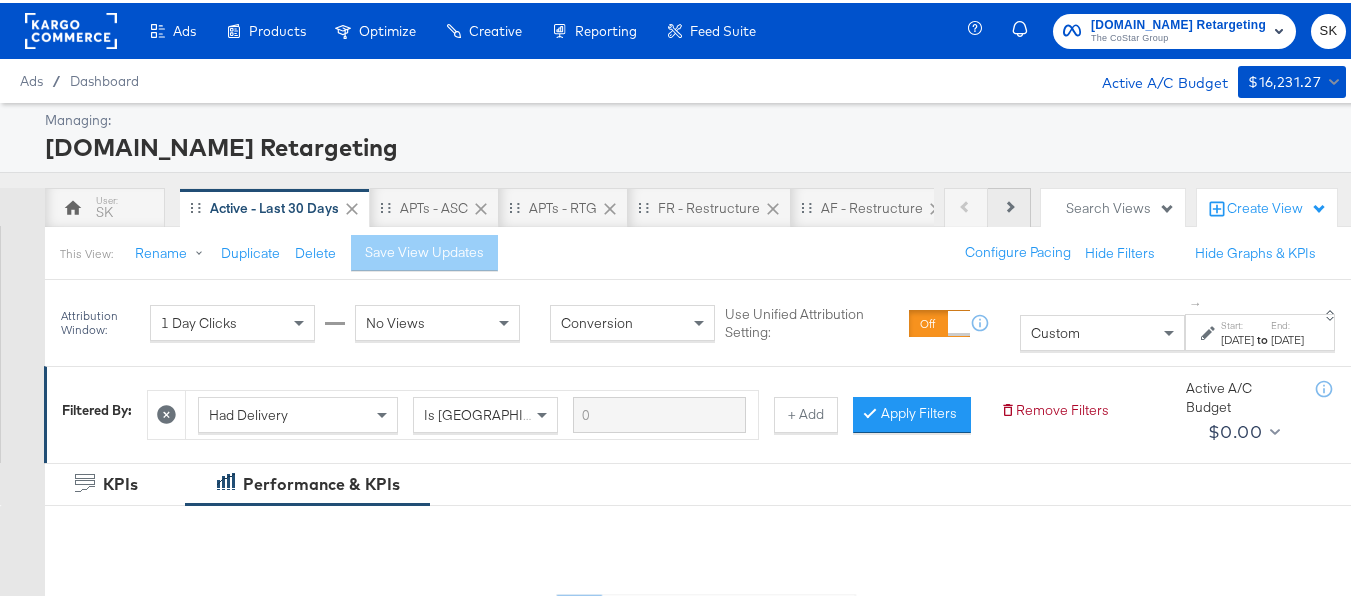 click on "Next" at bounding box center (1009, 205) 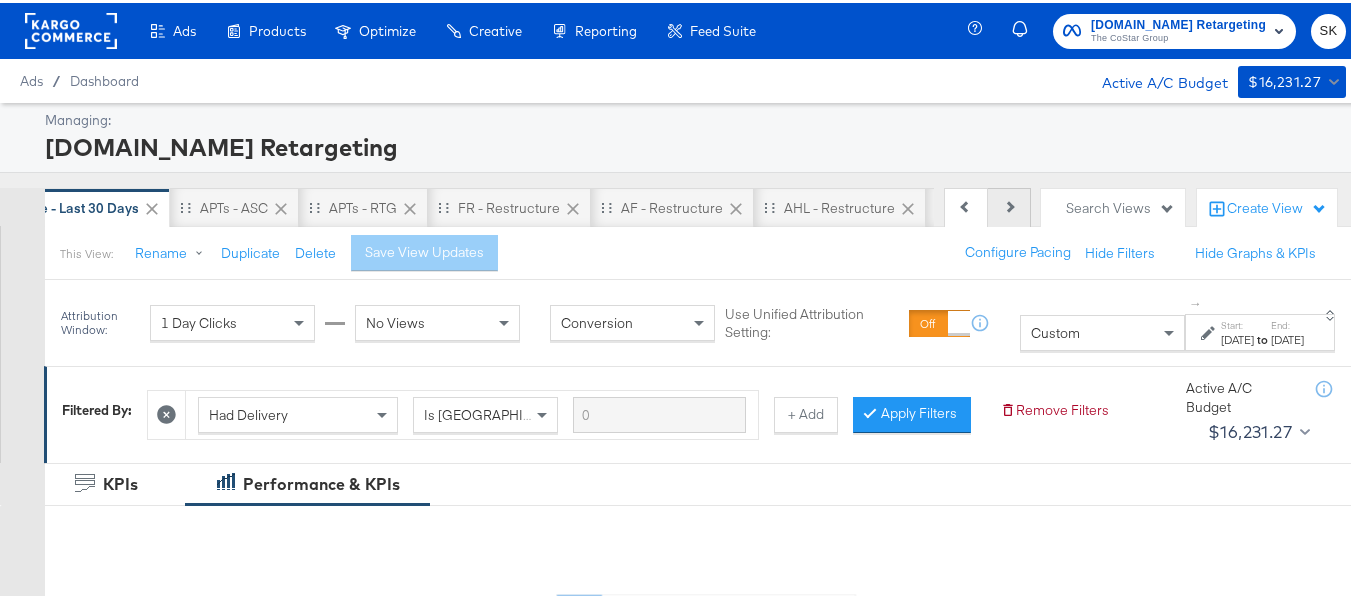 click on "Next" at bounding box center [1009, 205] 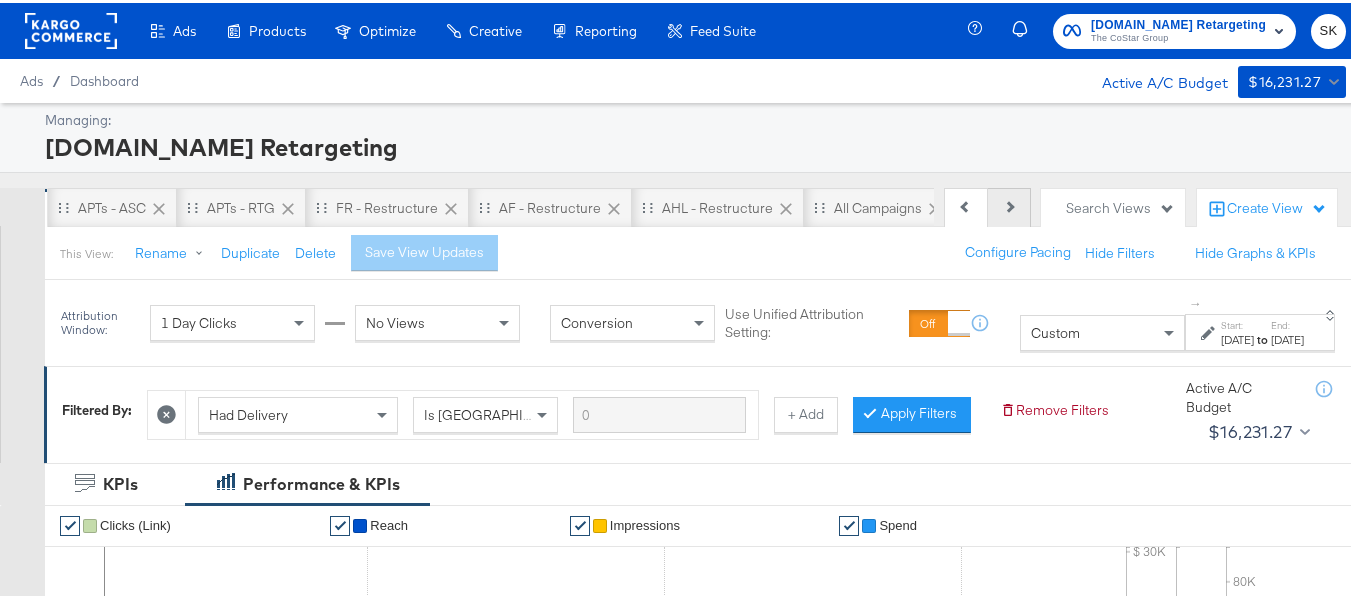 click on "Next" at bounding box center [1009, 205] 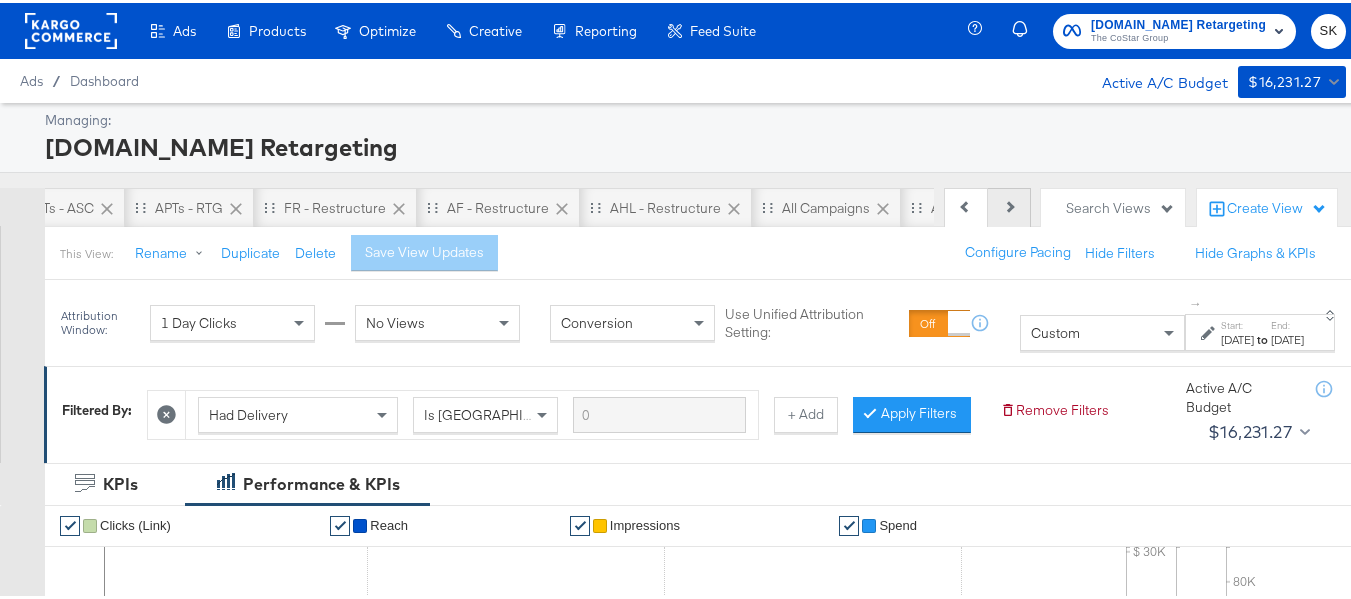 click on "Next" at bounding box center [1009, 205] 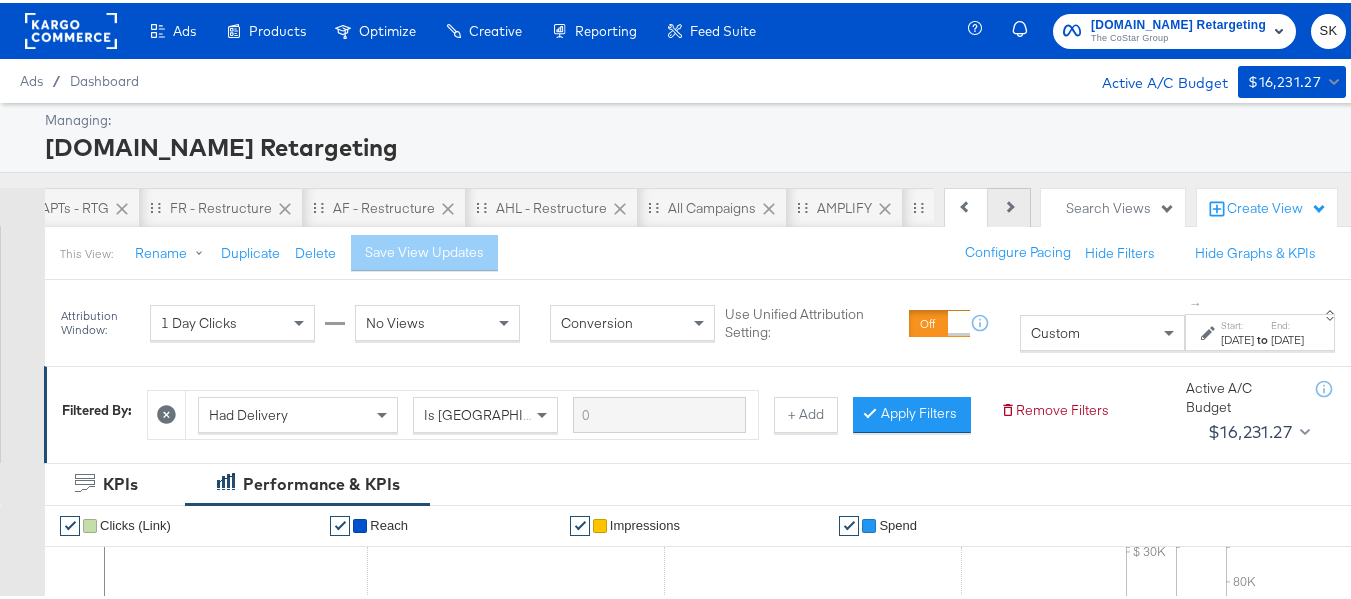 click on "Next" at bounding box center [1009, 205] 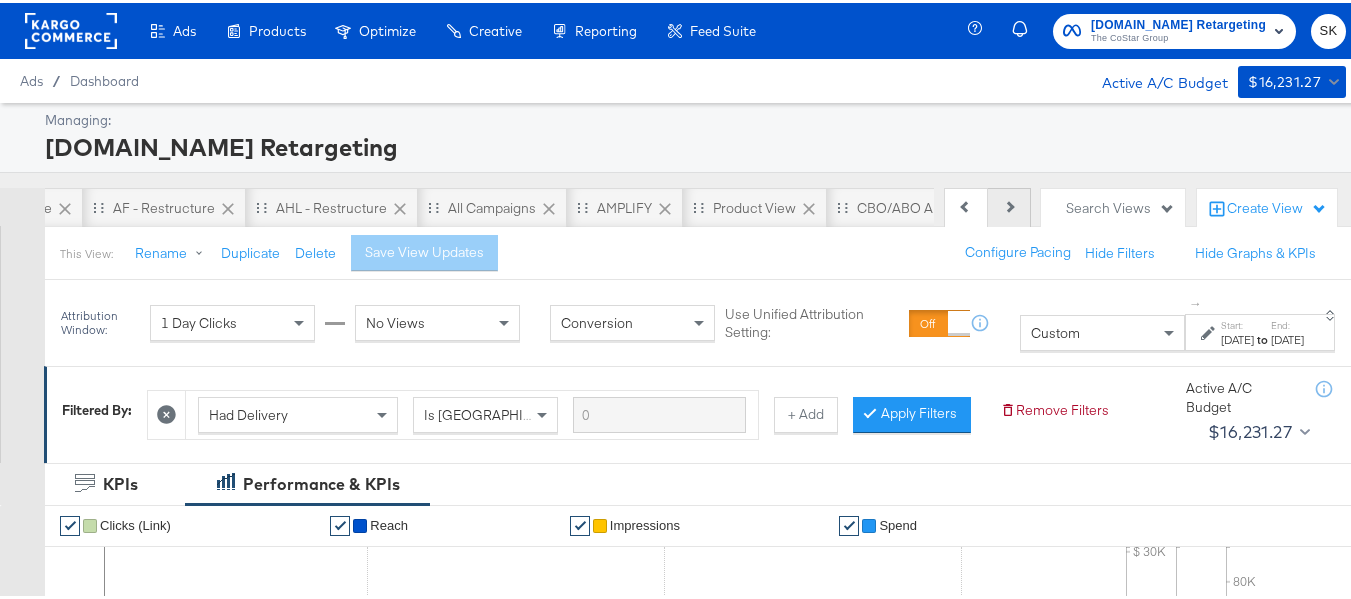 click on "Next" at bounding box center (1009, 205) 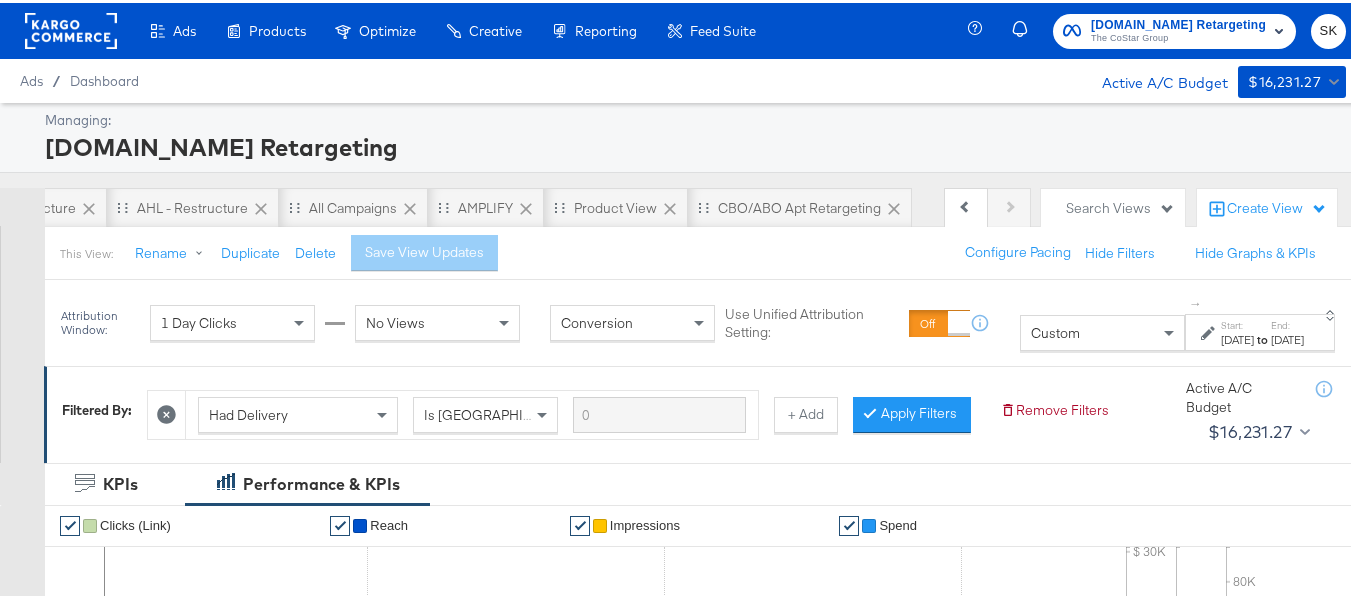 scroll, scrollTop: 0, scrollLeft: 898, axis: horizontal 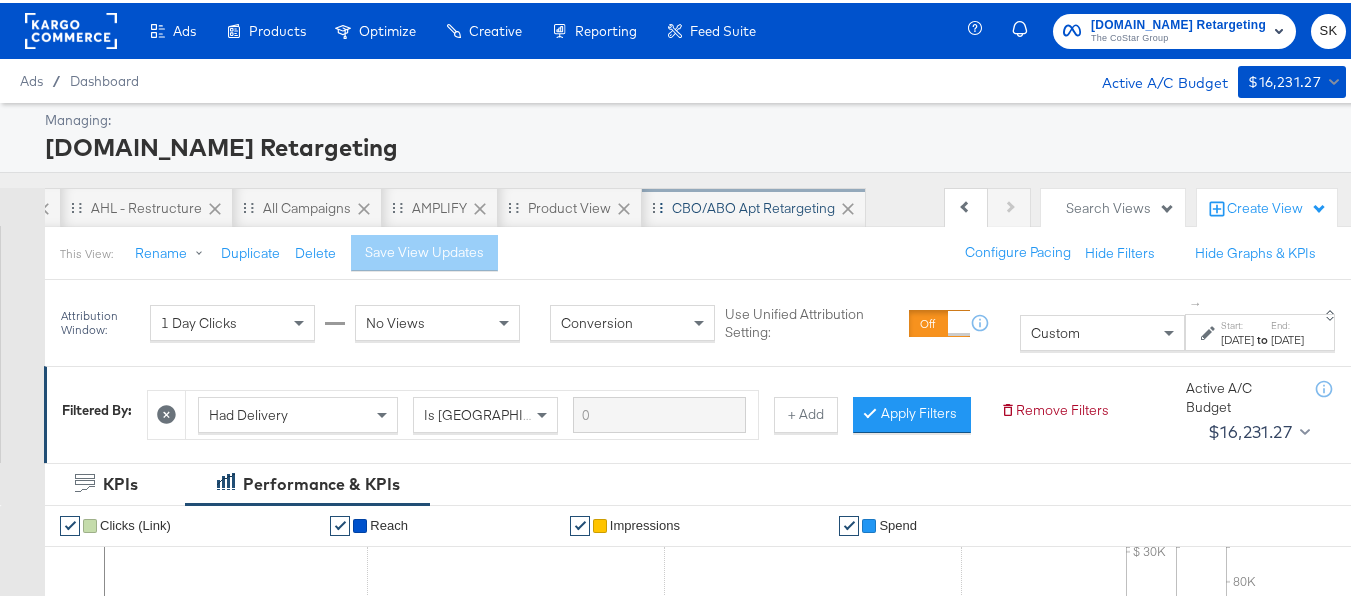 click on "CBO/ABO Apt Retargeting" at bounding box center (753, 205) 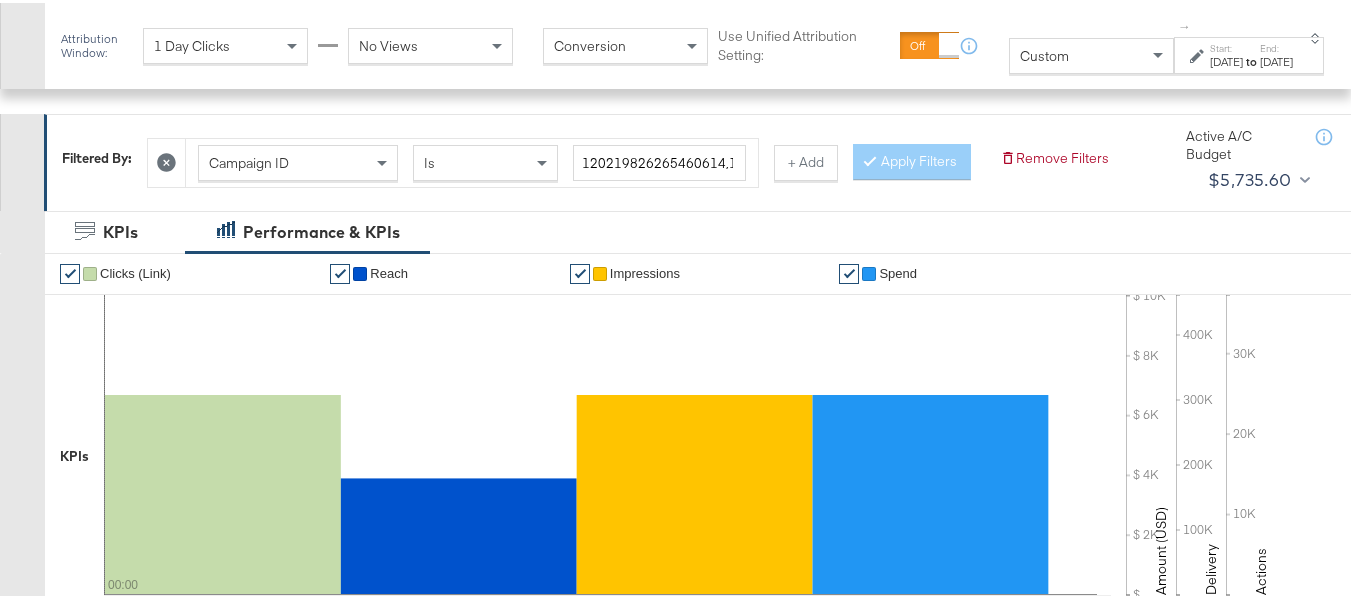 scroll, scrollTop: 400, scrollLeft: 0, axis: vertical 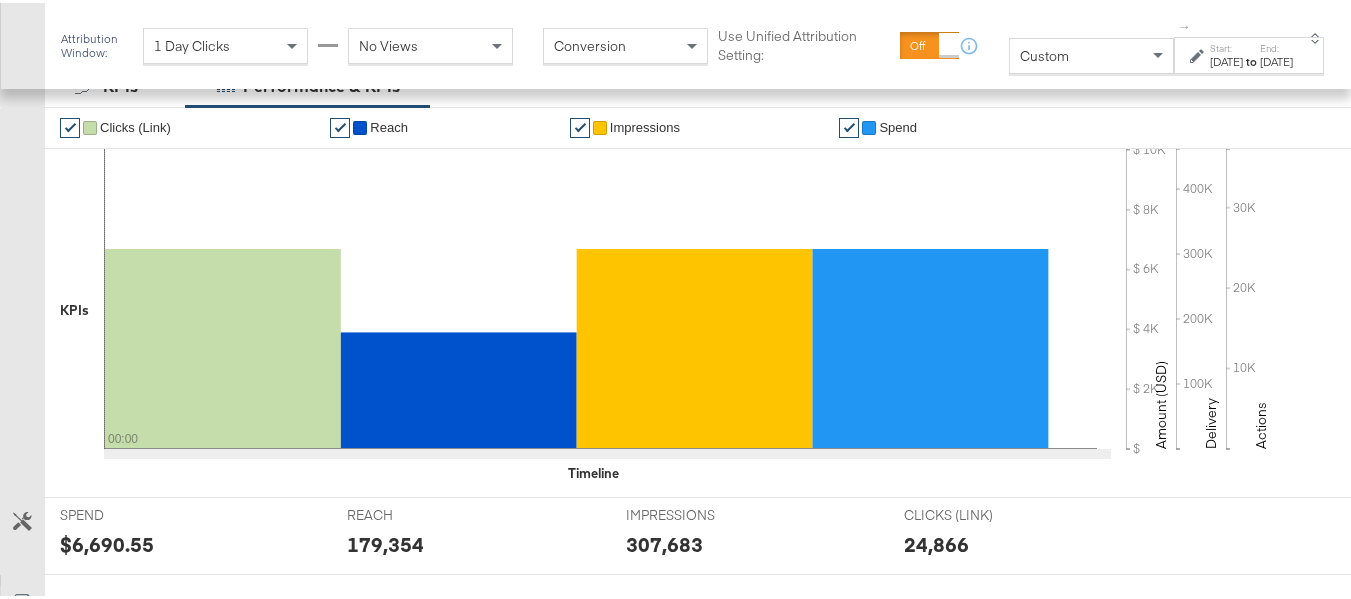 click on "Custom" at bounding box center (1091, 53) 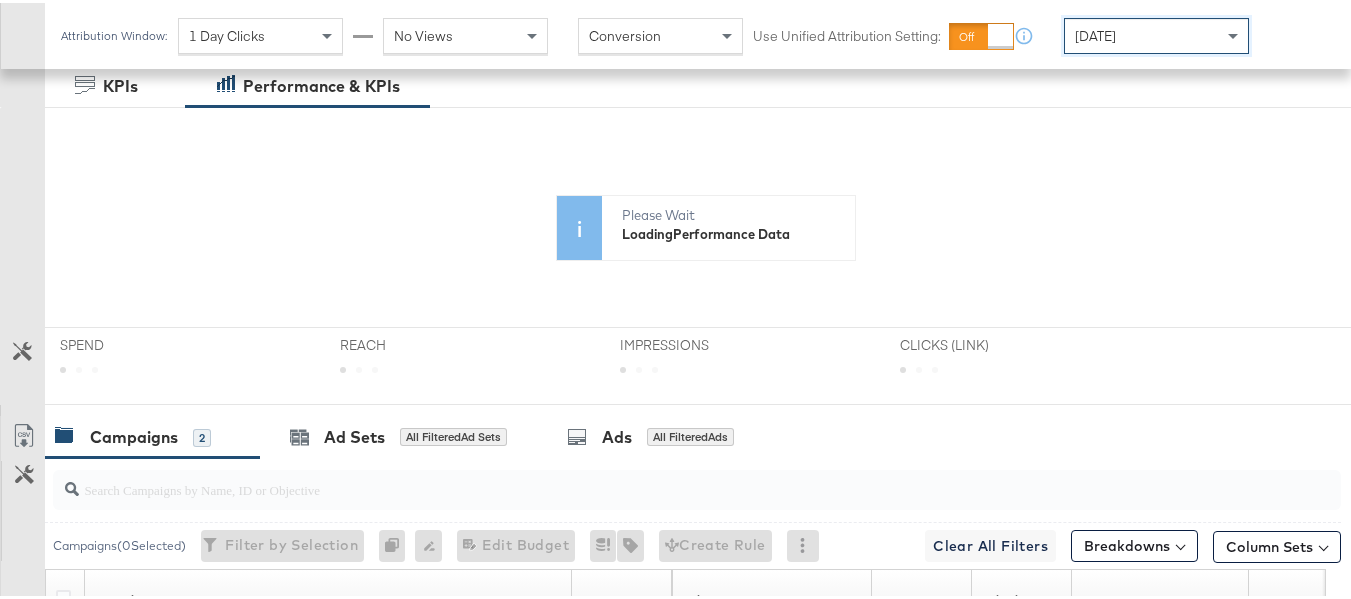 scroll, scrollTop: 0, scrollLeft: 897, axis: horizontal 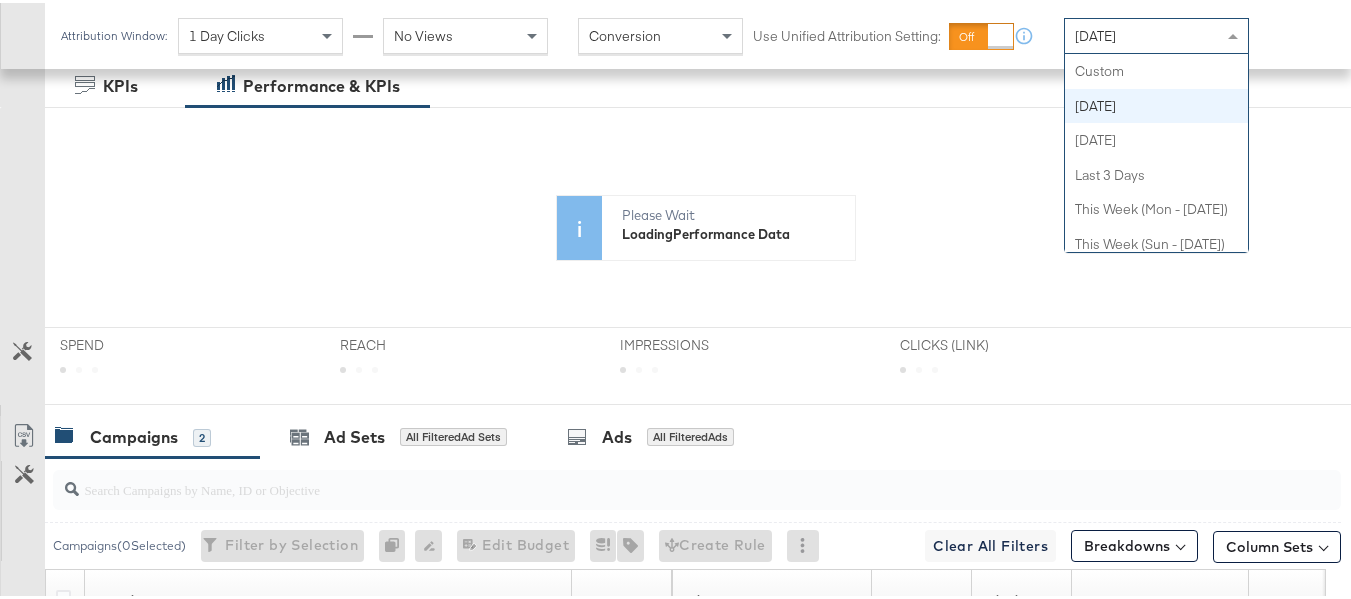 click on "[DATE] Custom [DATE] [DATE] Last 3 Days This Week (Mon - [DATE]) This Week (Sun - [DATE]) Last Week (Mon - Sun) Last Week (Sun - Sat) Last 7 Days Last 14 Days Last 28 Days Last 30 Days Last 90 Days This Month Last Month This Year Last Year" at bounding box center [1156, 33] 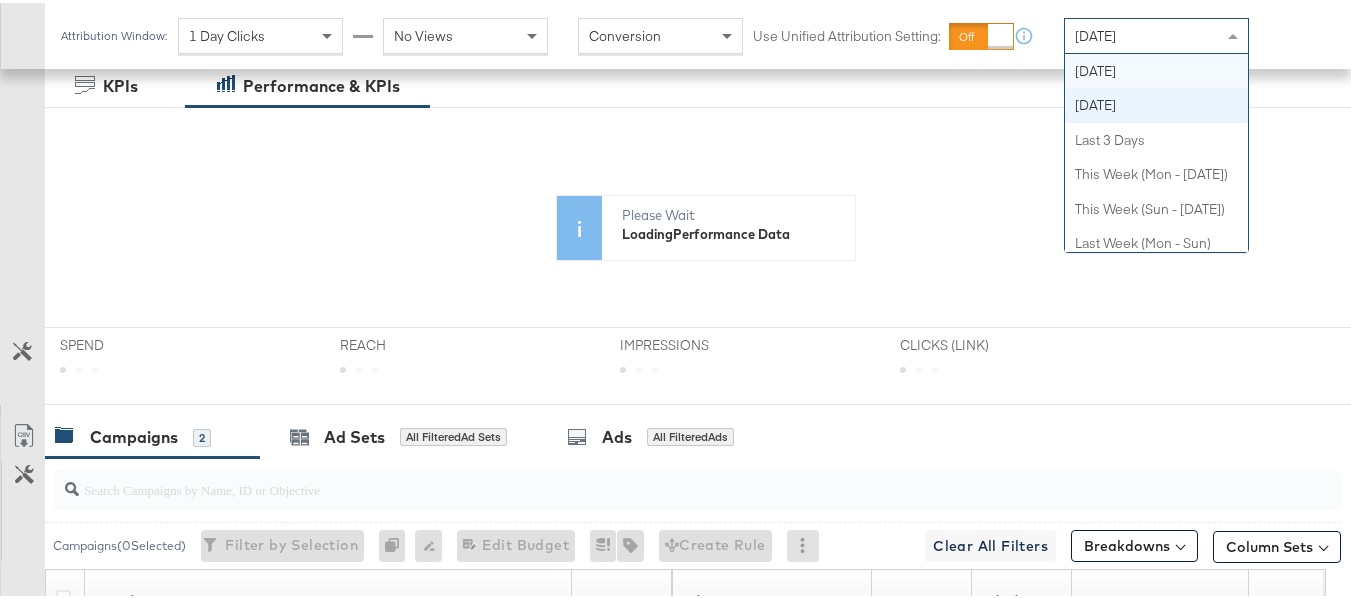 scroll, scrollTop: 0, scrollLeft: 0, axis: both 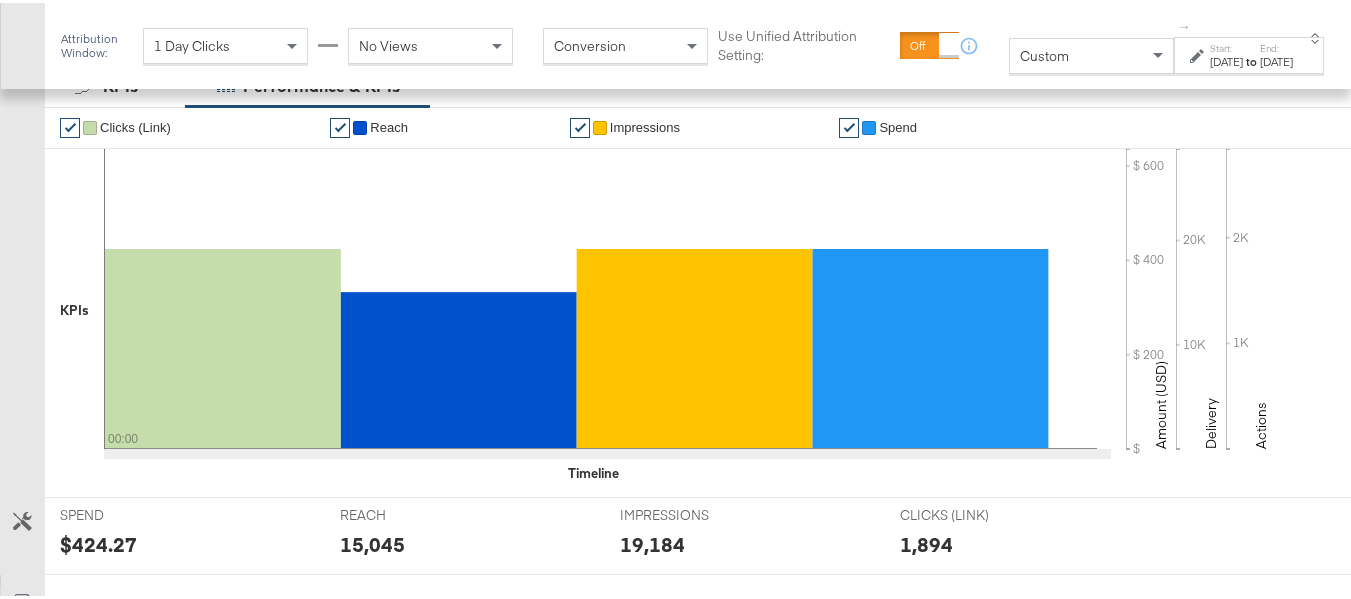 click on "to" at bounding box center [1251, 58] 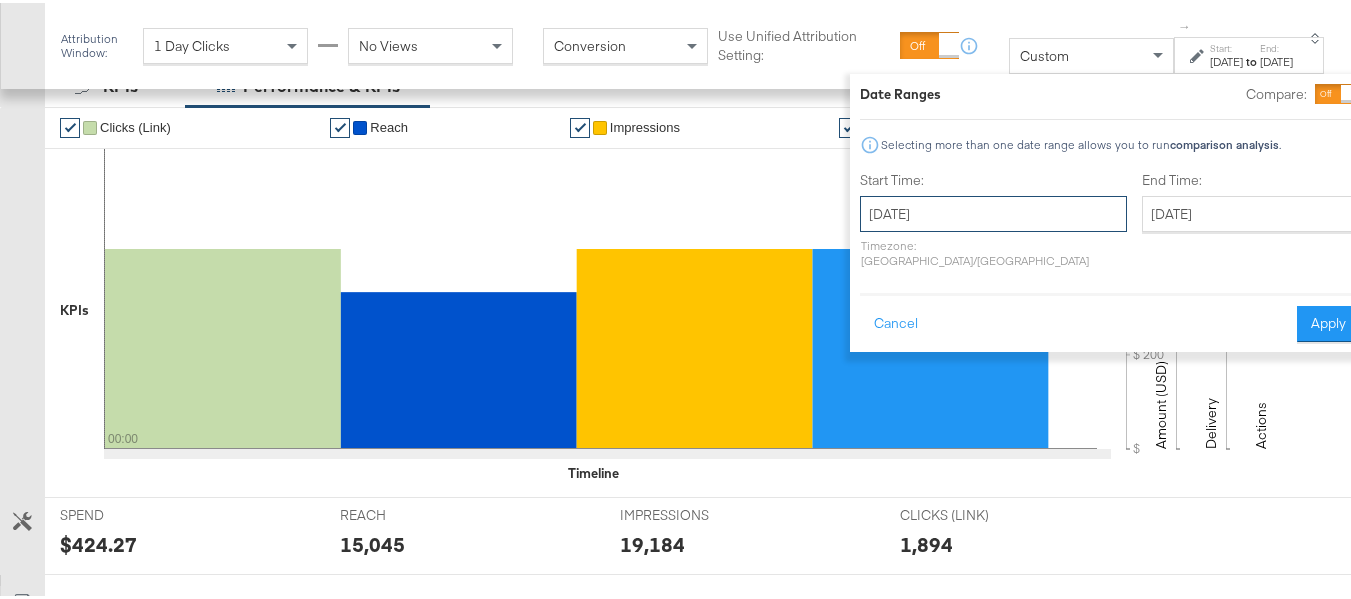 click on "July 3rd 2025" at bounding box center [993, 211] 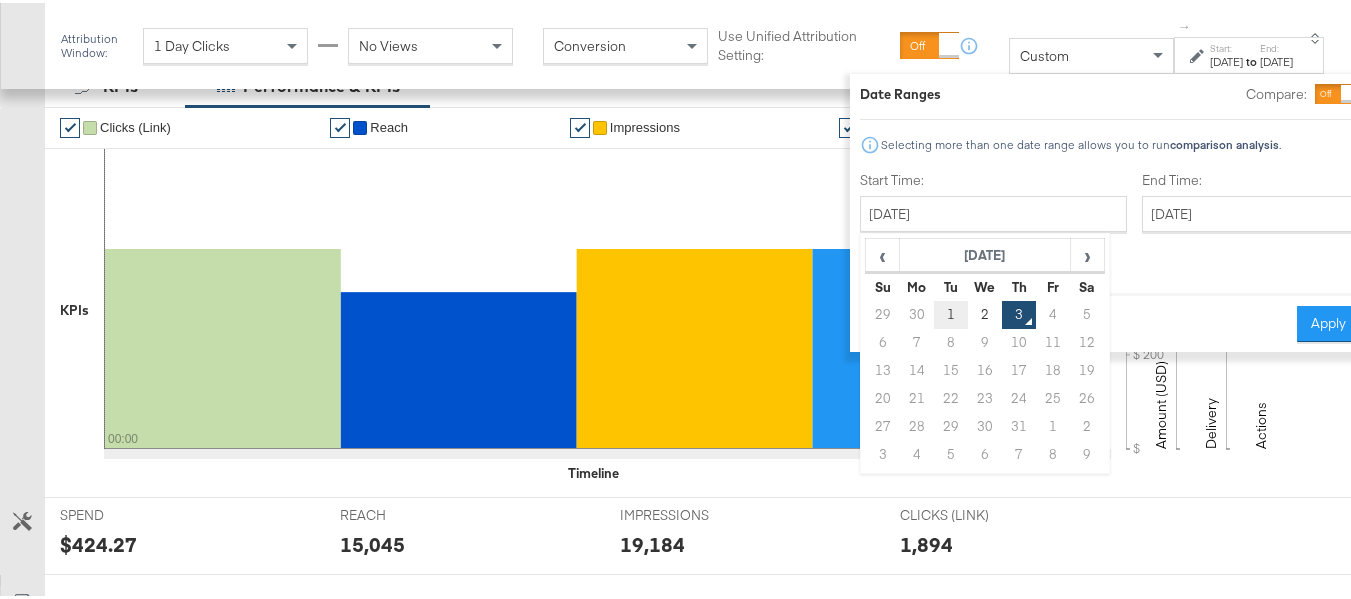 click on "1" at bounding box center (951, 312) 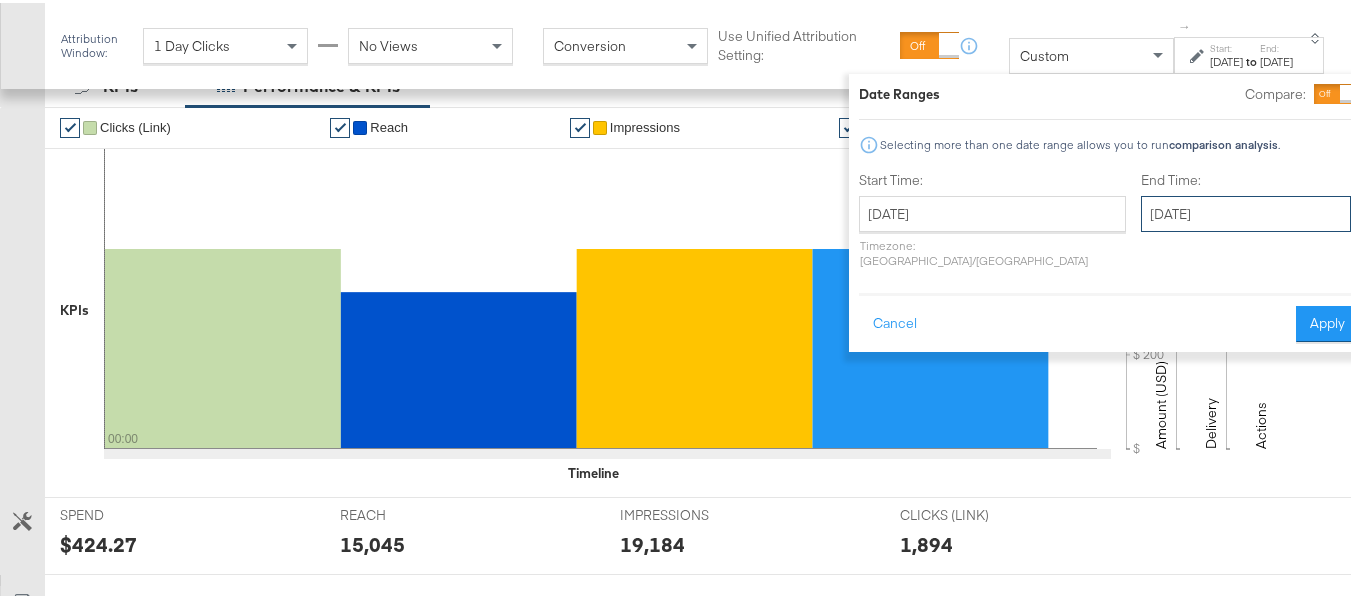 click on "July 3rd 2025" at bounding box center (1246, 211) 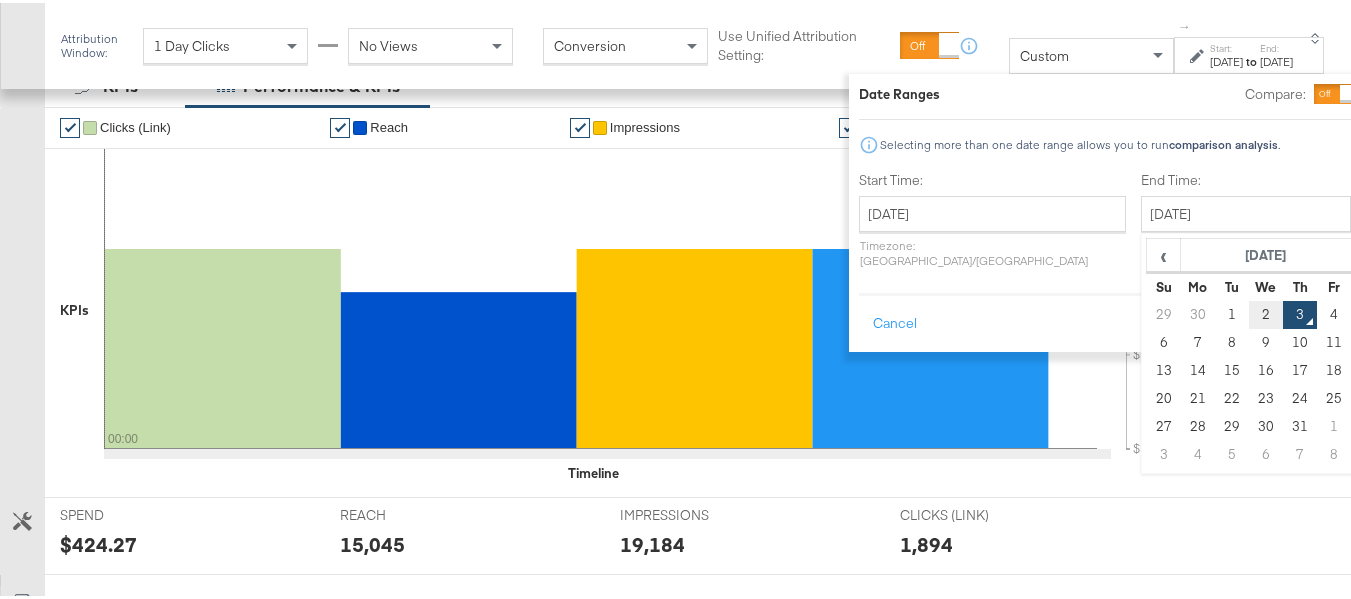 click on "2" at bounding box center (1266, 312) 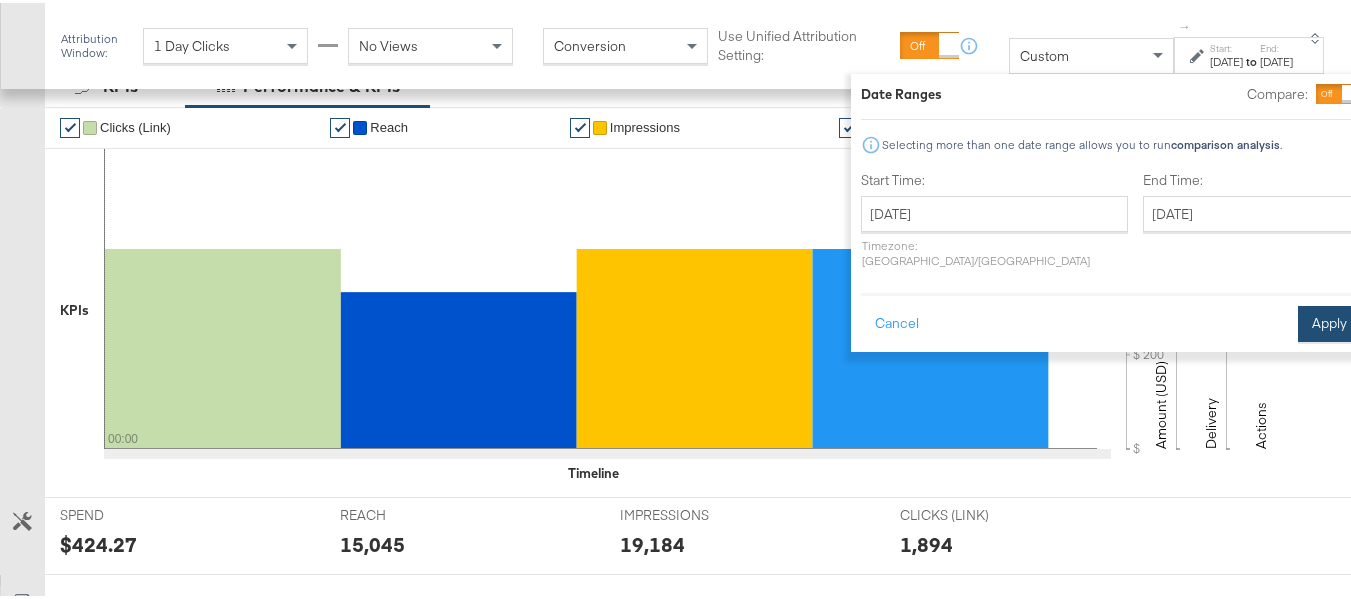 click on "Apply" at bounding box center [1329, 321] 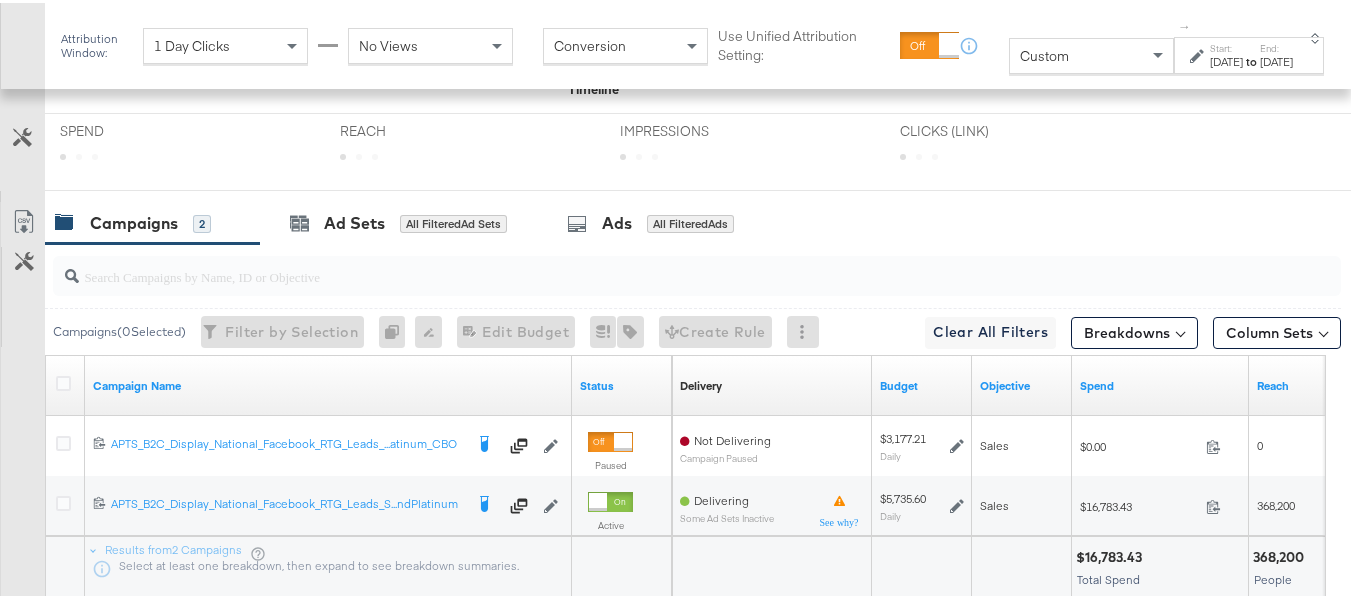 scroll, scrollTop: 955, scrollLeft: 0, axis: vertical 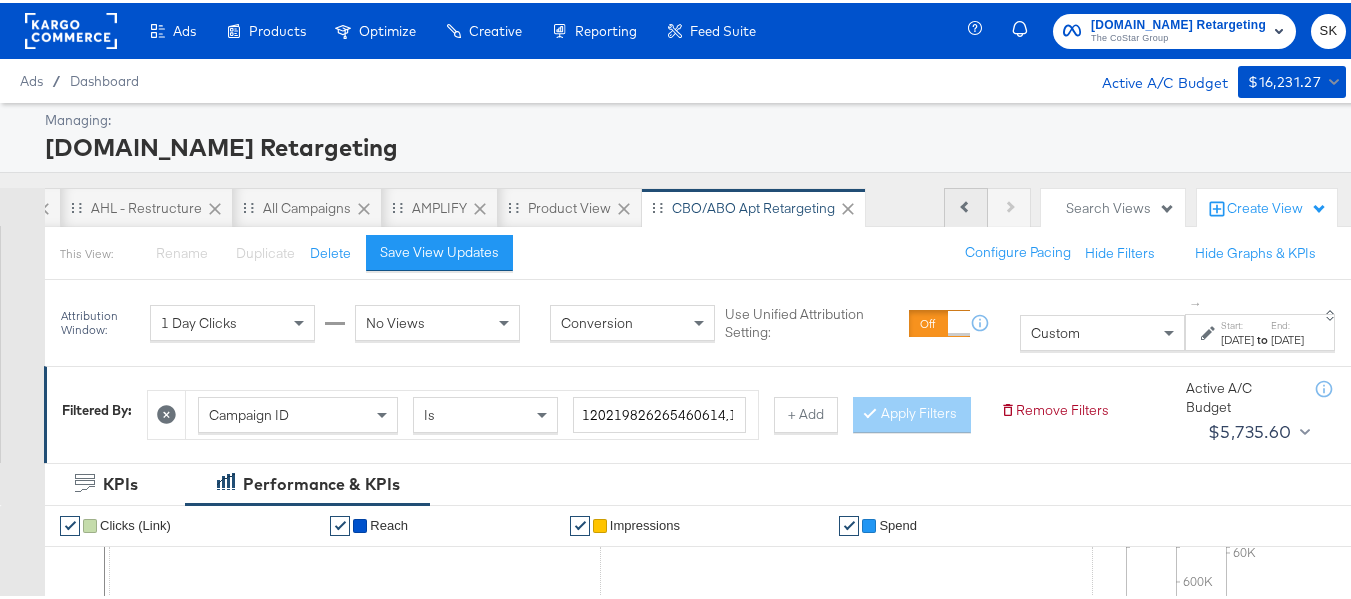 click on "Previous" at bounding box center (966, 205) 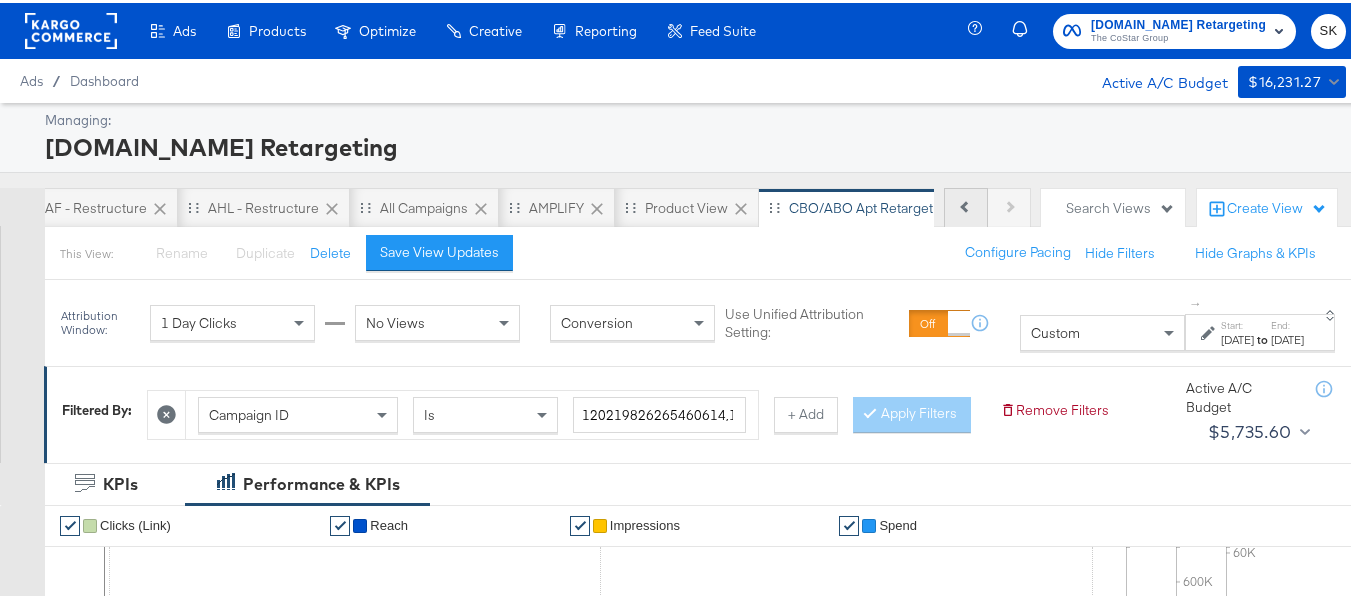 click on "Previous" at bounding box center (966, 205) 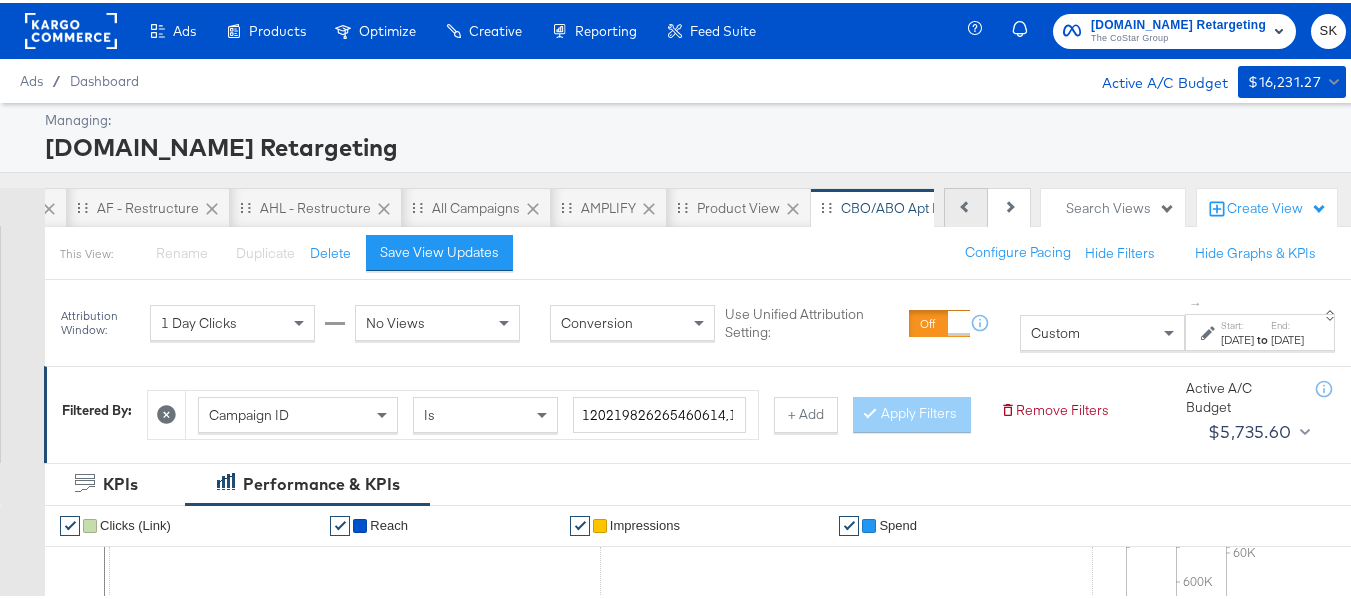 click on "Previous" at bounding box center [966, 205] 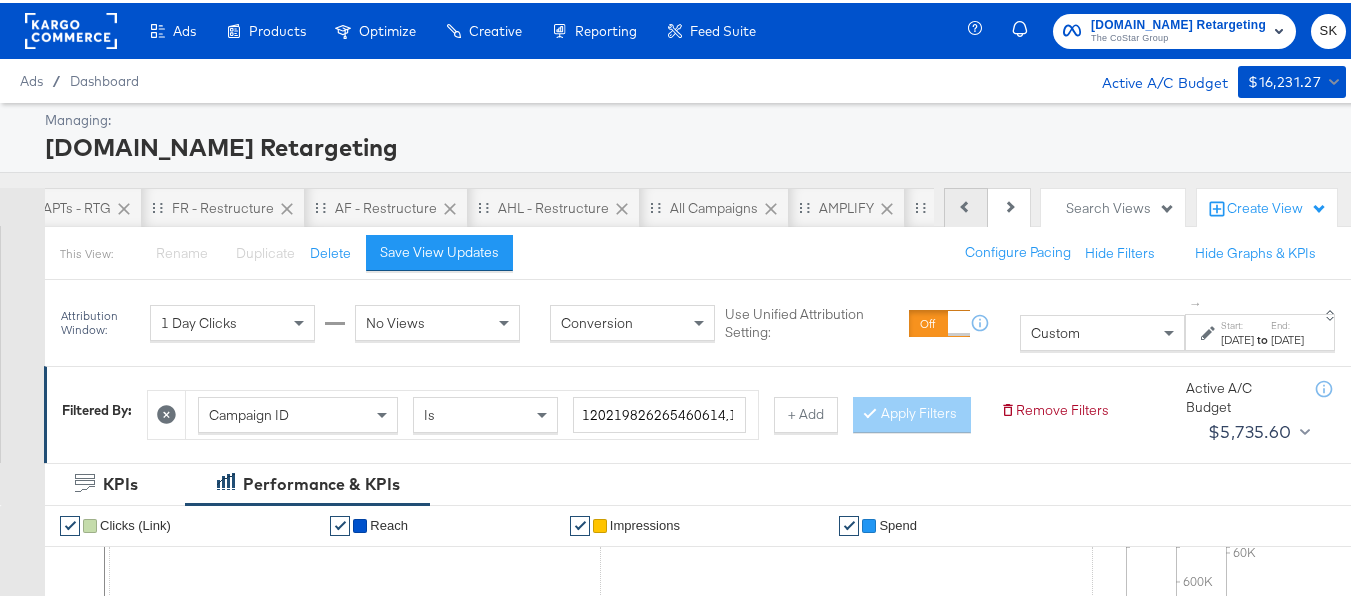 click on "Previous" at bounding box center [966, 205] 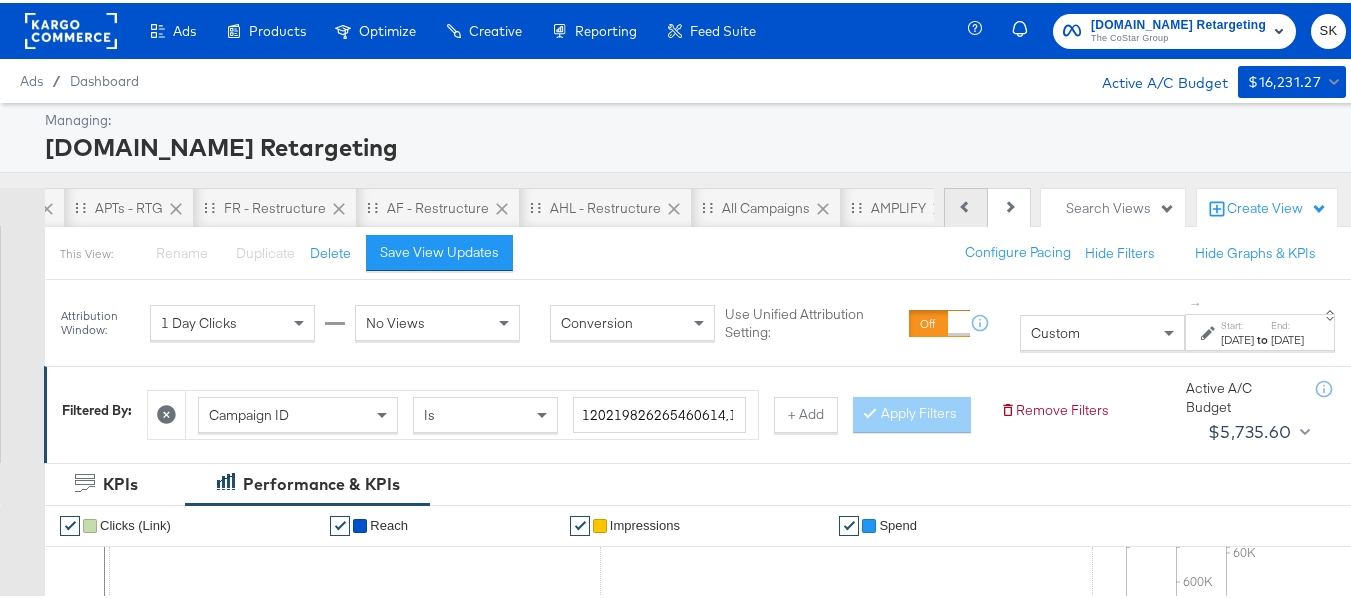 click on "Previous" at bounding box center (966, 205) 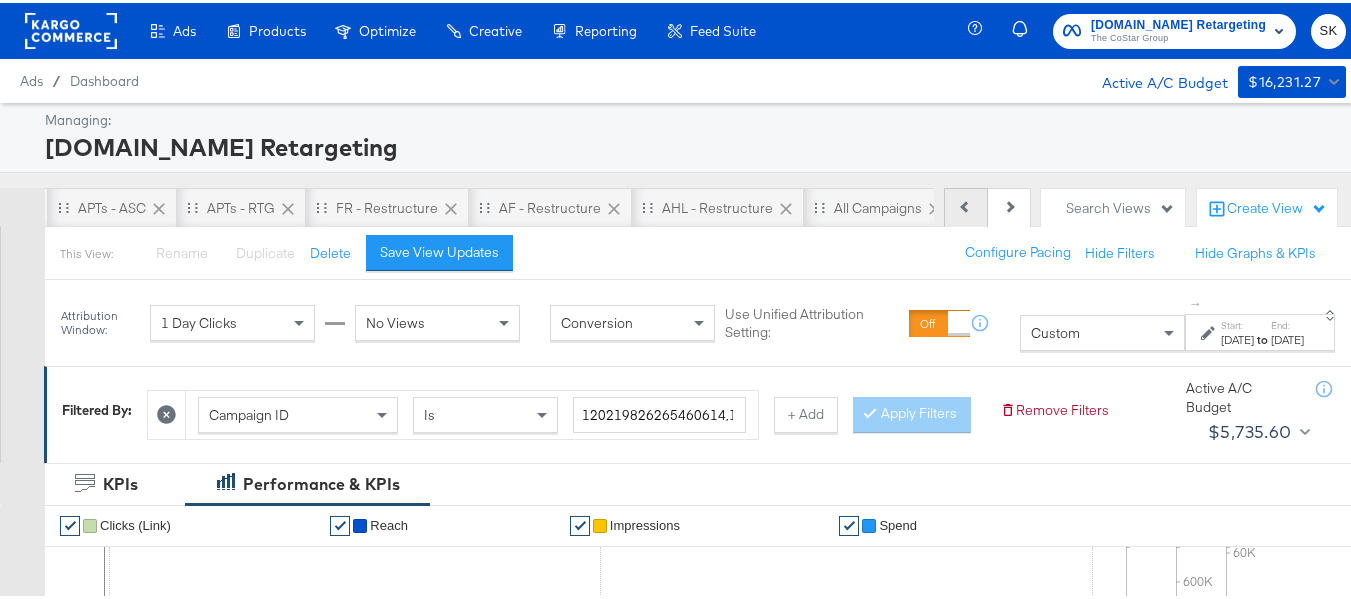 scroll, scrollTop: 0, scrollLeft: 174, axis: horizontal 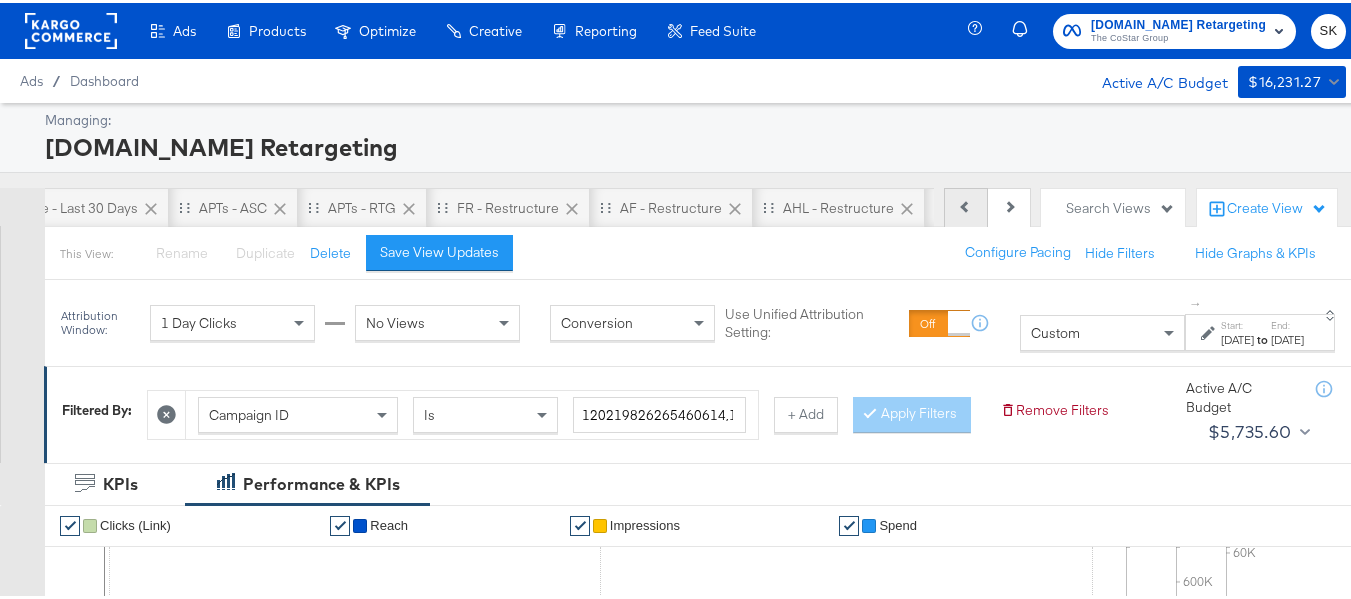 click on "Previous" at bounding box center [966, 205] 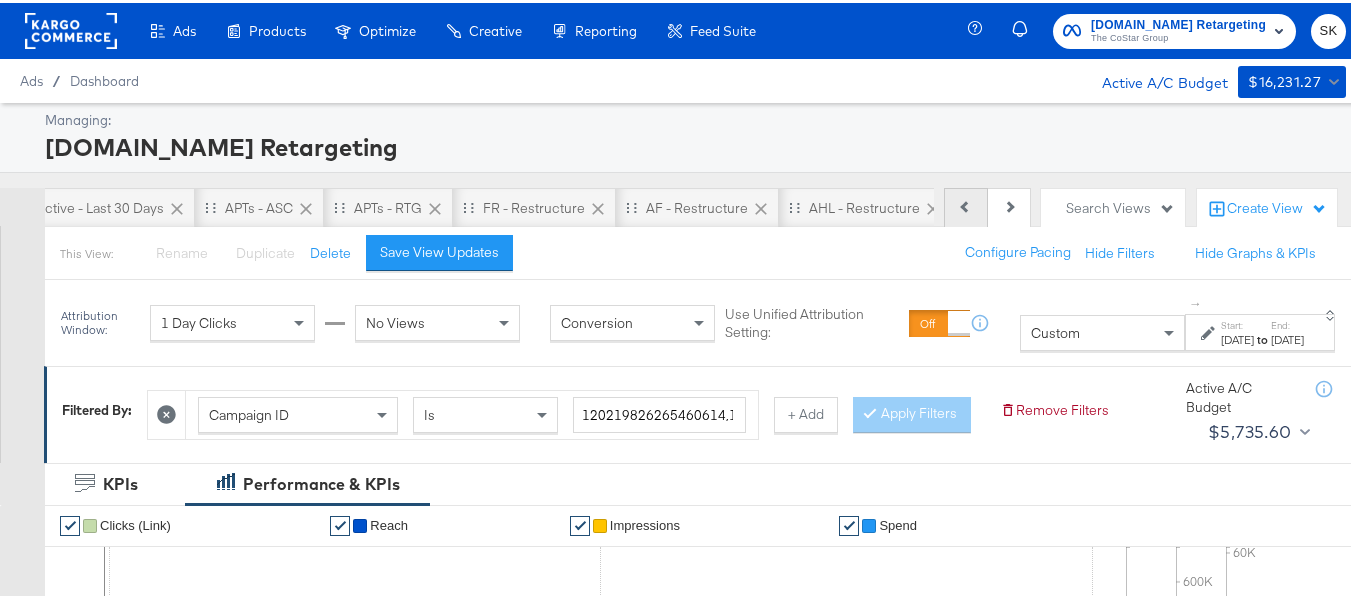 scroll, scrollTop: 0, scrollLeft: 0, axis: both 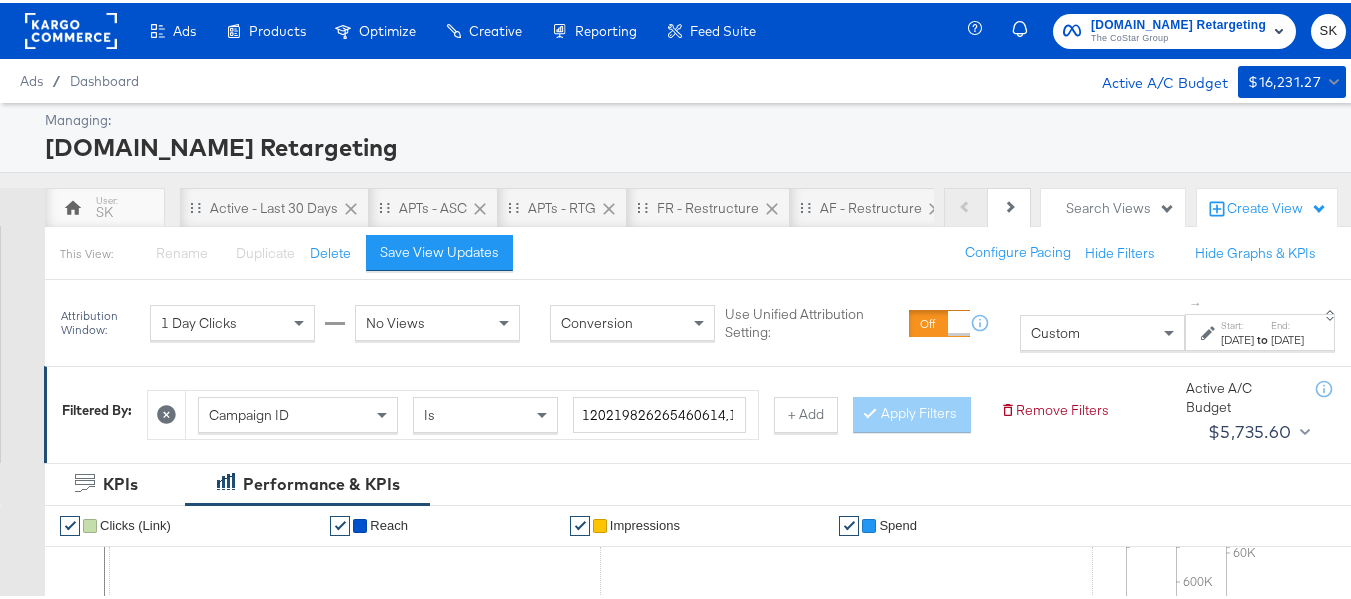 click on "Previous Next" at bounding box center (987, 205) 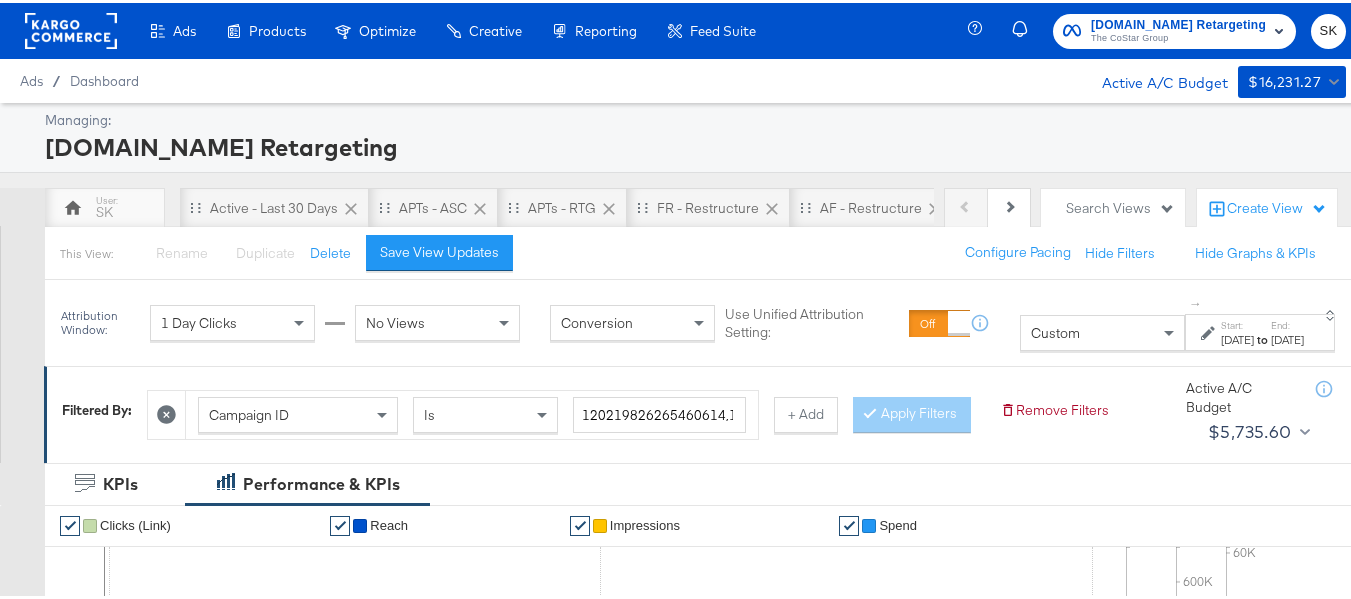 click on "Managing: Apartments.com Retargeting Previous Next SK Active - Last 30 Days APTs - ASC APTs - RTG FR - Restructure AF - Restructure AHL - Restructure All Campaigns AMPLIFY Product View CBO/ABO Apt Retargeting Search Views   Create View This View: Rename Please save your changes before renaming this view Duplicate Please save your changes before duplicating this view Delete Save View Updates Configure Pacing Hide Filters Hide Graphs & KPIs Attribution Window:  1 Day Clicks No Views Conversion Use Unified Attribution Setting: If you set use unified attribution setting, your query's conversion metric attribution and campaign optimization will use the attribution setting of the ad object(s) being queried — a single period of time during which conversions are credited to ads and used to inform campaign optimization. Custom ↑  Start:  Jul 1st 2025    to     End:  Jul 2nd 2025 Filtered By: Campaign ID Is 120219826265460614,120210506996100614 + Add   Apply Filters Remove Filters Active A/C Budget $5,735.60 $" at bounding box center (683, 811) 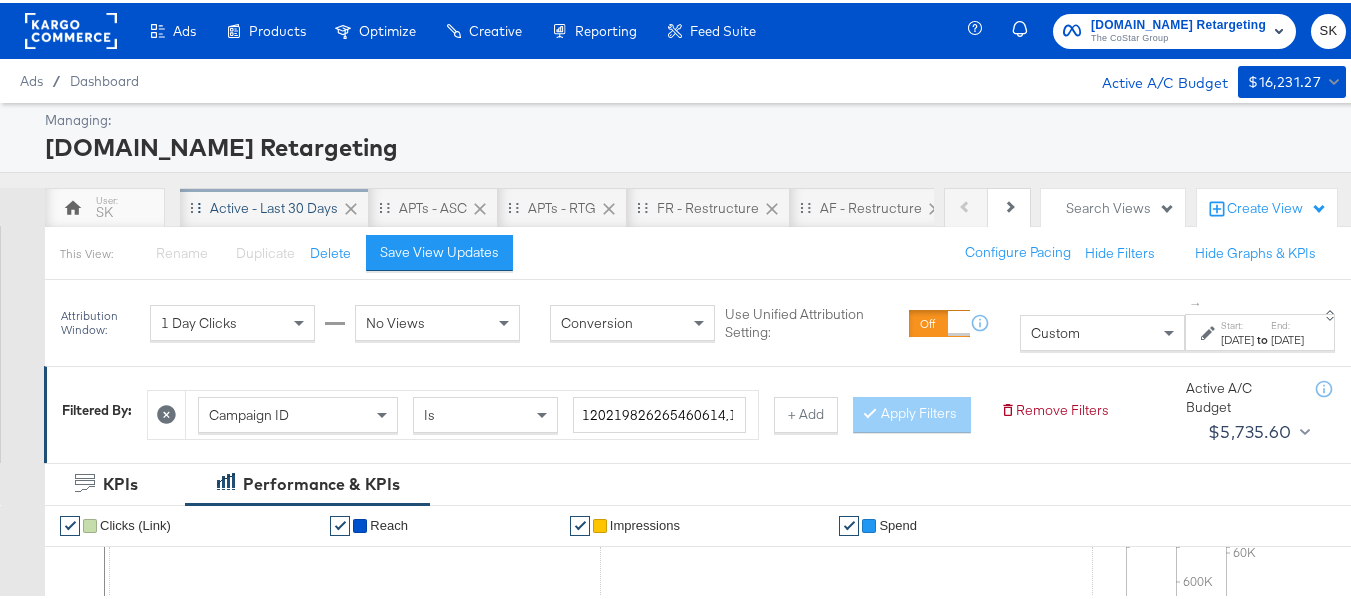 click on "Active - Last 30 Days" at bounding box center [274, 205] 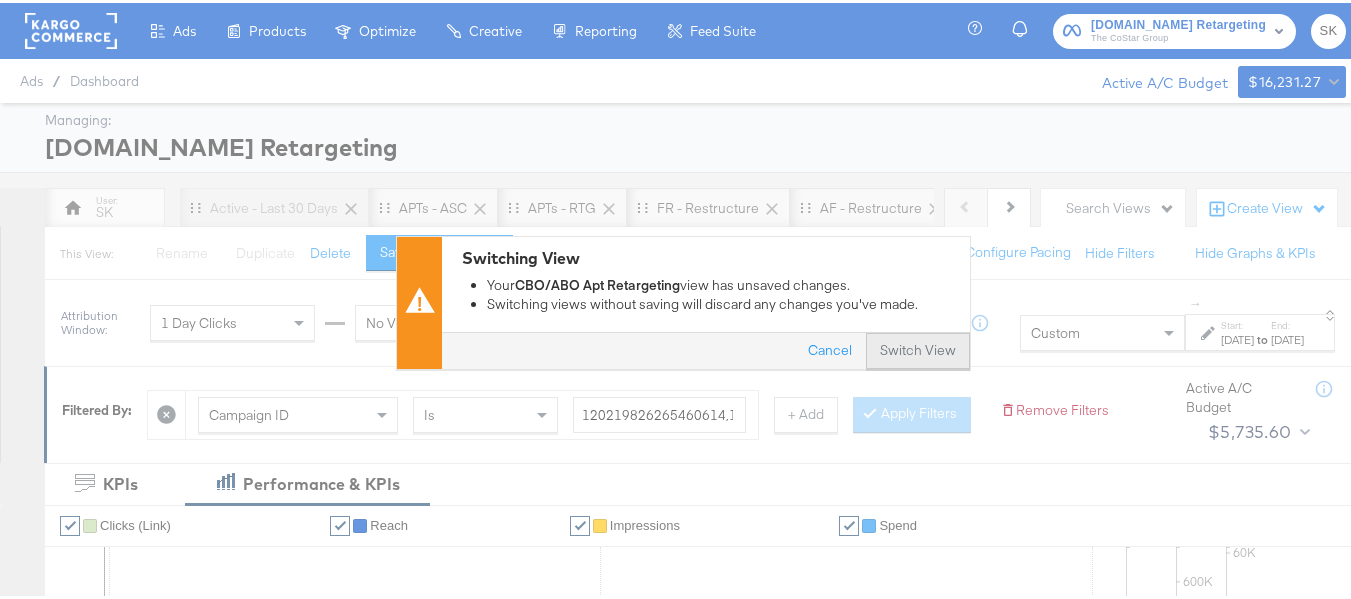 click on "Switch View" at bounding box center [918, 348] 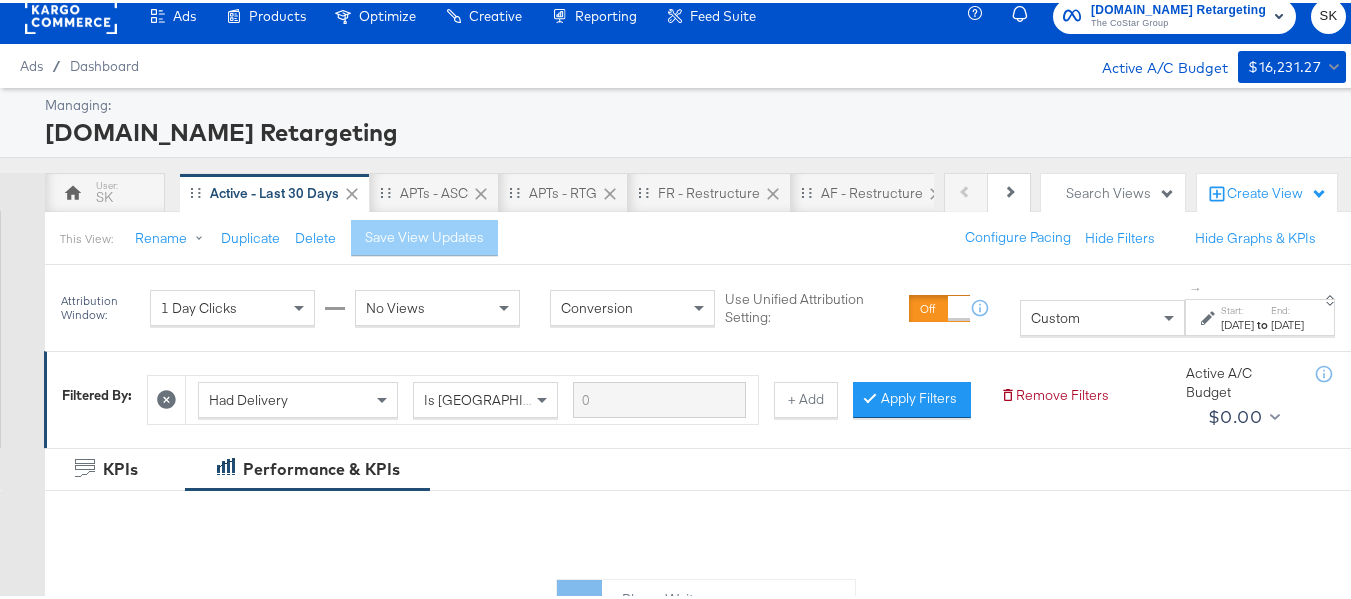 scroll, scrollTop: 300, scrollLeft: 0, axis: vertical 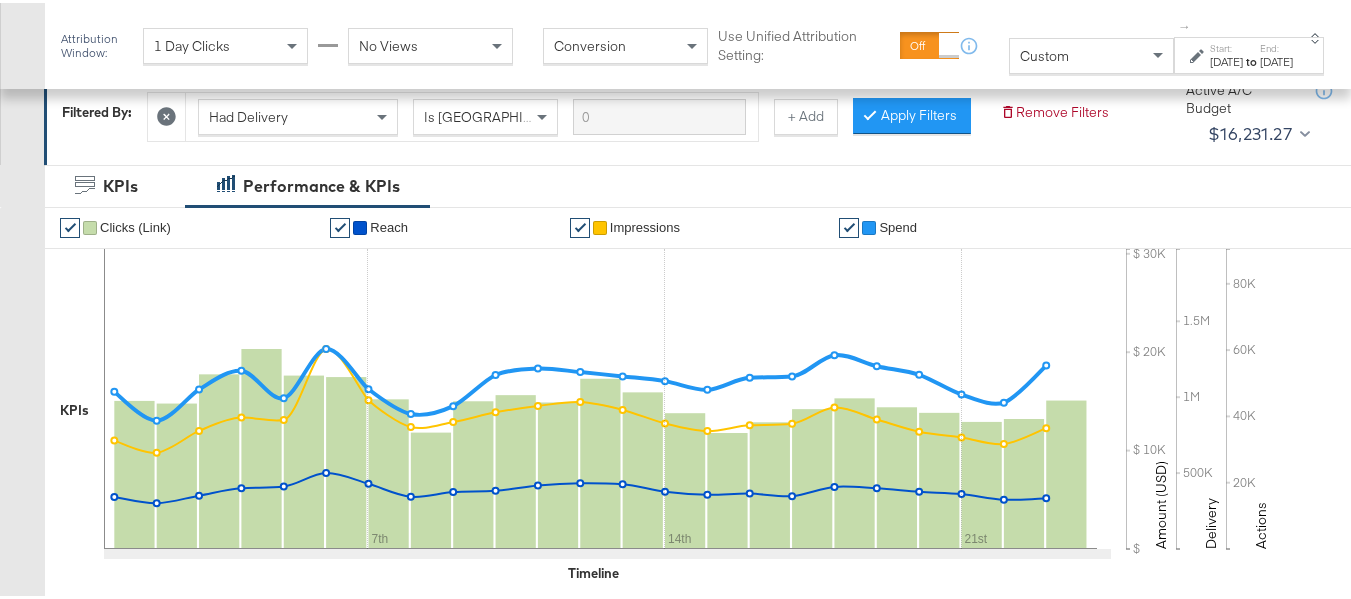 click on "Custom" at bounding box center [1091, 53] 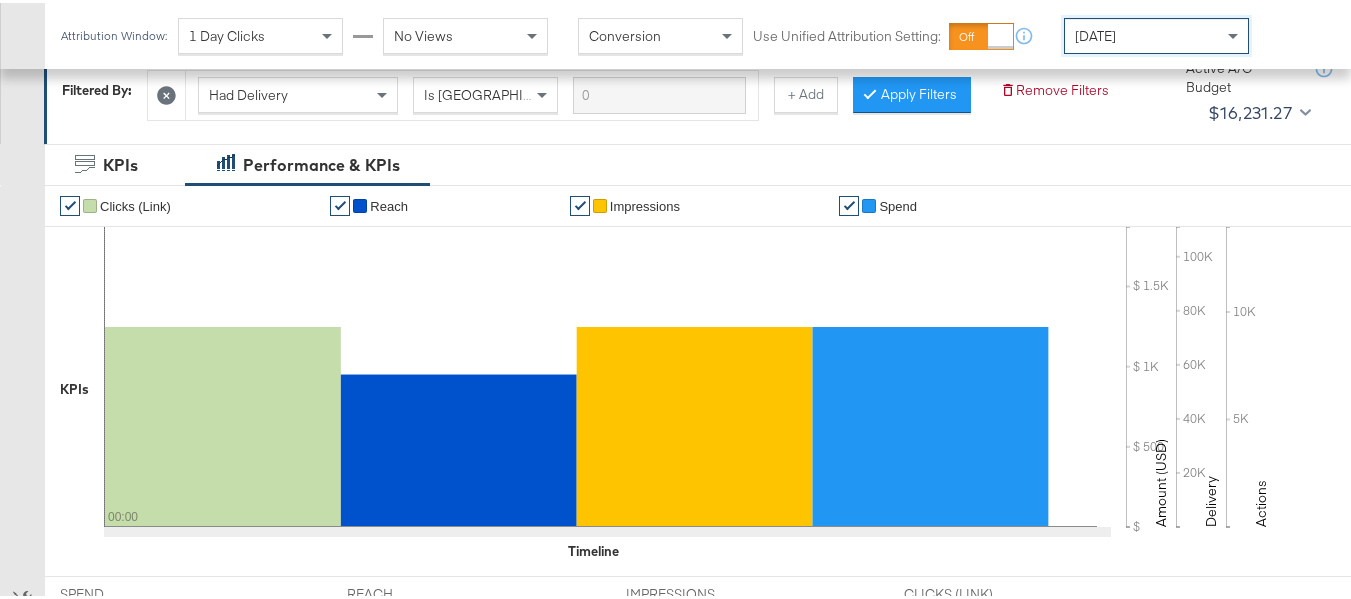 scroll, scrollTop: 936, scrollLeft: 0, axis: vertical 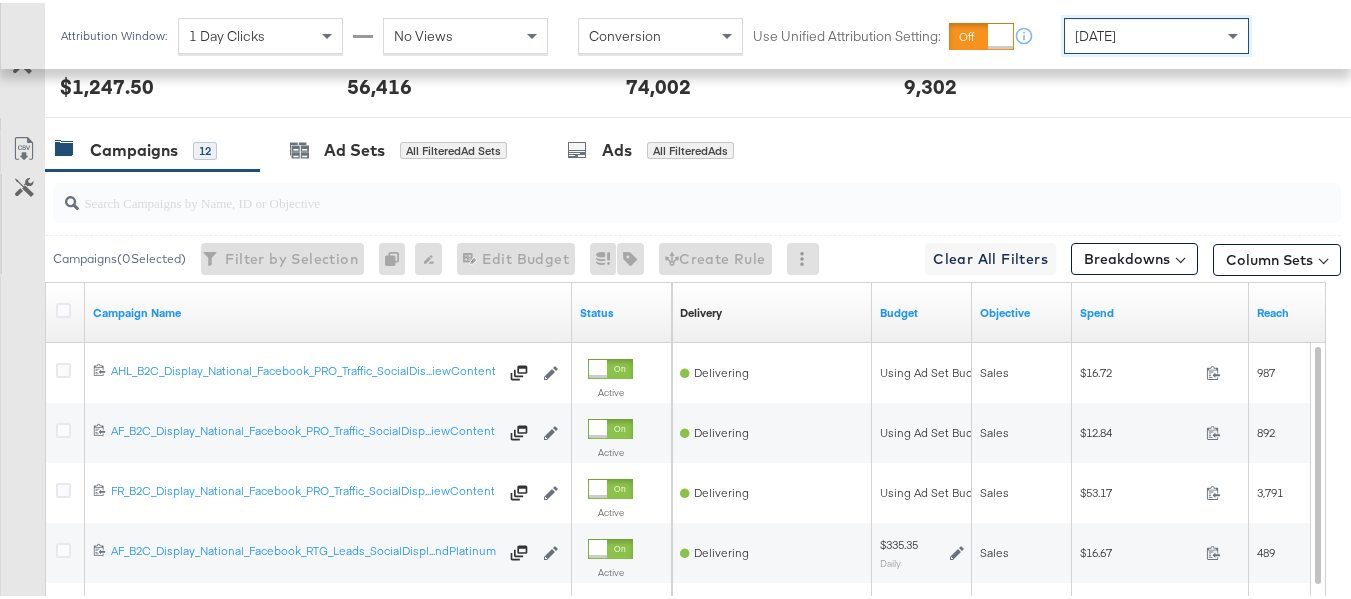 click at bounding box center (653, 191) 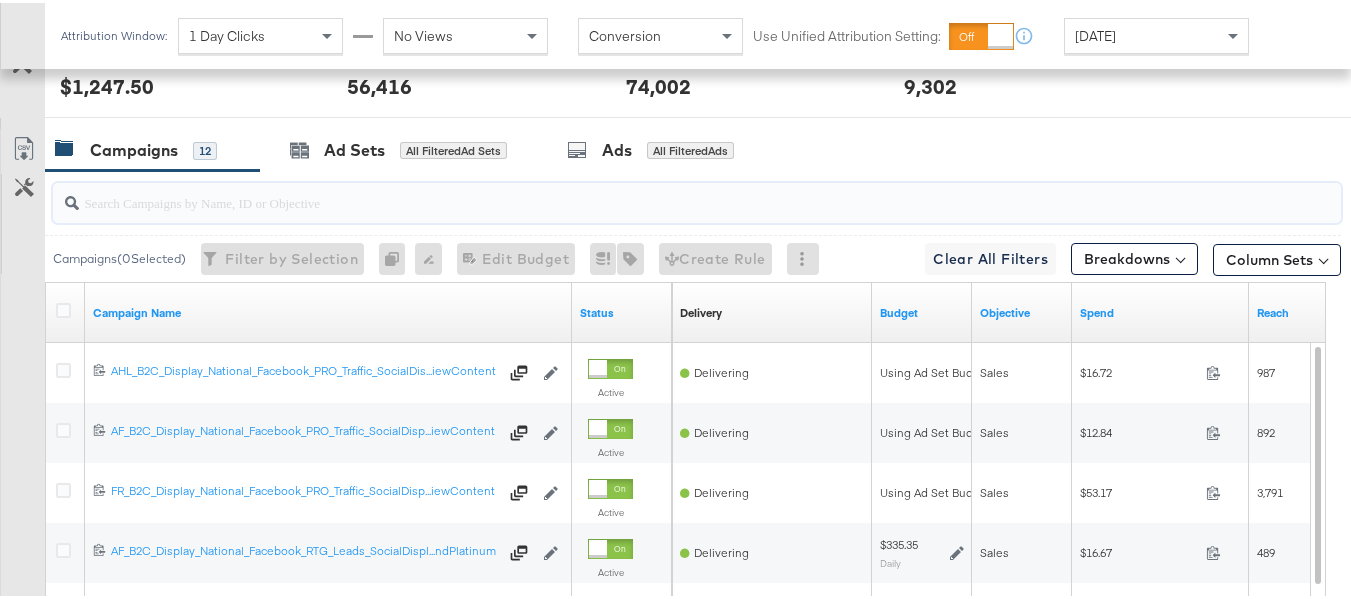 paste on "FR_B2C_Display_National_Facebook_RTG_Leads_SocialDisplay_alwayson_Retargeting_FR24_DiamondPlatinum" 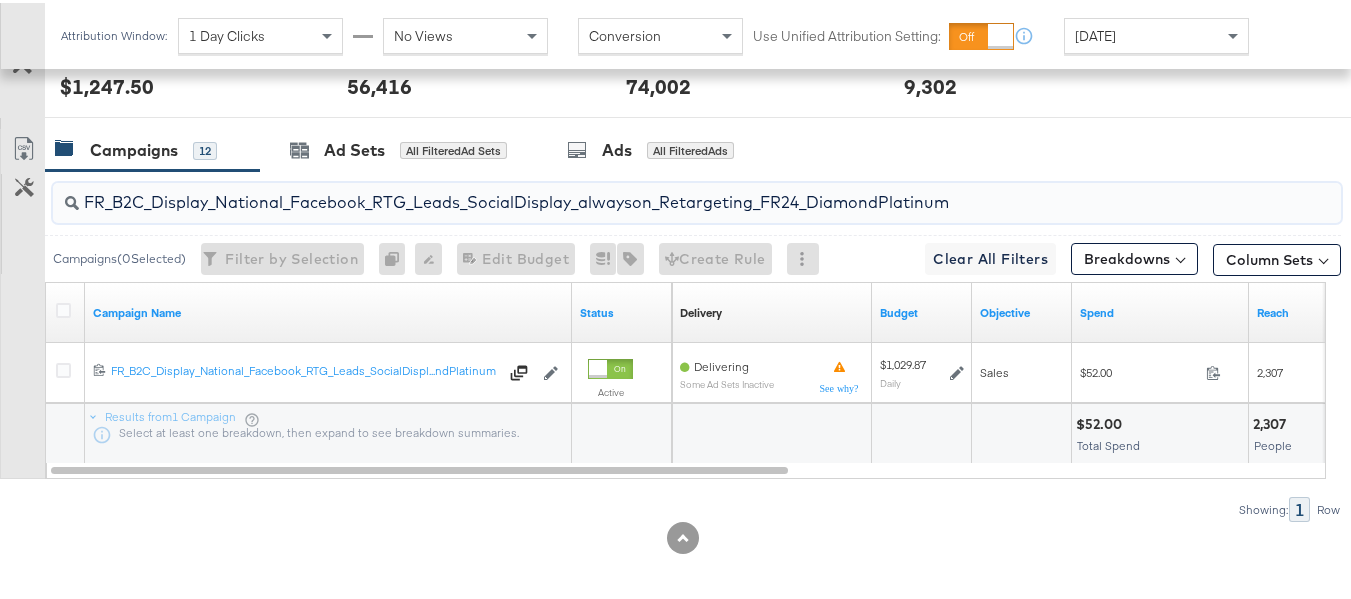click on "FR_B2C_Display_National_Facebook_RTG_Leads_SocialDisplay_alwayson_Retargeting_FR24_DiamondPlatinum" at bounding box center [653, 191] 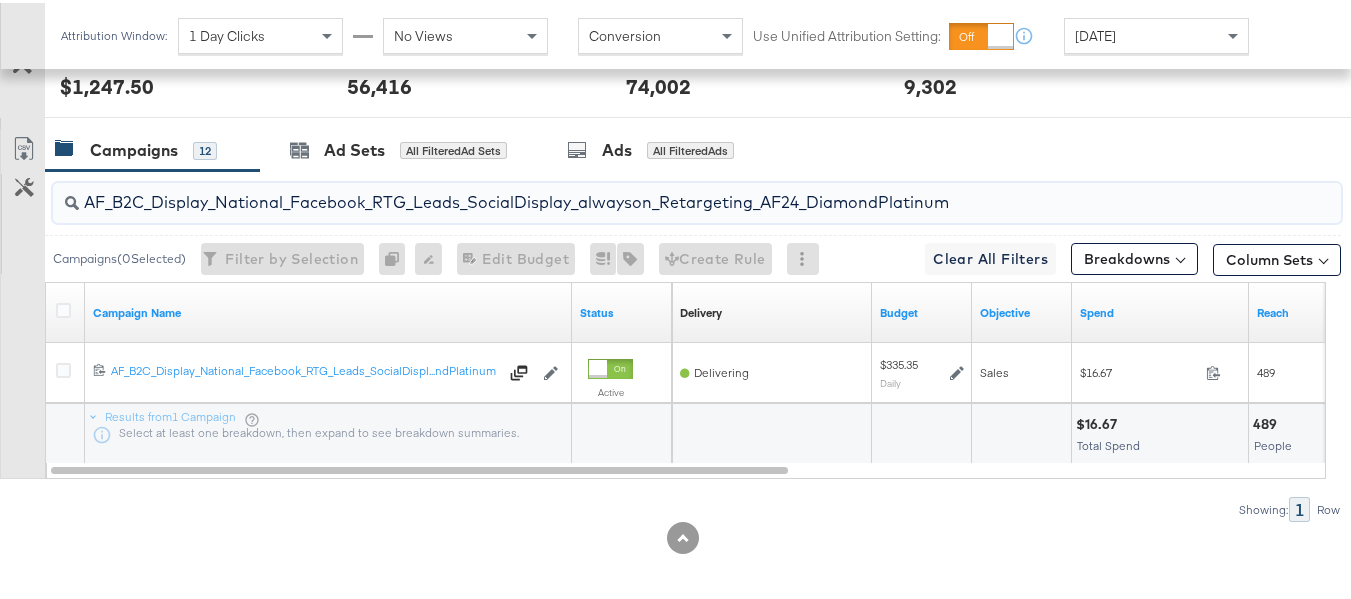 click on "AF_B2C_Display_National_Facebook_RTG_Leads_SocialDisplay_alwayson_Retargeting_AF24_DiamondPlatinum" at bounding box center (653, 191) 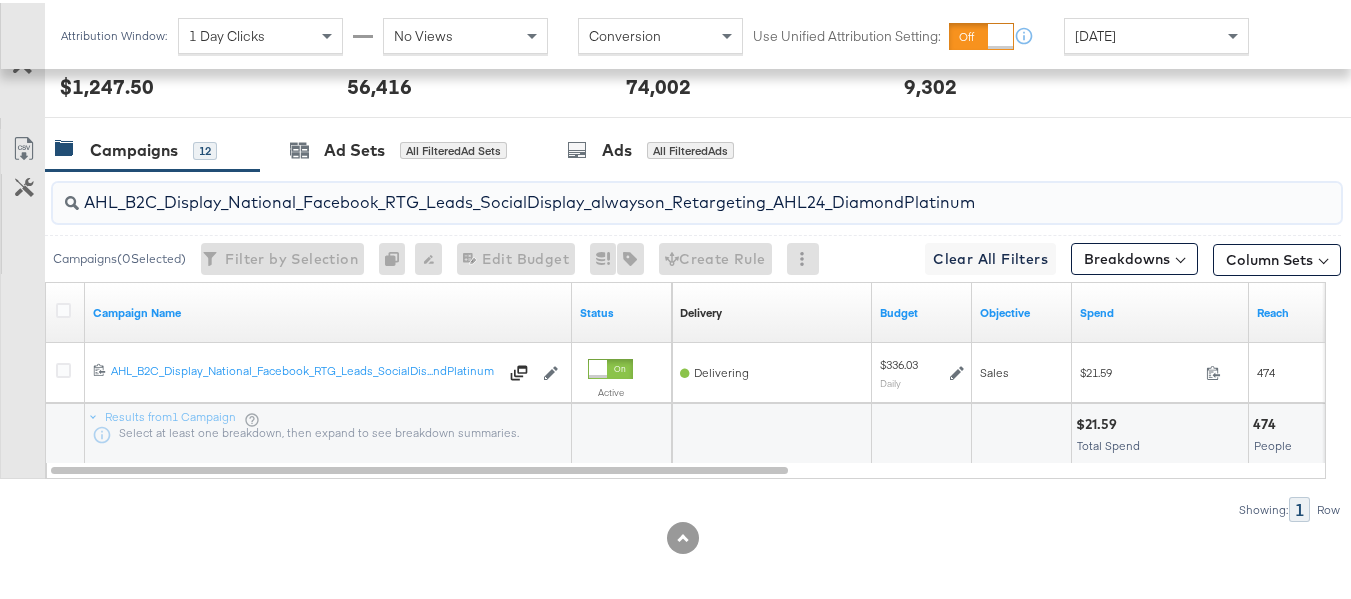 click on "AHL_B2C_Display_National_Facebook_RTG_Leads_SocialDisplay_alwayson_Retargeting_AHL24_DiamondPlatinum" at bounding box center [653, 191] 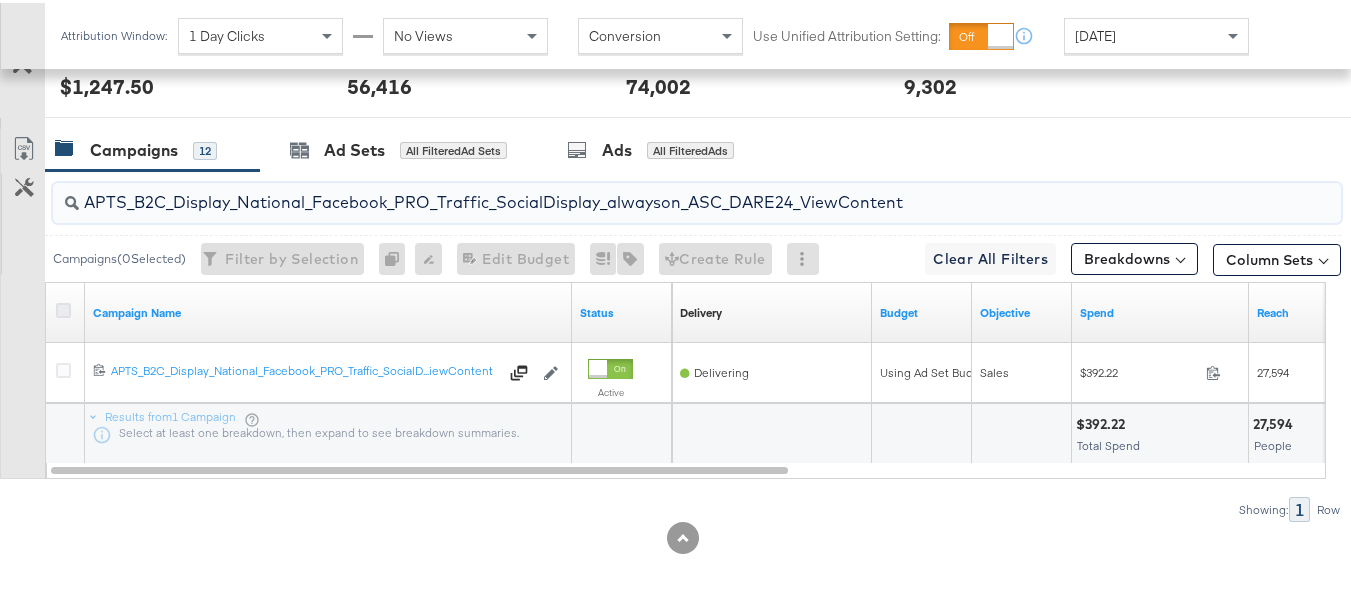 type on "APTS_B2C_Display_National_Facebook_PRO_Traffic_SocialDisplay_alwayson_ASC_DARE24_ViewContent" 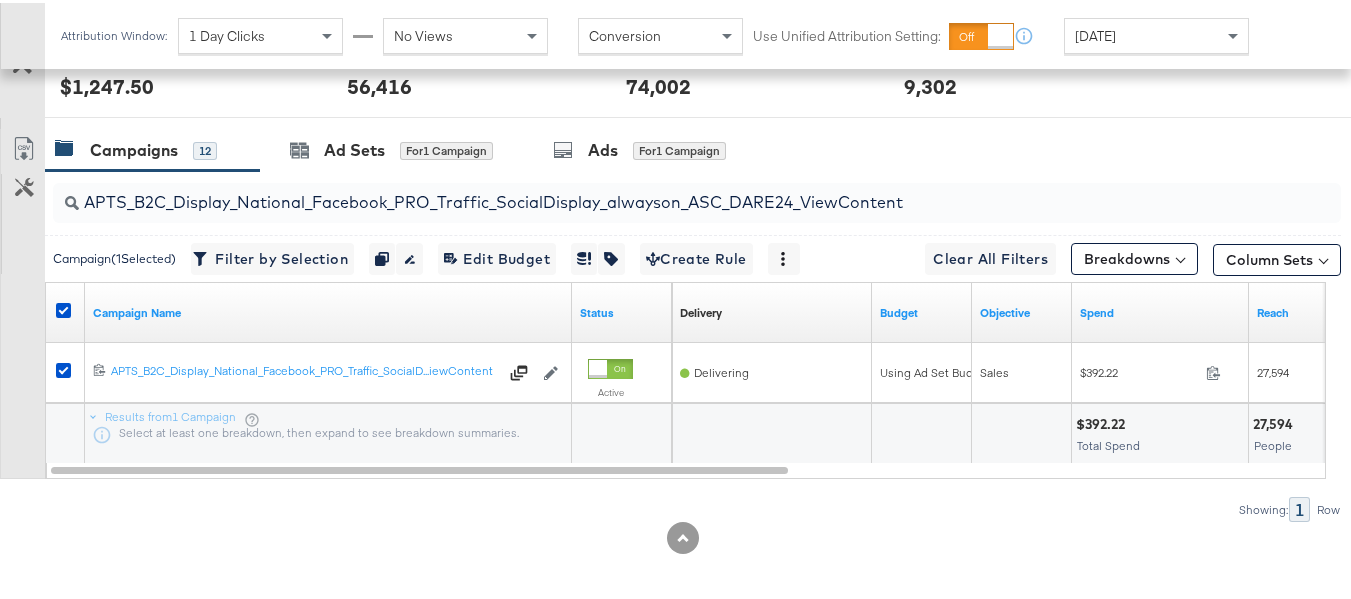 click at bounding box center (683, 123) 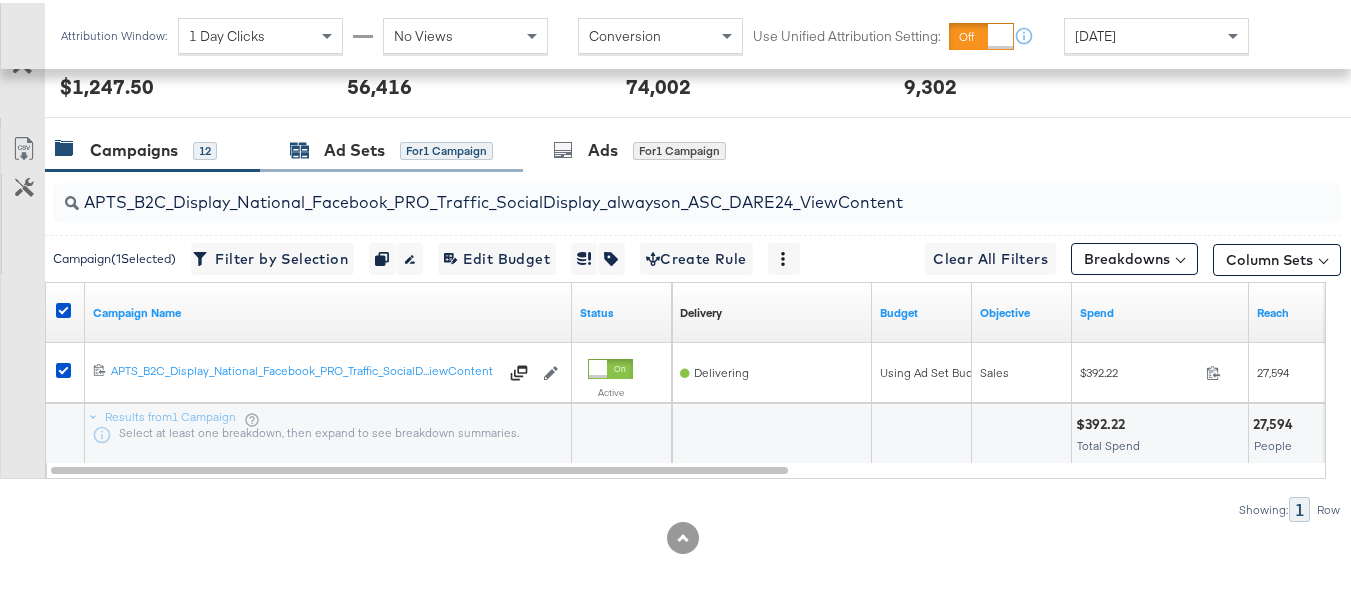 click on "Ad Sets" at bounding box center [354, 147] 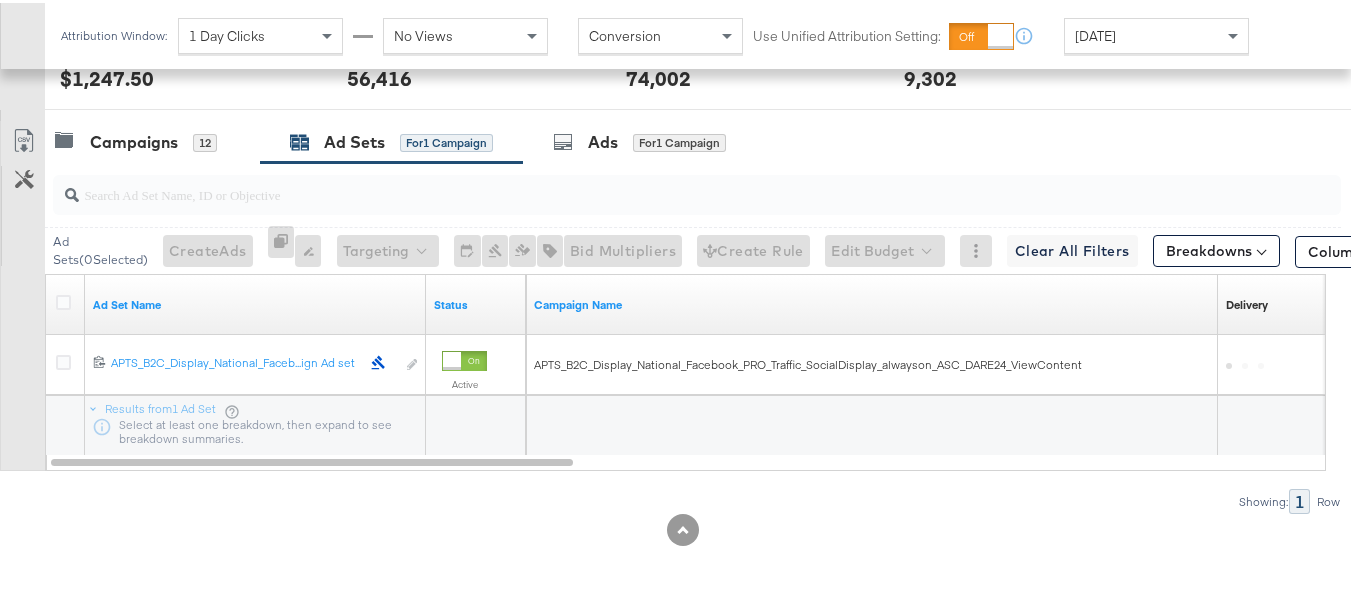 scroll, scrollTop: 873, scrollLeft: 0, axis: vertical 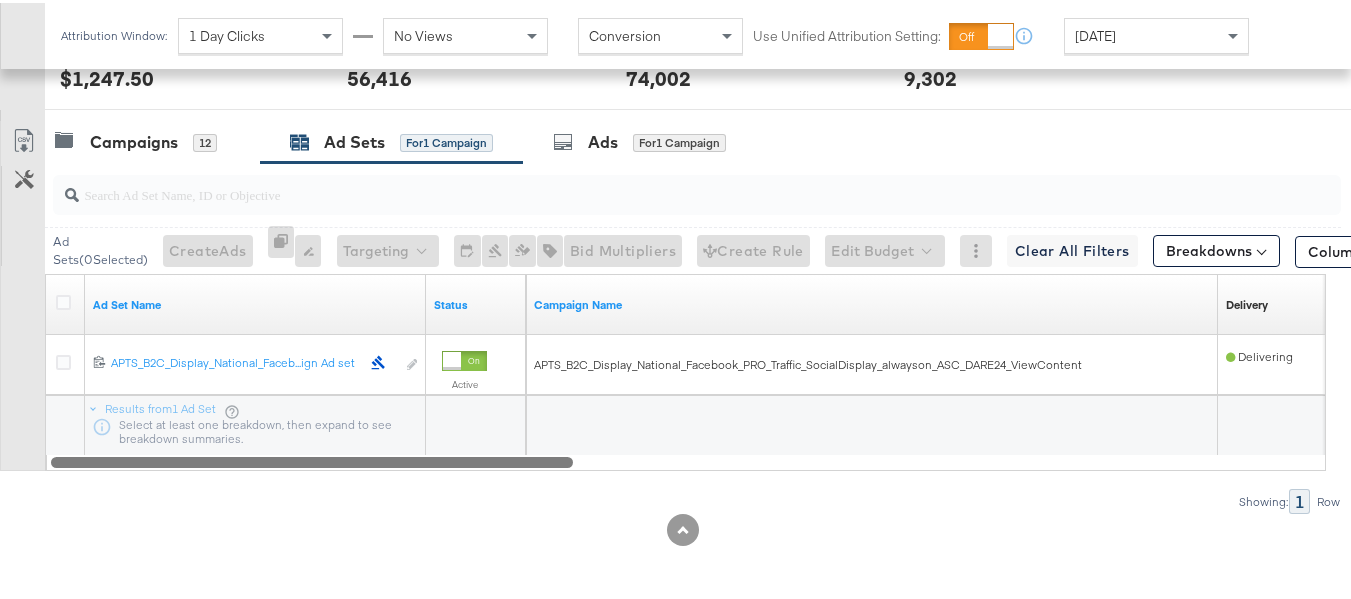 drag, startPoint x: 451, startPoint y: 460, endPoint x: 270, endPoint y: 285, distance: 251.76576 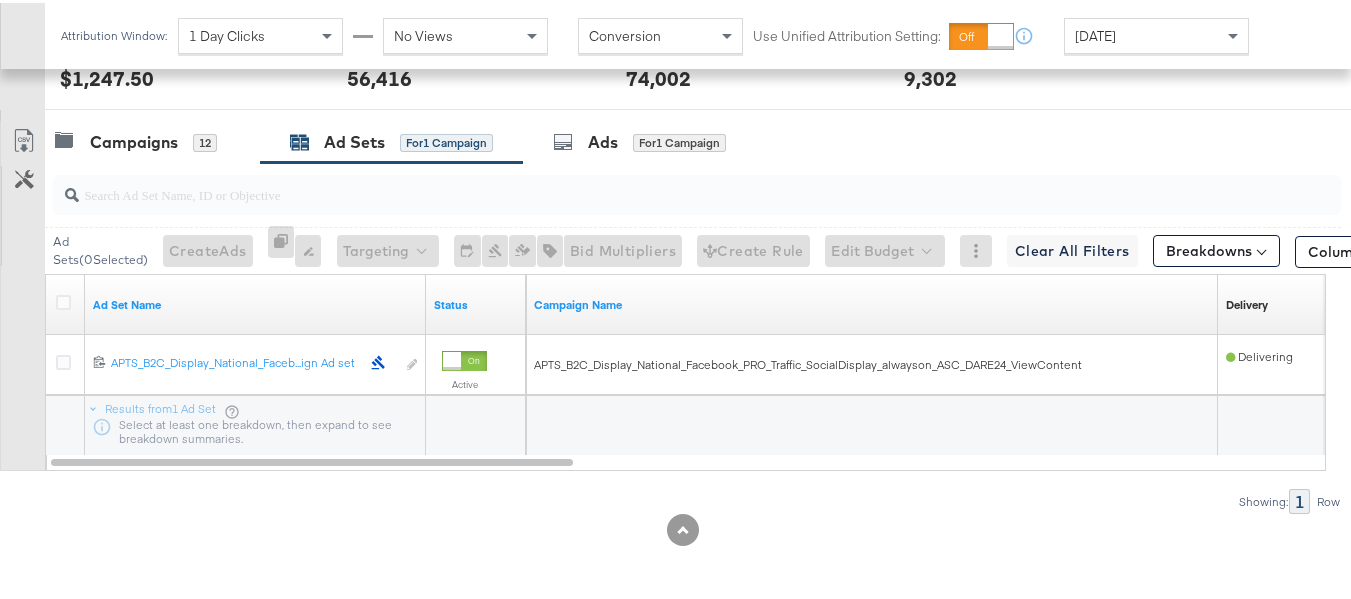 click at bounding box center (683, 115) 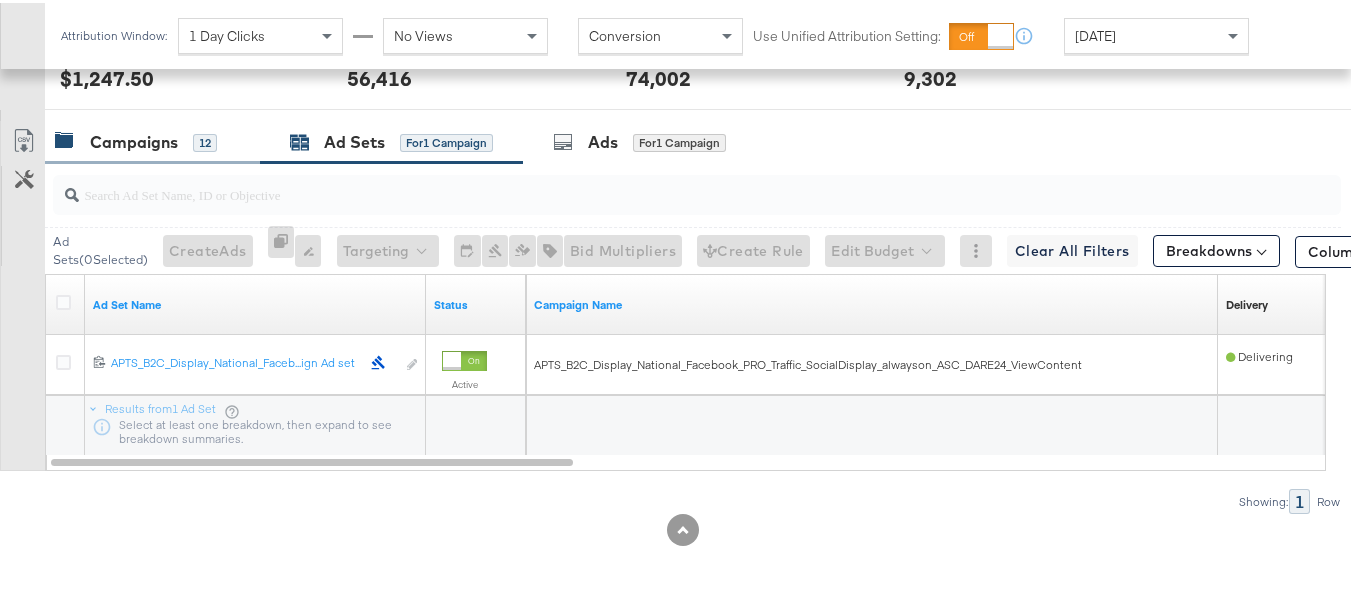 click on "Campaigns" at bounding box center [134, 139] 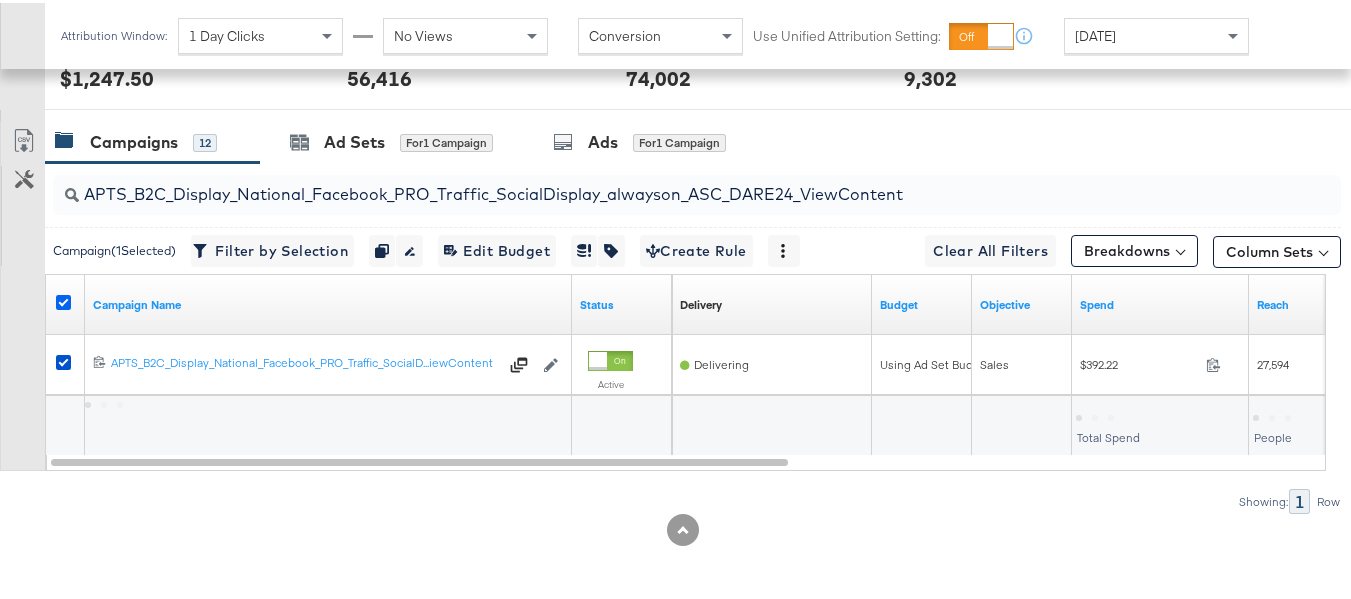 click at bounding box center (63, 299) 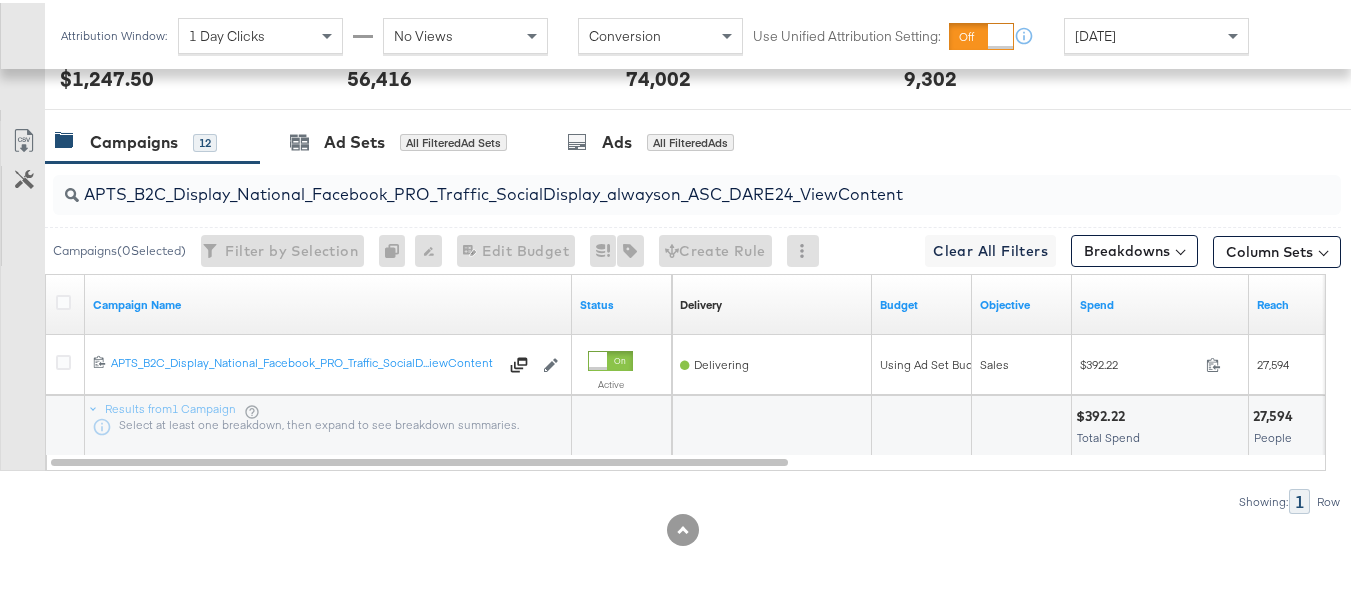 click on "APTS_B2C_Display_National_Facebook_PRO_Traffic_SocialDisplay_alwayson_ASC_DARE24_ViewContent" at bounding box center (653, 183) 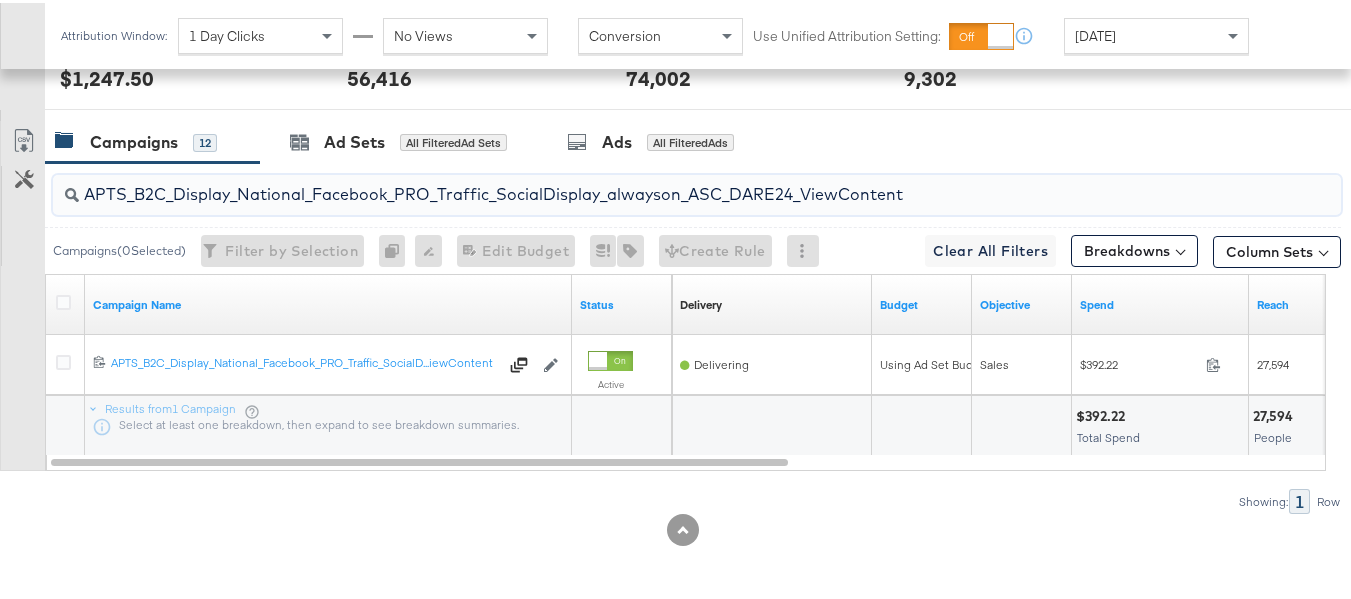 paste on "Leads_SocialDisplay_alwayson_ASC_DARE24_Purchase" 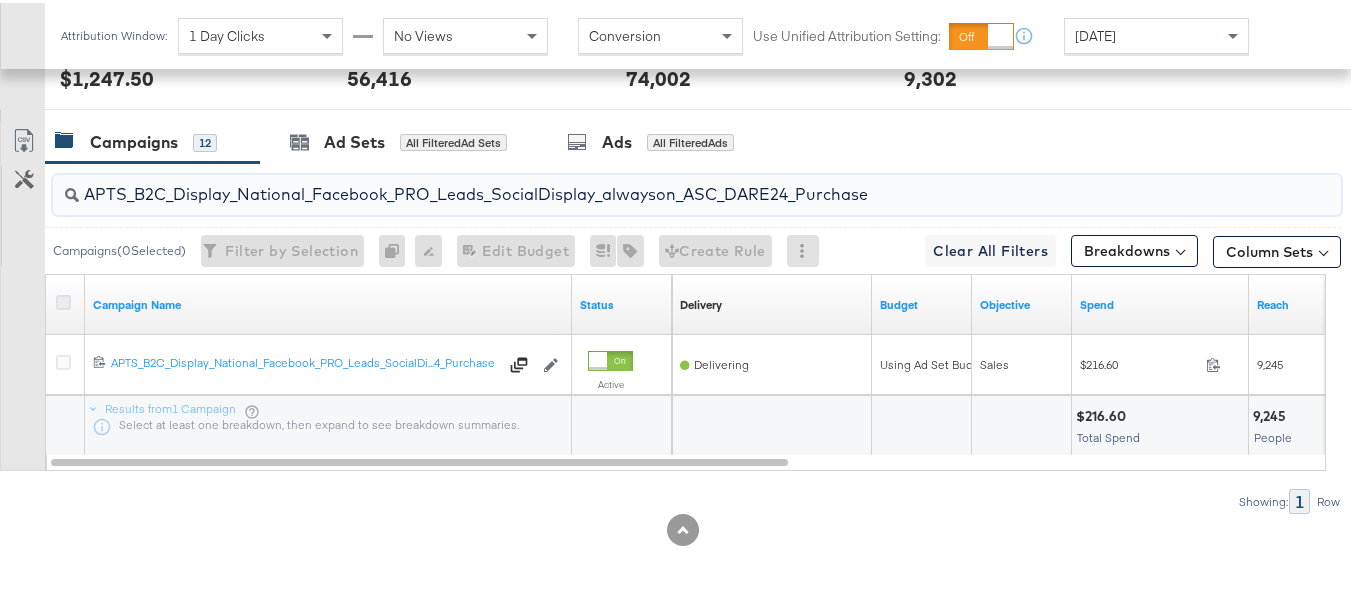 type on "APTS_B2C_Display_National_Facebook_PRO_Leads_SocialDisplay_alwayson_ASC_DARE24_Purchase" 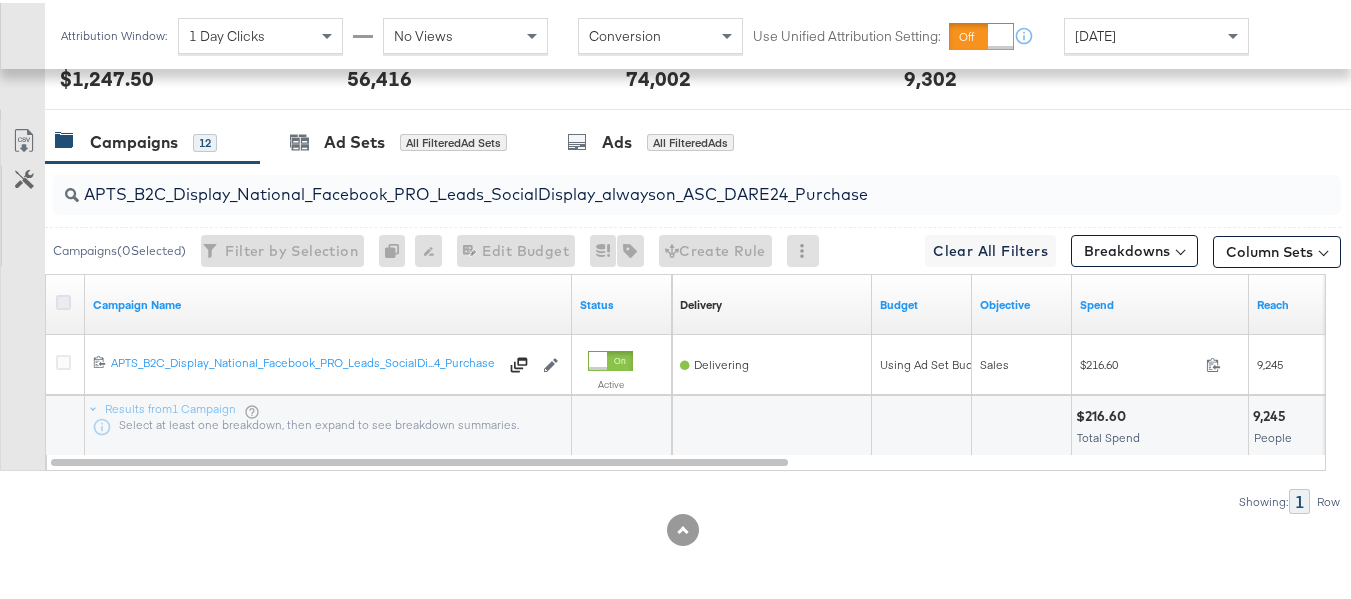 click at bounding box center [63, 299] 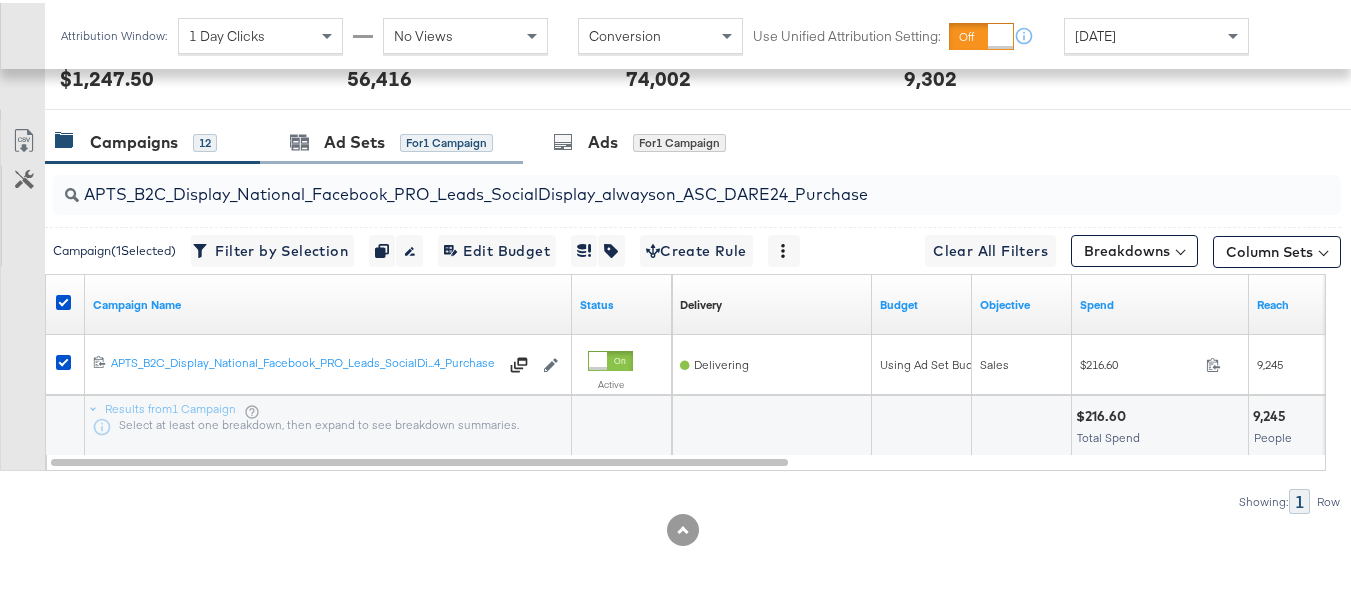 click on "Ad Sets for  1   Campaign" at bounding box center [391, 139] 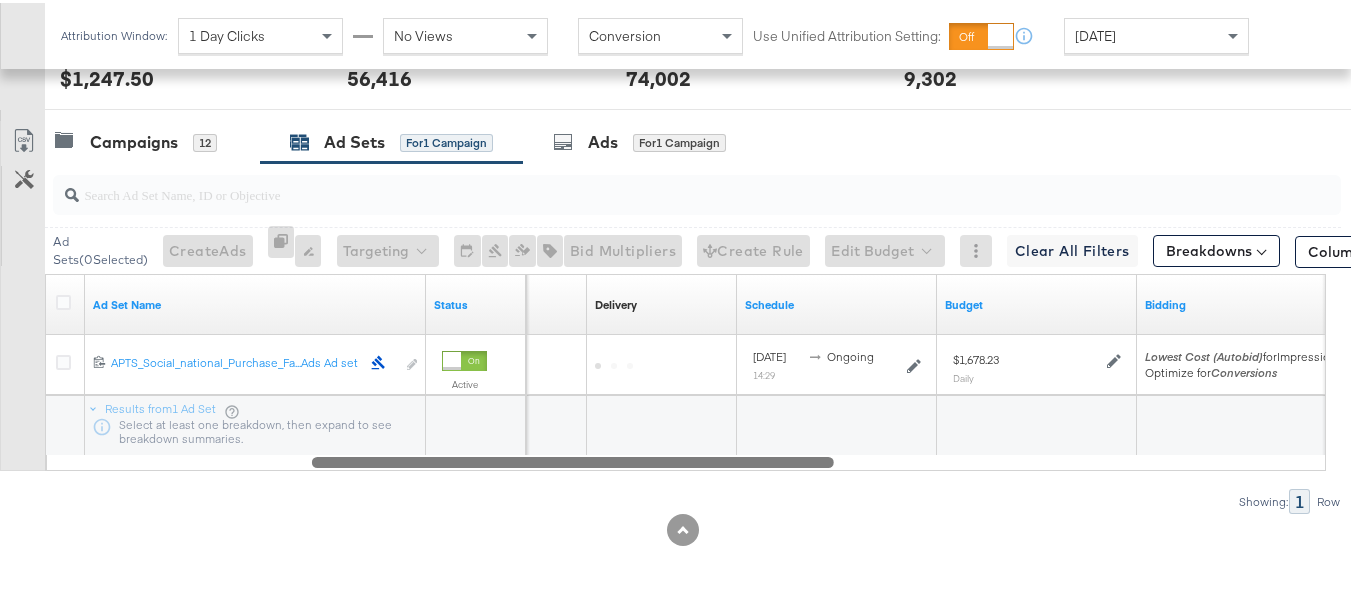drag, startPoint x: 448, startPoint y: 459, endPoint x: 134, endPoint y: 256, distance: 373.90506 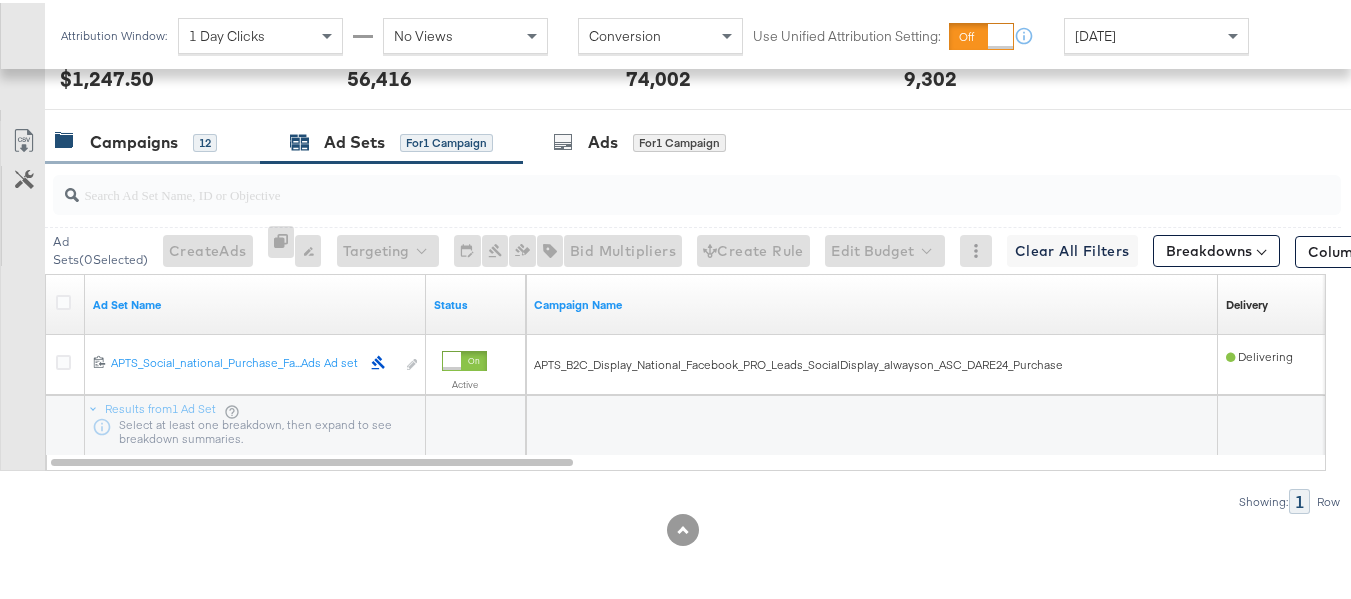 click on "Campaigns" at bounding box center [134, 139] 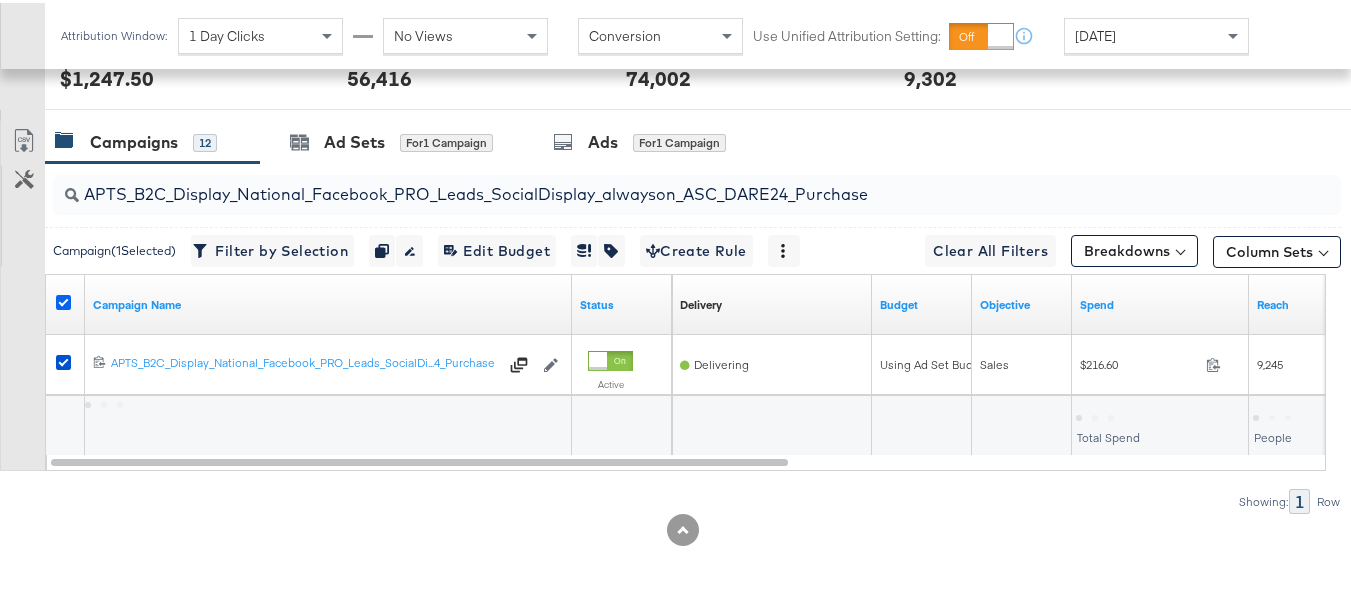 click at bounding box center [63, 299] 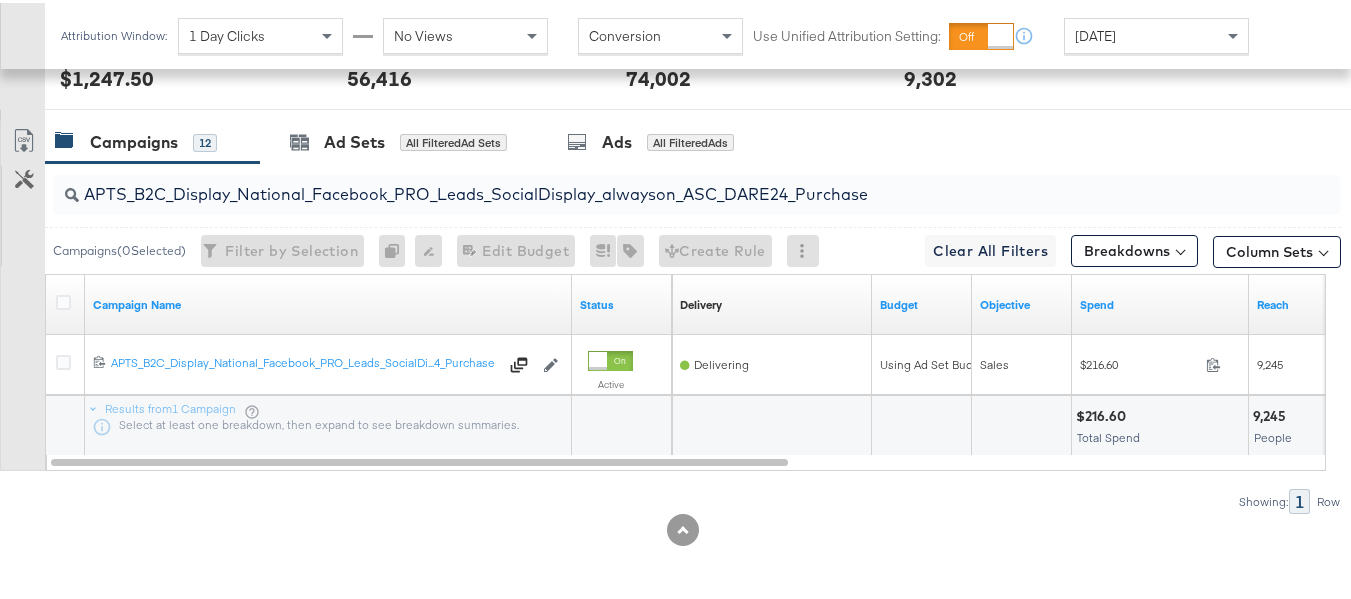 click on "APTS_B2C_Display_National_Facebook_PRO_Leads_SocialDisplay_alwayson_ASC_DARE24_Purchase" at bounding box center (653, 183) 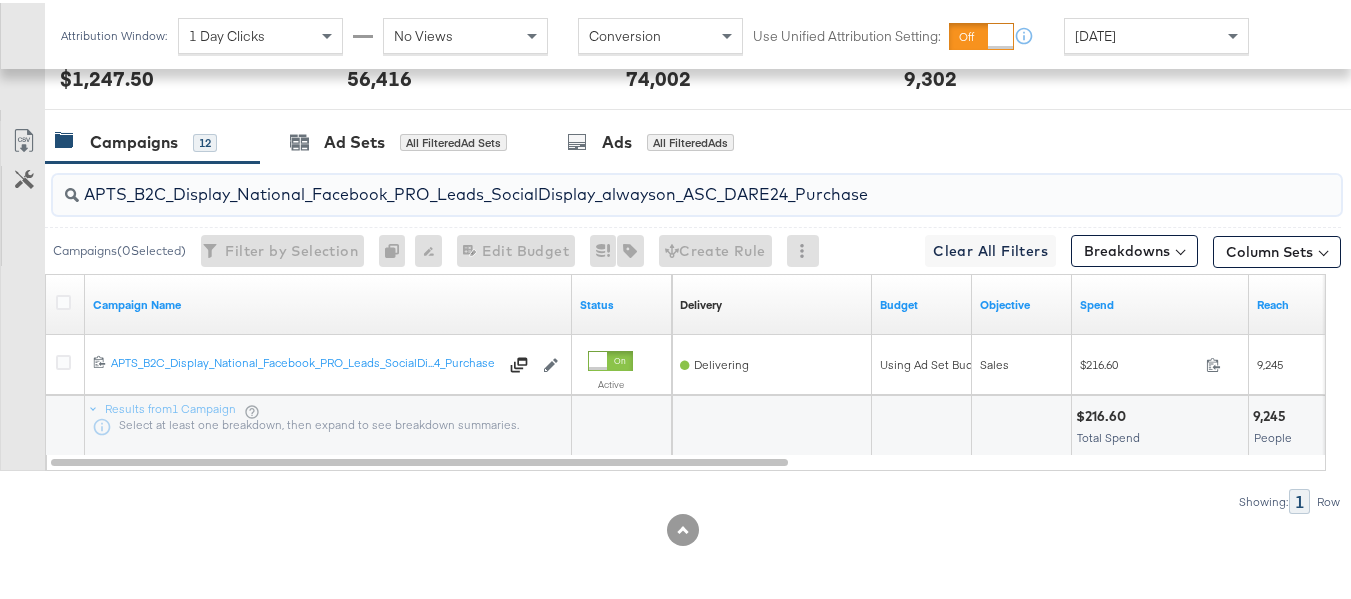 paste on "F_B2C_Display_National_Facebook_PRO_Traffic_SocialDisplay_alwayson_ASC_AF24_ViewContent" 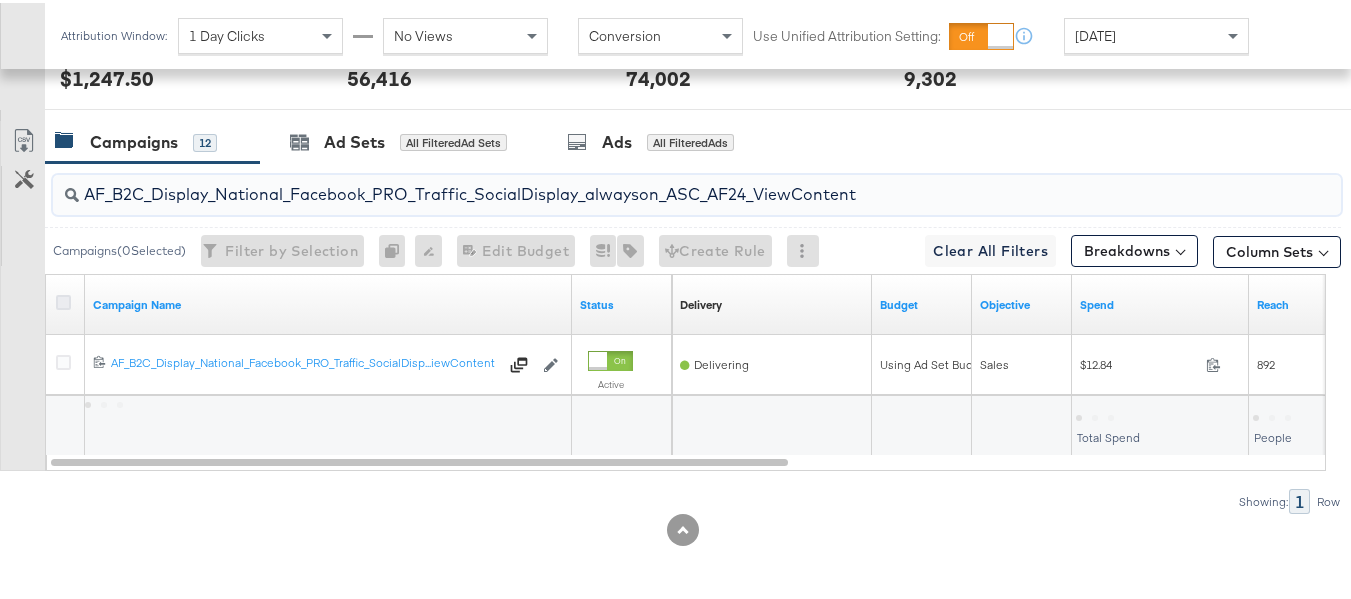 type on "AF_B2C_Display_National_Facebook_PRO_Traffic_SocialDisplay_alwayson_ASC_AF24_ViewContent" 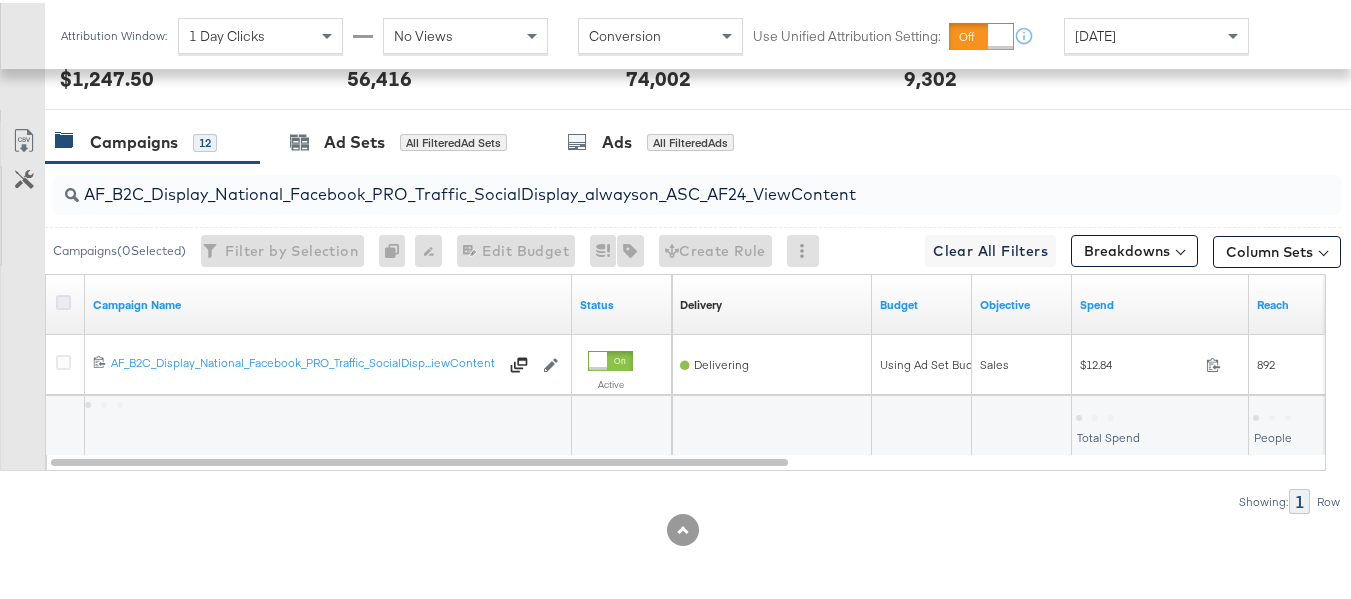 click at bounding box center (63, 299) 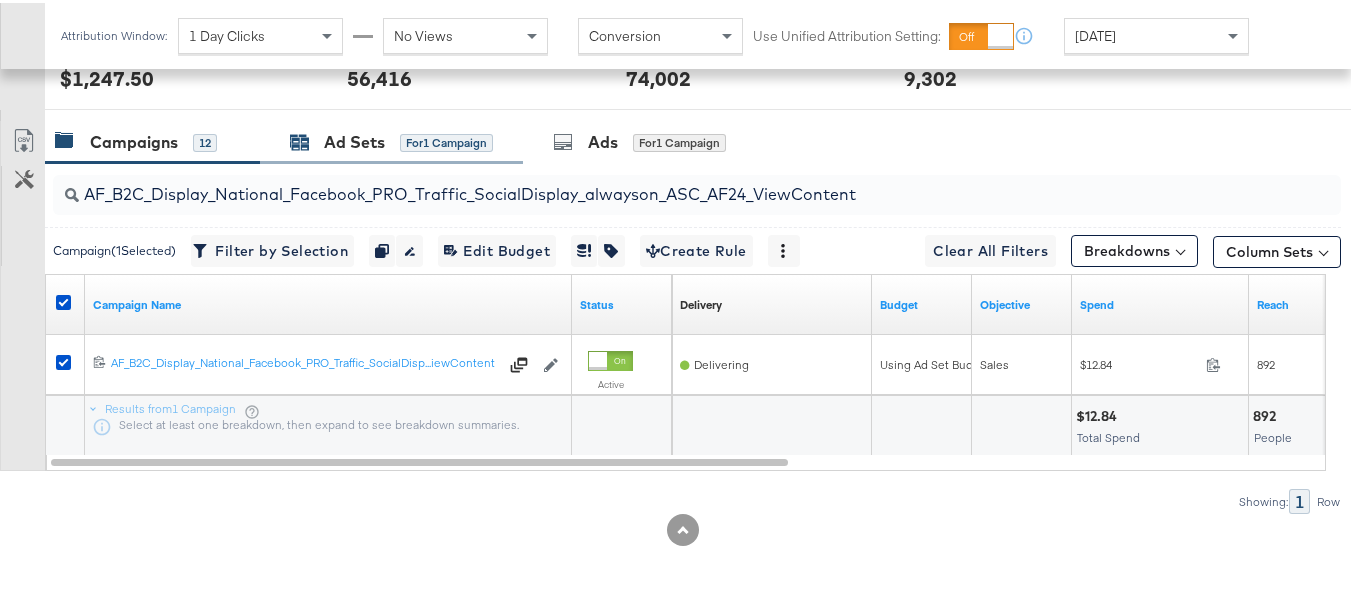 click on "for  1   Campaign" at bounding box center (446, 140) 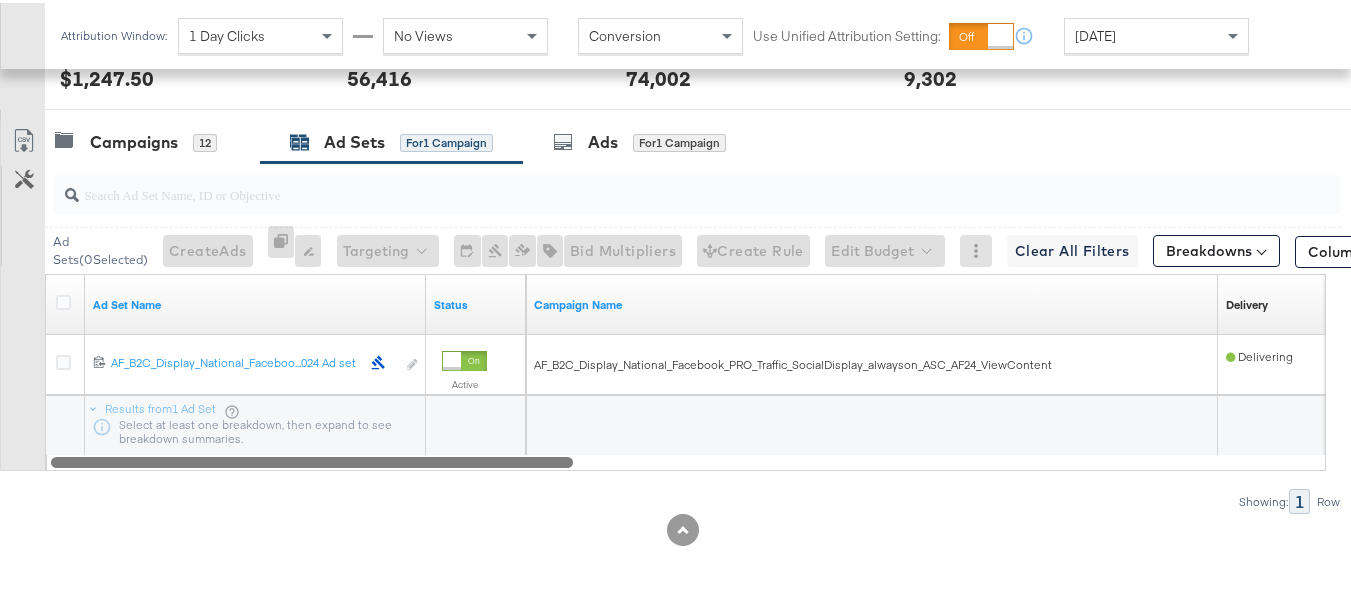 drag, startPoint x: 450, startPoint y: 454, endPoint x: 6, endPoint y: 385, distance: 449.3295 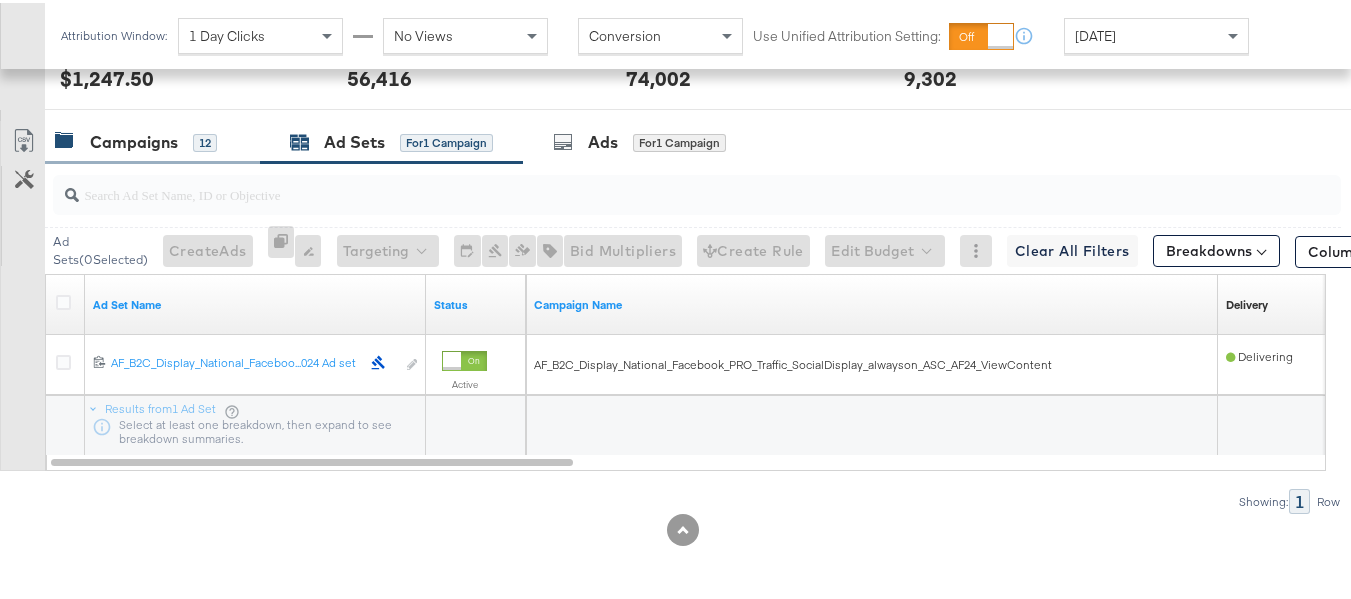 click on "Campaigns" at bounding box center (134, 139) 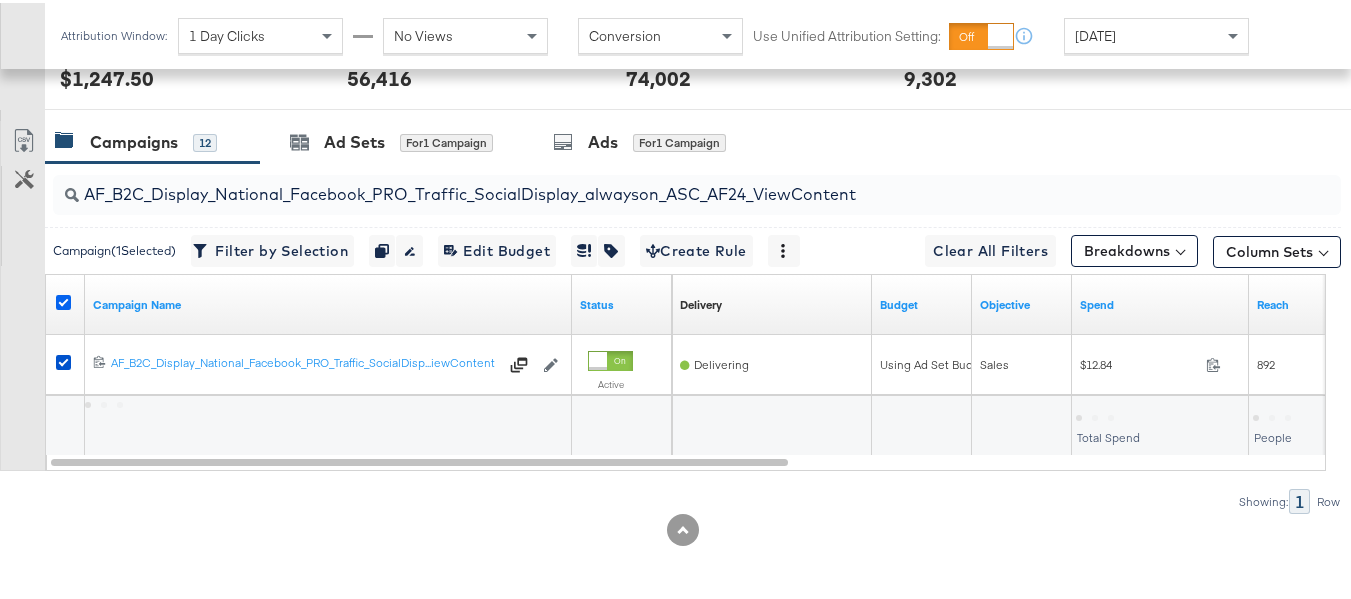 click at bounding box center (63, 299) 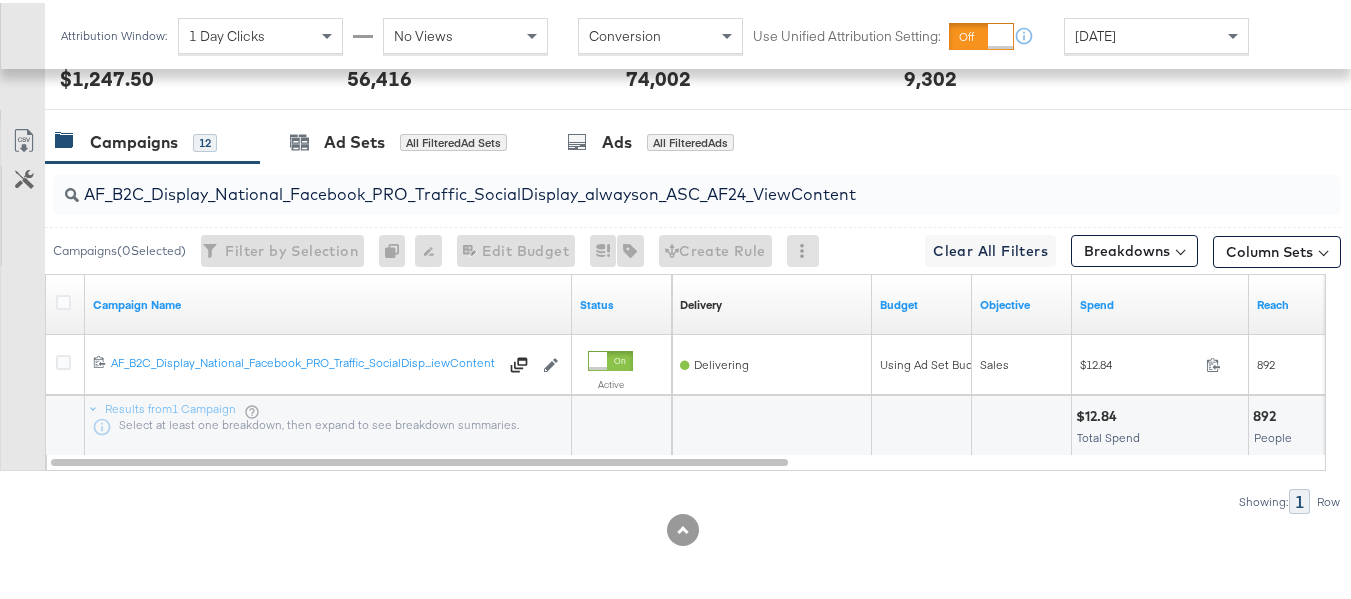click on "AF_B2C_Display_National_Facebook_PRO_Traffic_SocialDisplay_alwayson_ASC_AF24_ViewContent" at bounding box center (653, 183) 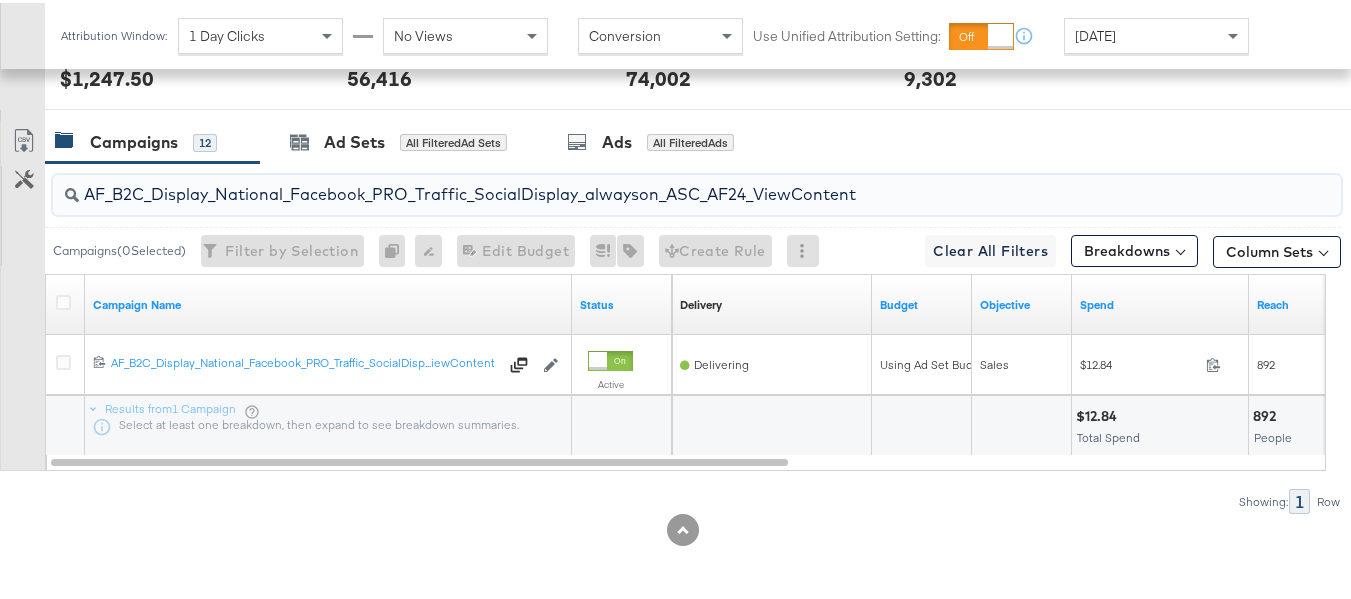 paste on "FR_B2C_Display_National_Facebook_PRO_Traffic_SocialDisplay_alwayson_ASC_FR" 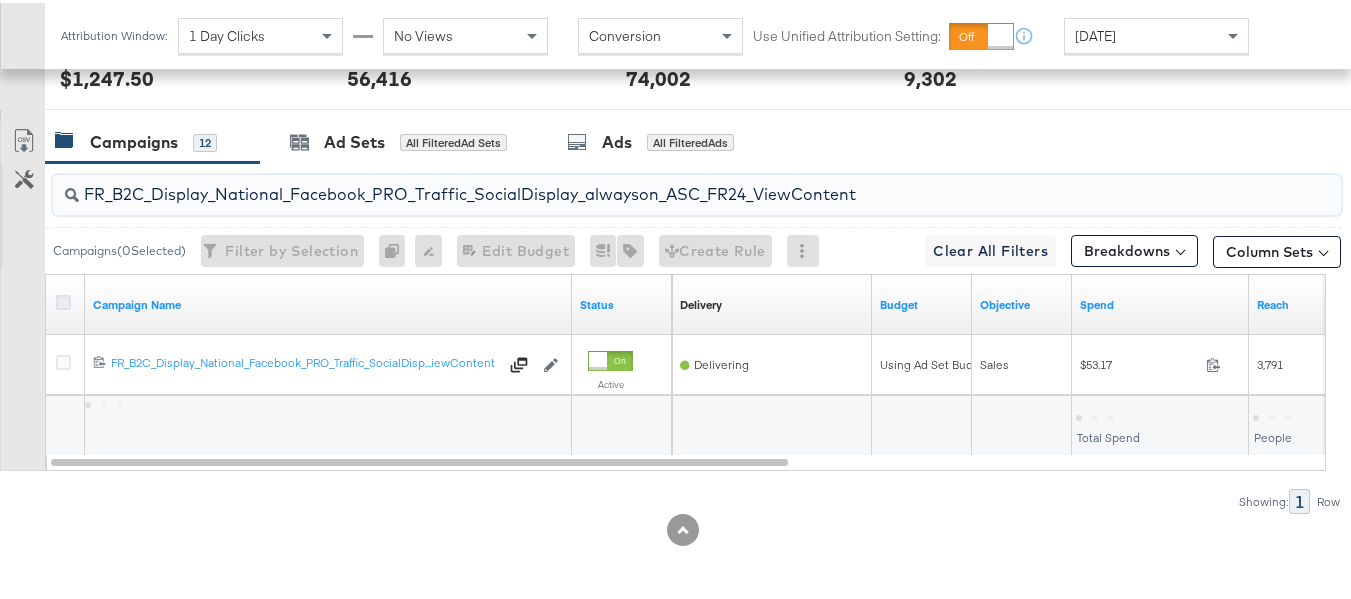 type on "FR_B2C_Display_National_Facebook_PRO_Traffic_SocialDisplay_alwayson_ASC_FR24_ViewContent" 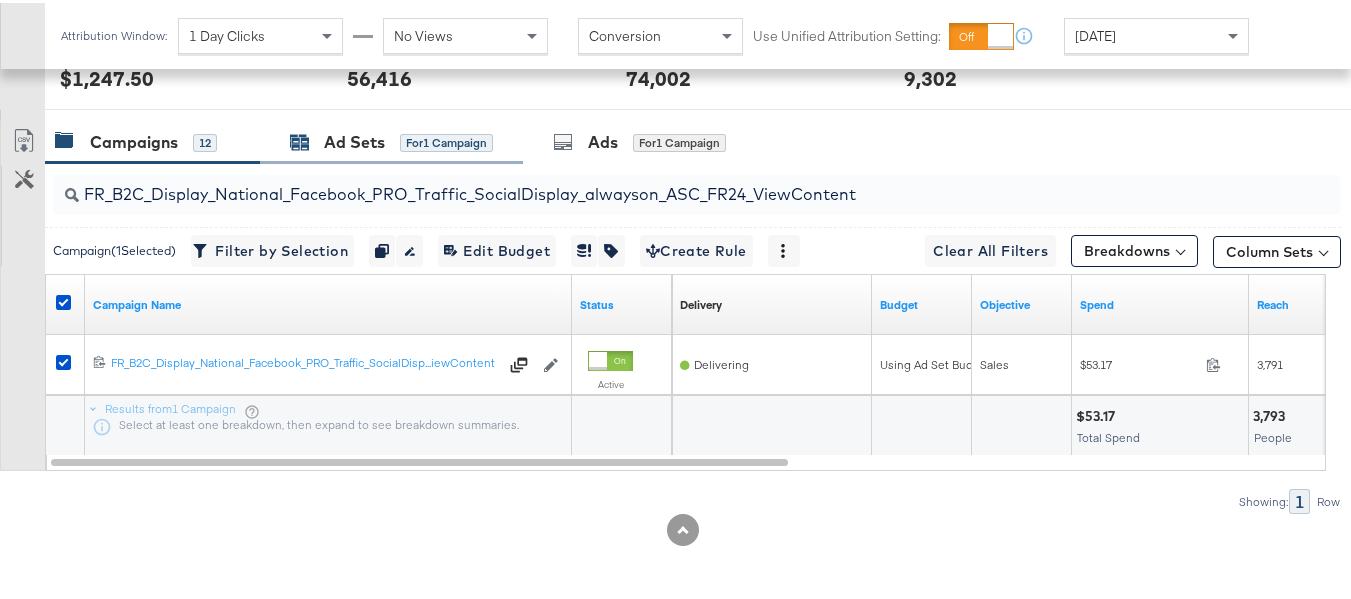 click on "for  1   Campaign" at bounding box center [446, 140] 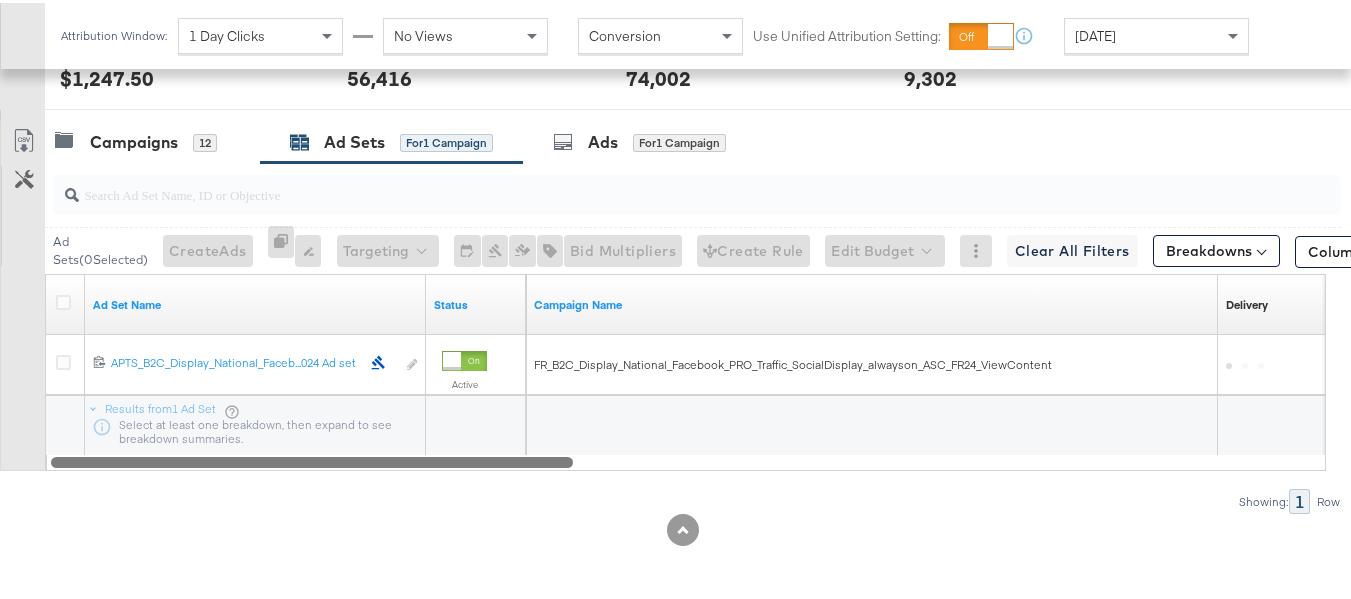 drag, startPoint x: 465, startPoint y: 459, endPoint x: 68, endPoint y: 423, distance: 398.6289 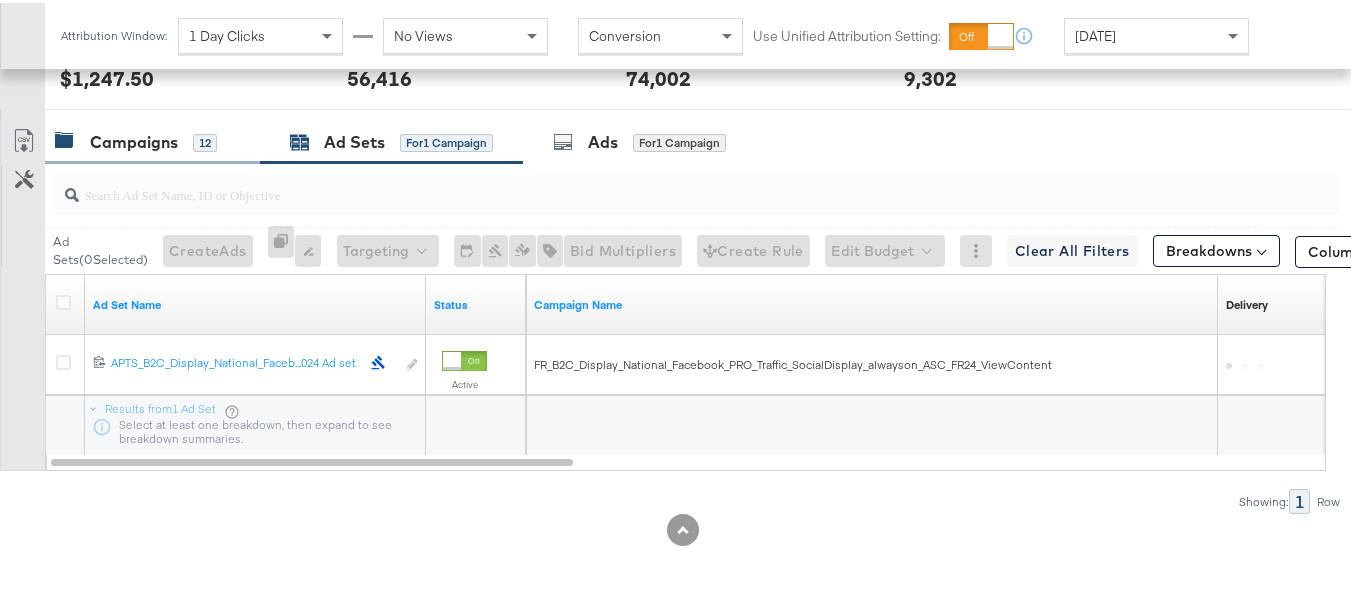 click on "Campaigns" at bounding box center [134, 139] 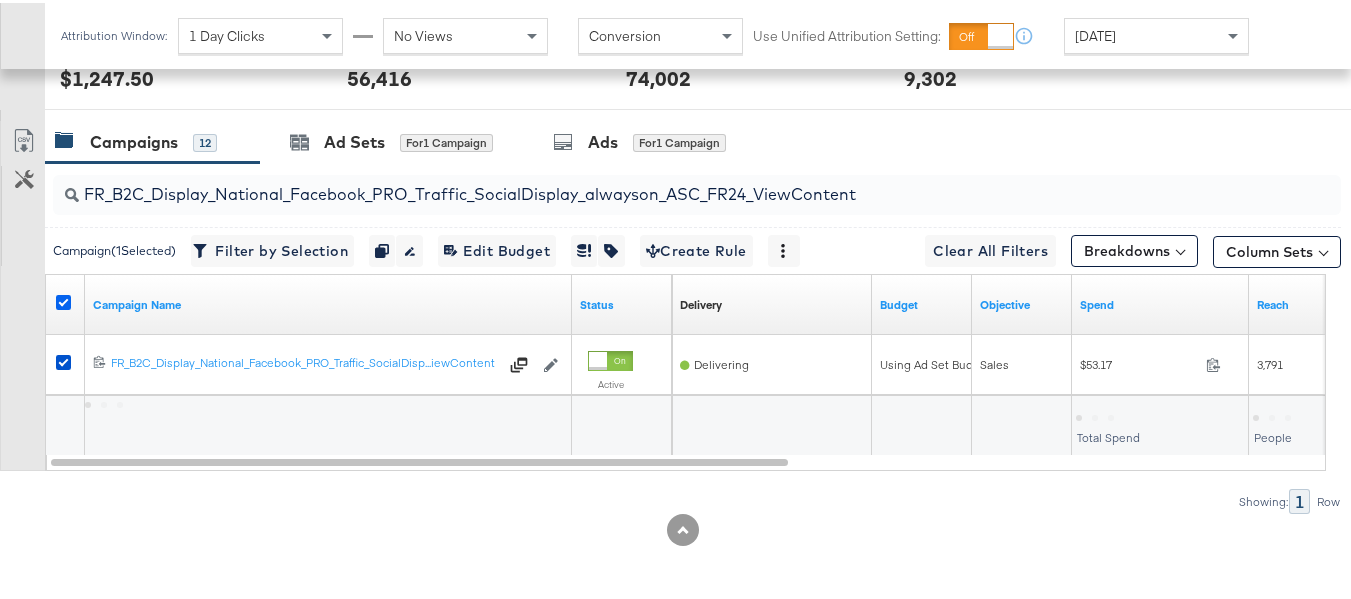 click at bounding box center (63, 299) 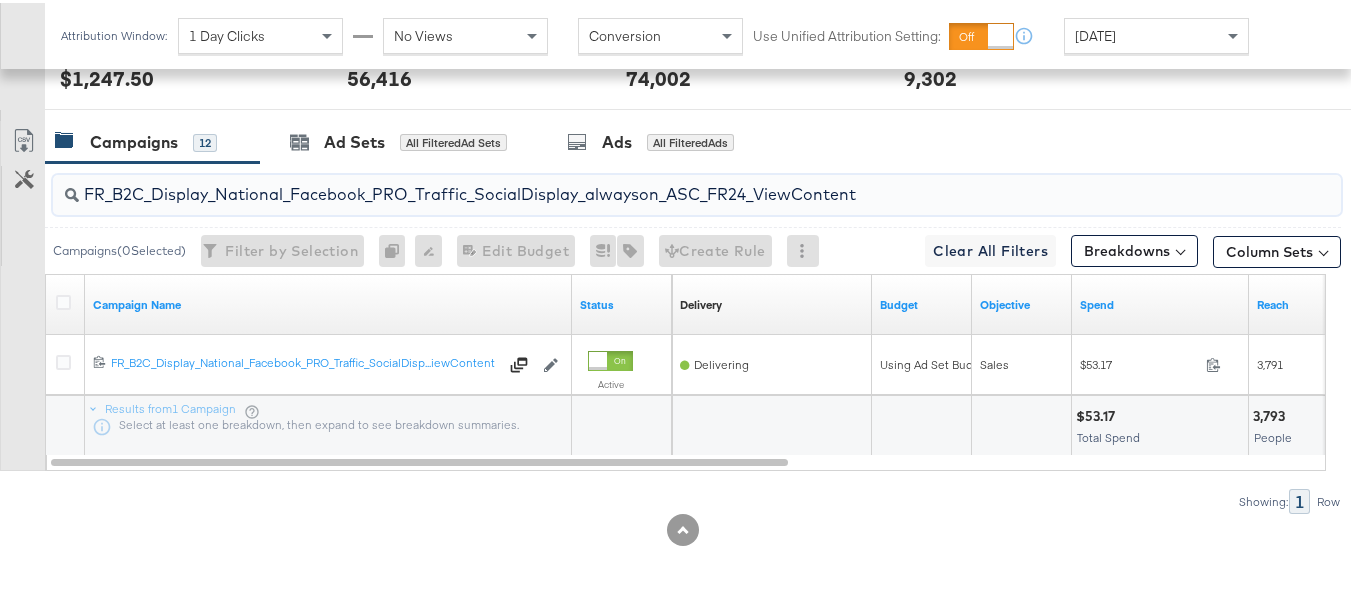 click on "FR_B2C_Display_National_Facebook_PRO_Traffic_SocialDisplay_alwayson_ASC_FR24_ViewContent" at bounding box center (653, 183) 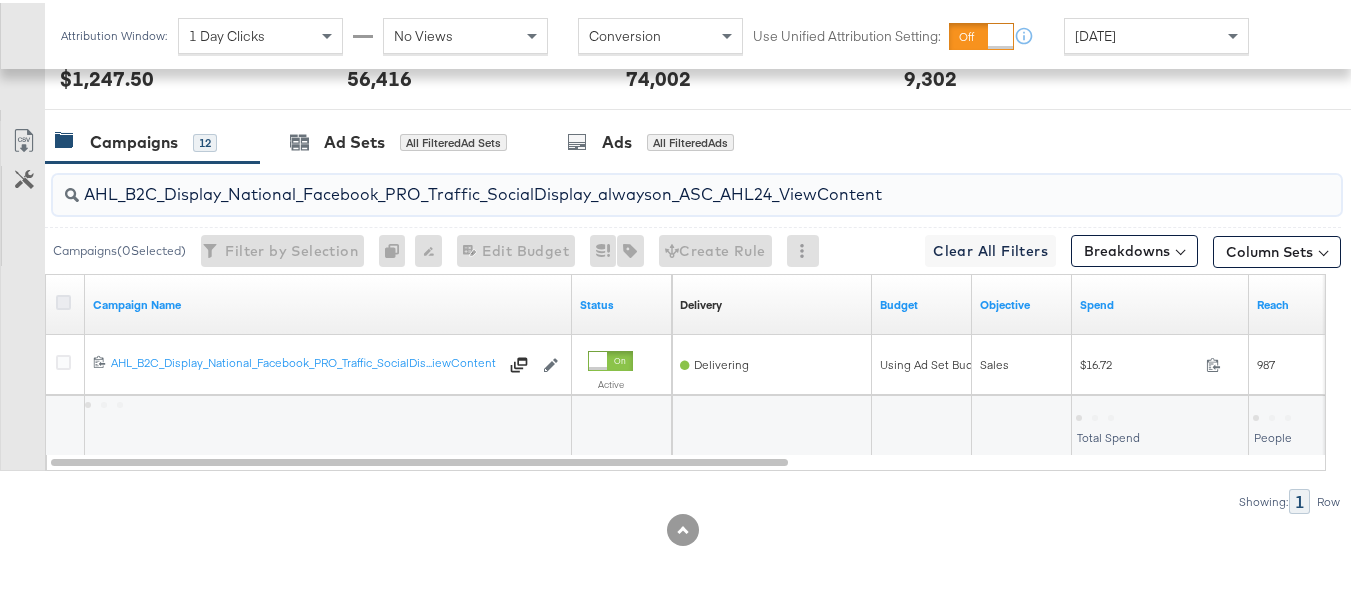 type on "AHL_B2C_Display_National_Facebook_PRO_Traffic_SocialDisplay_alwayson_ASC_AHL24_ViewContent" 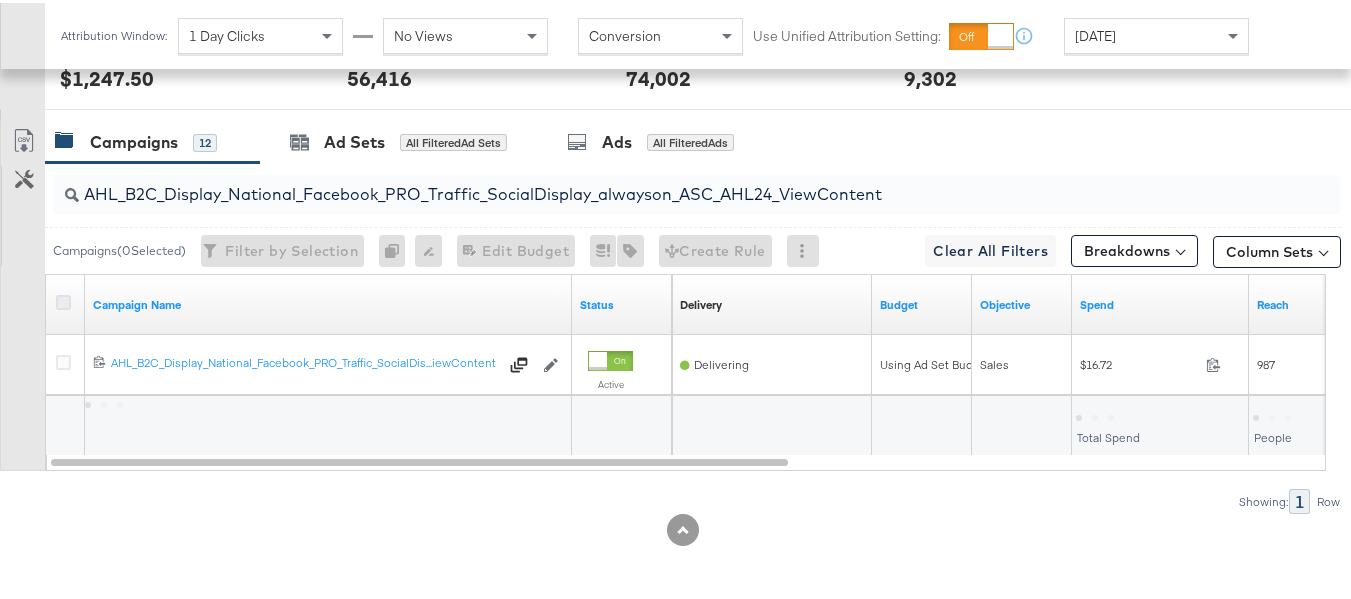 click at bounding box center [63, 299] 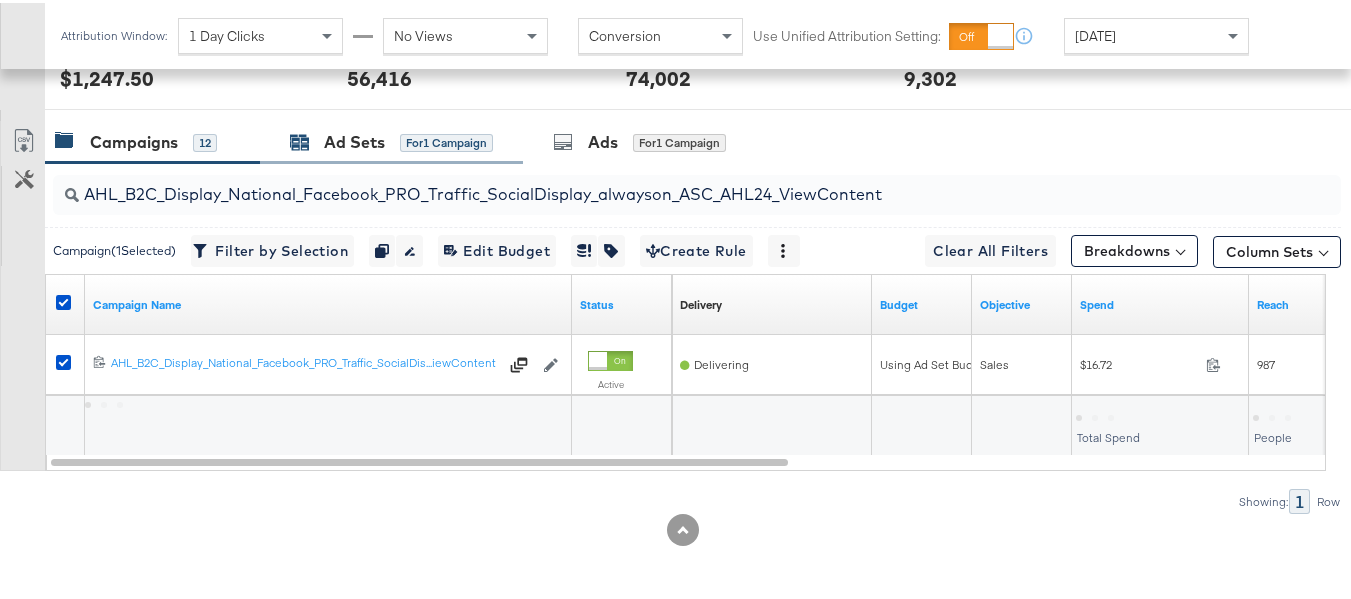 click on "Ad Sets" at bounding box center (354, 139) 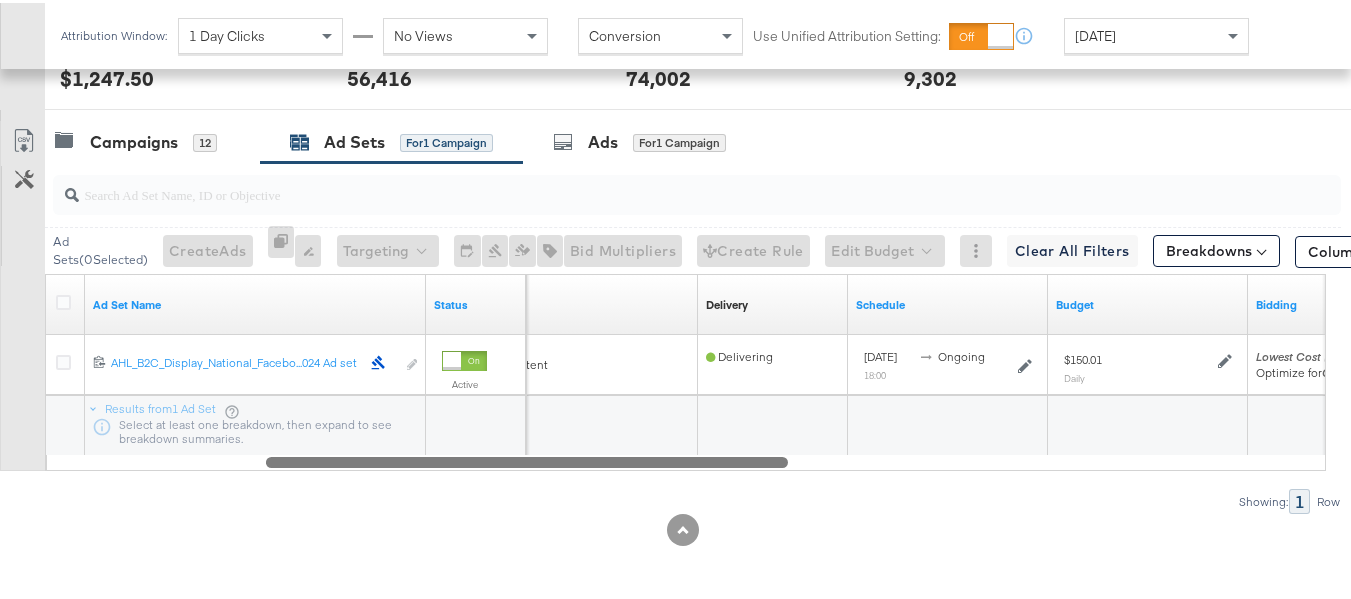 drag, startPoint x: 388, startPoint y: 465, endPoint x: 3, endPoint y: 380, distance: 394.27148 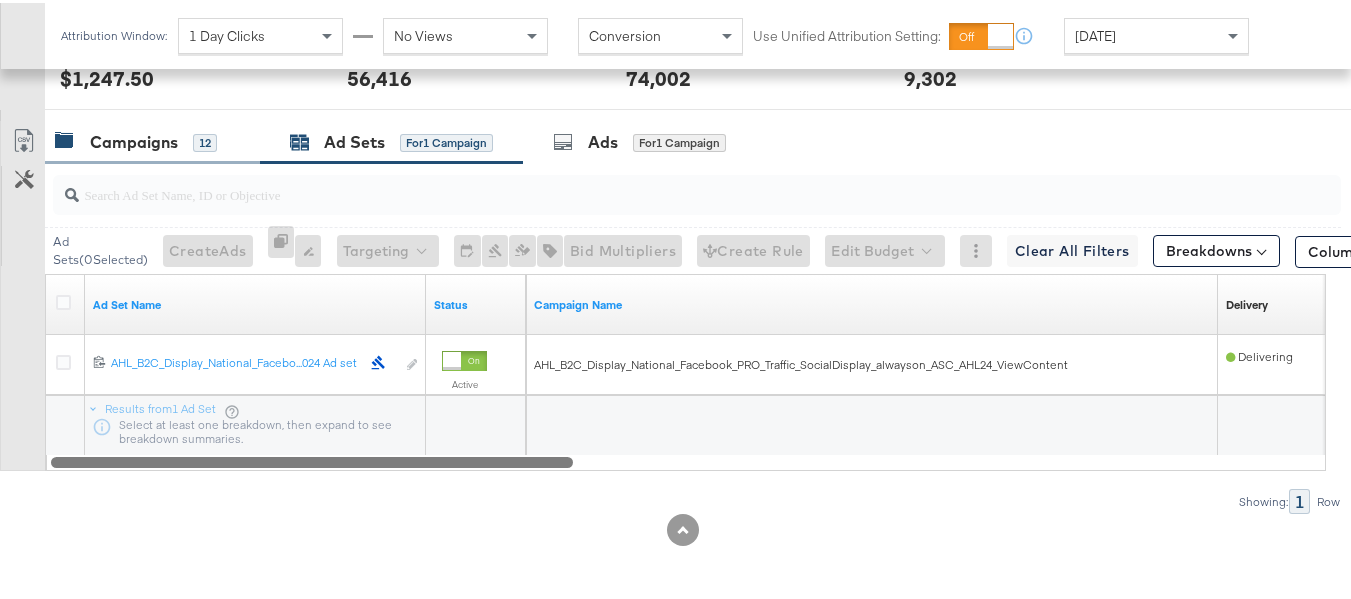 click on "Campaigns" at bounding box center (134, 139) 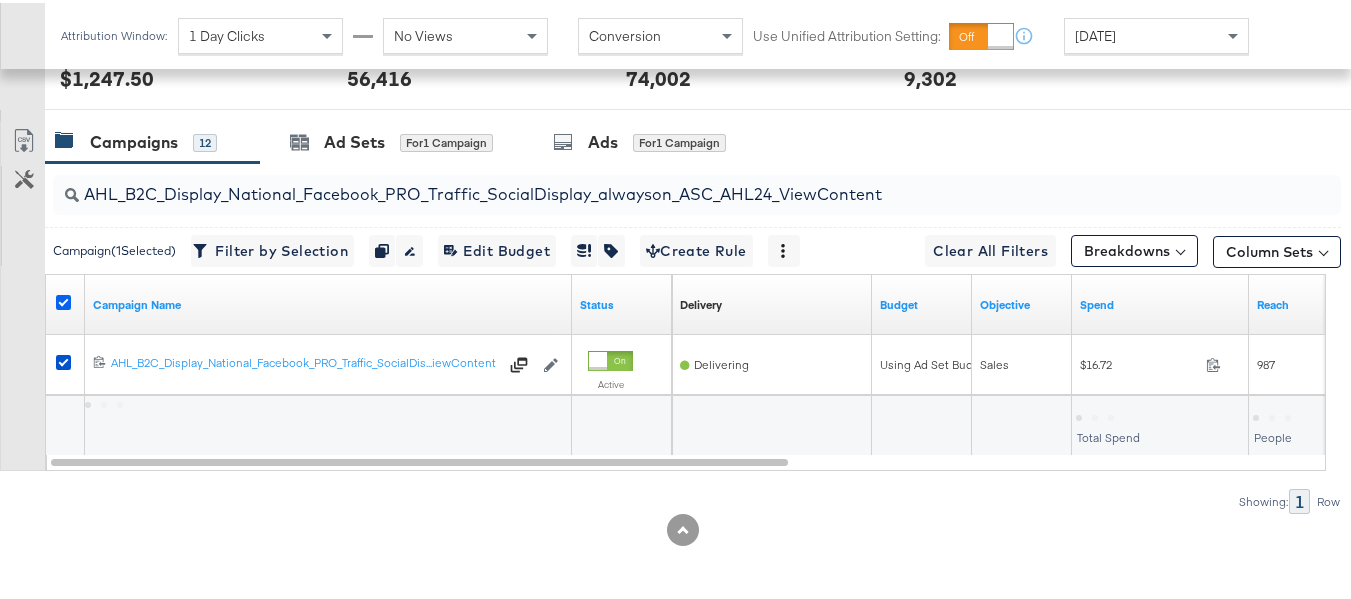 click at bounding box center (63, 299) 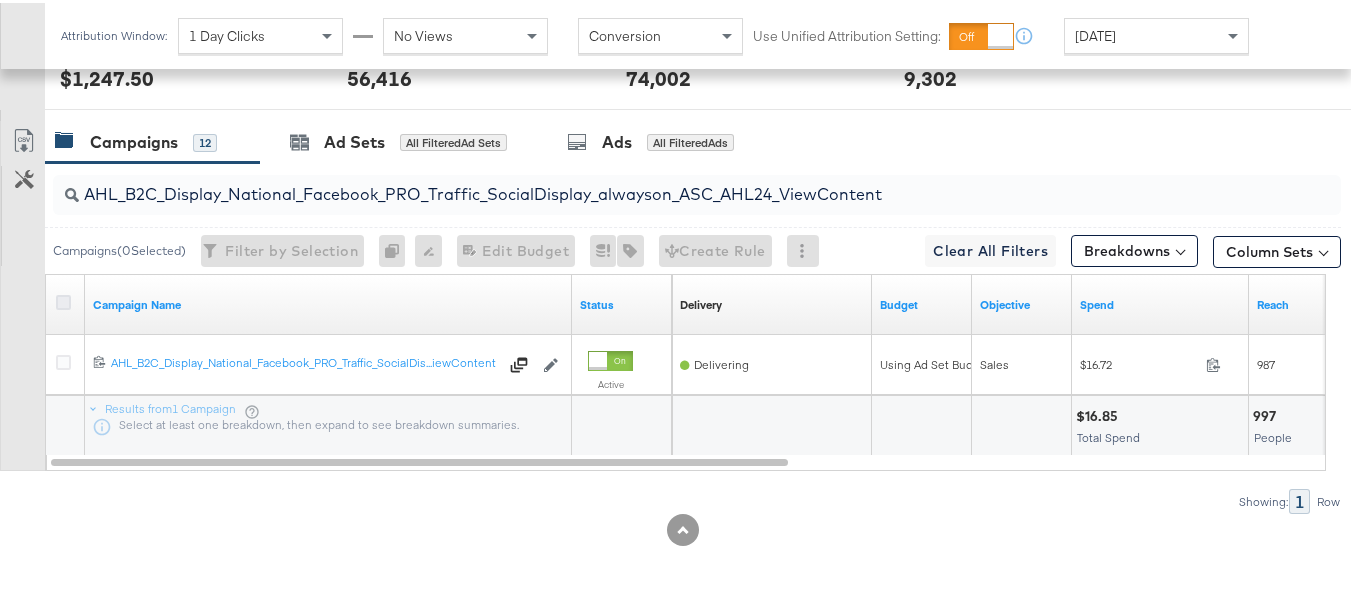 click at bounding box center (63, 299) 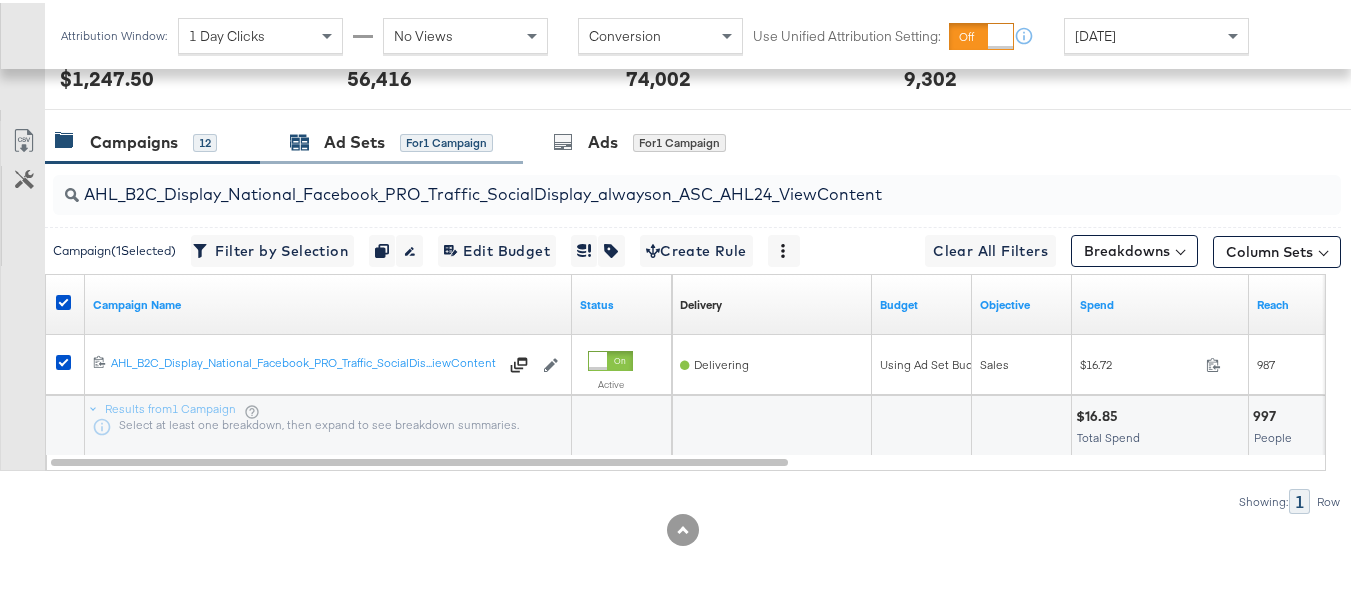 click on "Ad Sets for  1   Campaign" at bounding box center [391, 139] 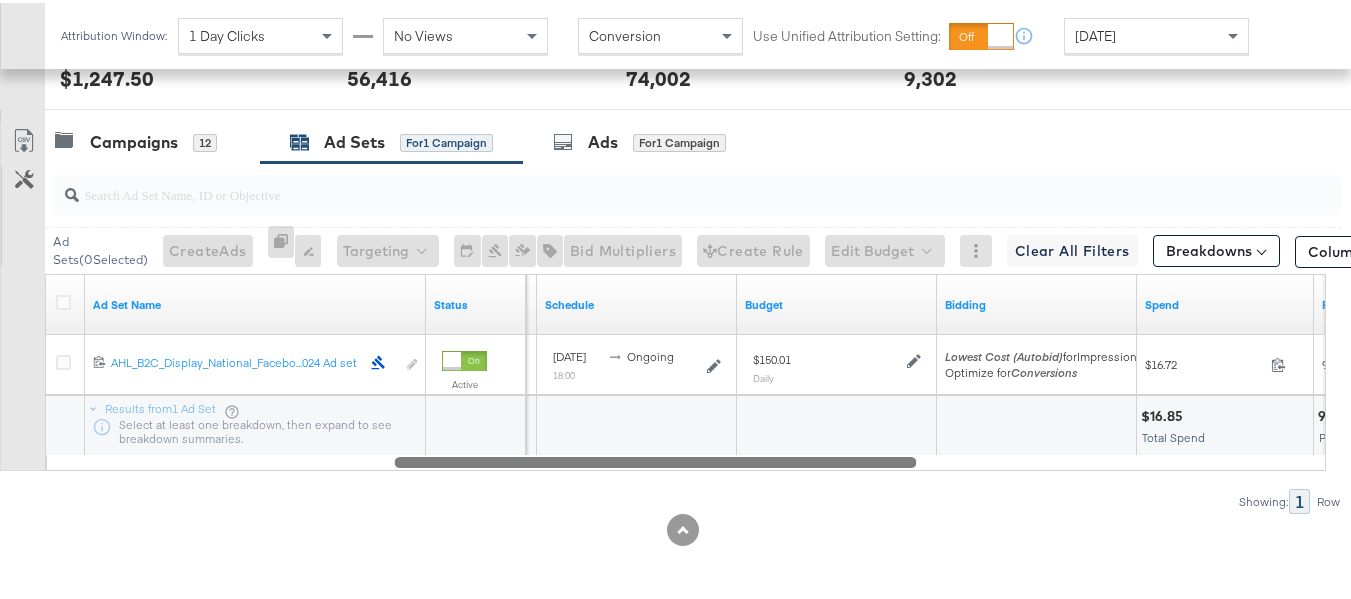 drag, startPoint x: 450, startPoint y: 457, endPoint x: 29, endPoint y: 369, distance: 430.09882 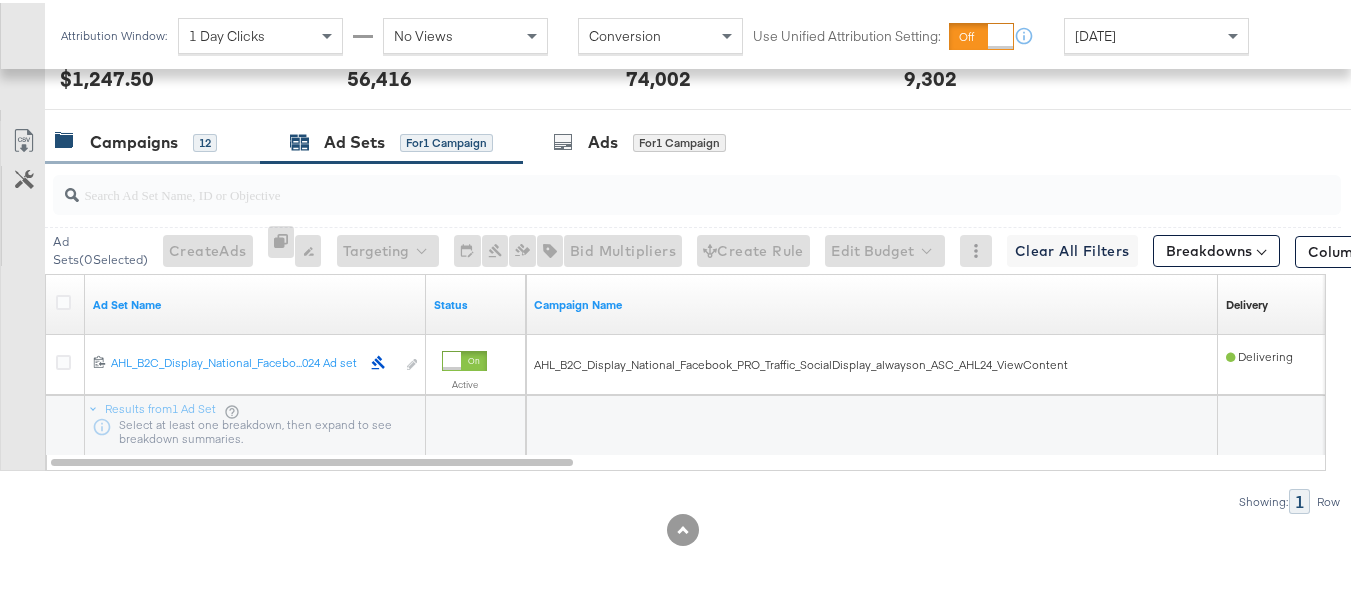 click on "Campaigns" at bounding box center (134, 139) 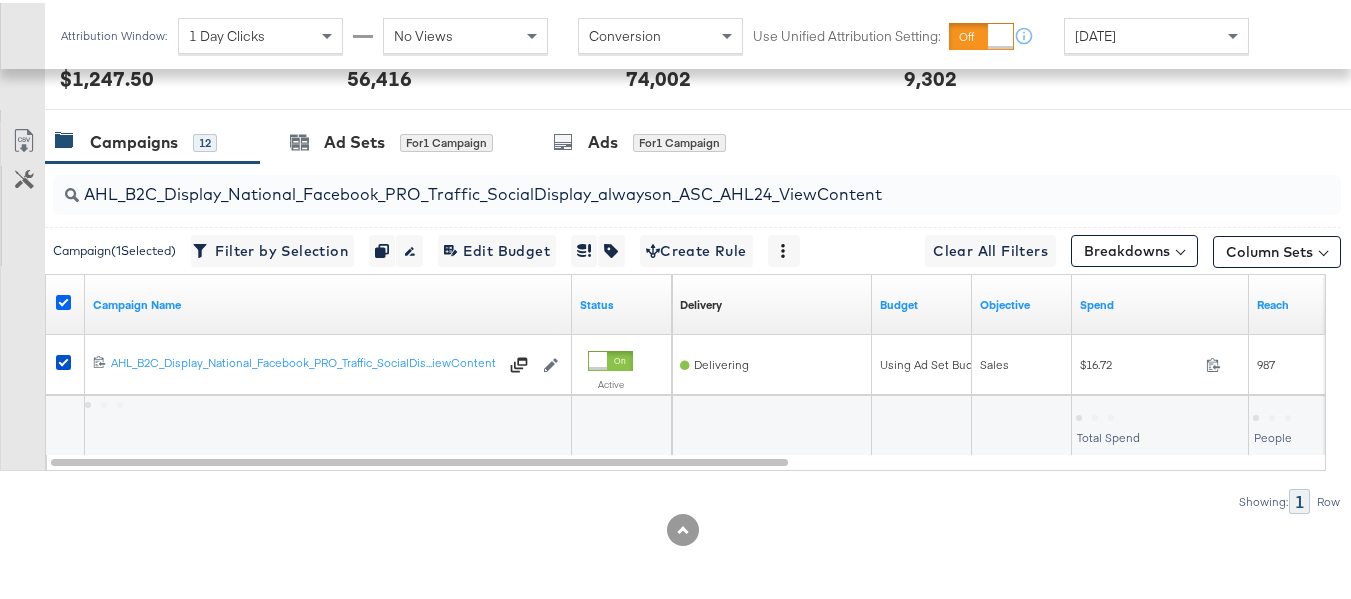 click at bounding box center (63, 299) 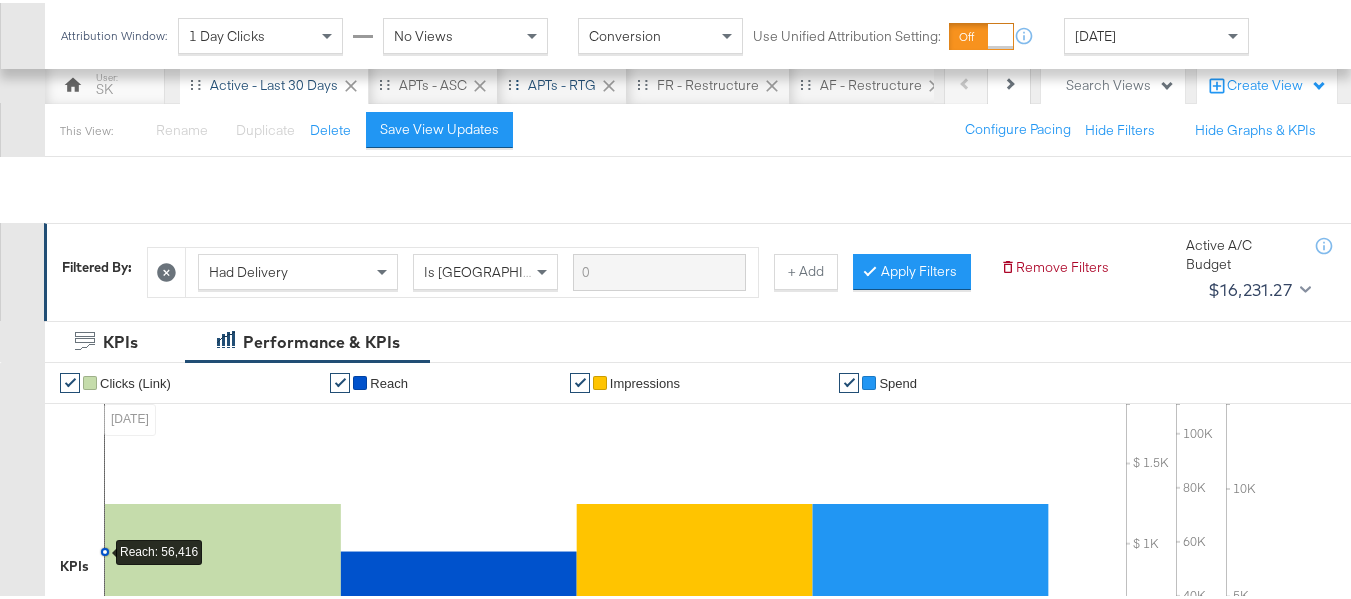 scroll, scrollTop: 0, scrollLeft: 0, axis: both 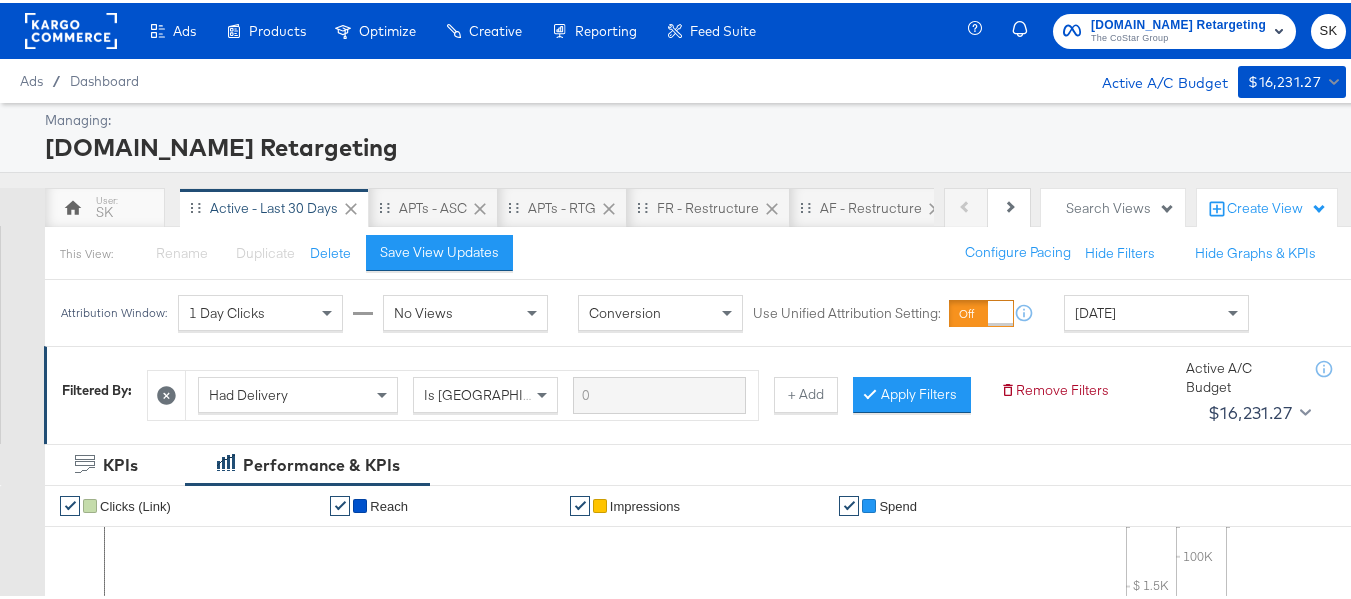 click on "Apartments.com Retargeting" at bounding box center [1178, 22] 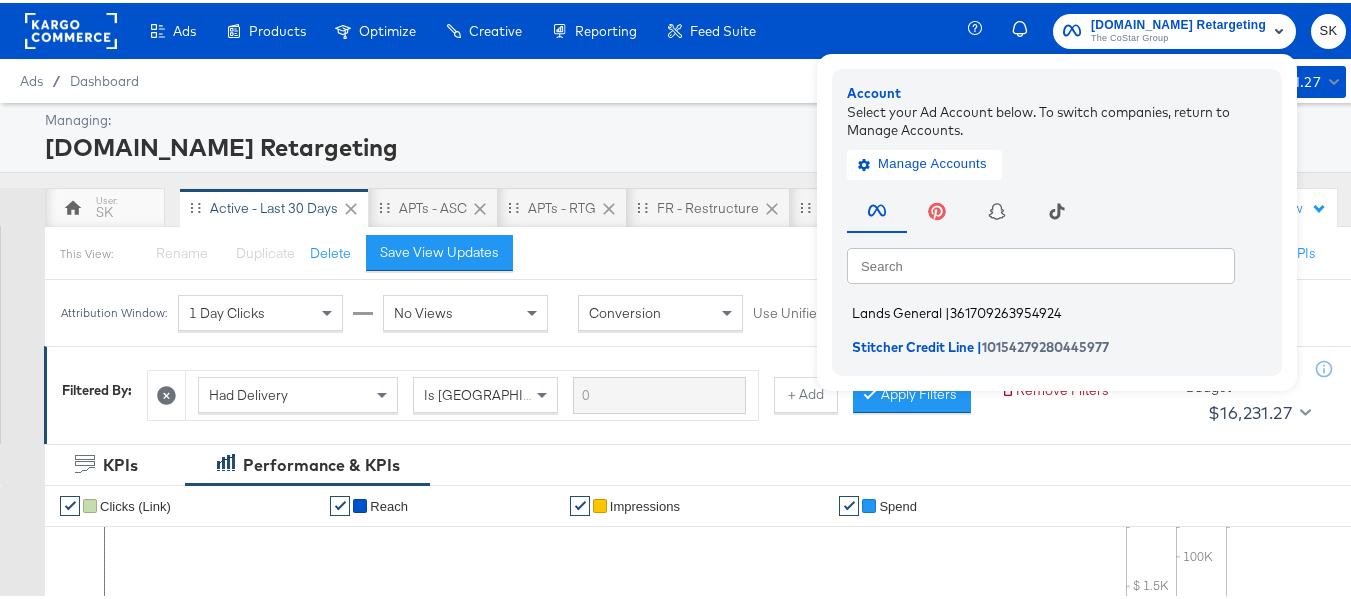 click on "Lands General    |  361709263954924" at bounding box center [1062, 310] 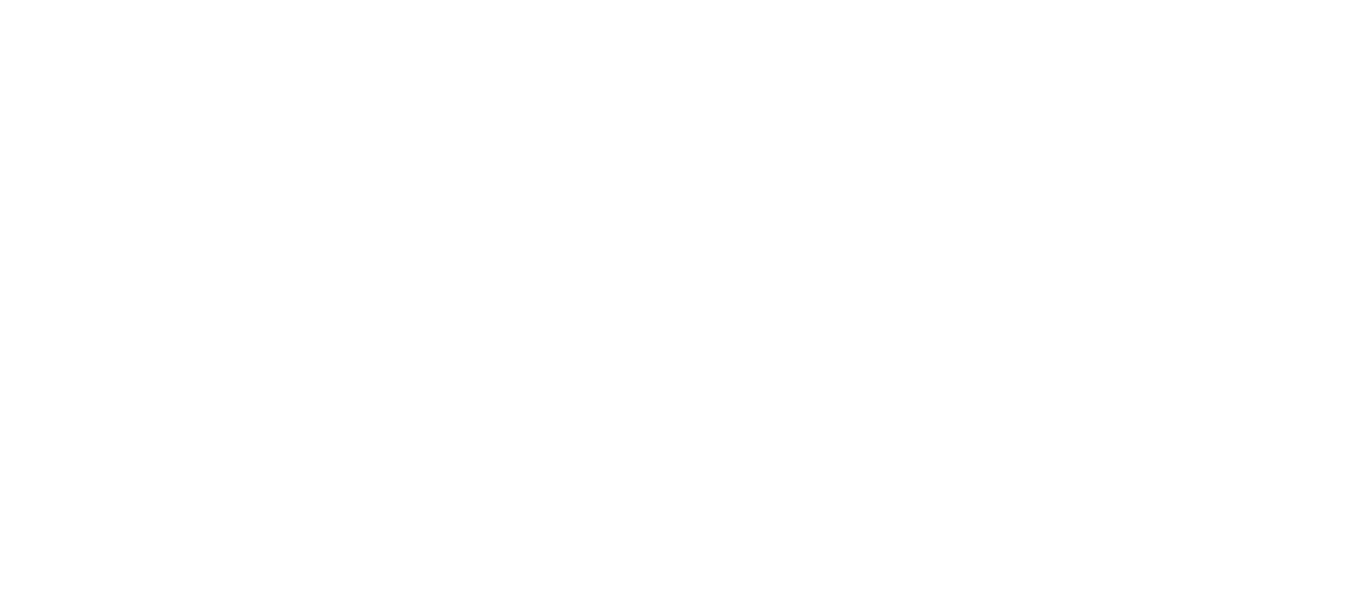 scroll, scrollTop: 0, scrollLeft: 0, axis: both 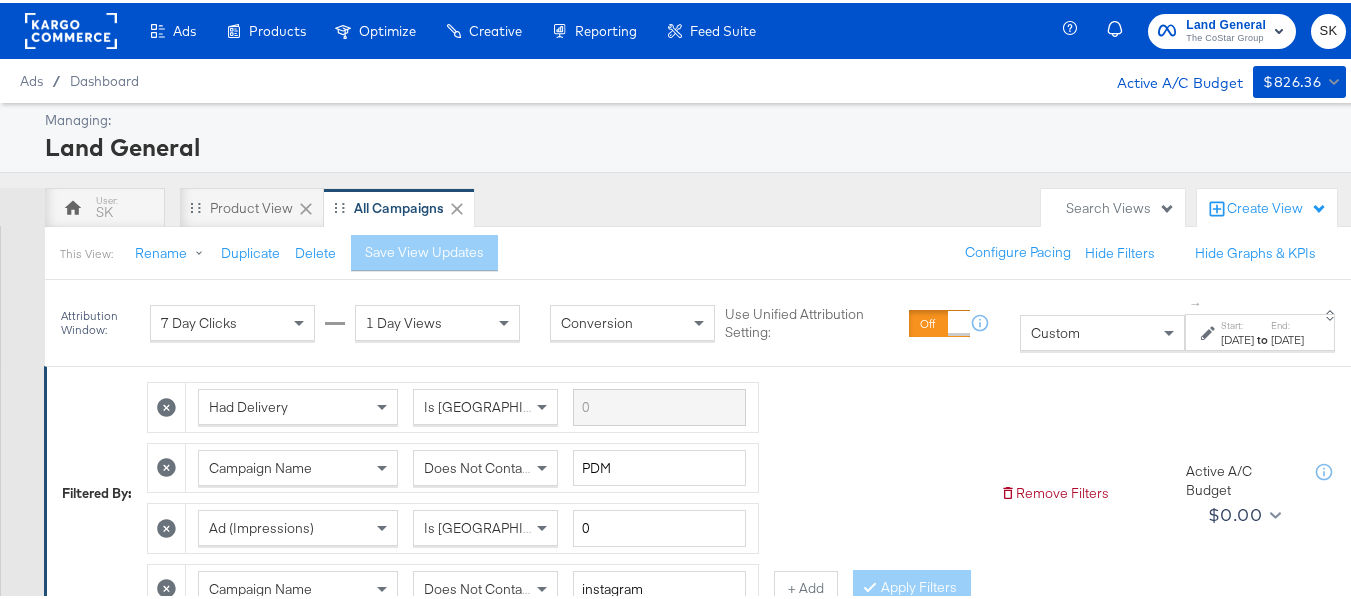click on "Custom" at bounding box center [1102, 330] 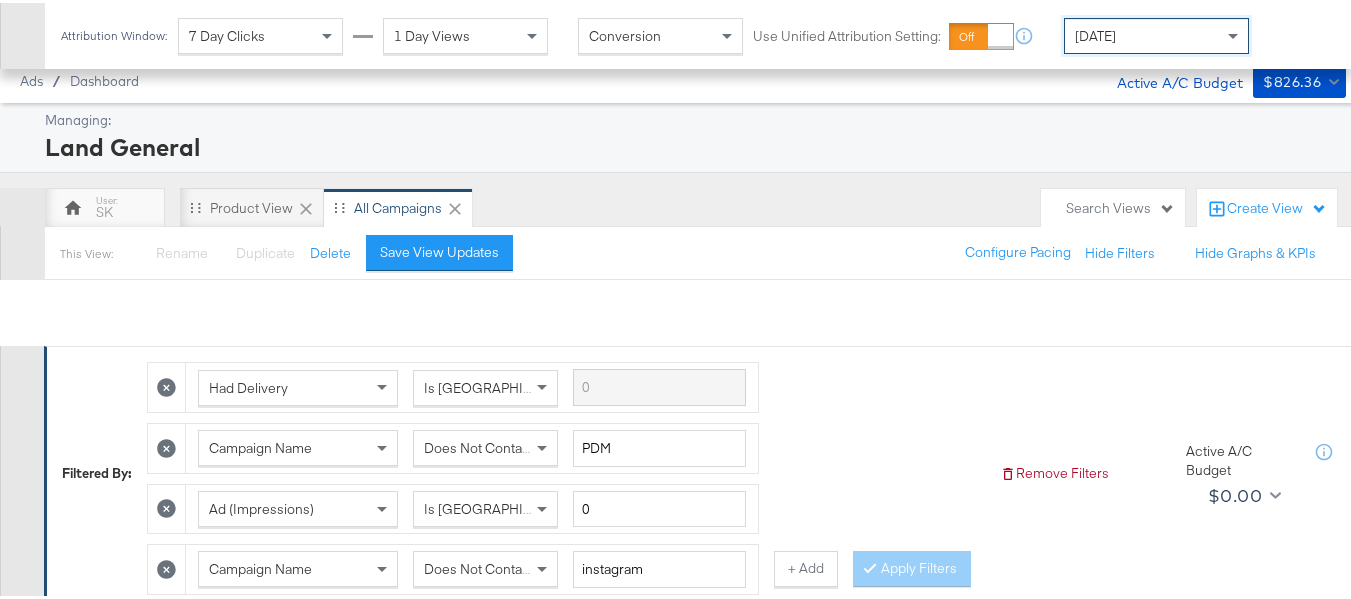 scroll, scrollTop: 1036, scrollLeft: 0, axis: vertical 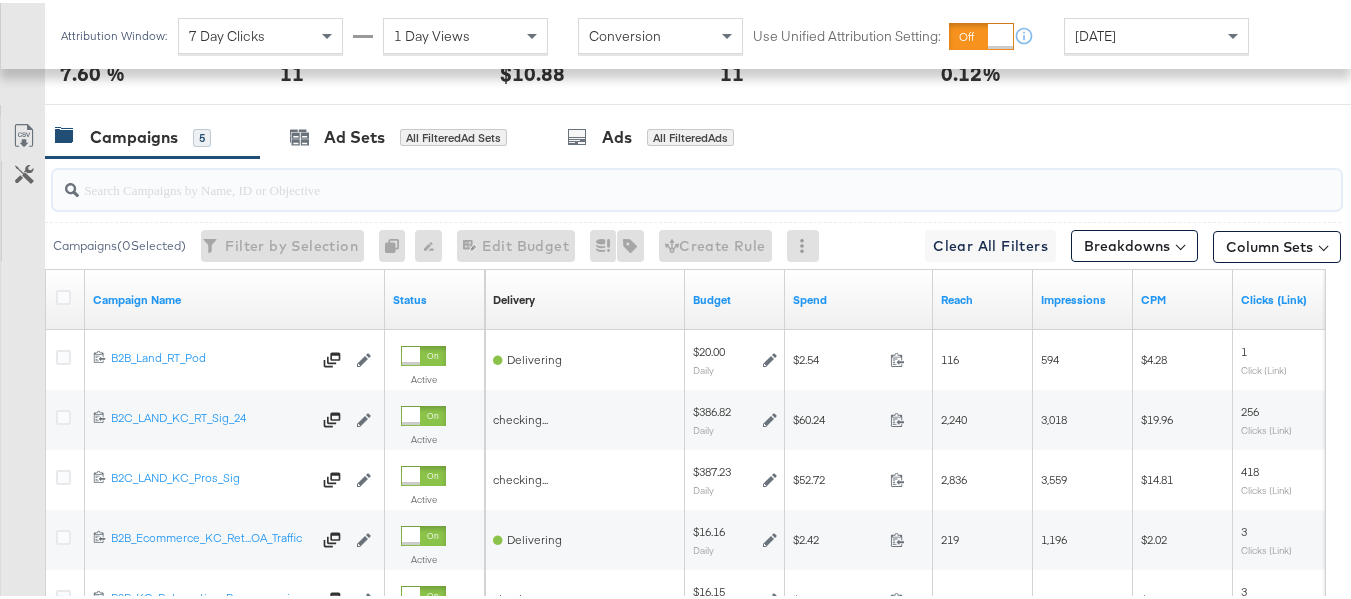 click at bounding box center (653, 178) 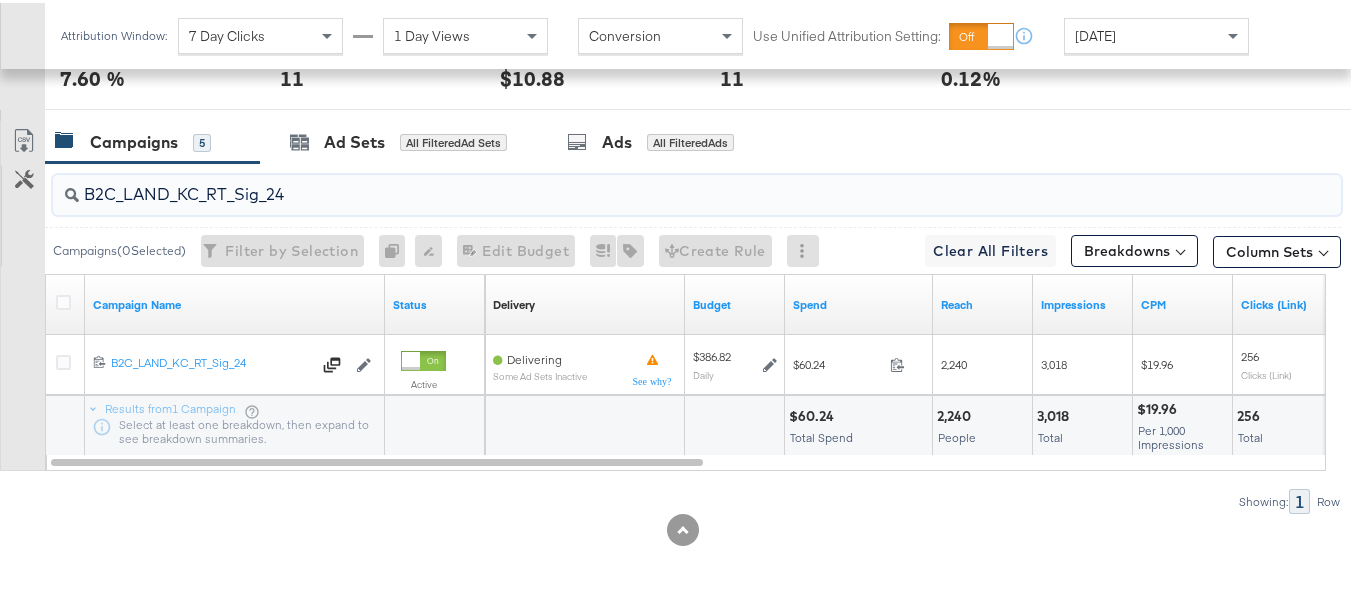 click on "B2C_LAND_KC_RT_Sig_24" at bounding box center [653, 183] 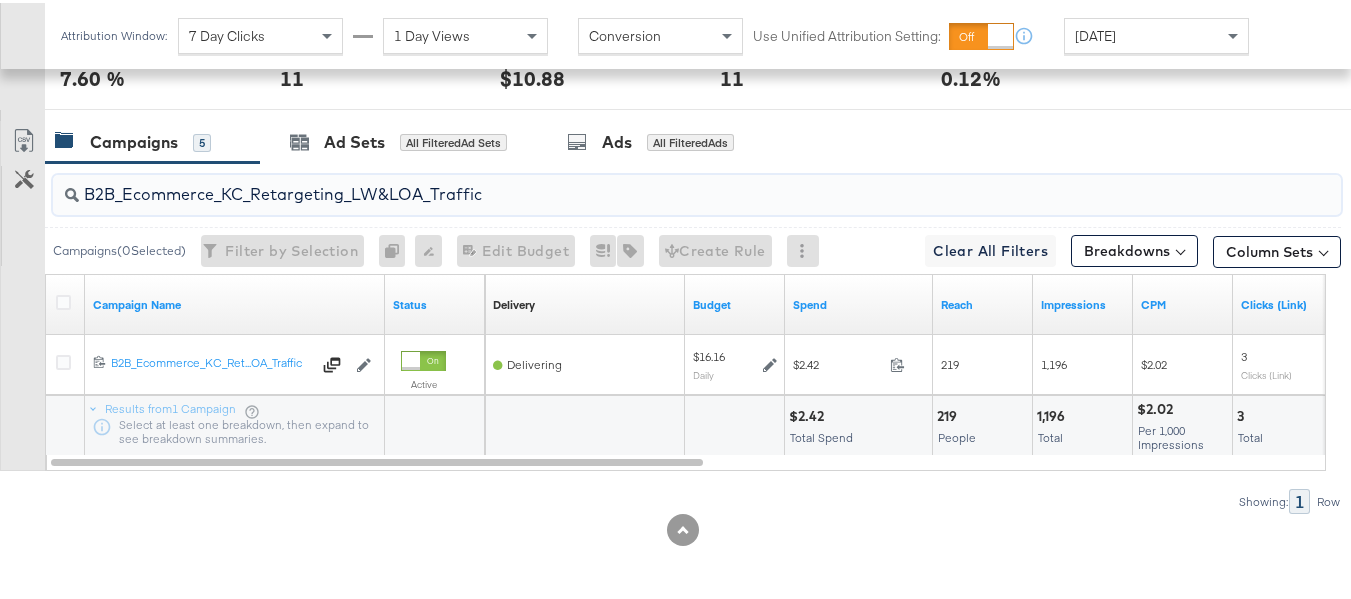 click on "B2B_Ecommerce_KC_Retargeting_LW&LOA_Traffic" at bounding box center (653, 183) 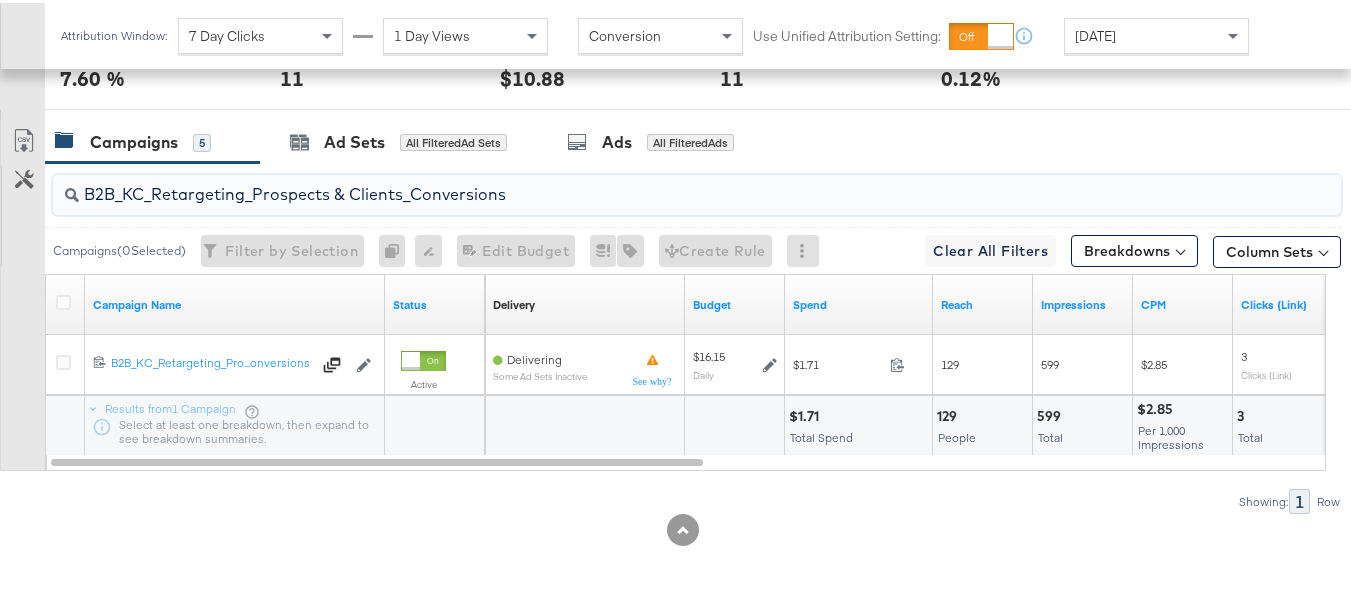 click on "B2B_KC_Retargeting_Prospects & Clients_Conversions" at bounding box center (653, 183) 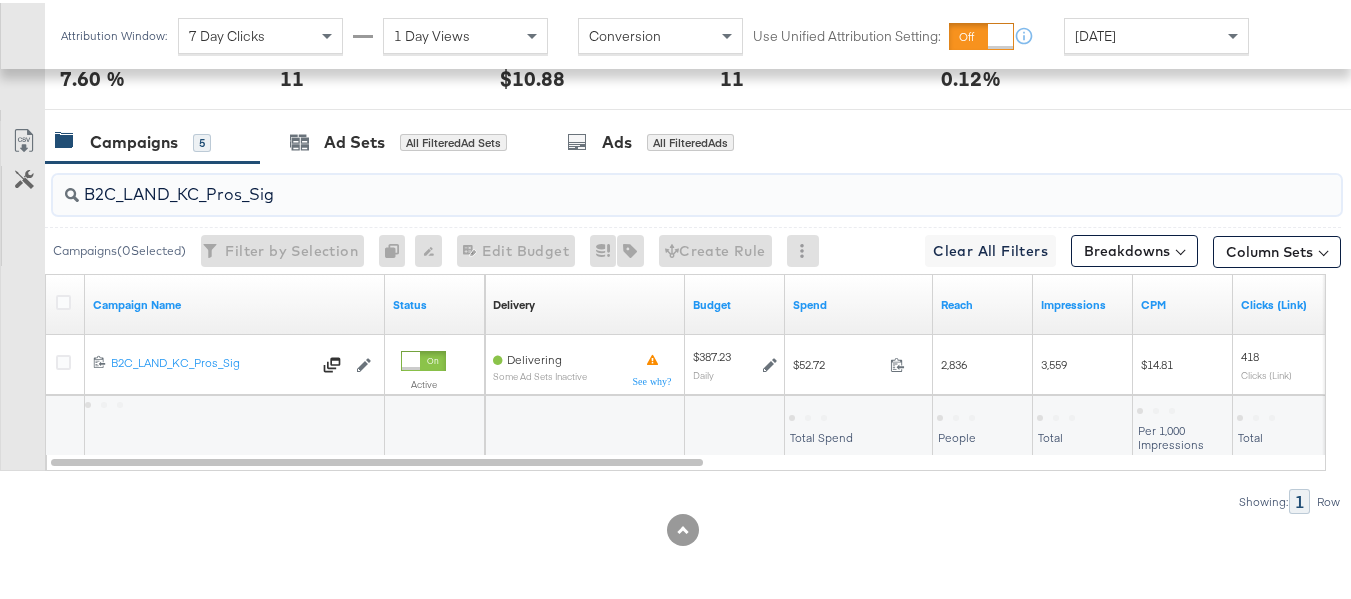 type on "B2C_LAND_KC_Pros_Sig" 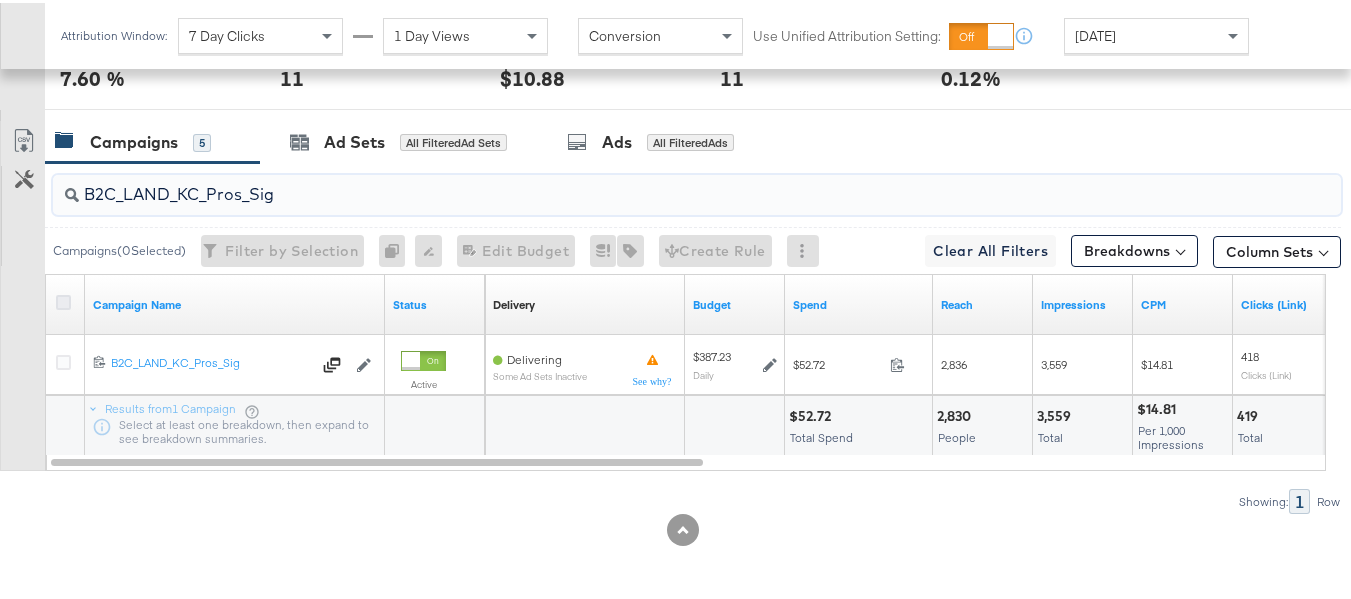 click at bounding box center [63, 299] 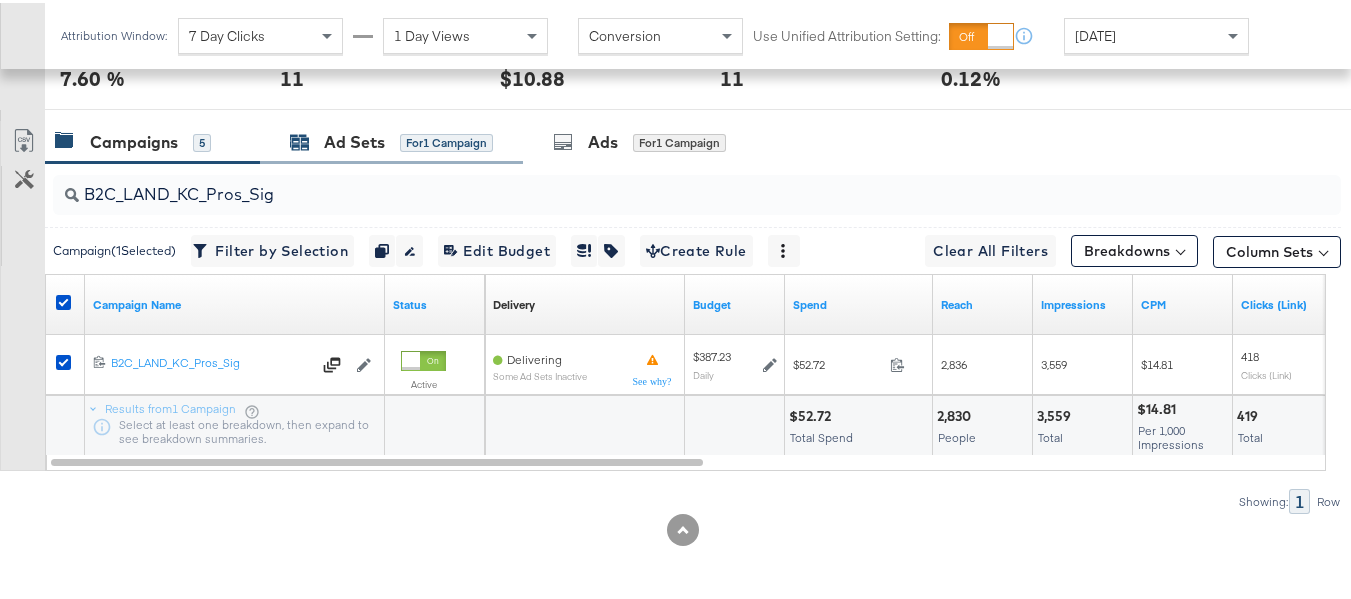 click on "Ad Sets" at bounding box center [354, 139] 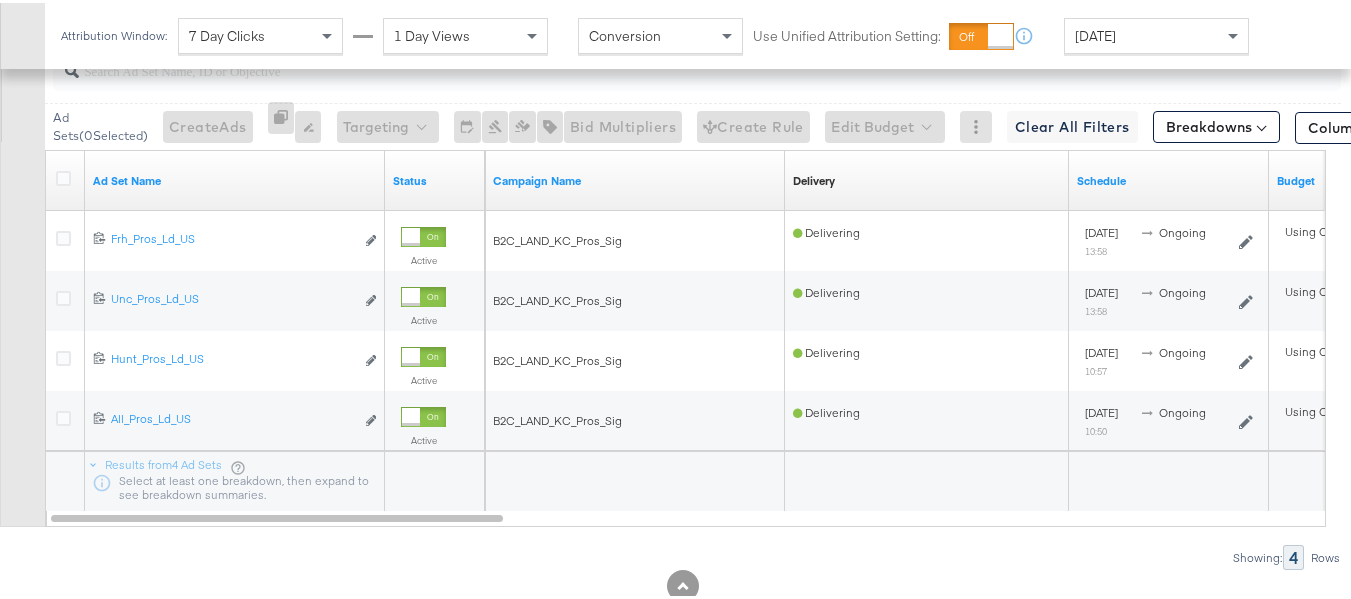 scroll, scrollTop: 1051, scrollLeft: 0, axis: vertical 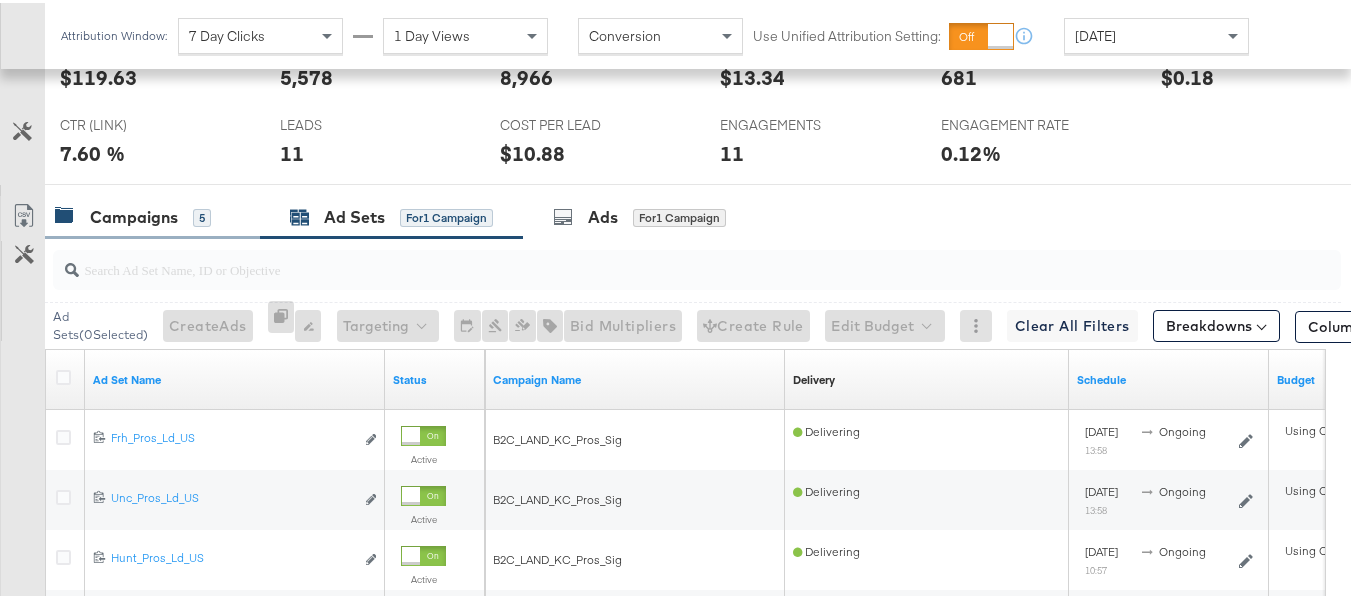 click on "Campaigns" at bounding box center (134, 214) 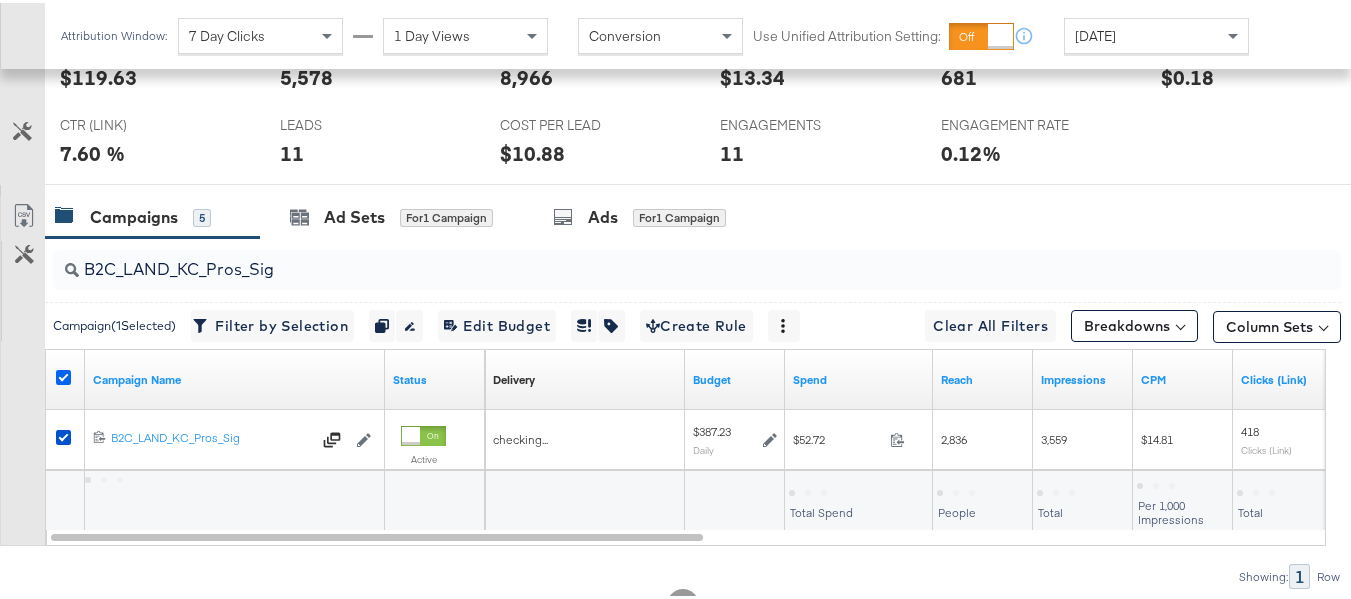 click at bounding box center [63, 374] 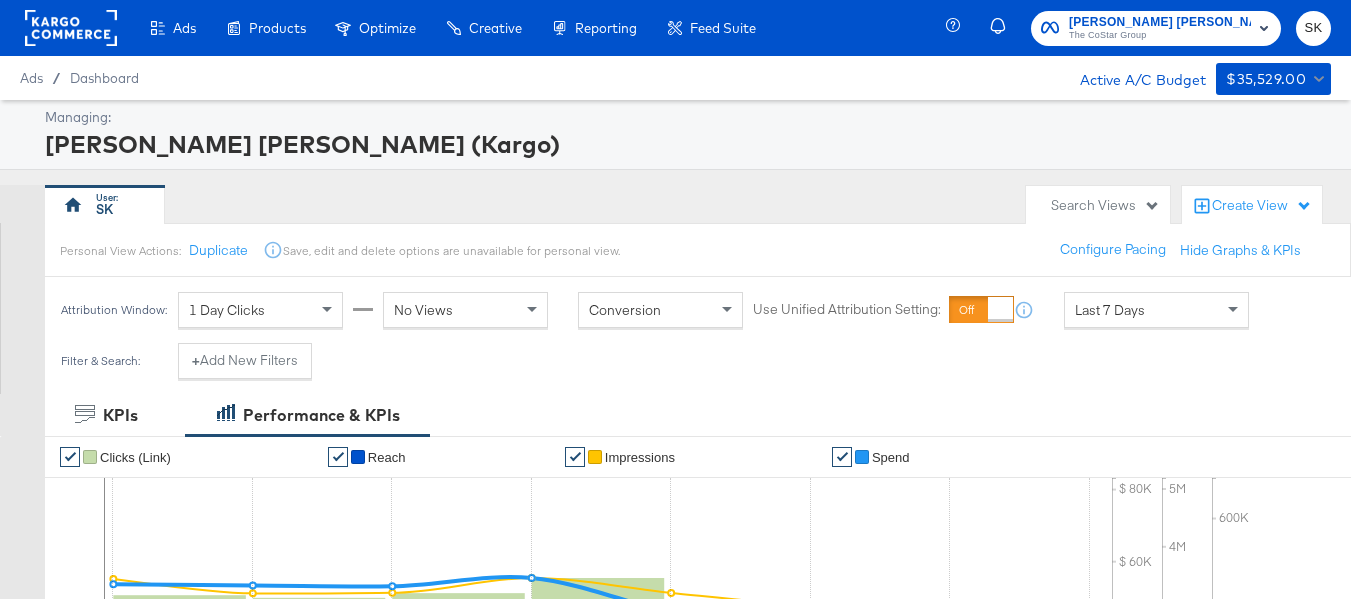 scroll, scrollTop: 0, scrollLeft: 0, axis: both 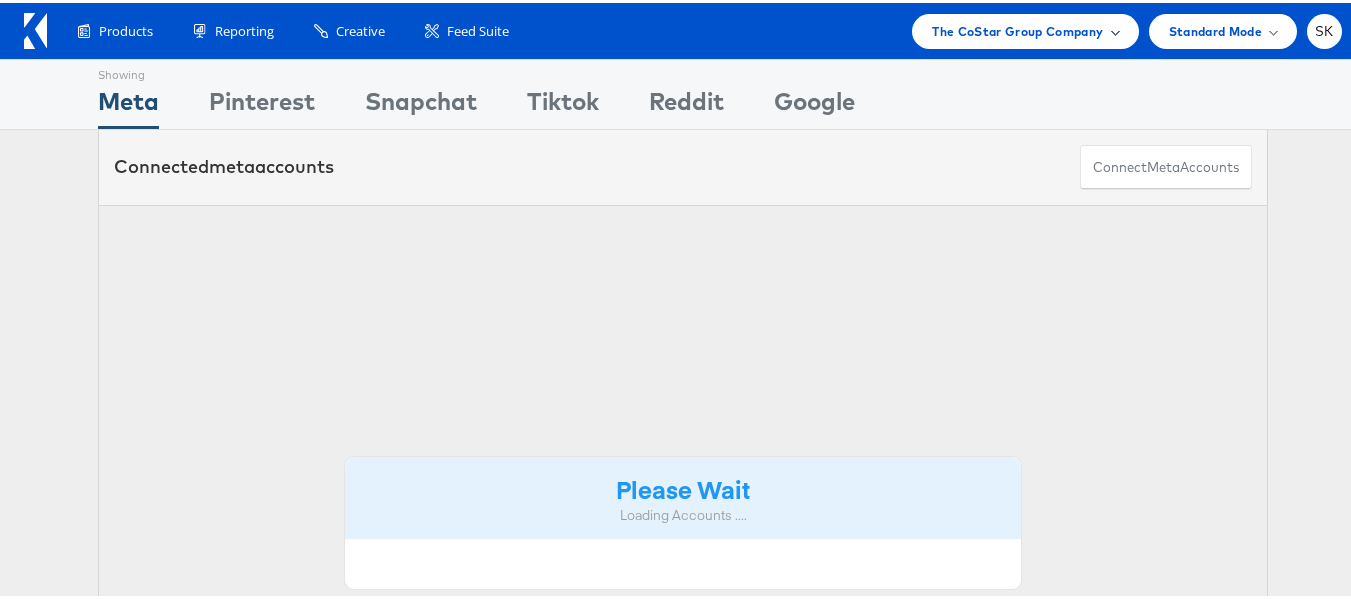 click on "The CoStar Group Company" at bounding box center [1017, 28] 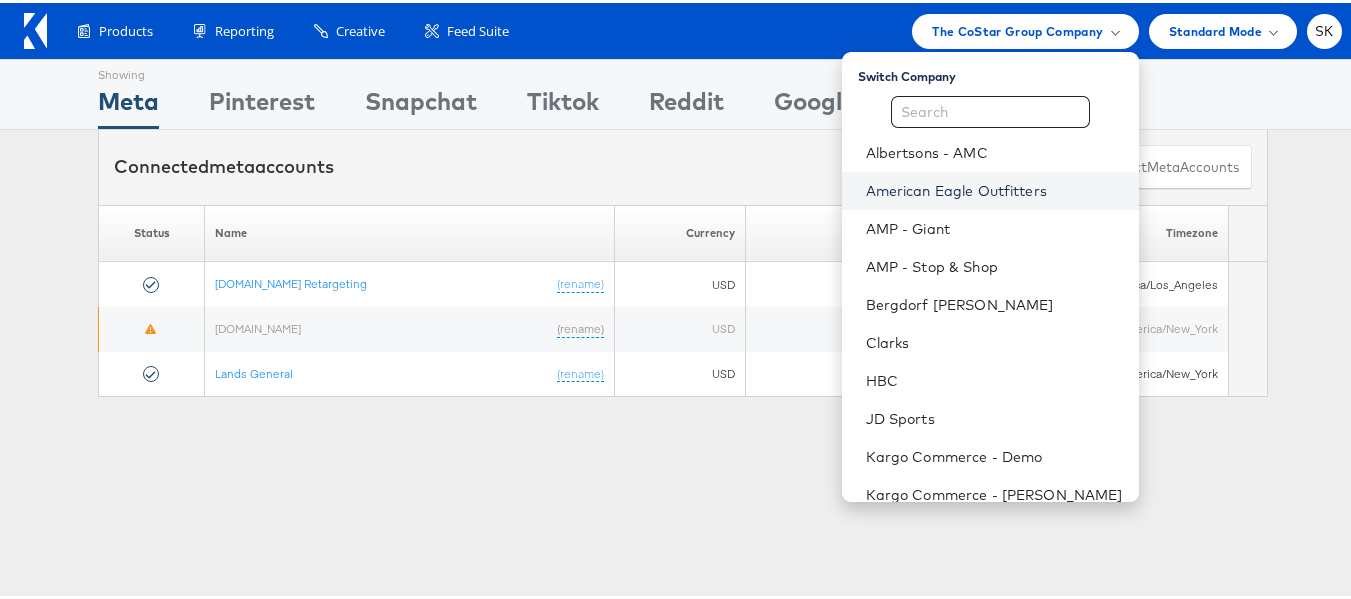 click on "American Eagle Outfitters" at bounding box center [994, 188] 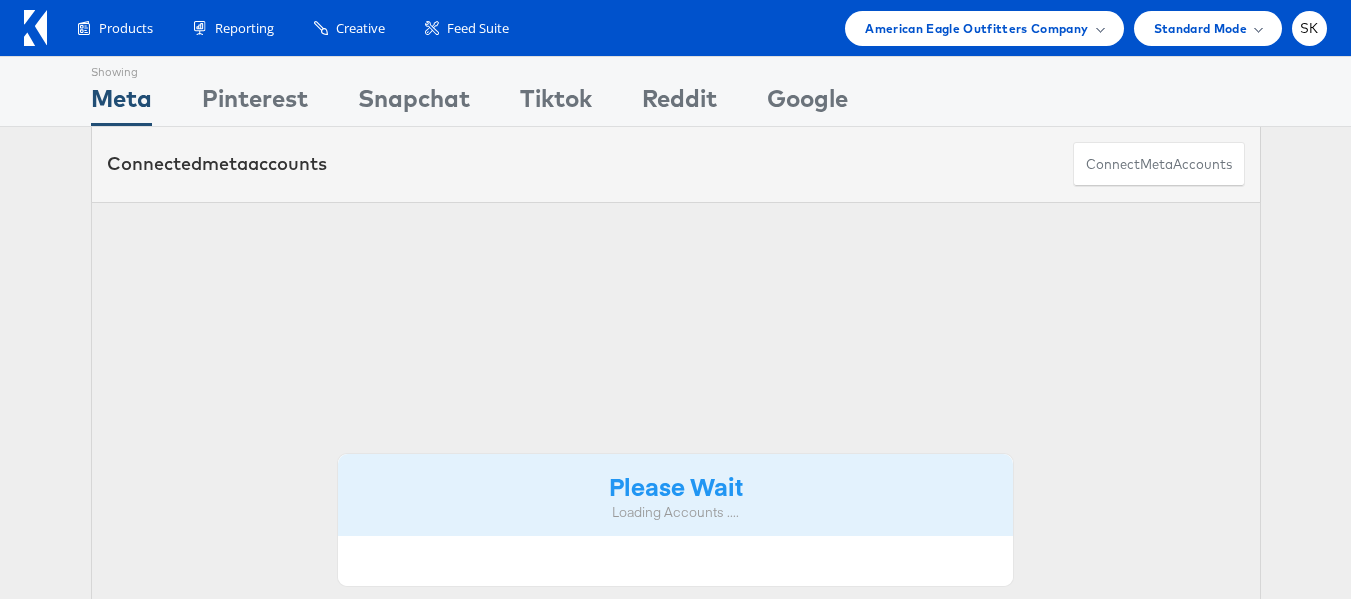 scroll, scrollTop: 0, scrollLeft: 0, axis: both 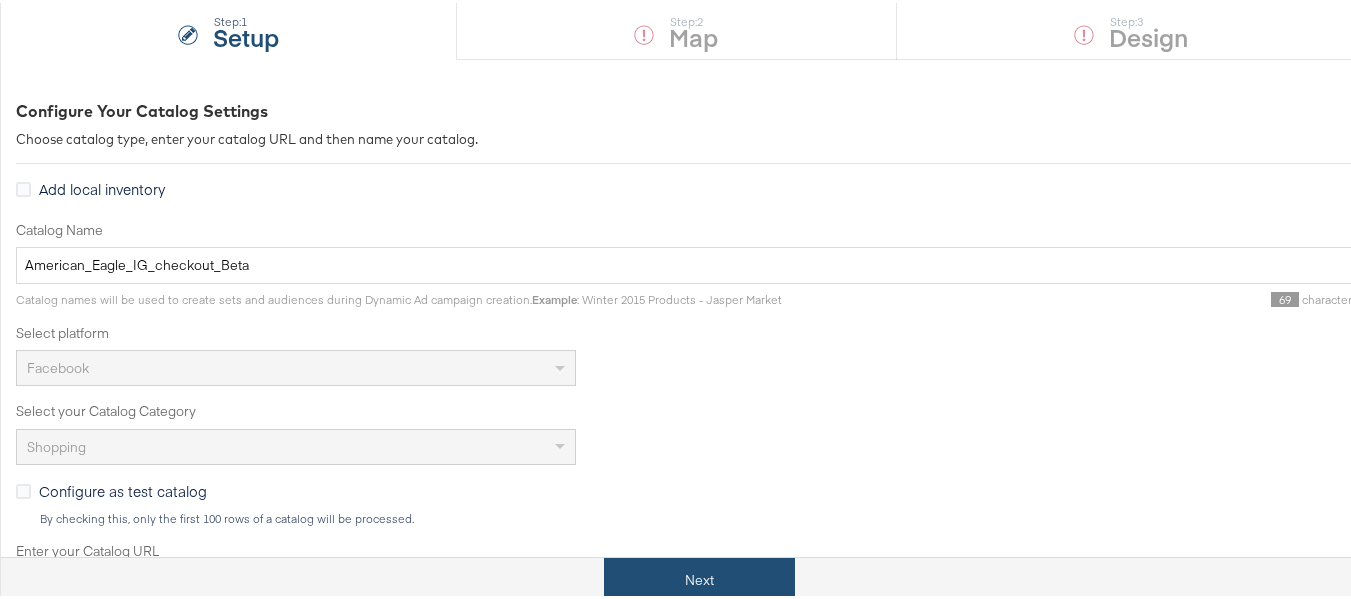 click on "Next" at bounding box center [699, 577] 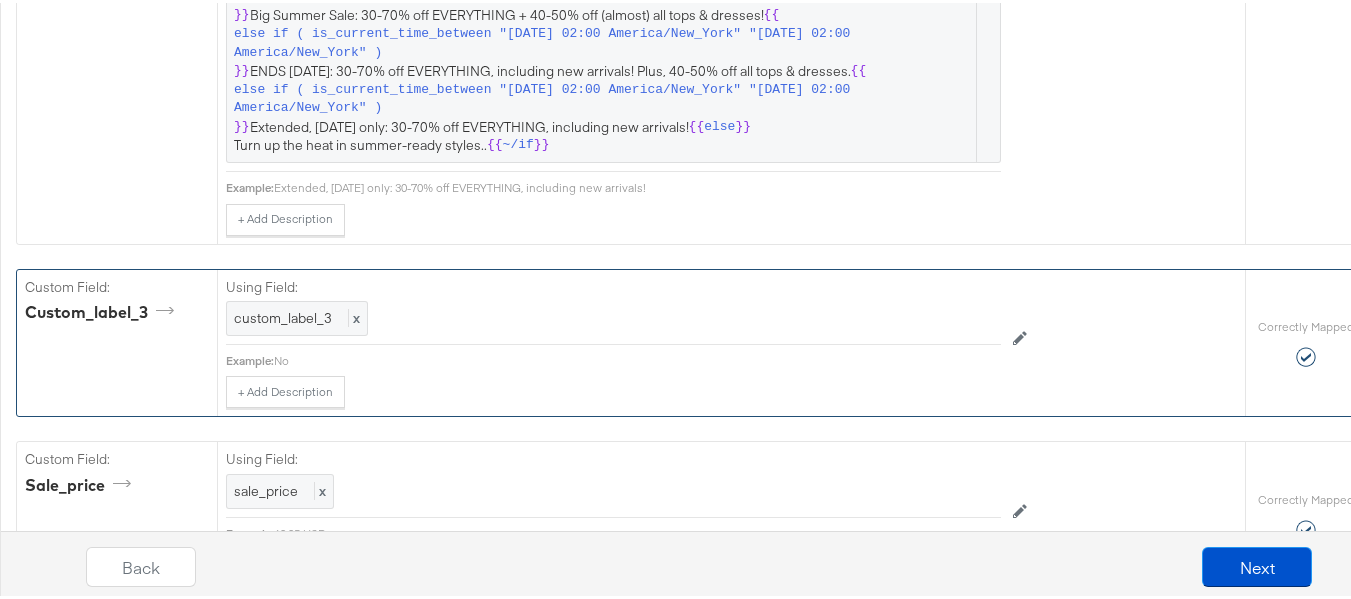 scroll, scrollTop: 4000, scrollLeft: 0, axis: vertical 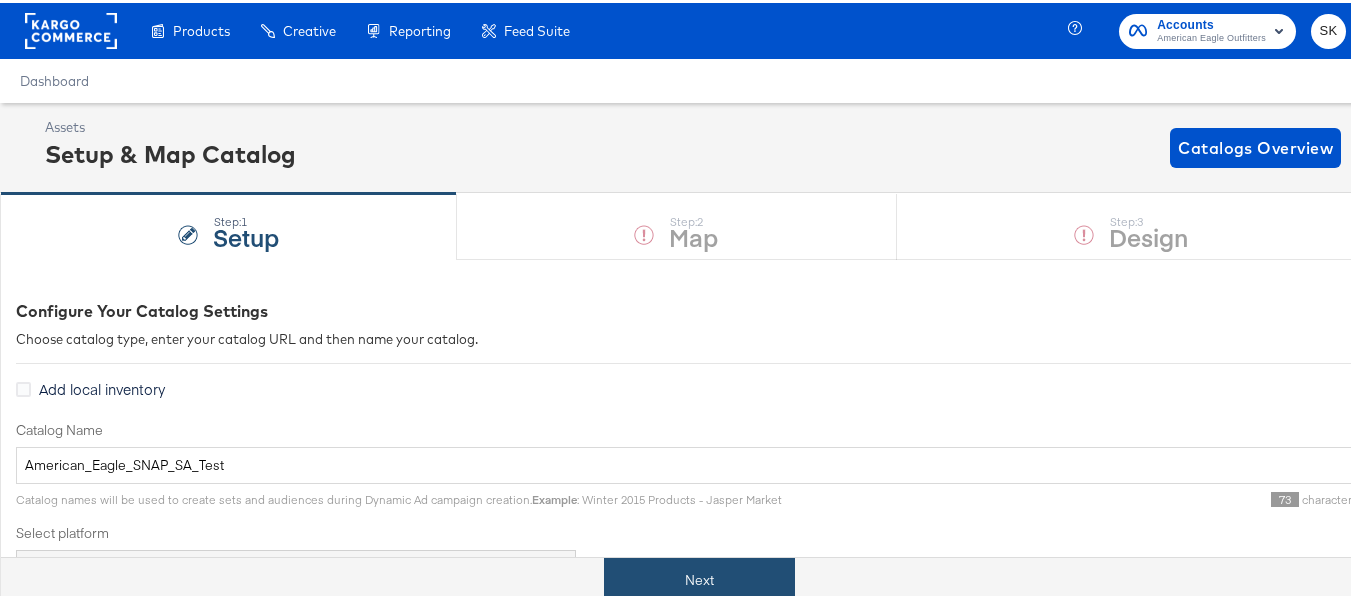 click on "Next" at bounding box center [699, 577] 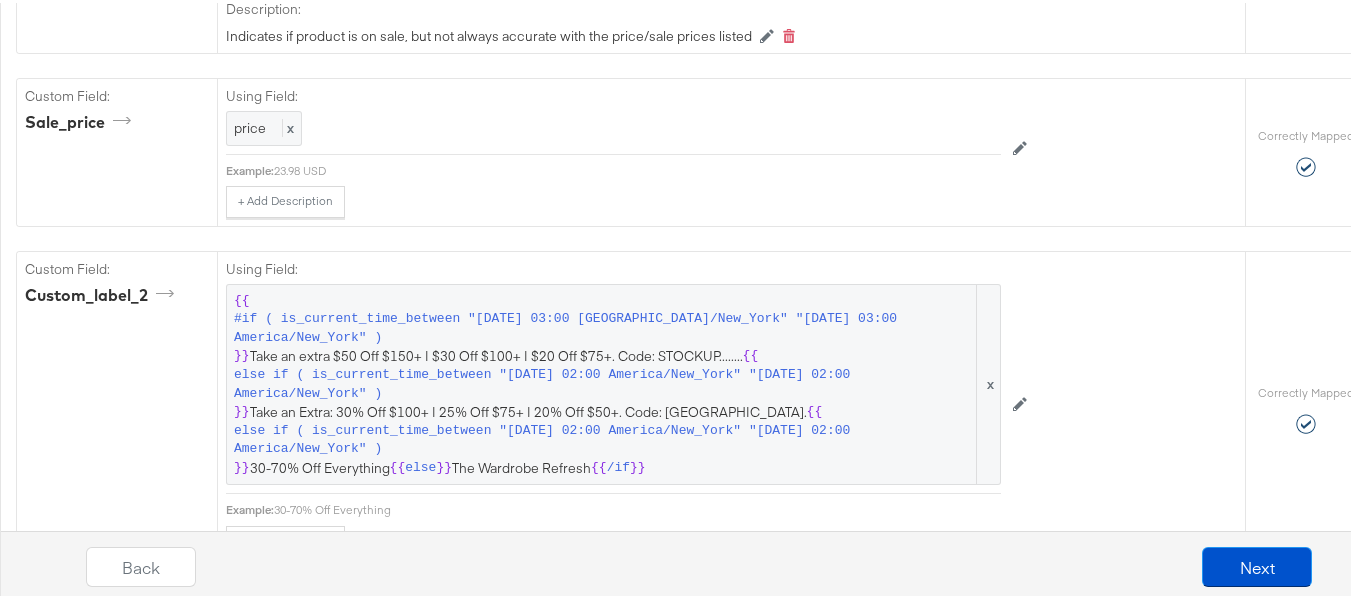 scroll, scrollTop: 2900, scrollLeft: 0, axis: vertical 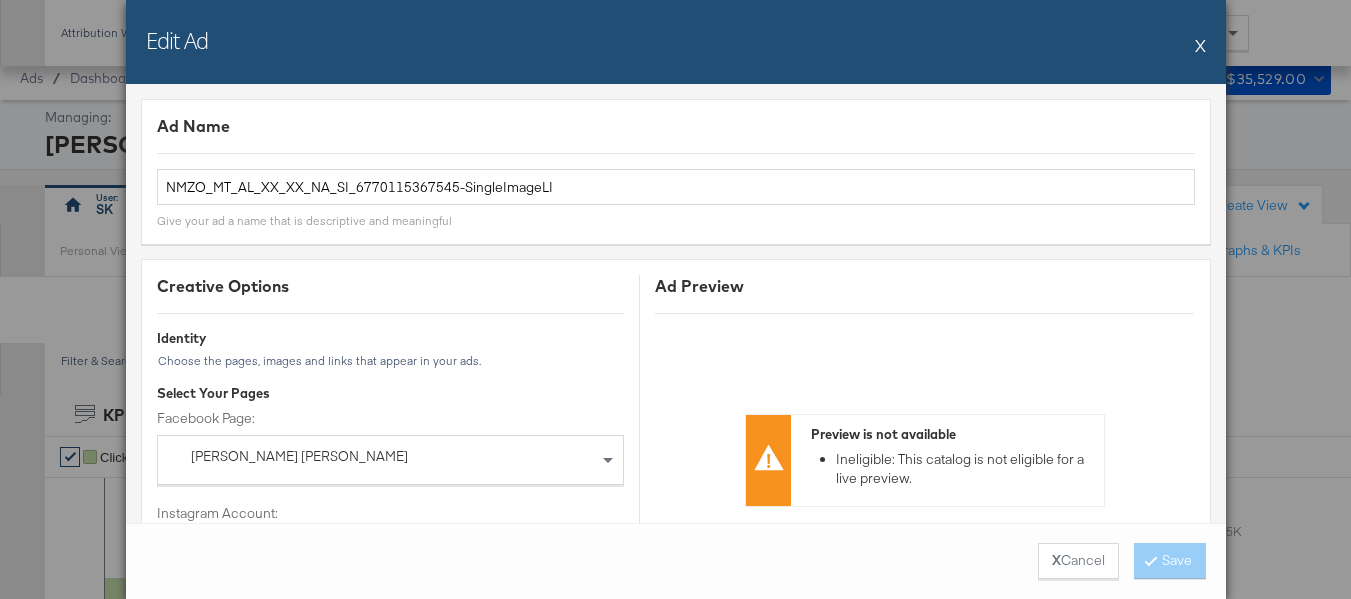 click on "X" at bounding box center (1200, 45) 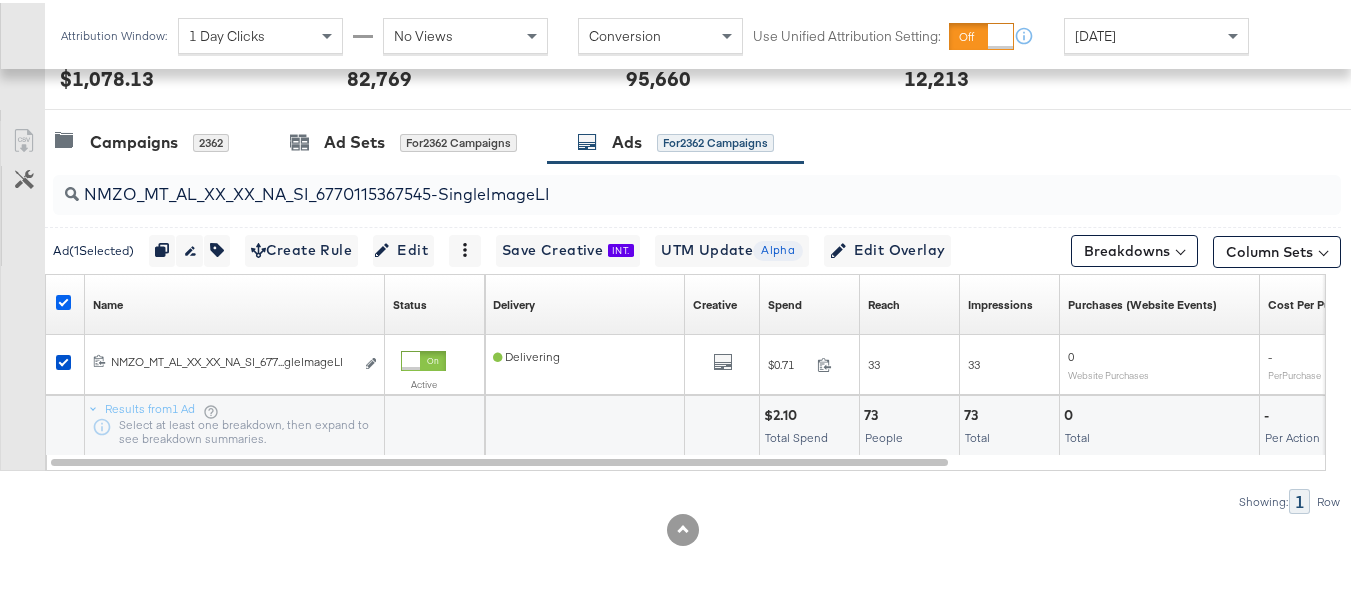 click at bounding box center (63, 299) 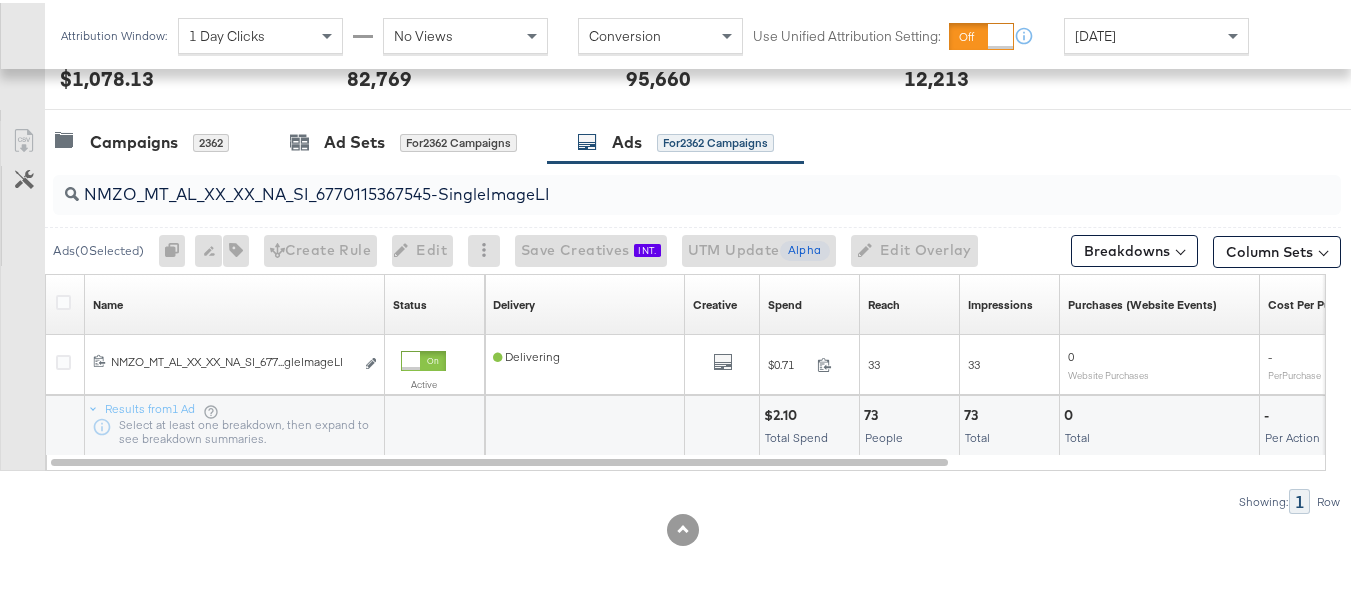 click on "NMZO_MT_AL_XX_XX_NA_SI_6770115367545-SingleImageLI" at bounding box center (653, 183) 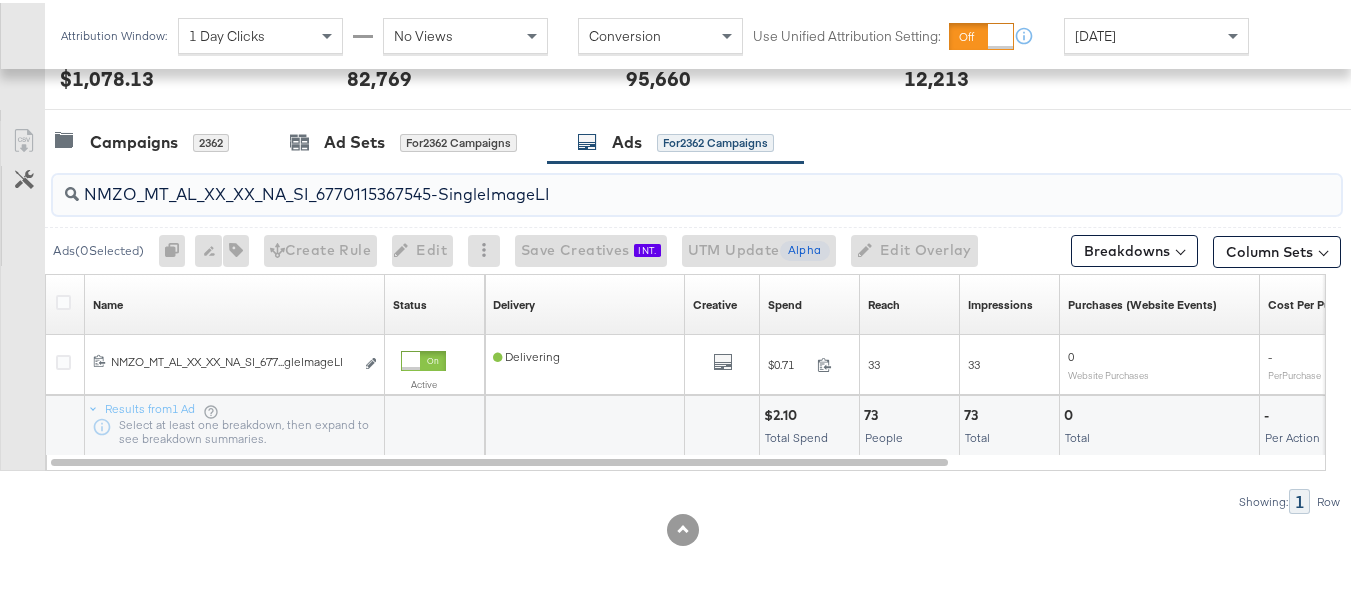 paste on "DA_CP_PL_NA_SI_6610665076945-SingleImage" 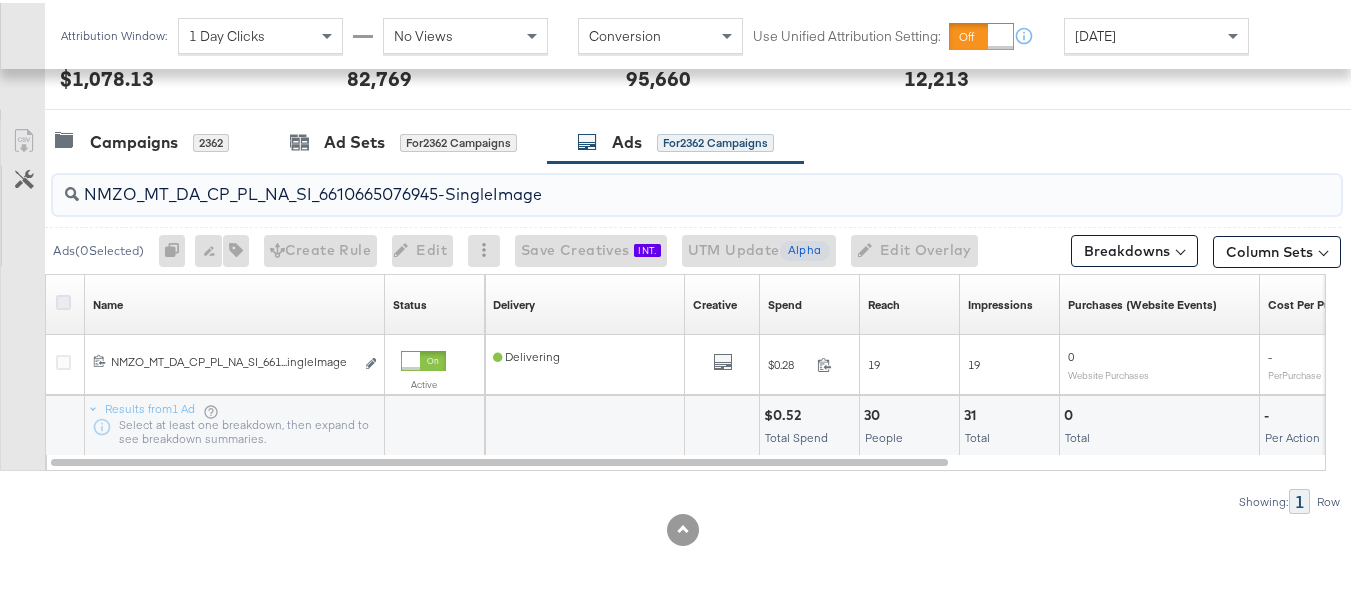 type on "NMZO_MT_DA_CP_PL_NA_SI_6610665076945-SingleImage" 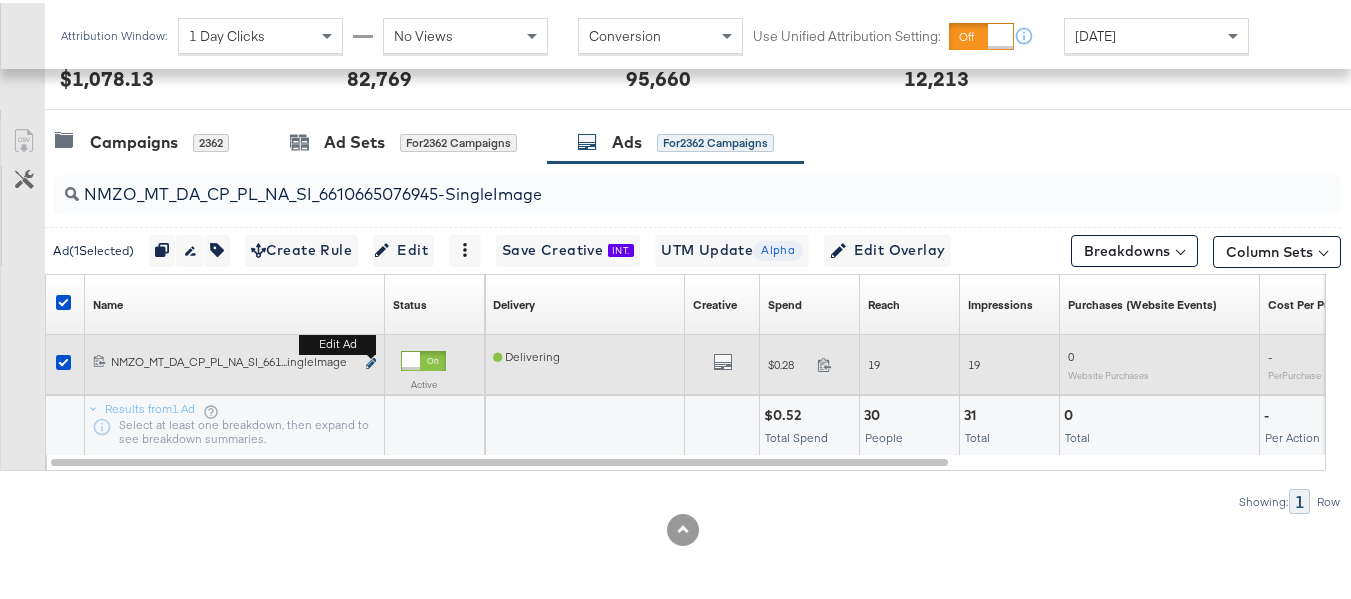 click at bounding box center (371, 360) 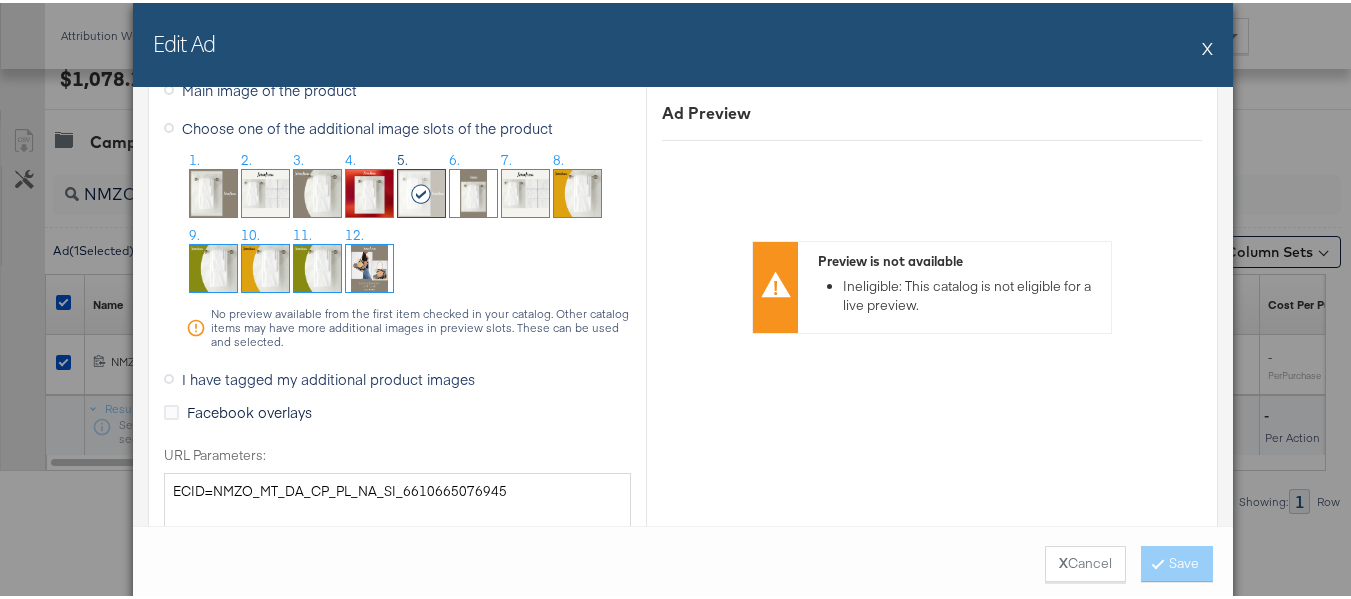 scroll, scrollTop: 2100, scrollLeft: 0, axis: vertical 